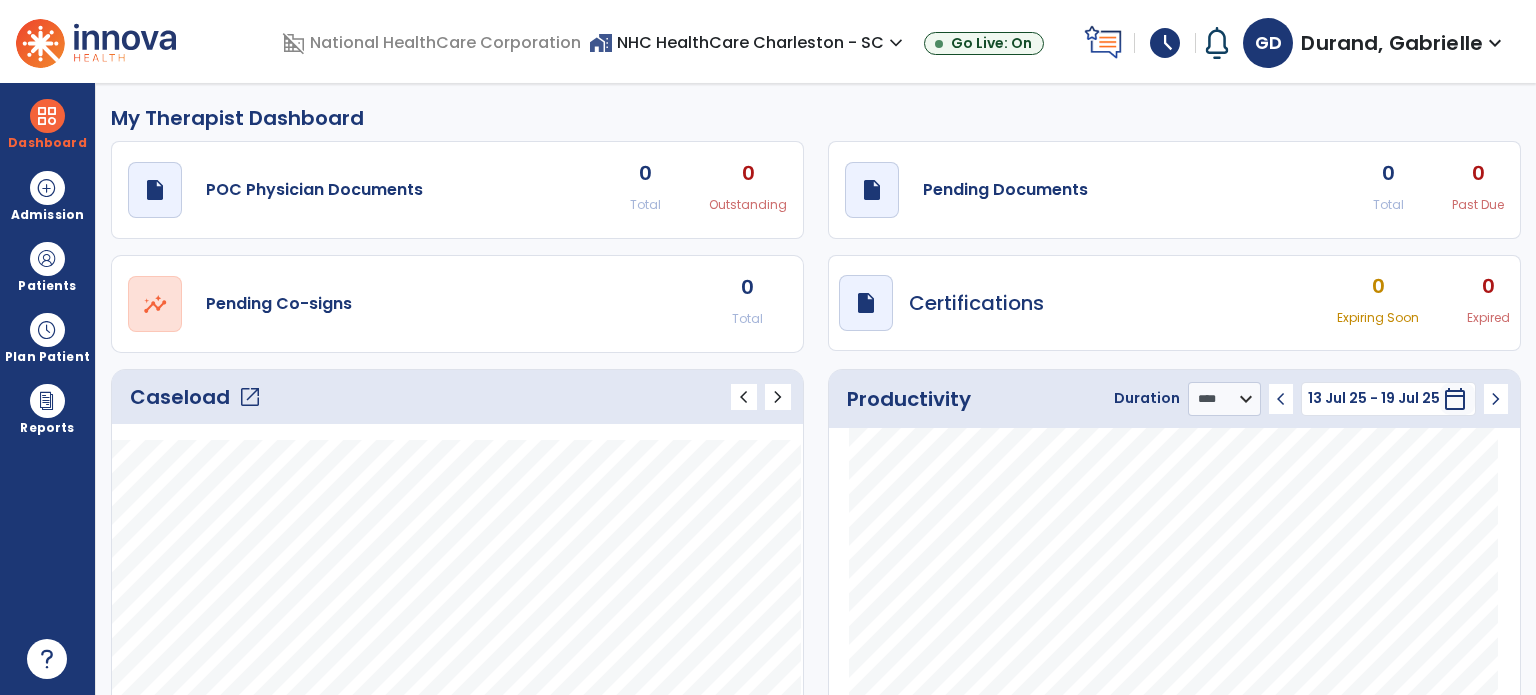 select on "****" 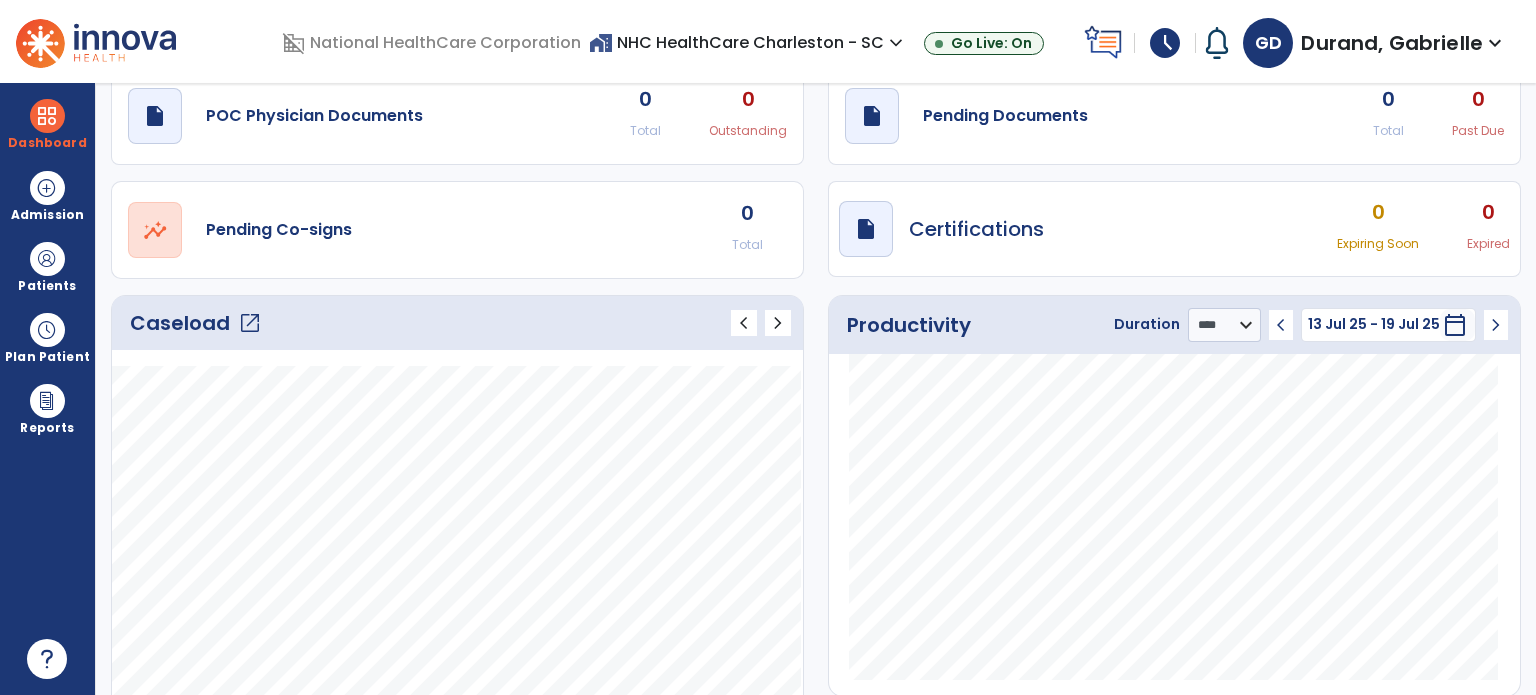 scroll, scrollTop: 48, scrollLeft: 0, axis: vertical 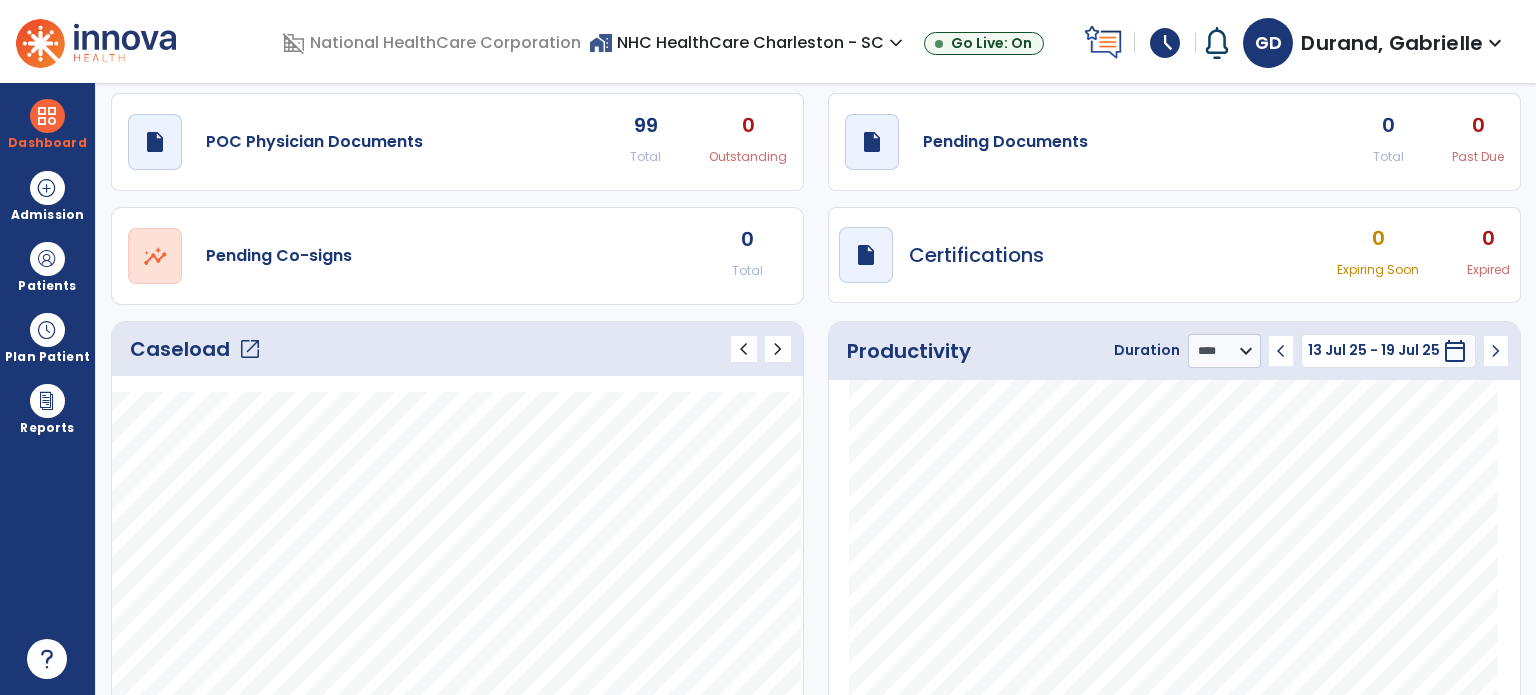 click on "Total" 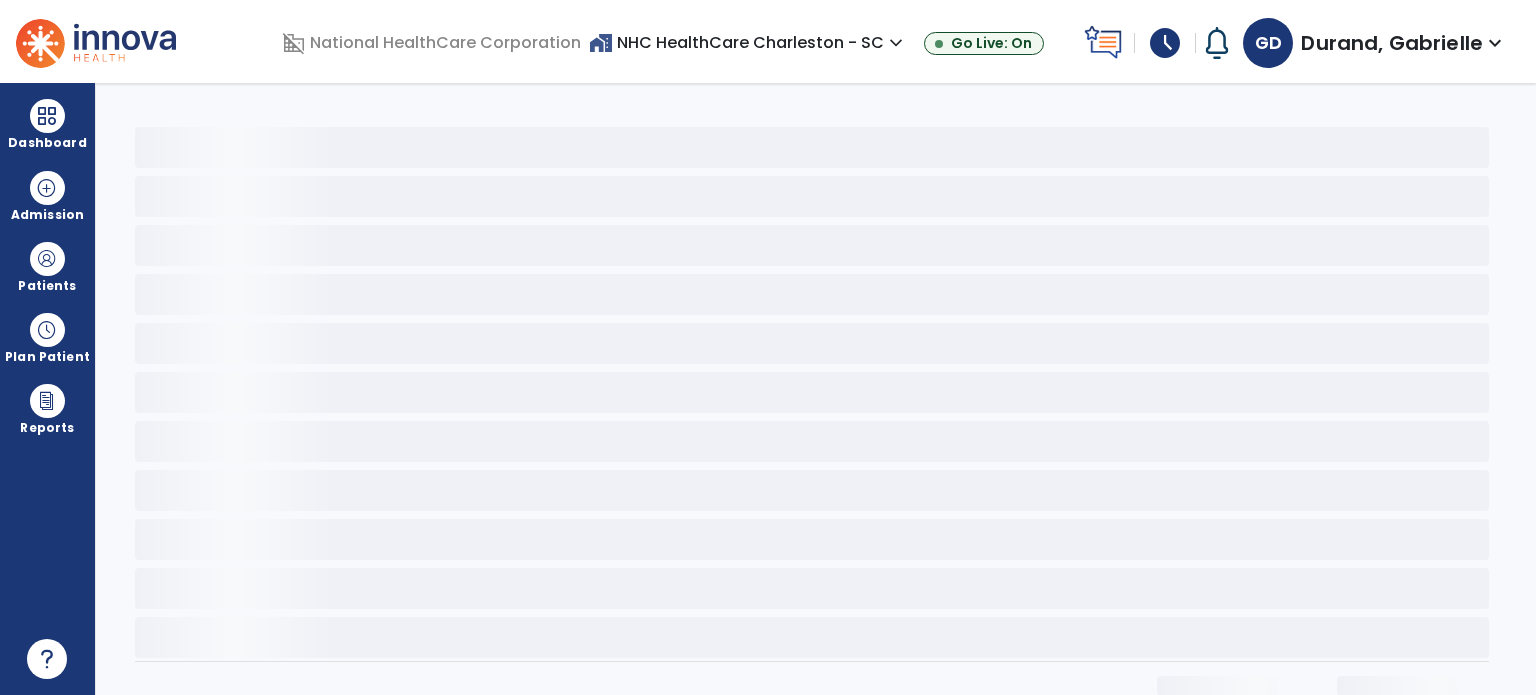 scroll, scrollTop: 0, scrollLeft: 0, axis: both 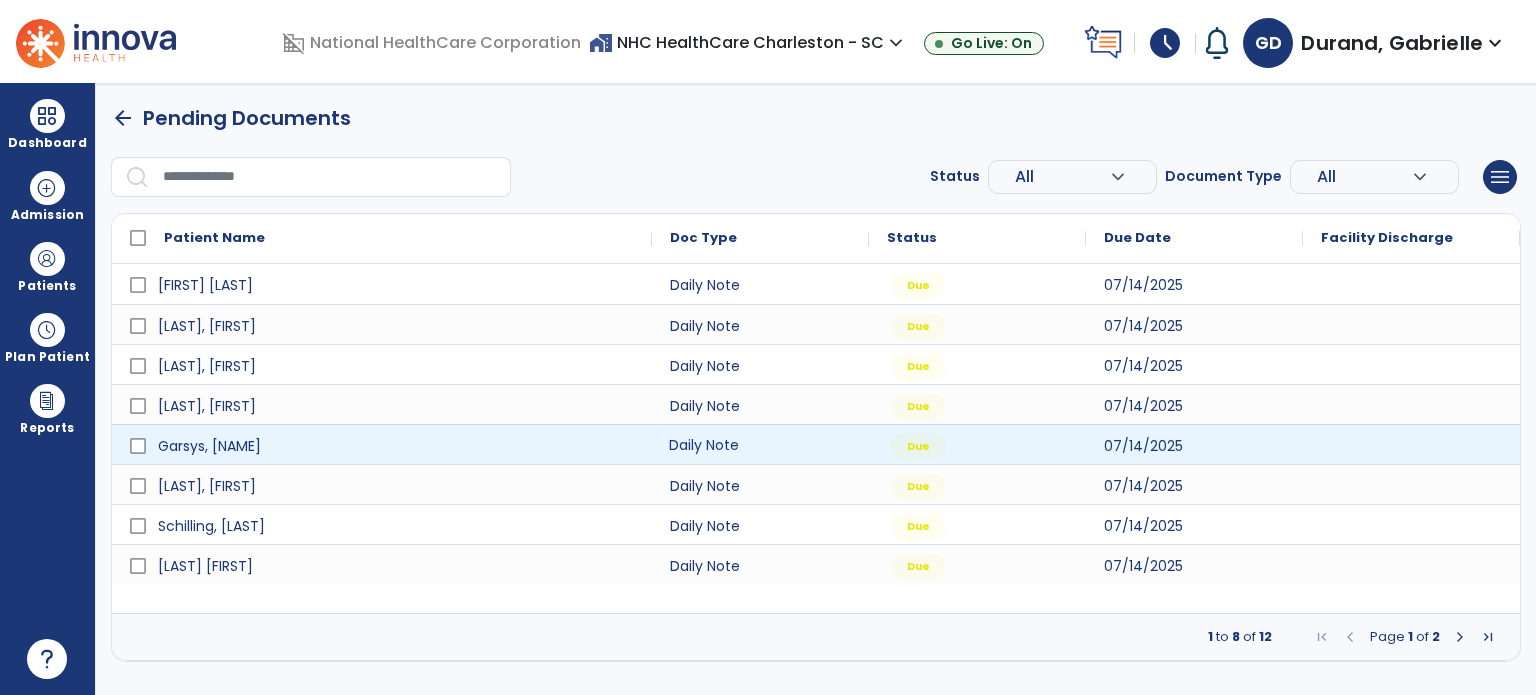 click on "Daily Note" at bounding box center (760, 444) 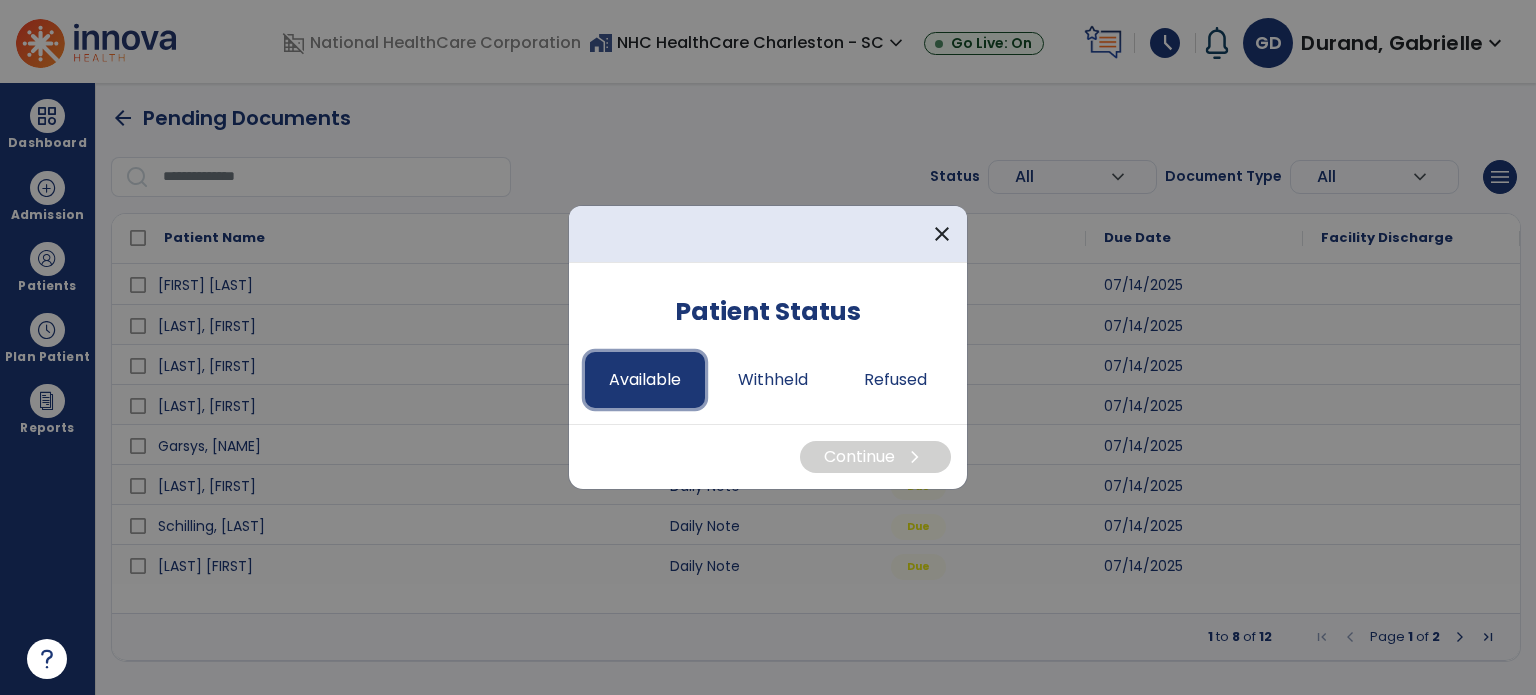 click on "Available" at bounding box center [645, 380] 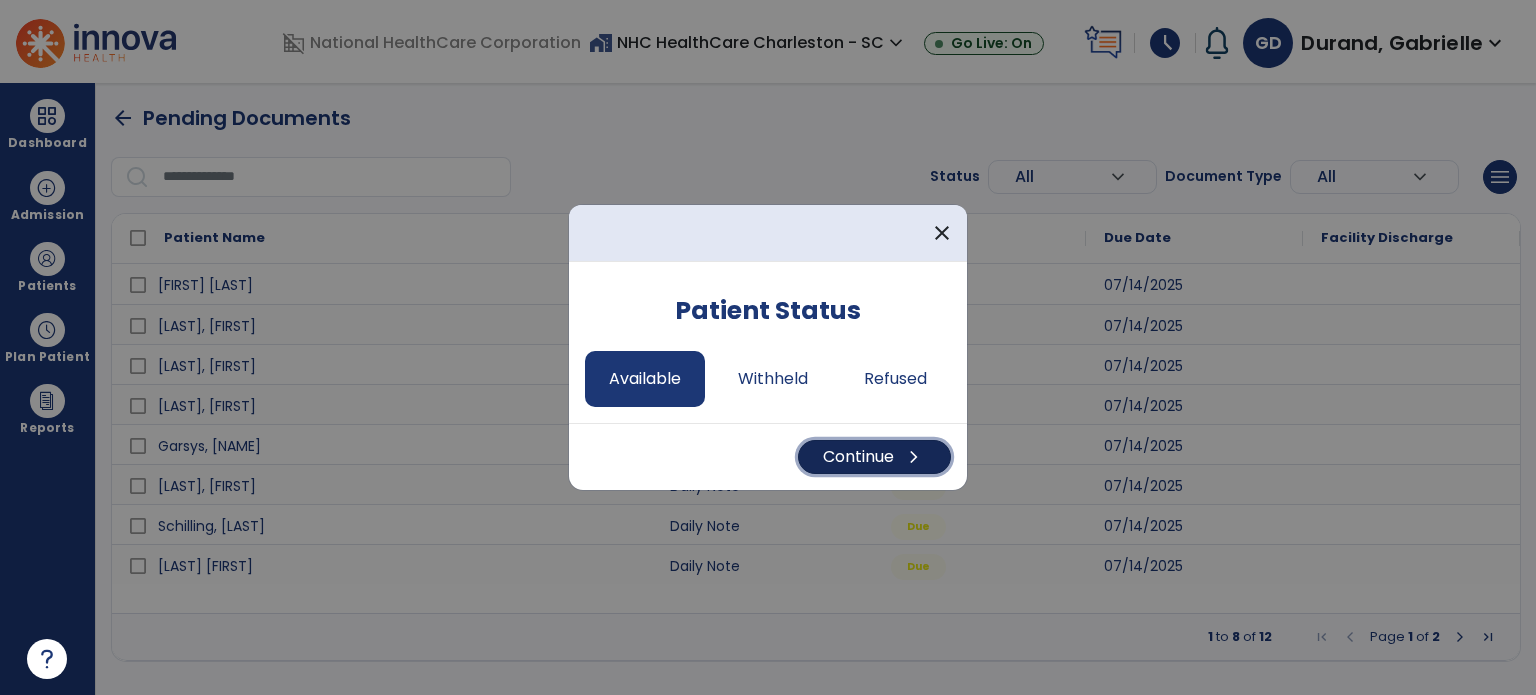 click on "Continue   chevron_right" at bounding box center [874, 457] 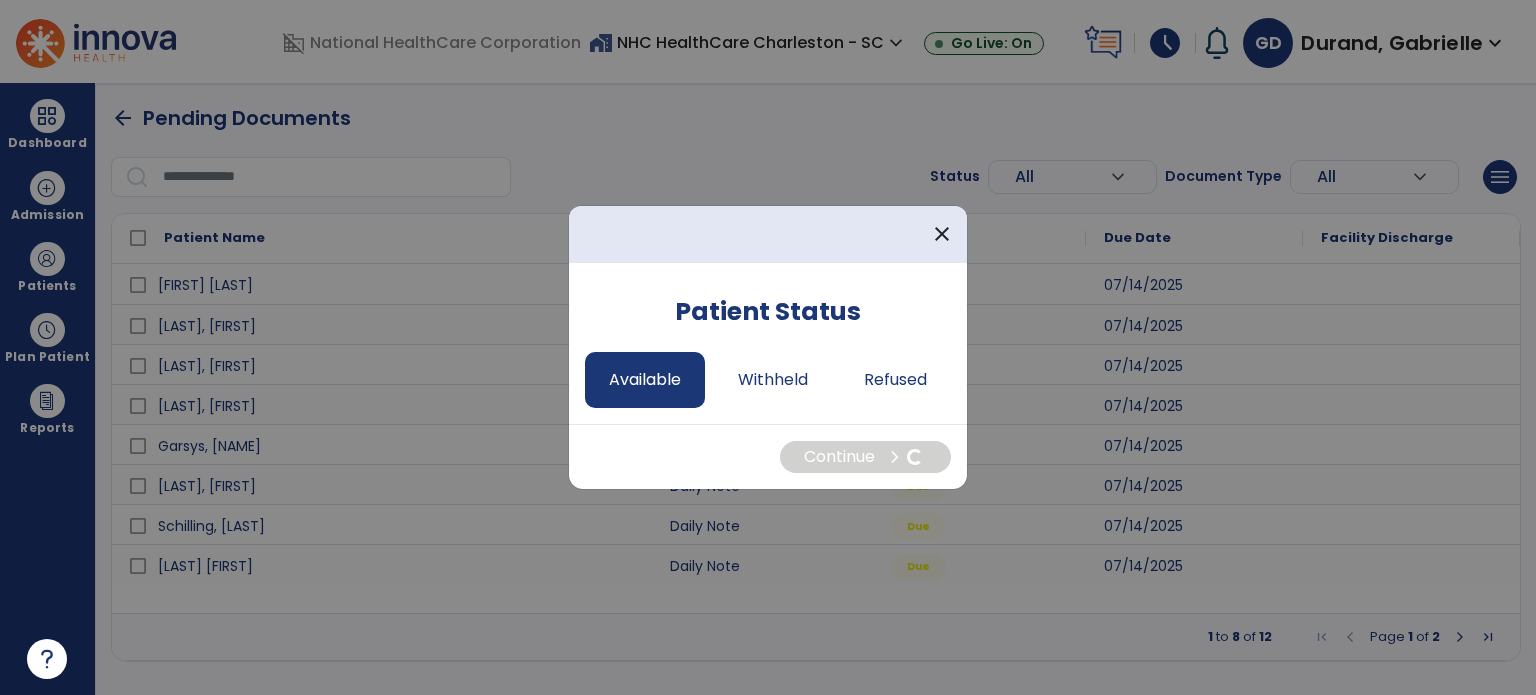 select on "*" 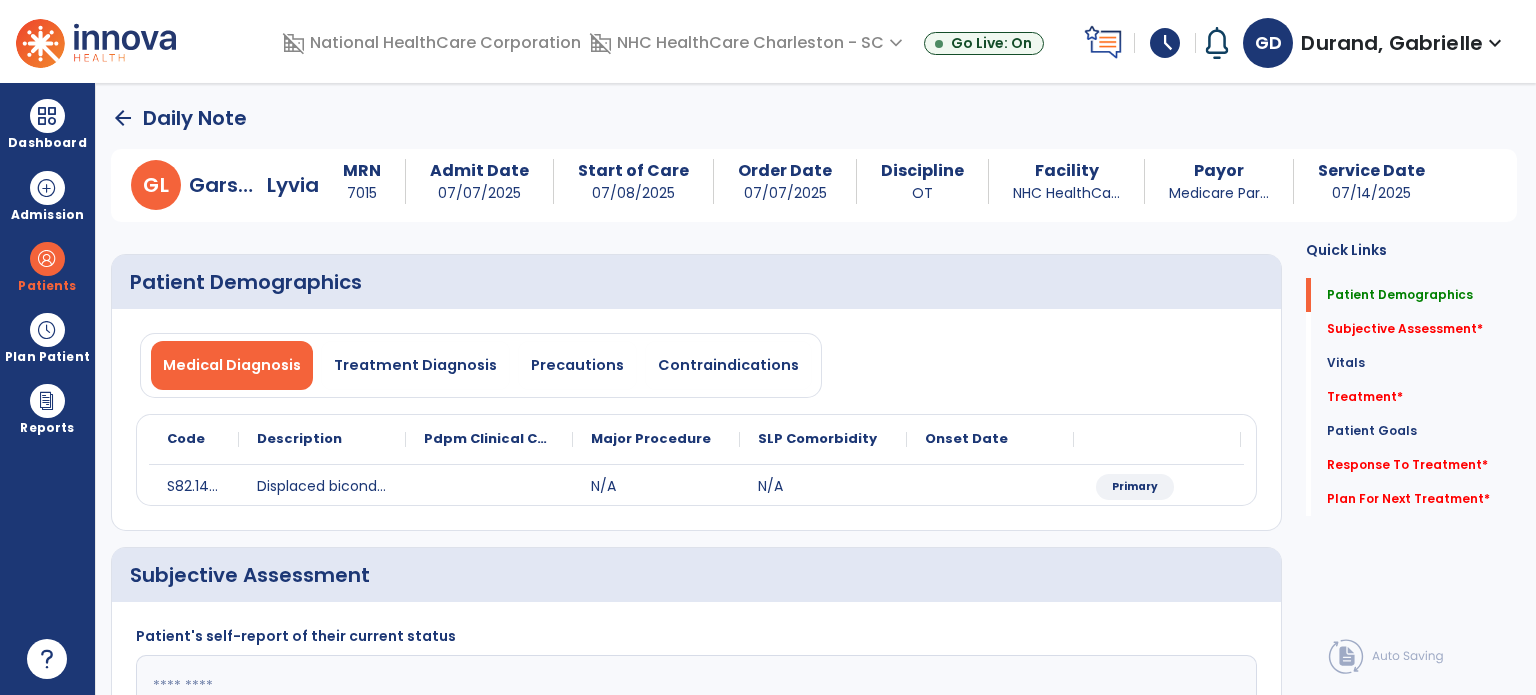 scroll, scrollTop: 156, scrollLeft: 0, axis: vertical 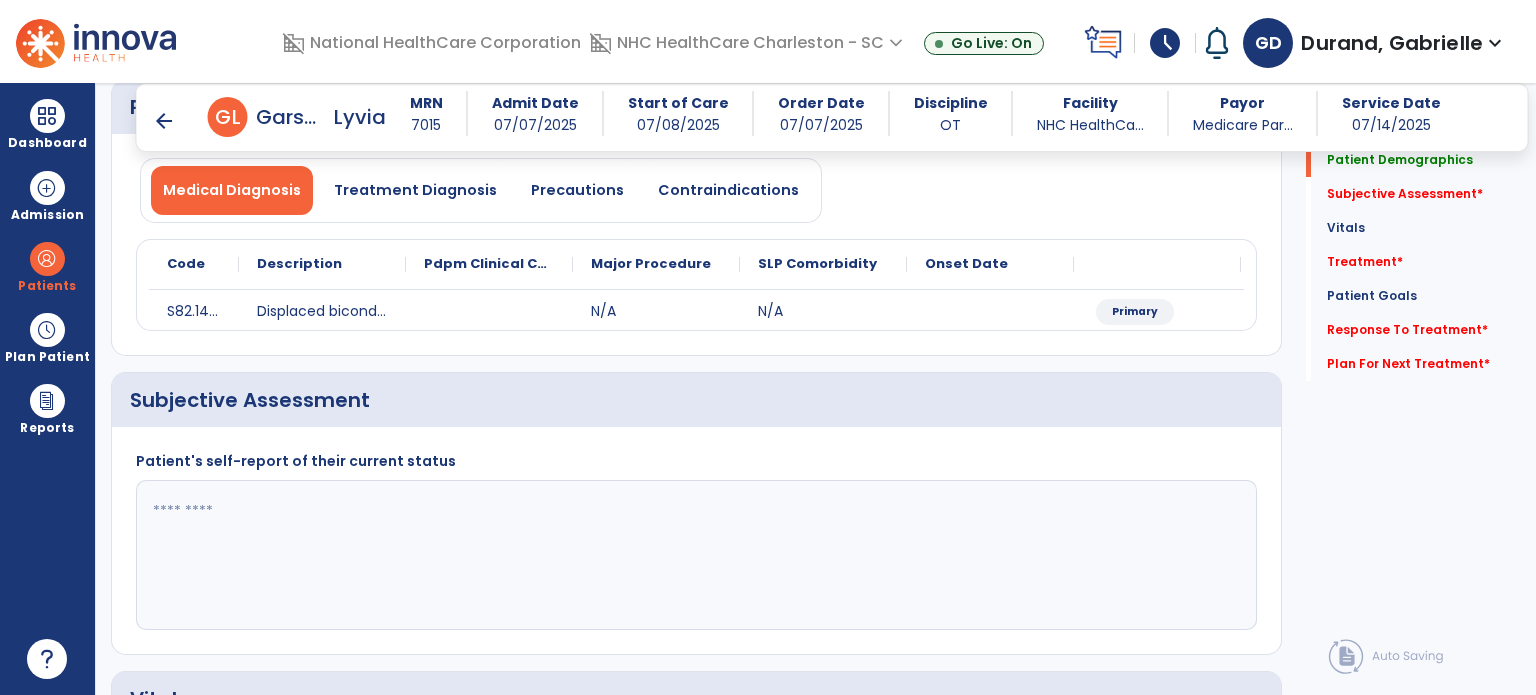 click 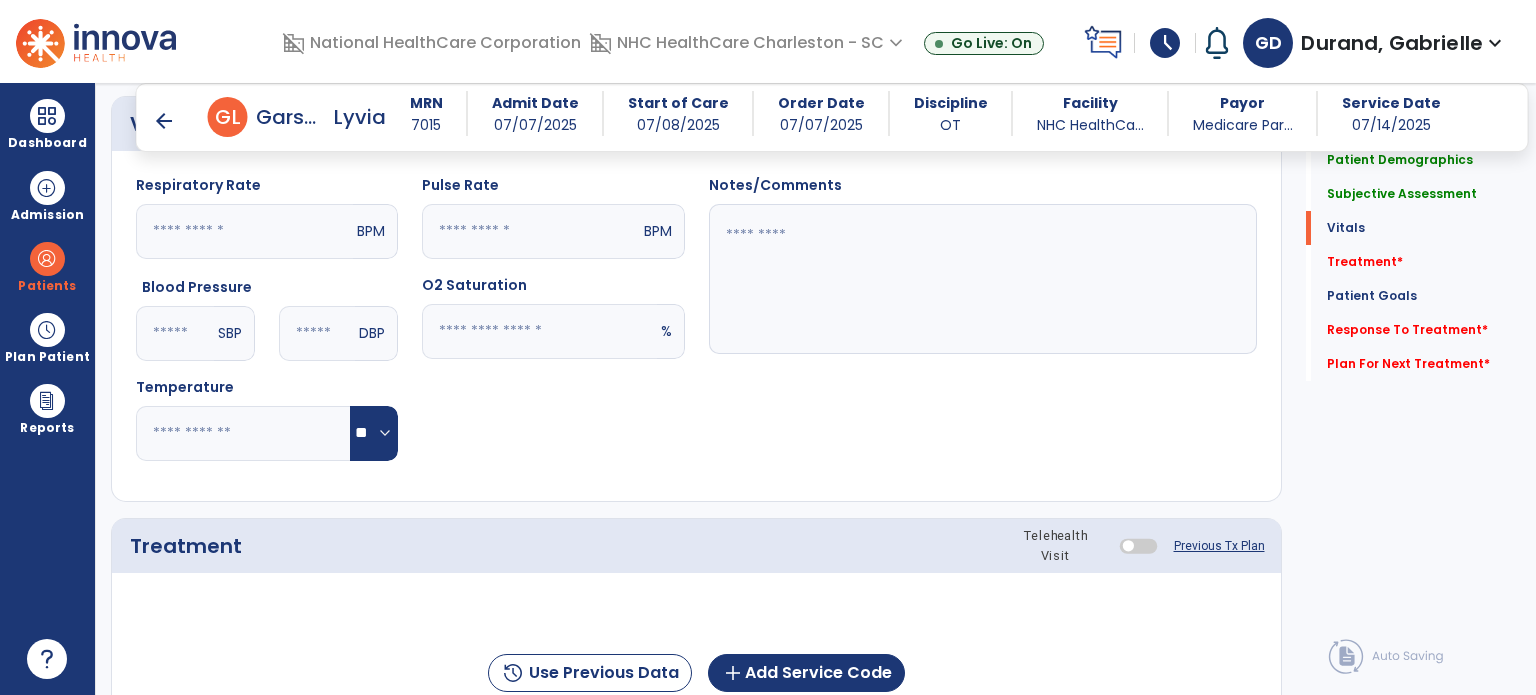 scroll, scrollTop: 999, scrollLeft: 0, axis: vertical 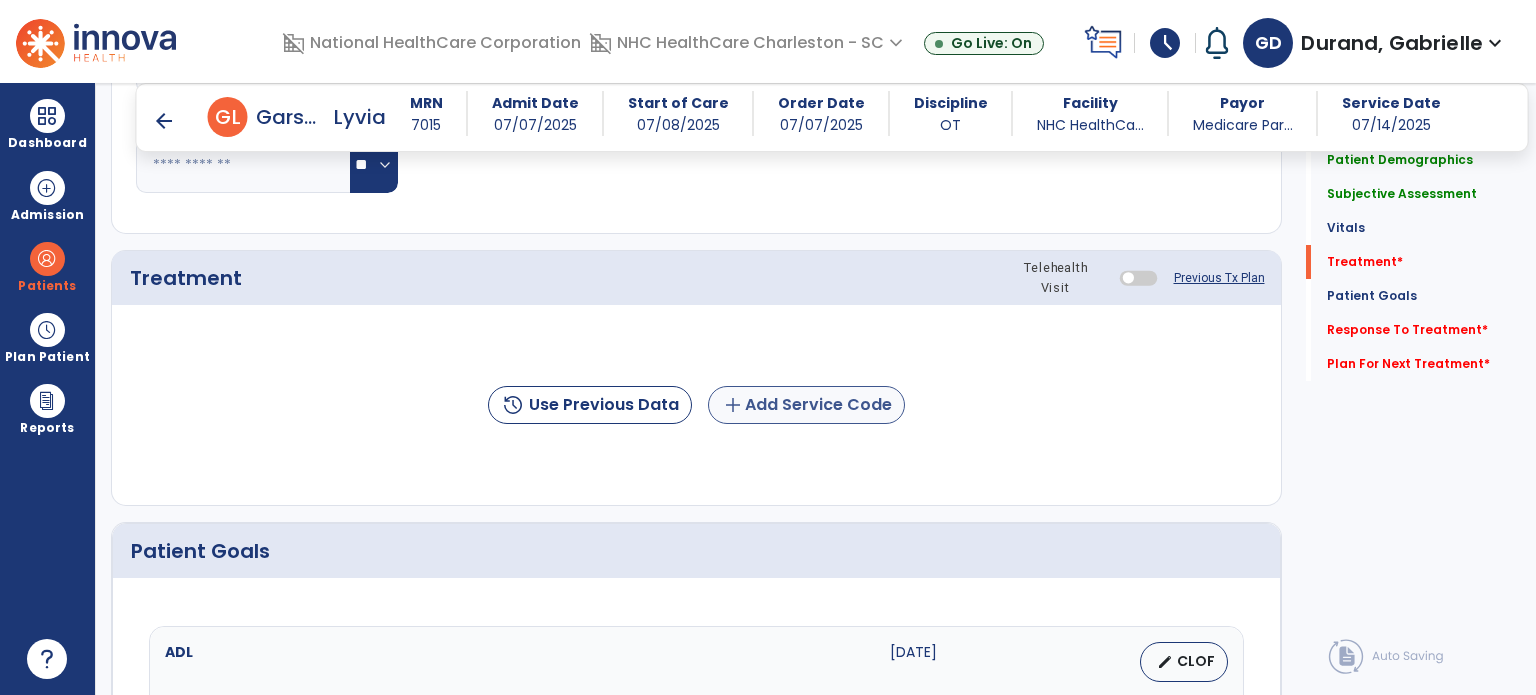 type on "**********" 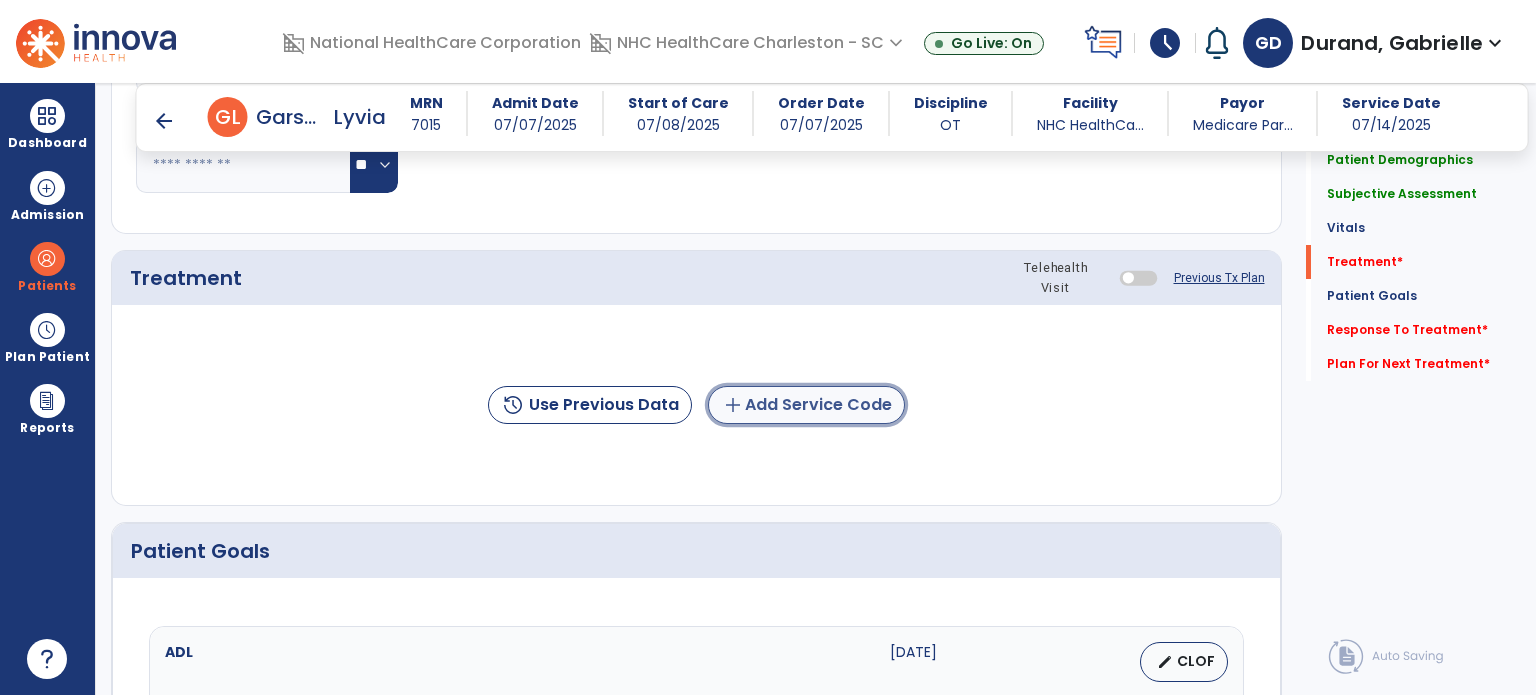 click on "add  Add Service Code" 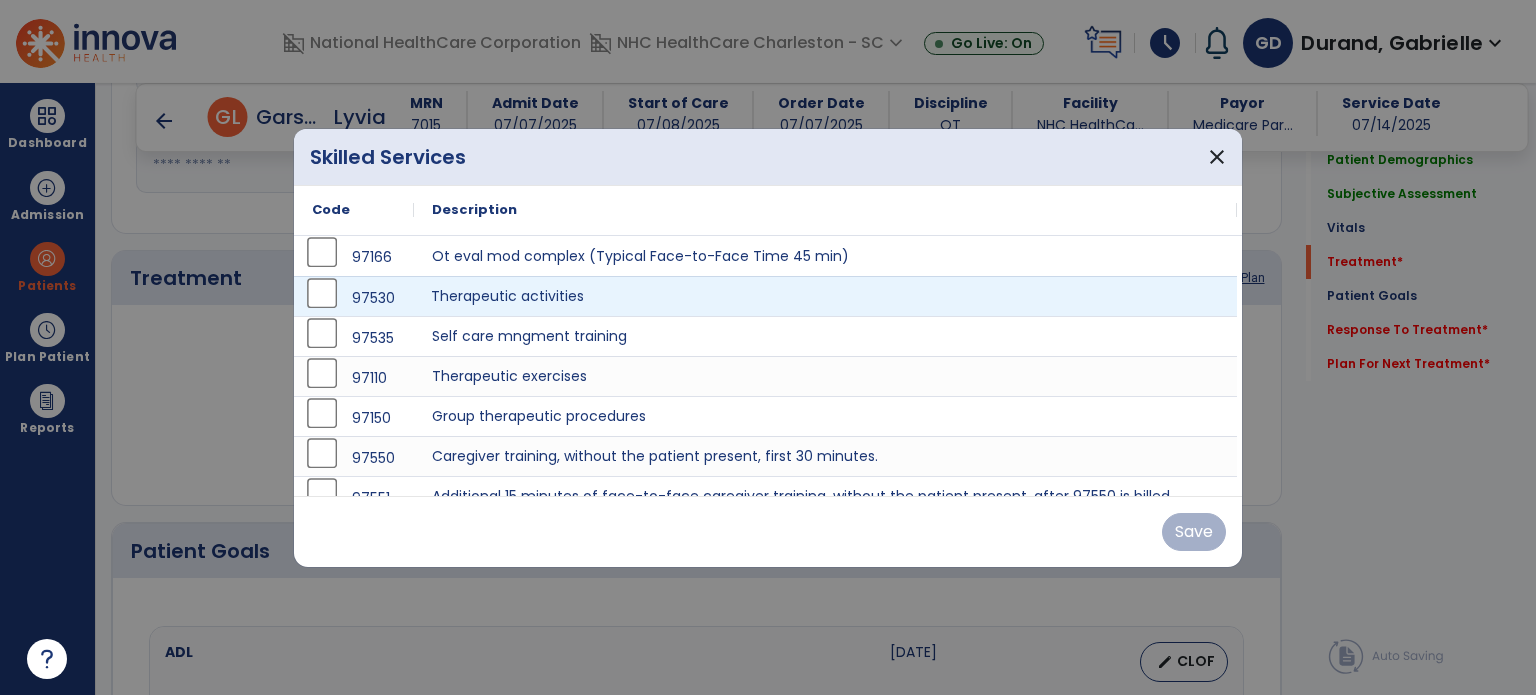 click on "Therapeutic activities" at bounding box center [825, 296] 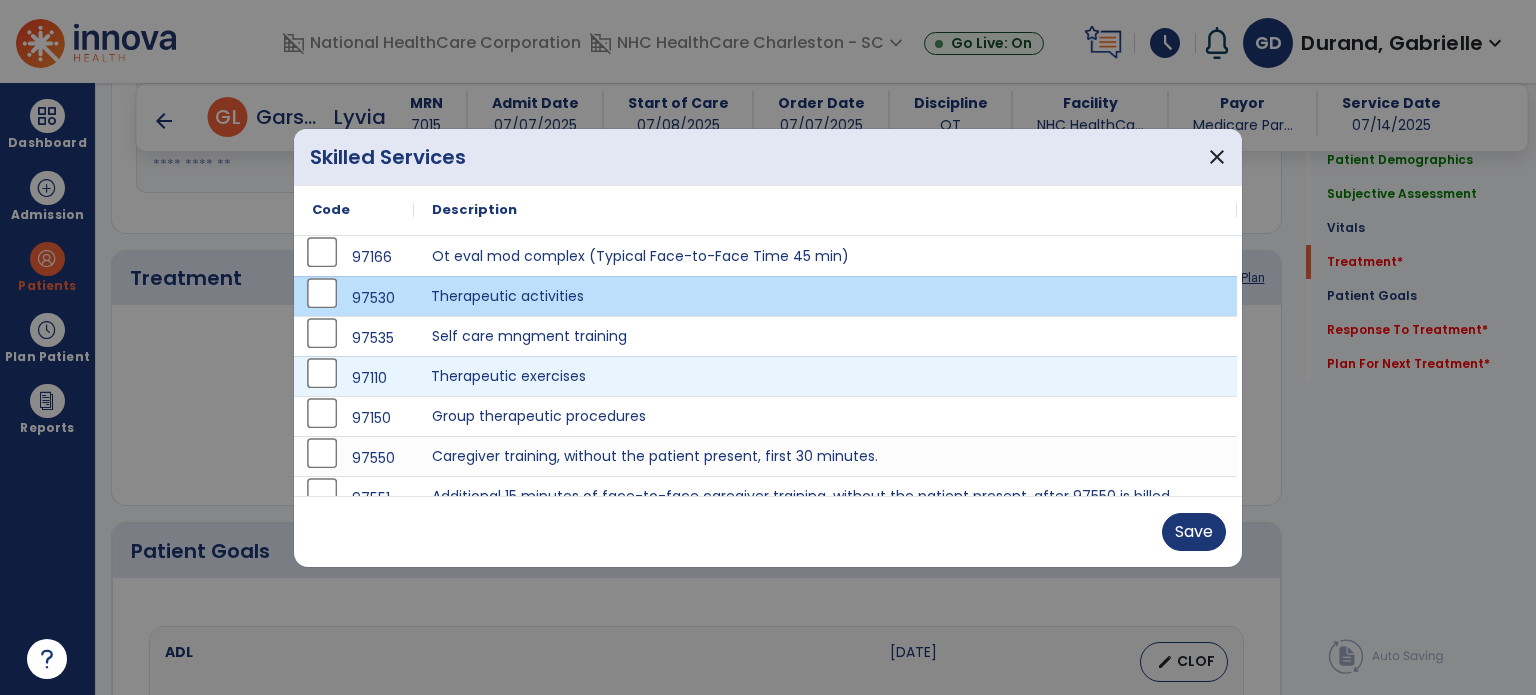 click on "Therapeutic exercises" at bounding box center [825, 376] 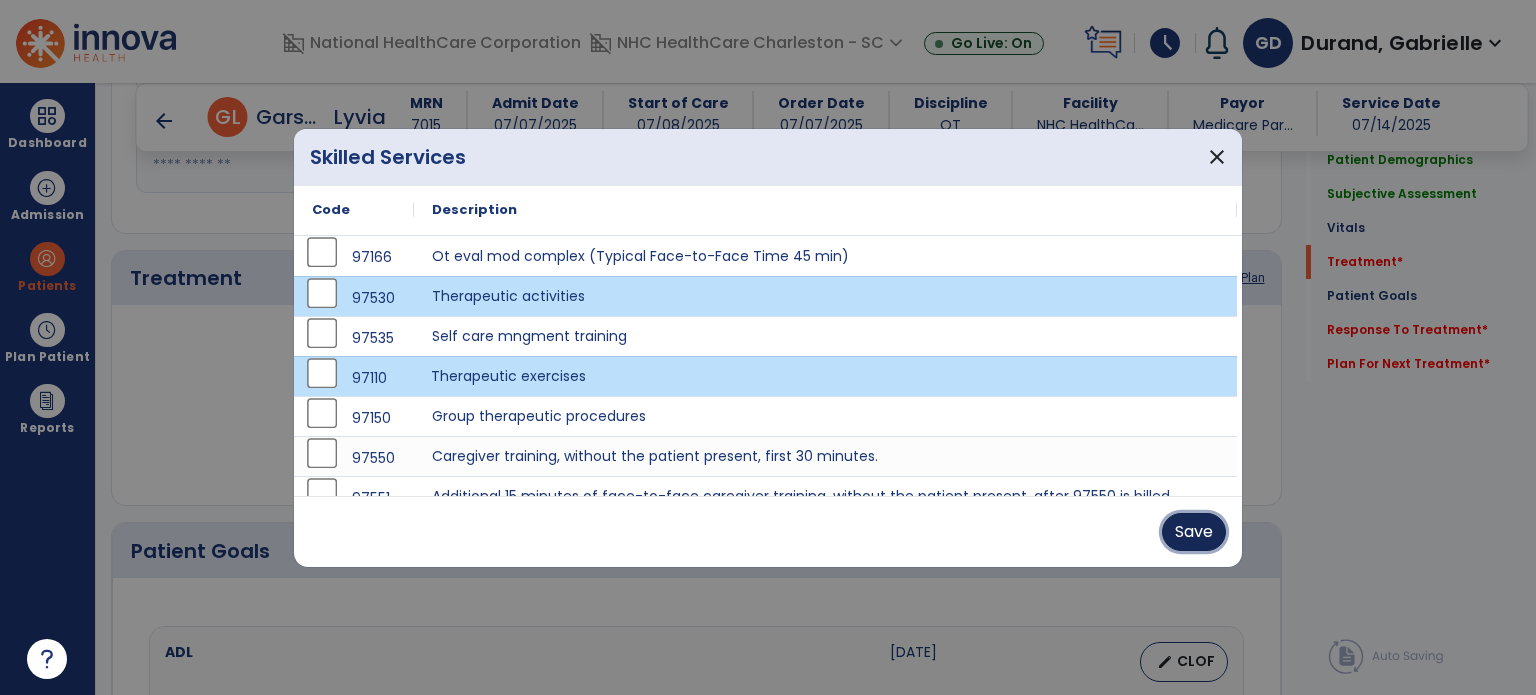click on "Save" at bounding box center [1194, 532] 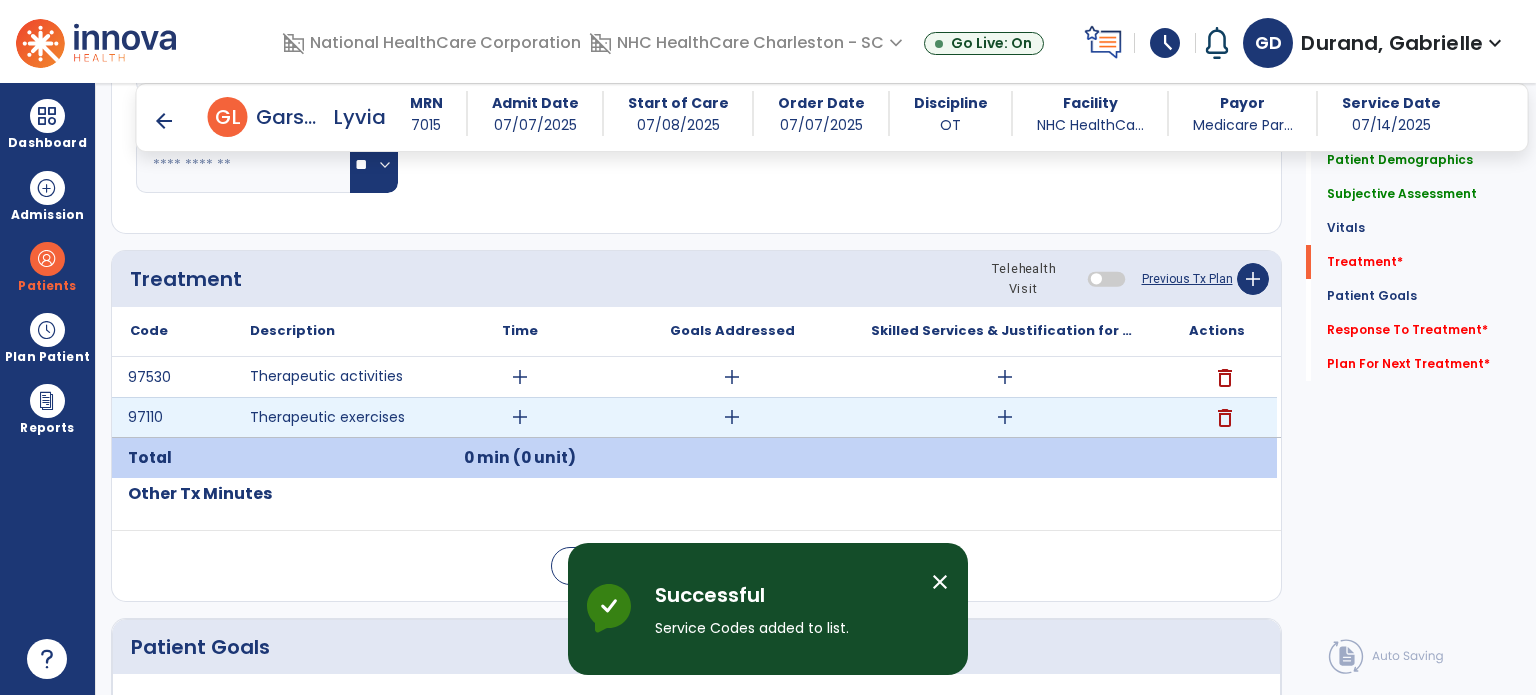 click on "add" at bounding box center [1005, 417] 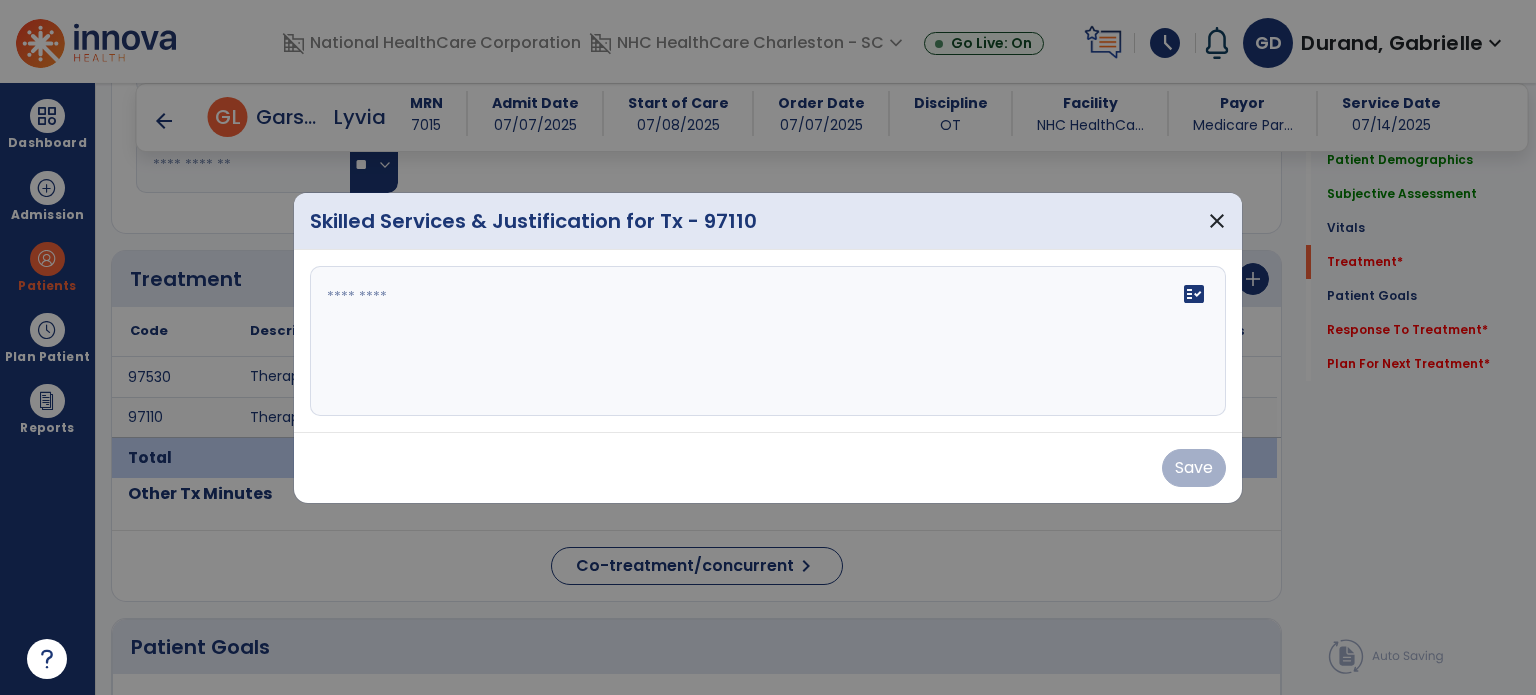 click on "fact_check" at bounding box center [768, 341] 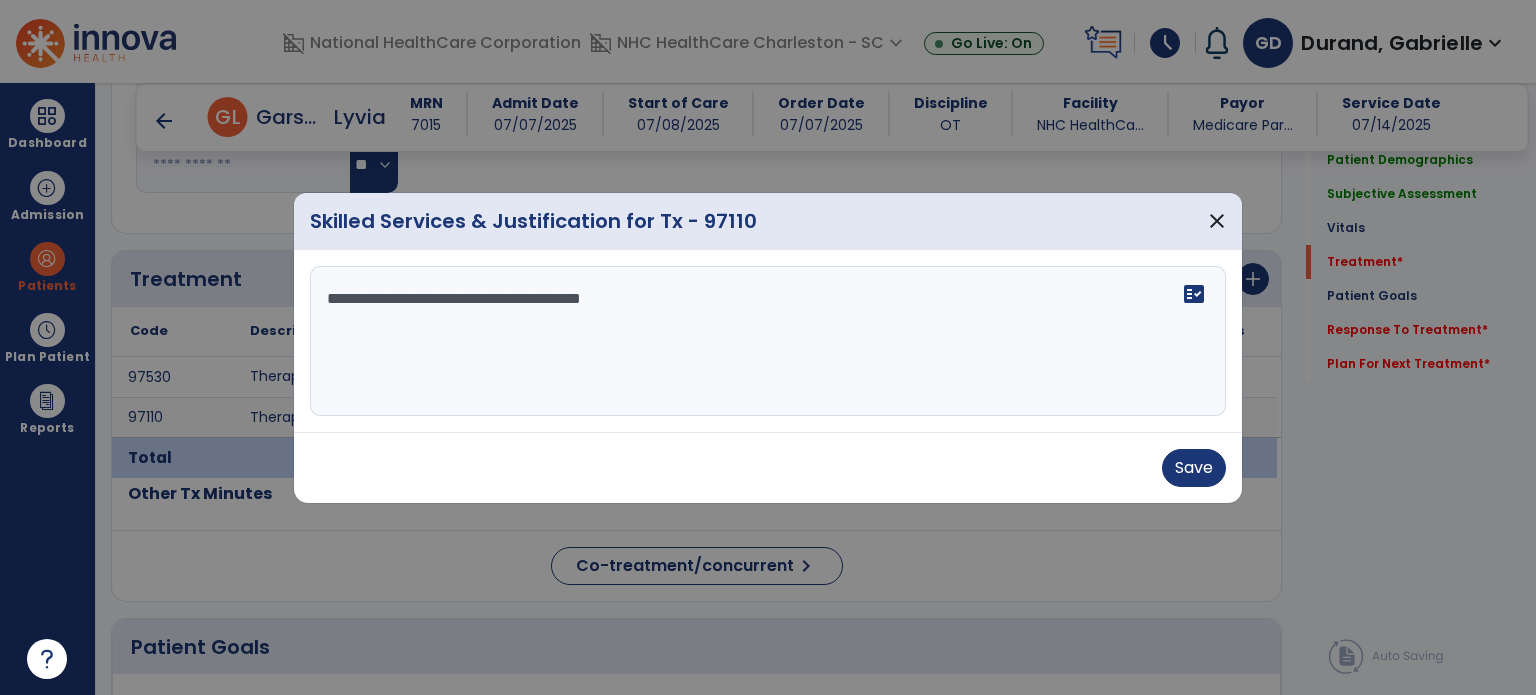 click on "**********" at bounding box center [768, 341] 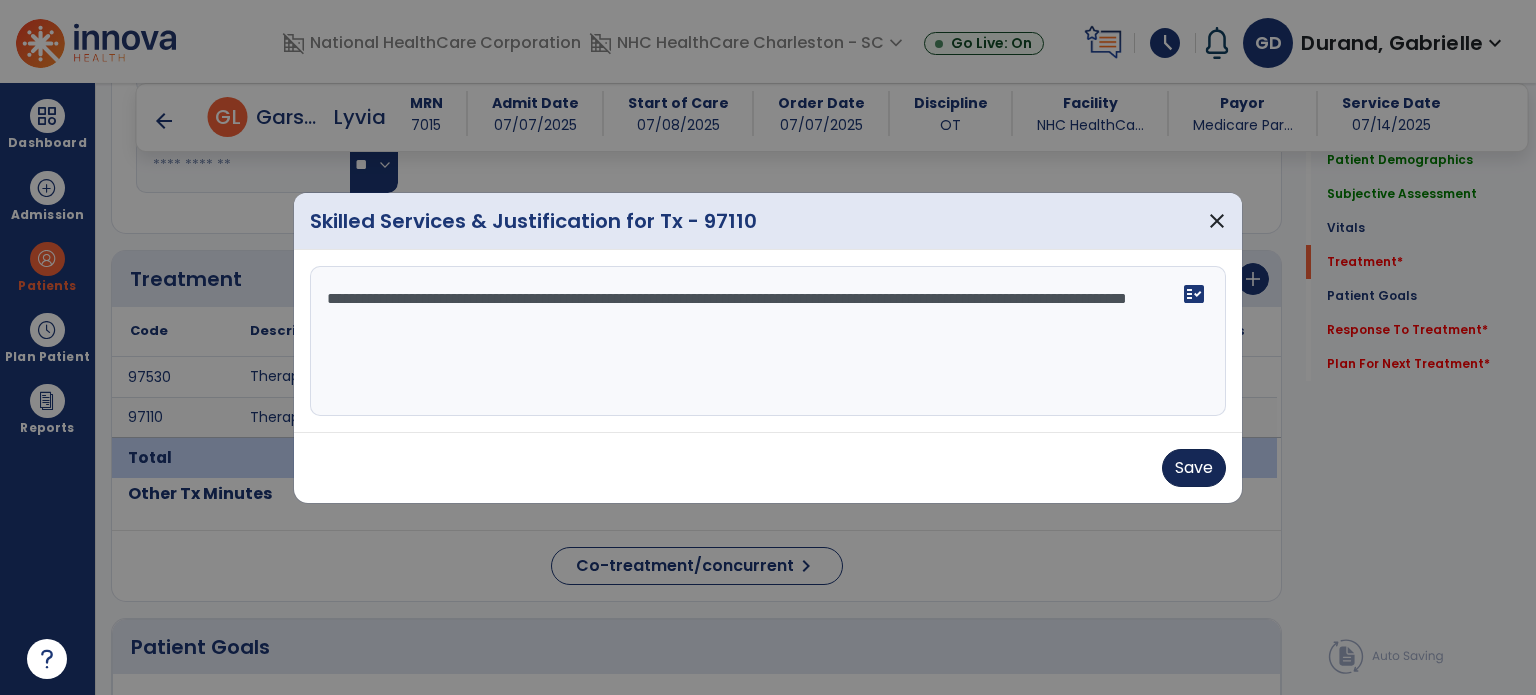 type on "**********" 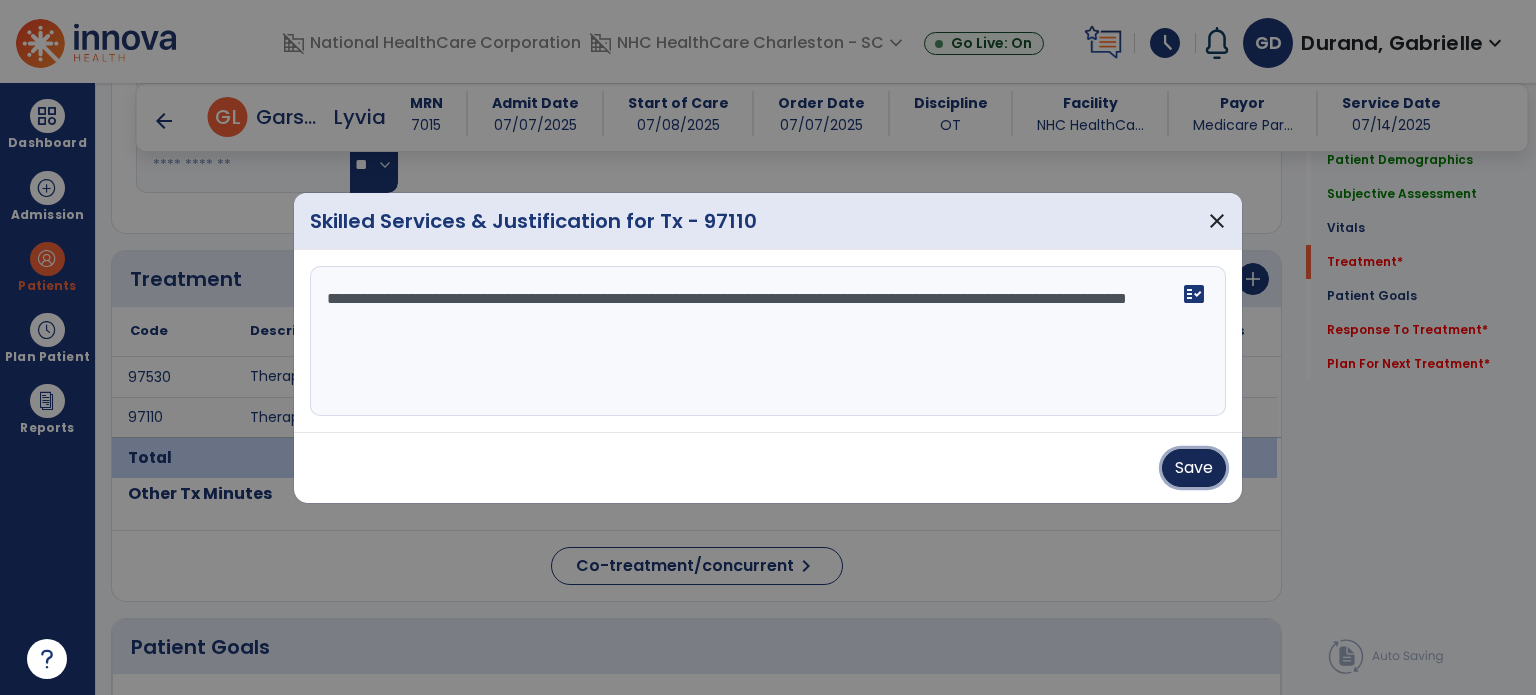 click on "Save" at bounding box center (1194, 468) 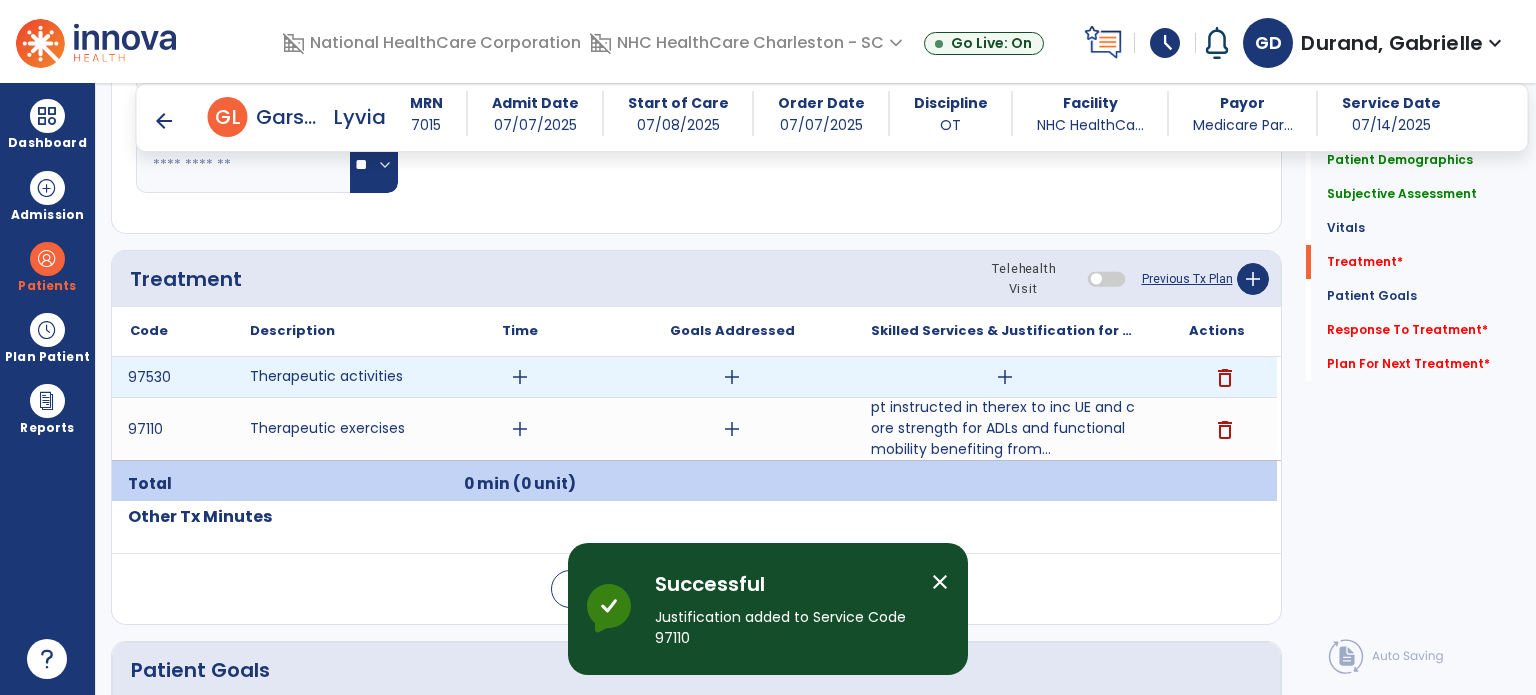 click on "add" at bounding box center [1005, 377] 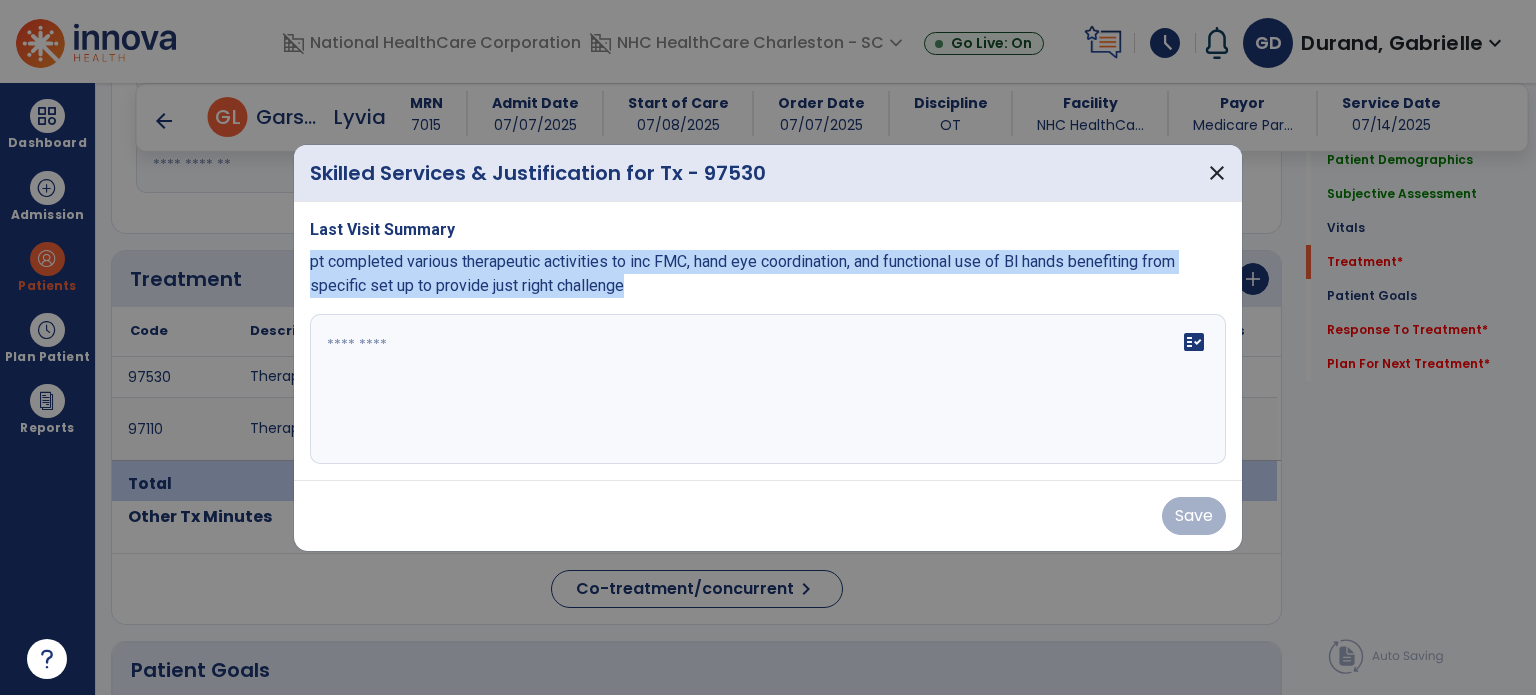 drag, startPoint x: 308, startPoint y: 264, endPoint x: 677, endPoint y: 301, distance: 370.85037 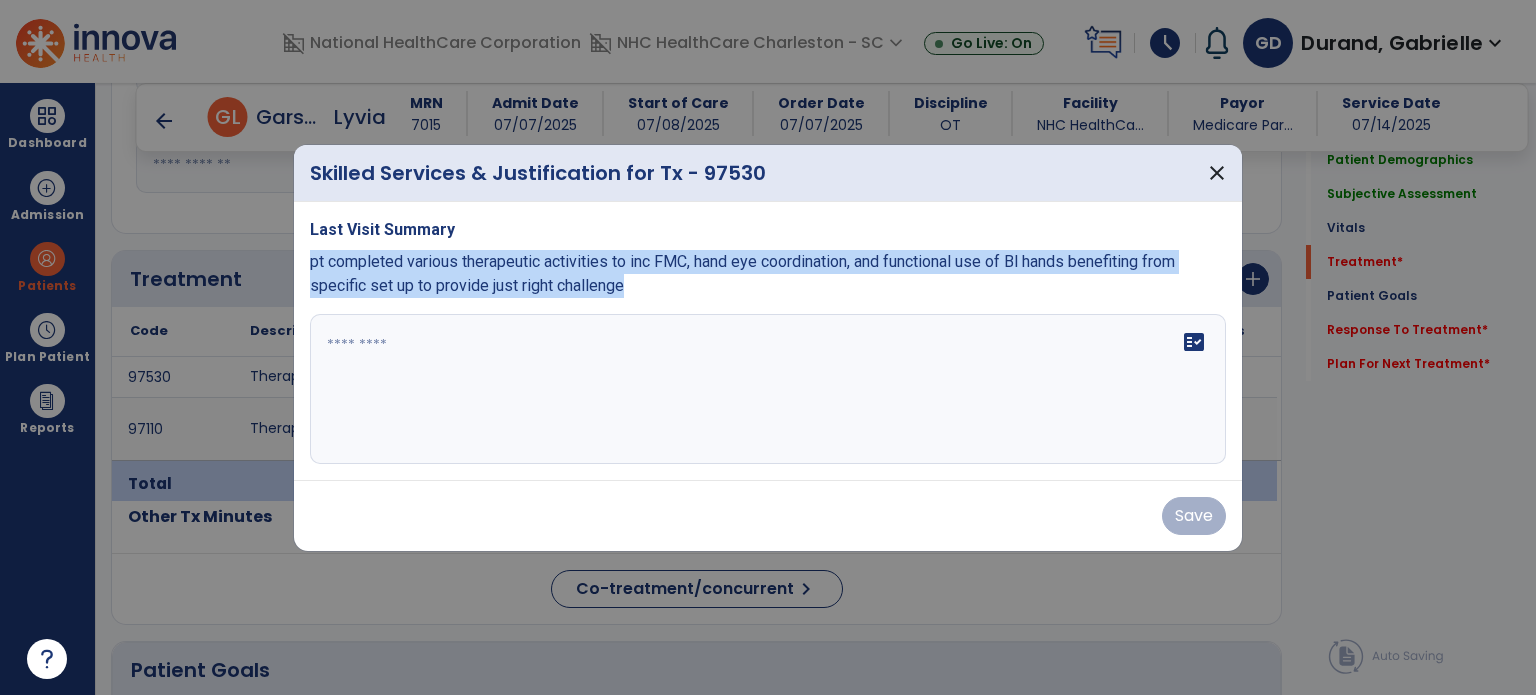 click on "Last Visit Summary pt completed various therapeutic activities to inc FMC, hand eye coordination, and functional use of Bl hands benefiting from specific set up to provide just right challenge fact_check" at bounding box center [768, 341] 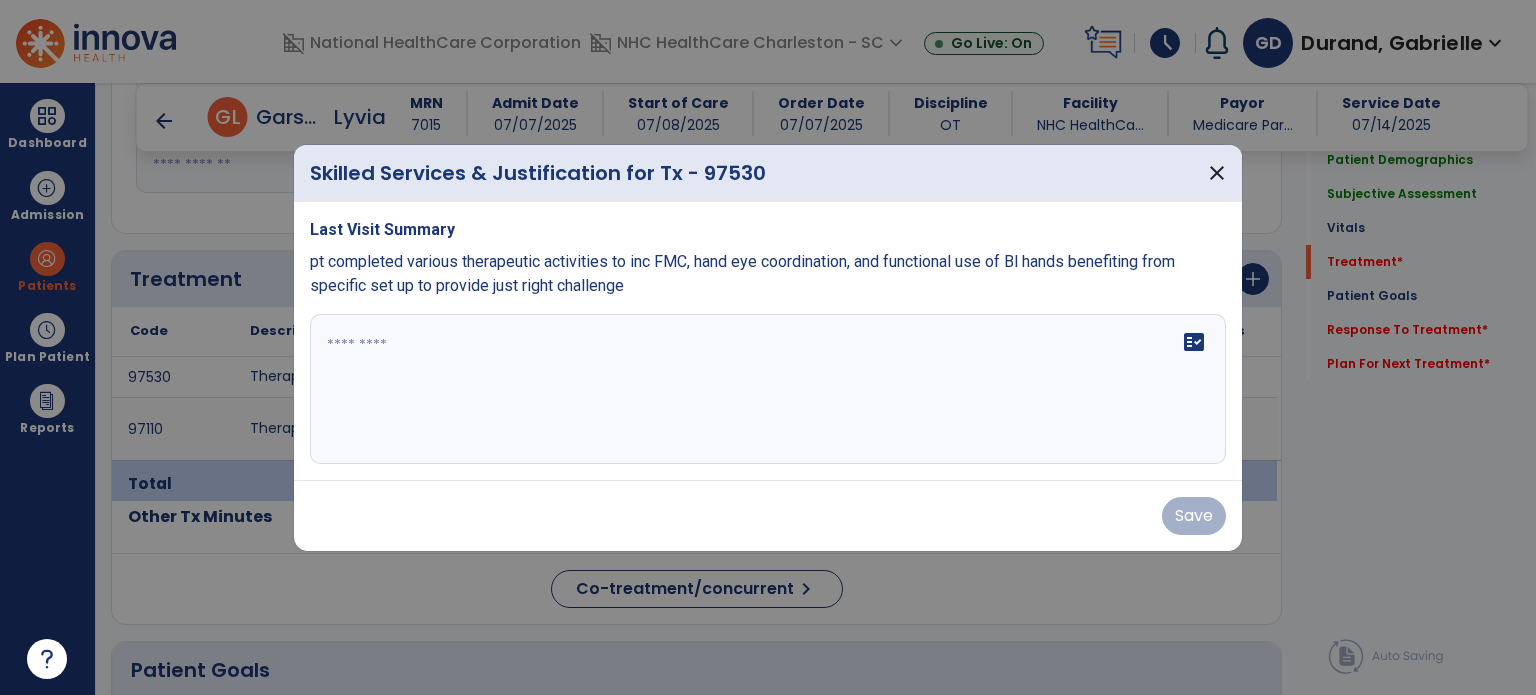 click on "fact_check" at bounding box center (768, 389) 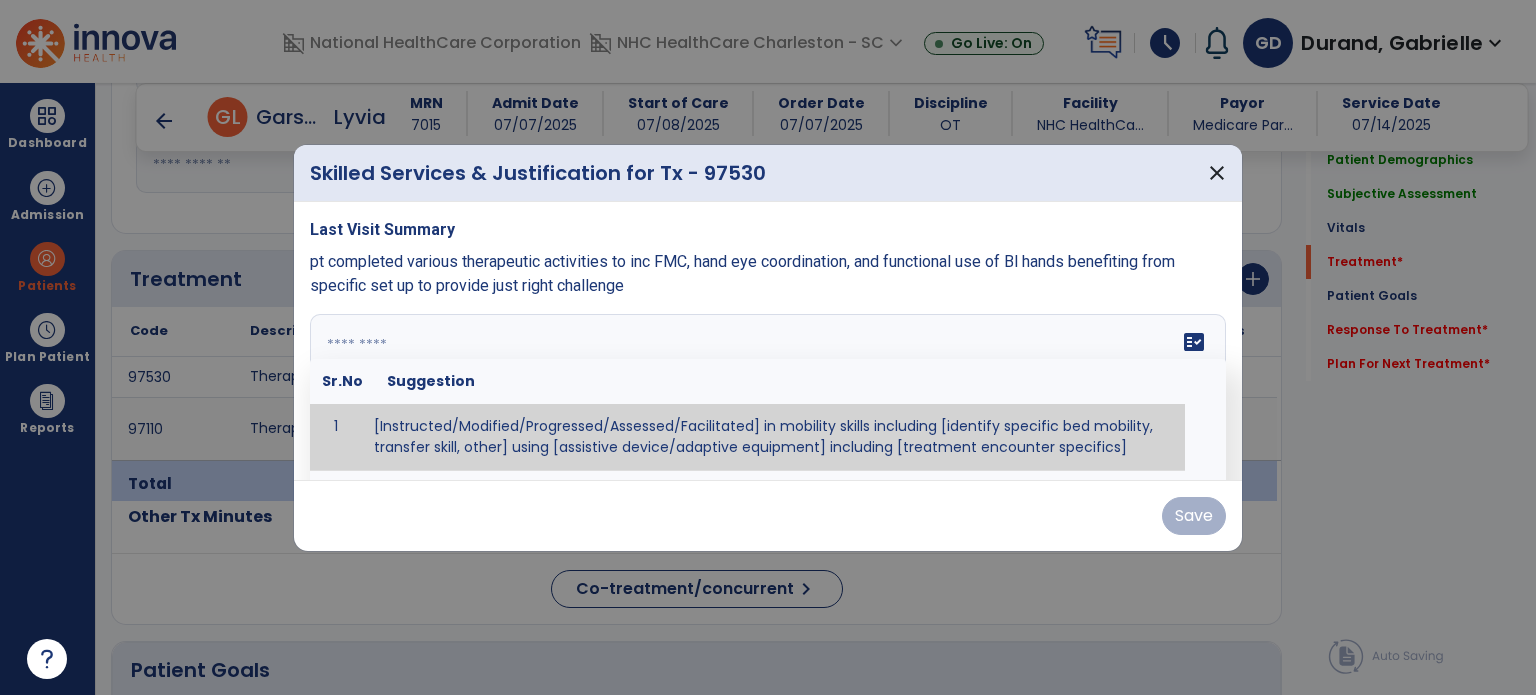 paste on "**********" 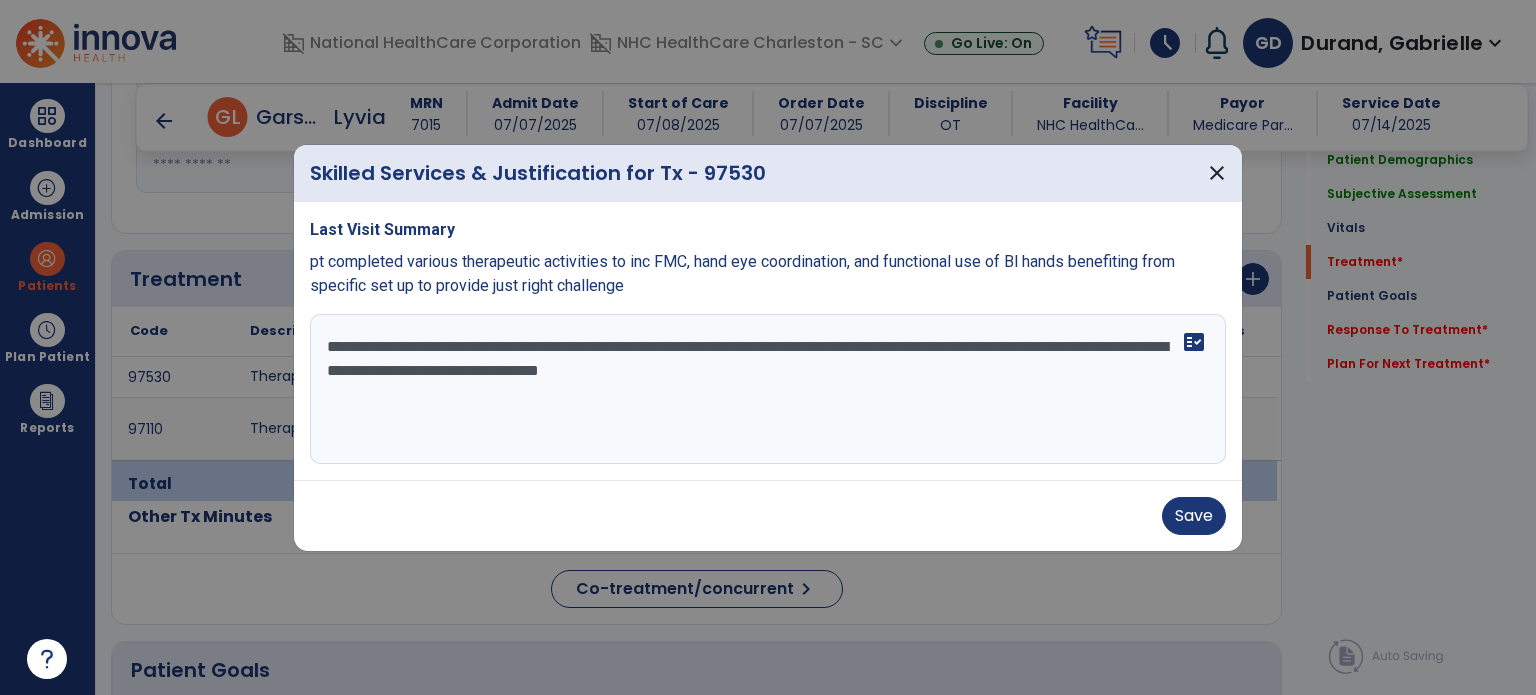 click on "**********" at bounding box center (768, 389) 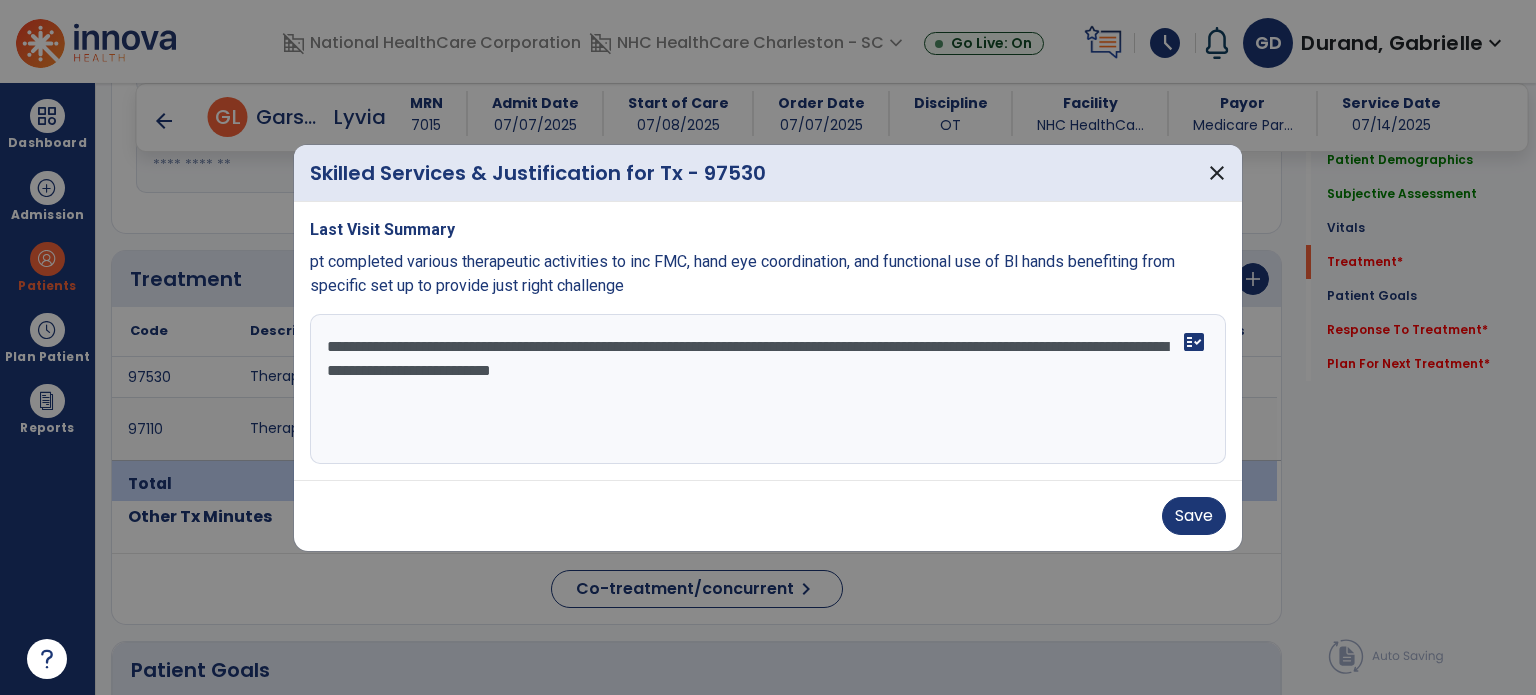 click on "**********" at bounding box center (768, 389) 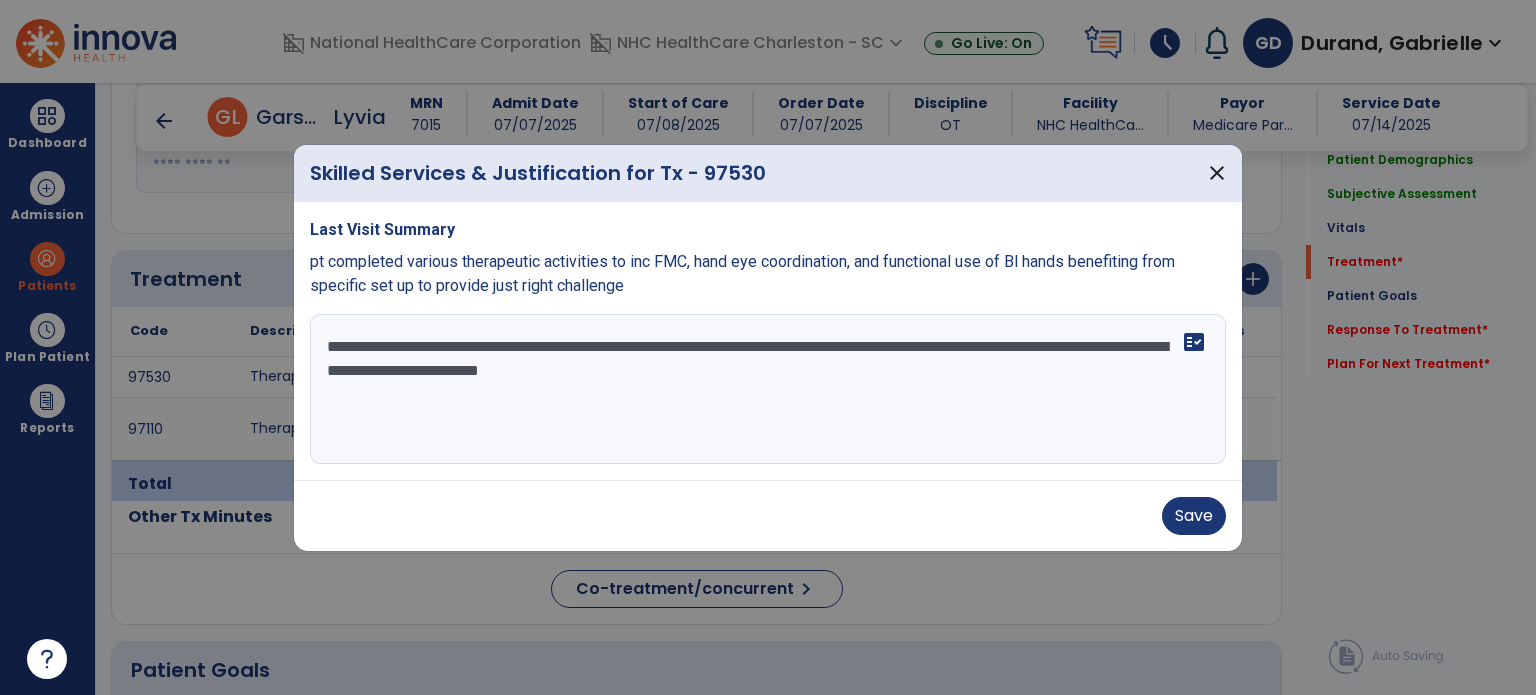 click on "**********" at bounding box center (768, 389) 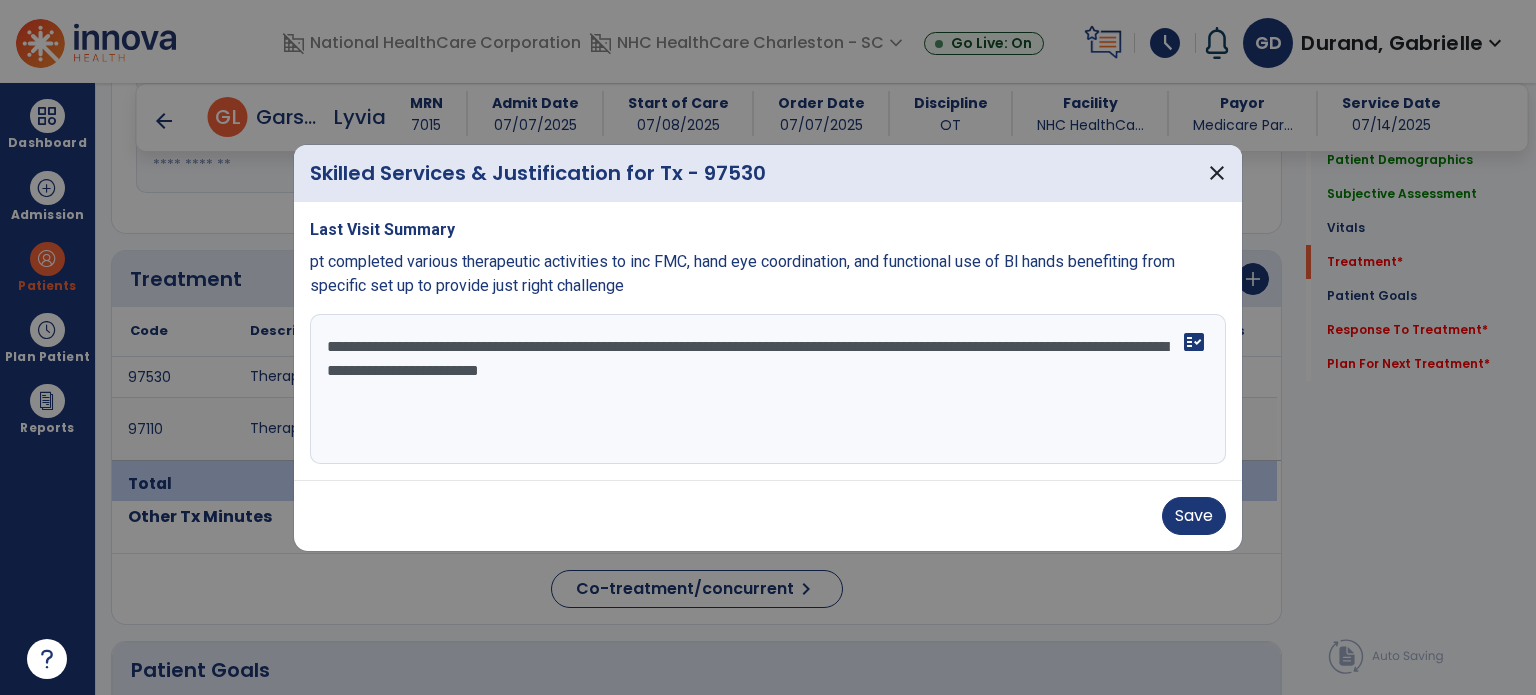 type on "**********" 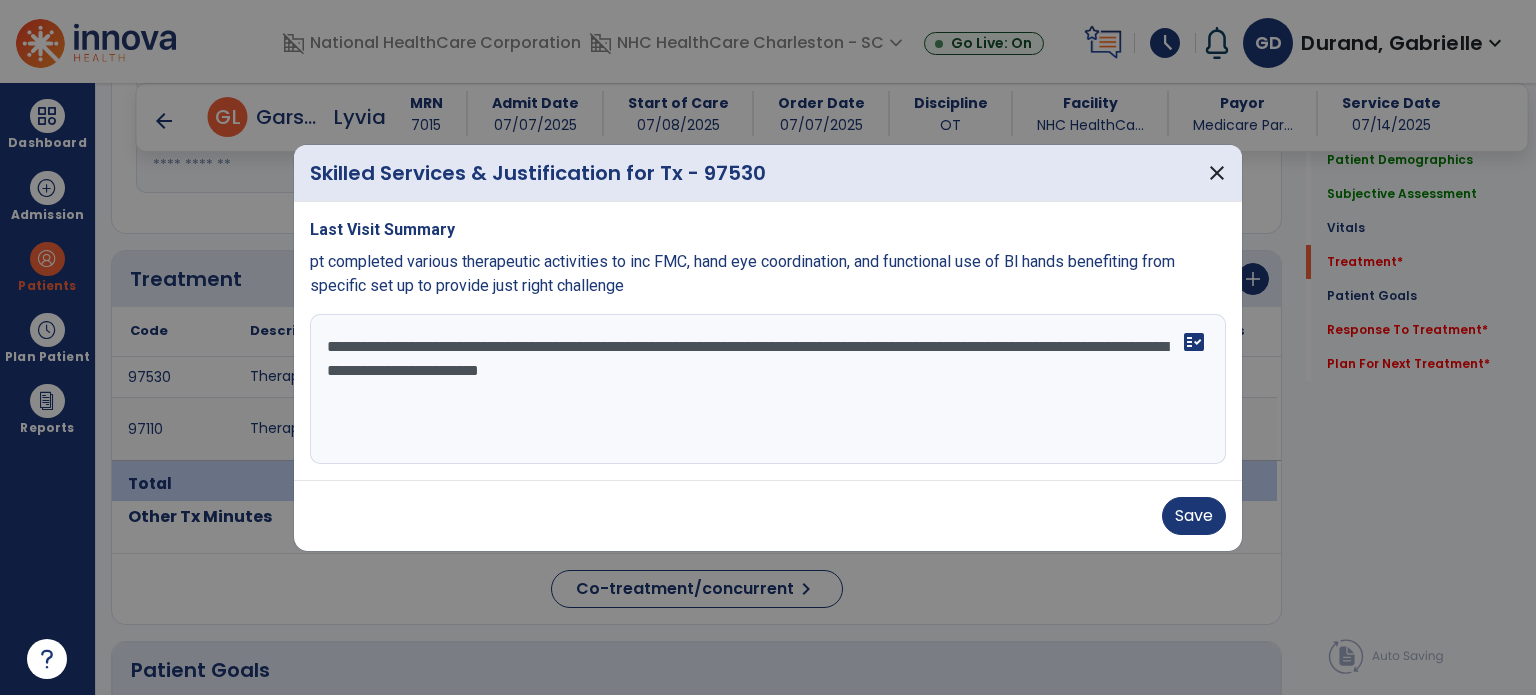 click on "Save" at bounding box center (768, 515) 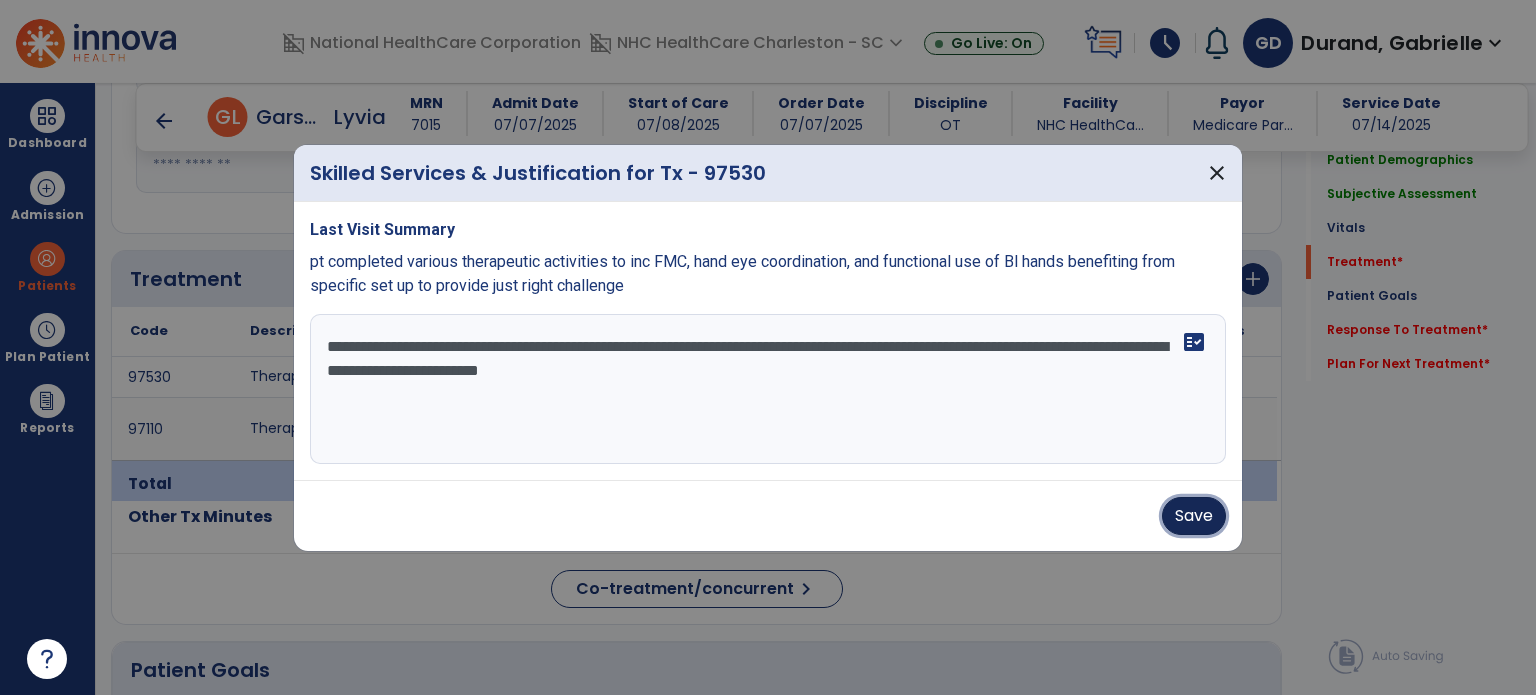 click on "Save" at bounding box center [1194, 516] 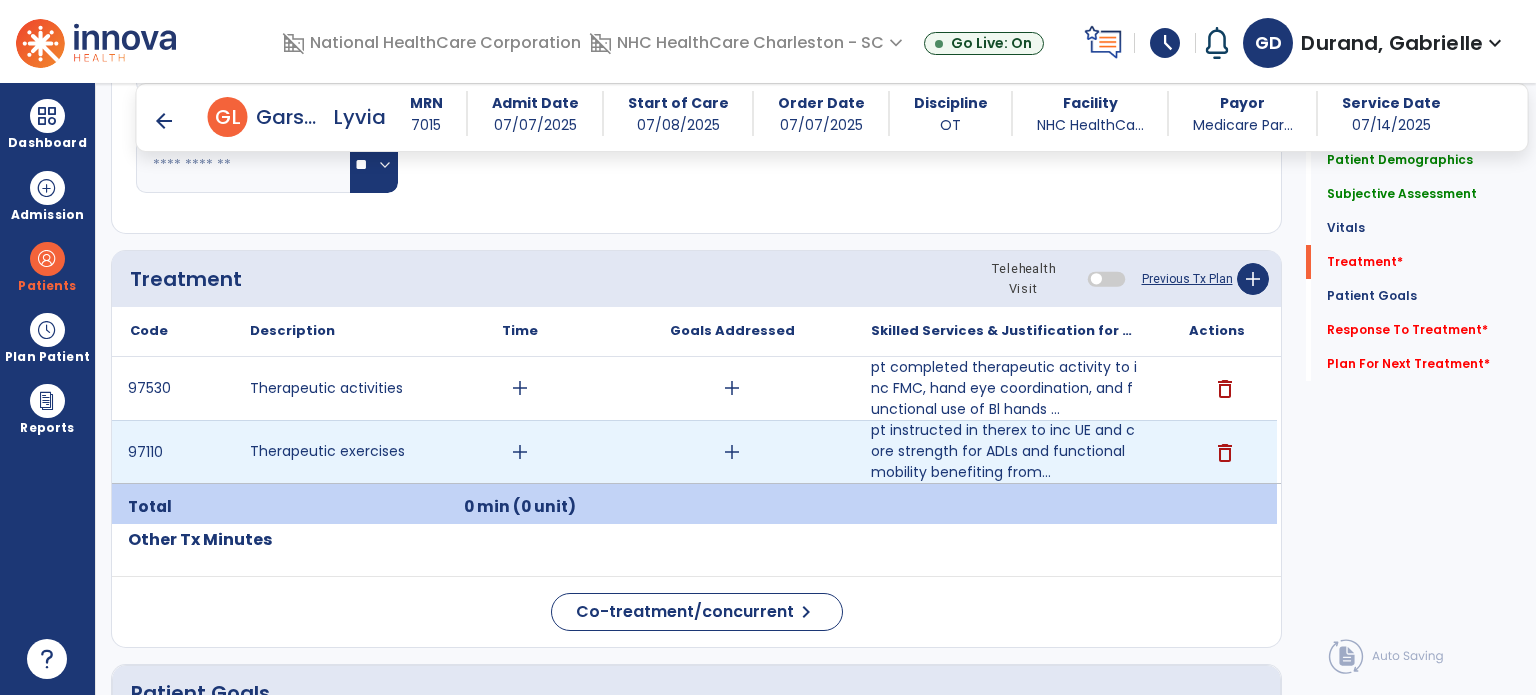 click on "add" at bounding box center [520, 452] 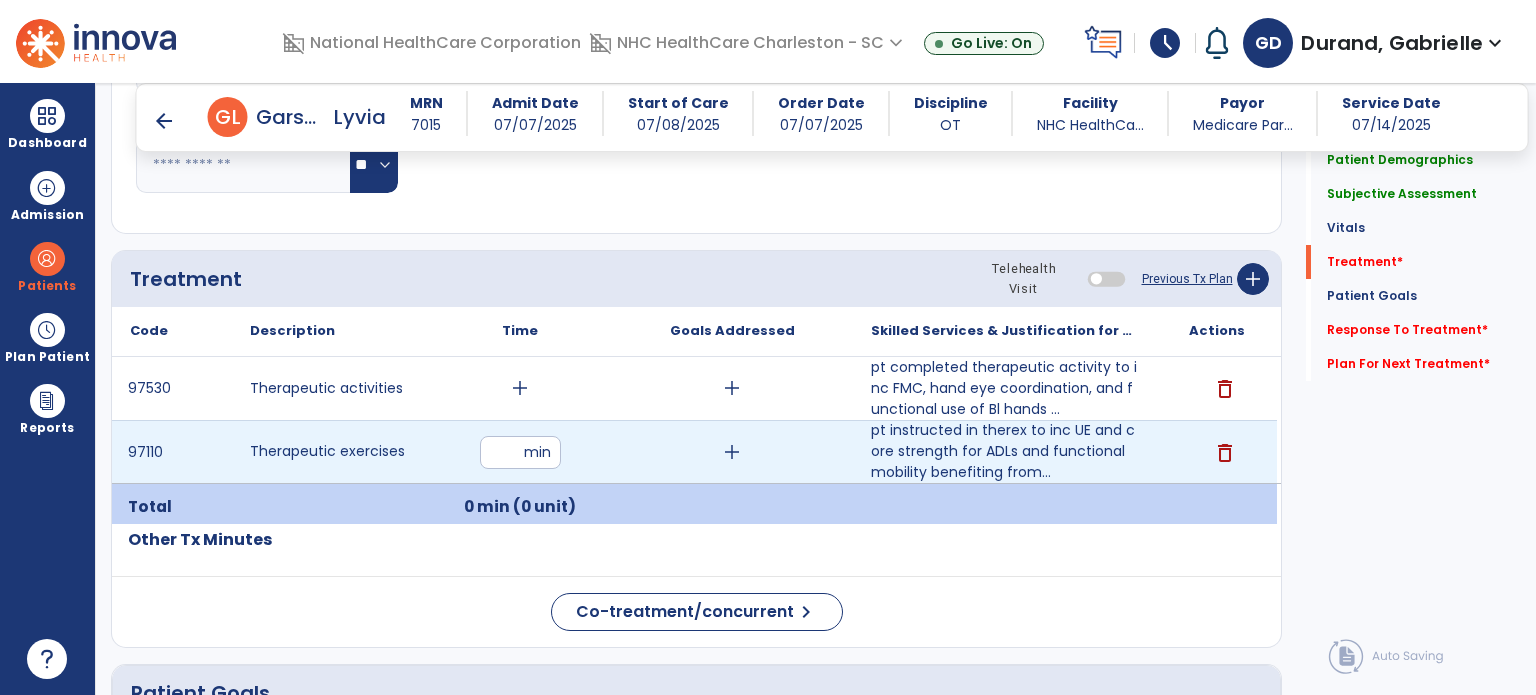type on "**" 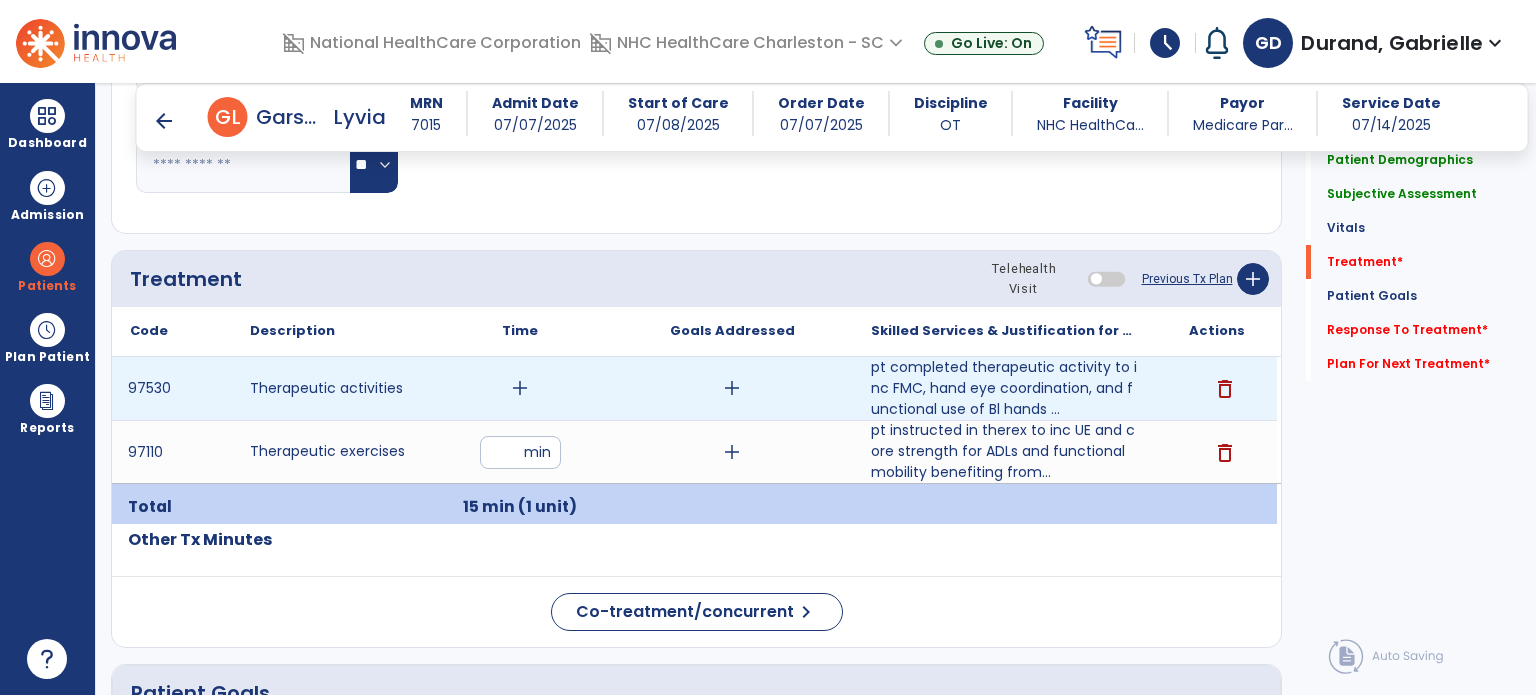 click on "add" at bounding box center [520, 388] 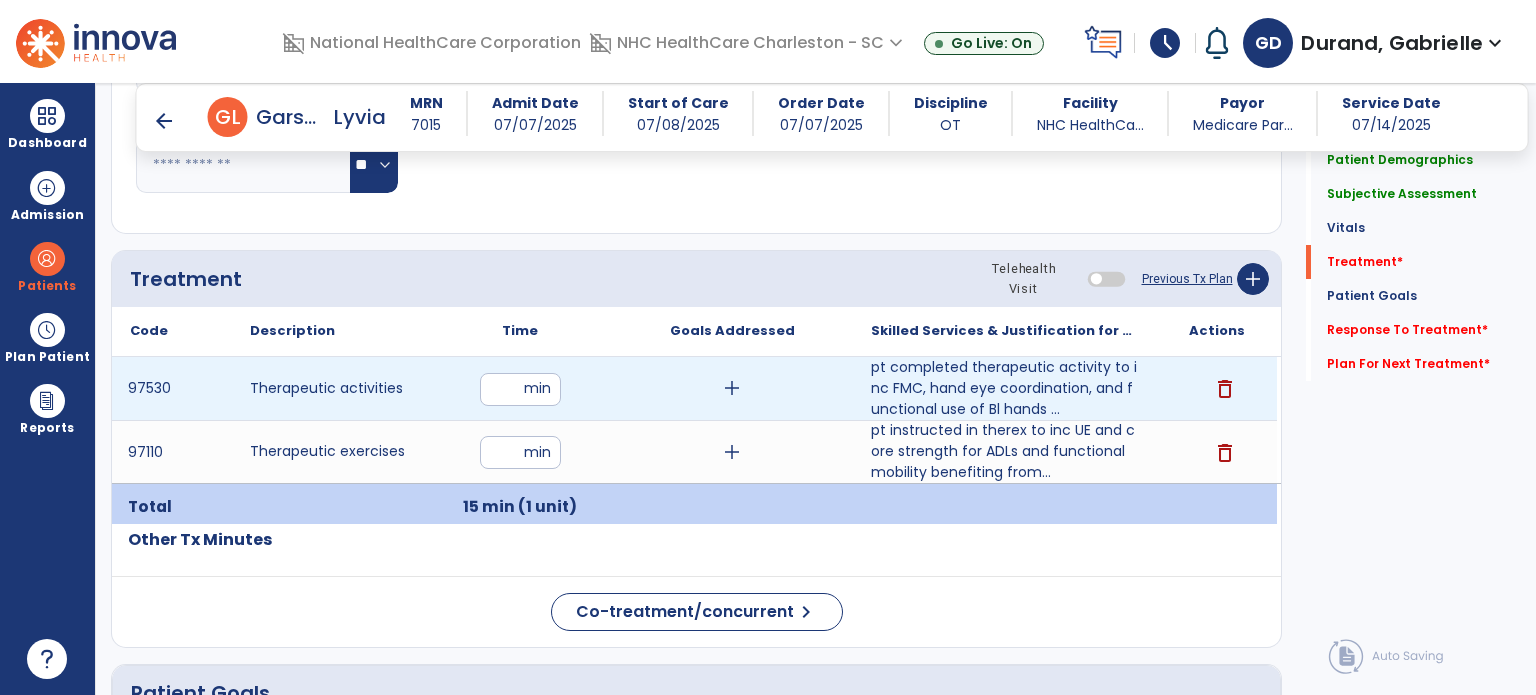 type on "**" 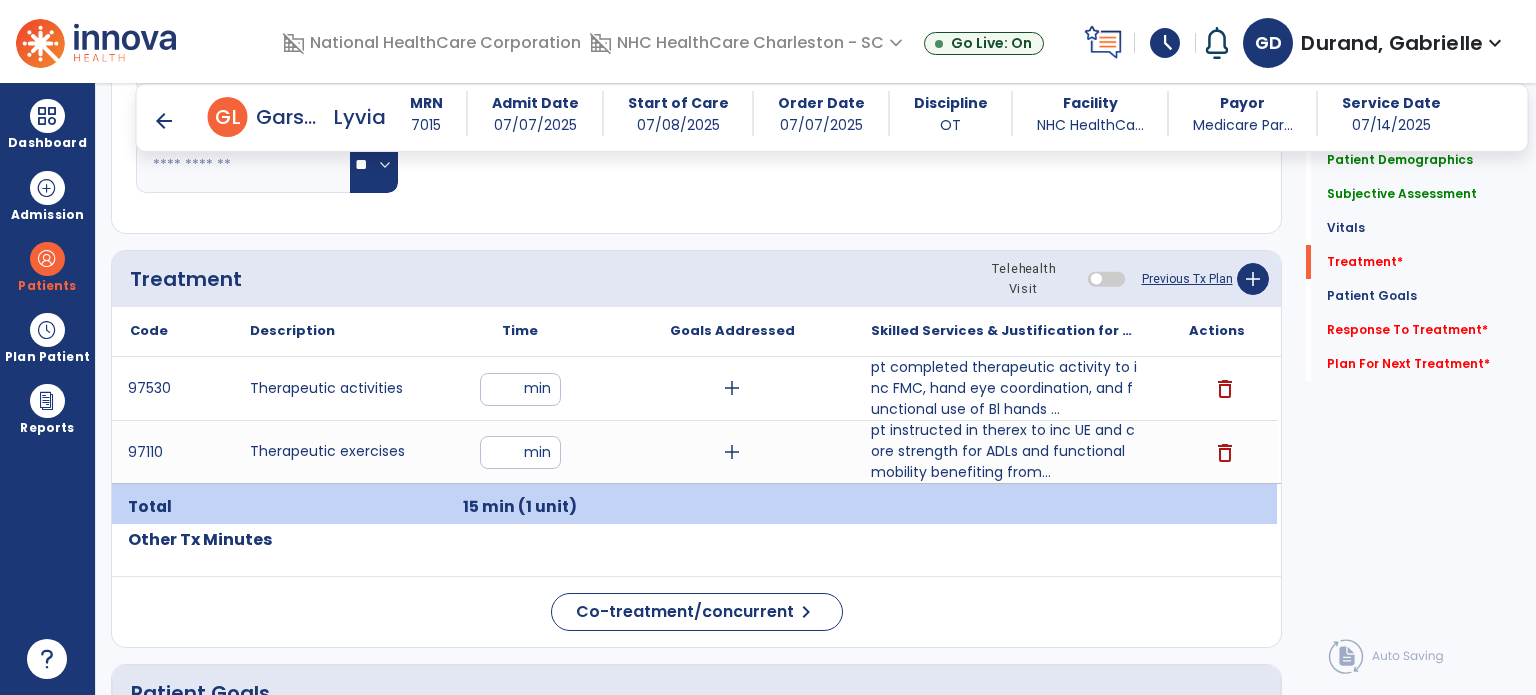 click on "Treatment Telehealth Visit  Previous Tx Plan   add" 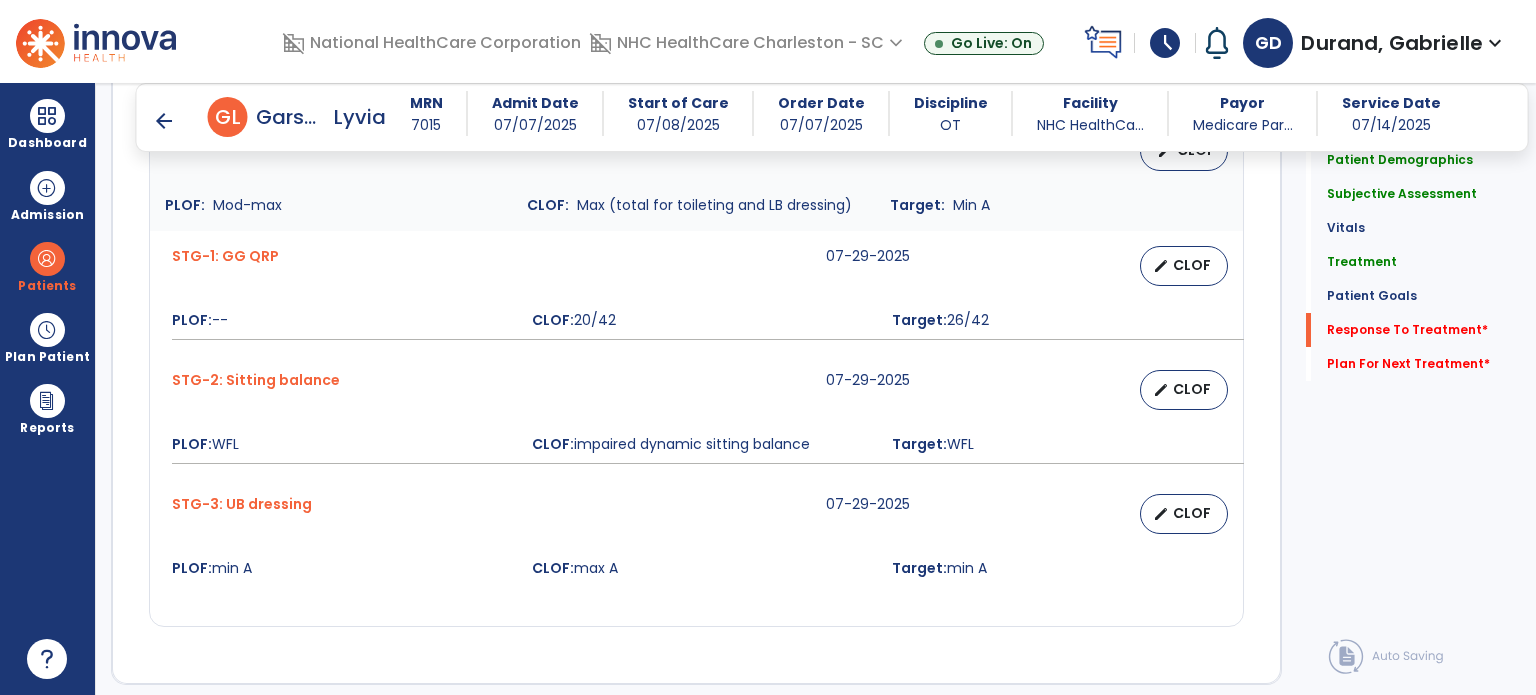 scroll, scrollTop: 2188, scrollLeft: 0, axis: vertical 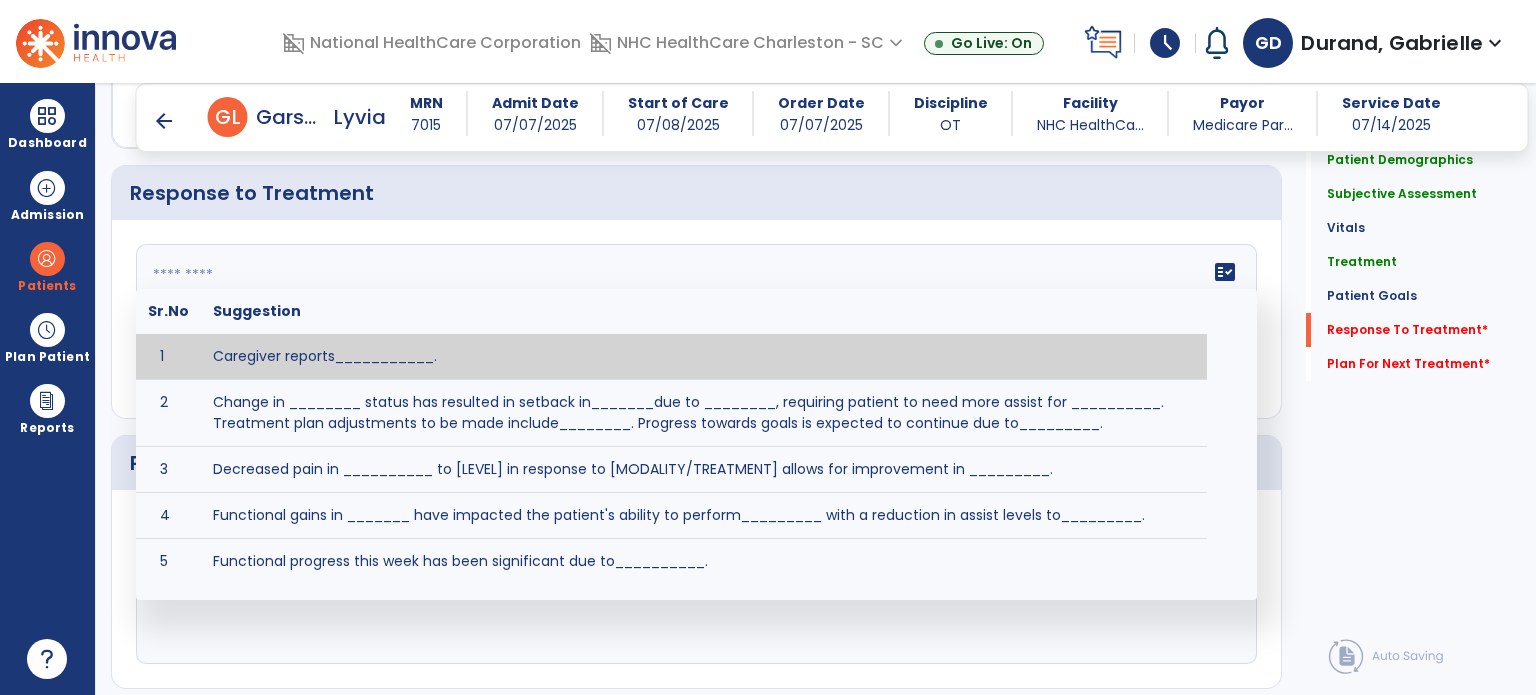 click 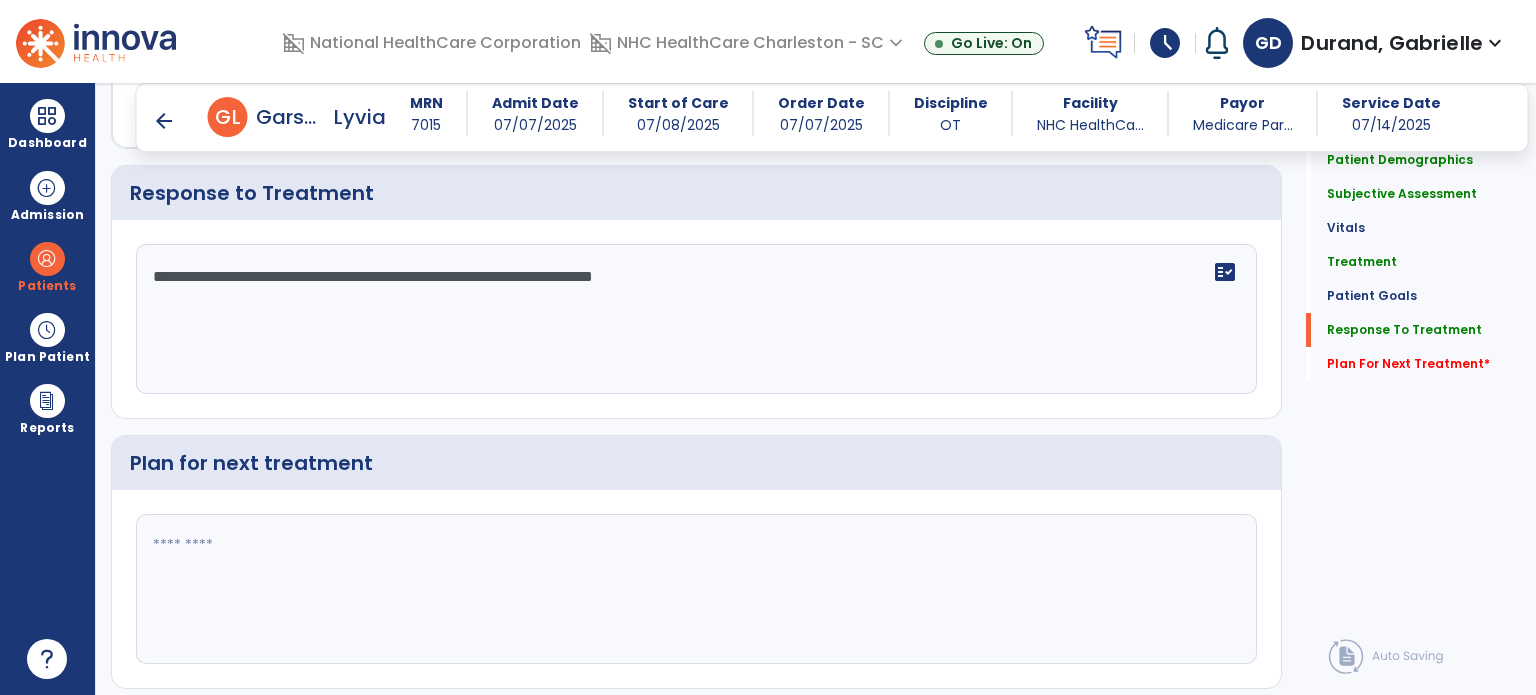 scroll, scrollTop: 2241, scrollLeft: 0, axis: vertical 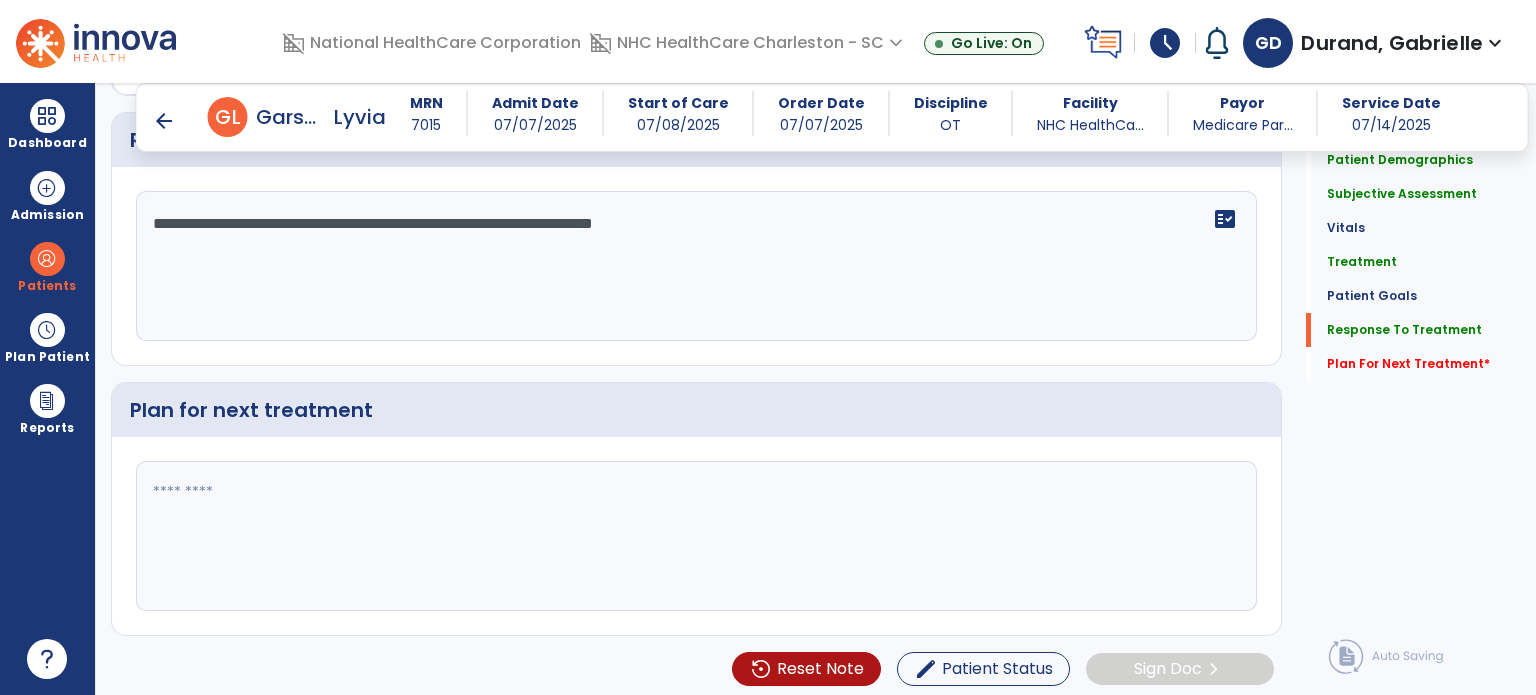 type on "**********" 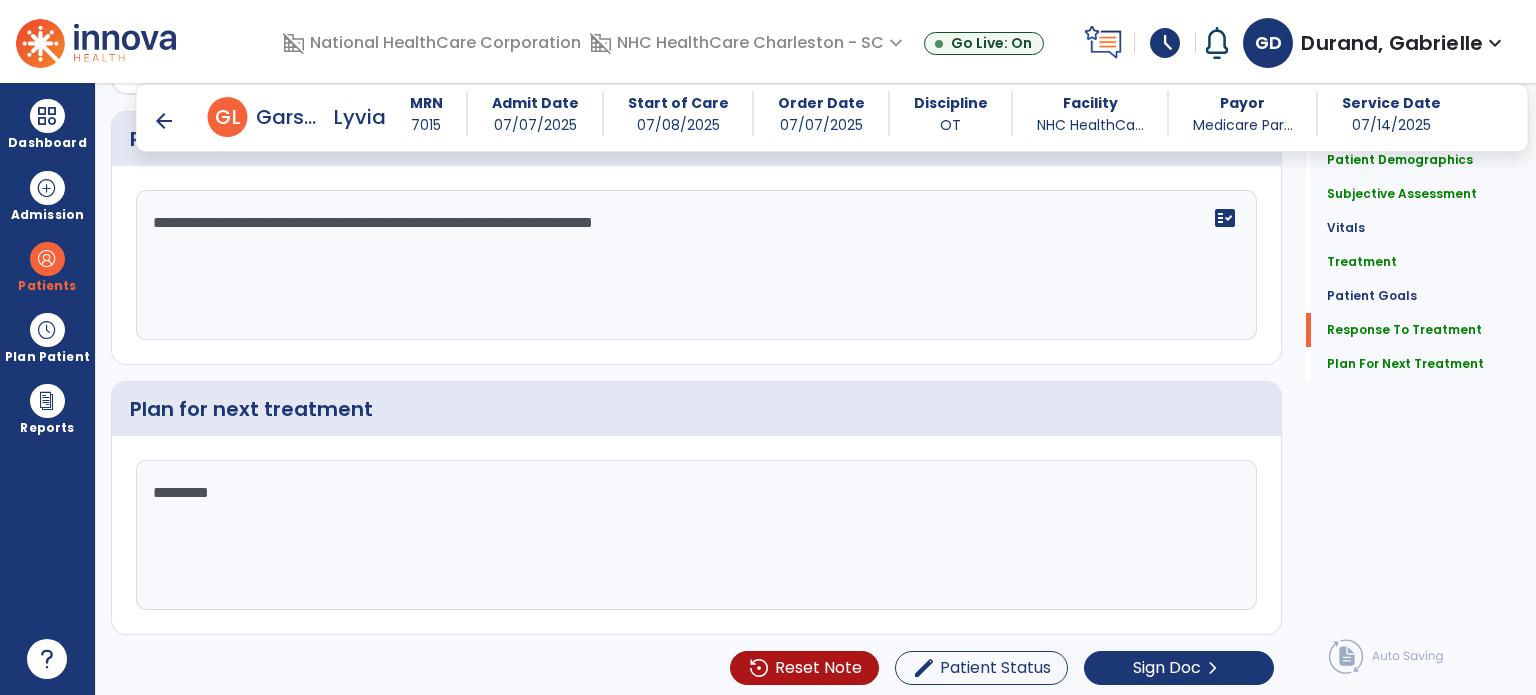 scroll, scrollTop: 2241, scrollLeft: 0, axis: vertical 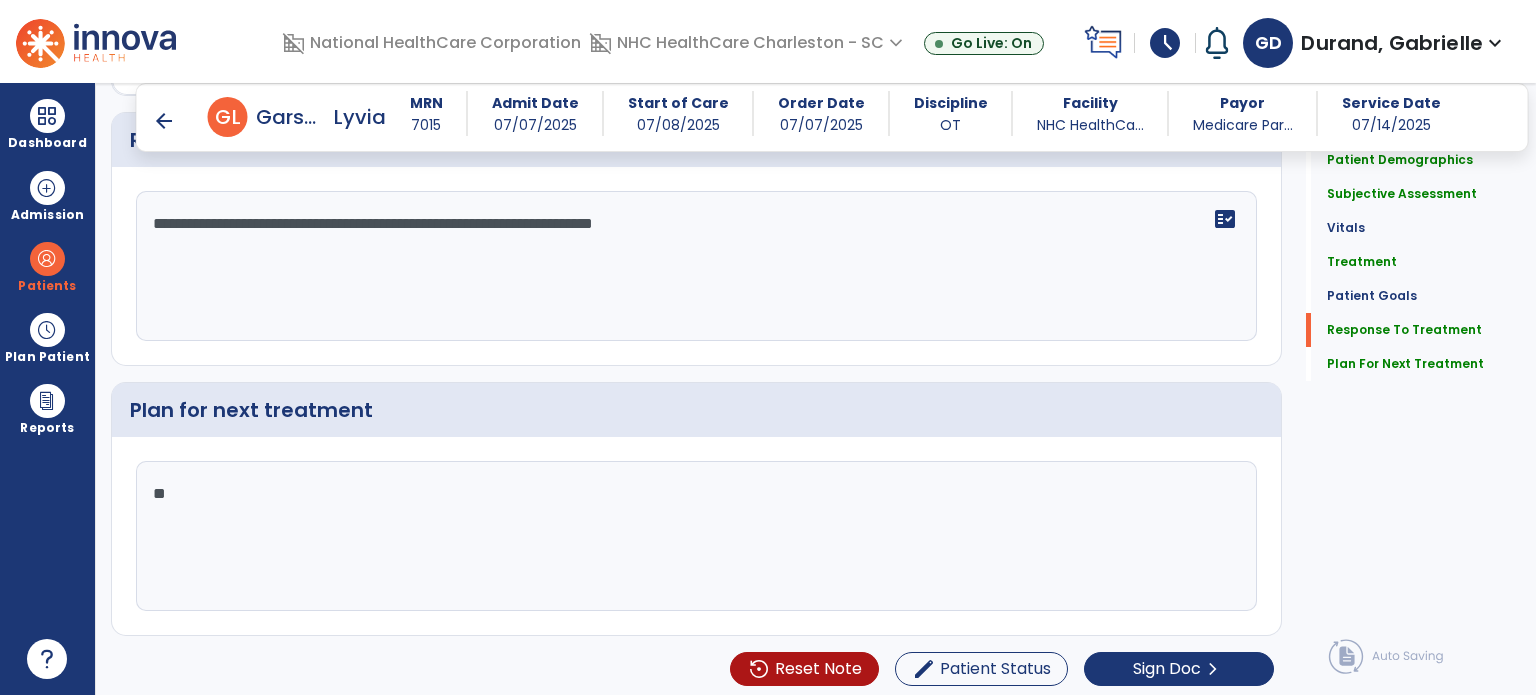 type on "*" 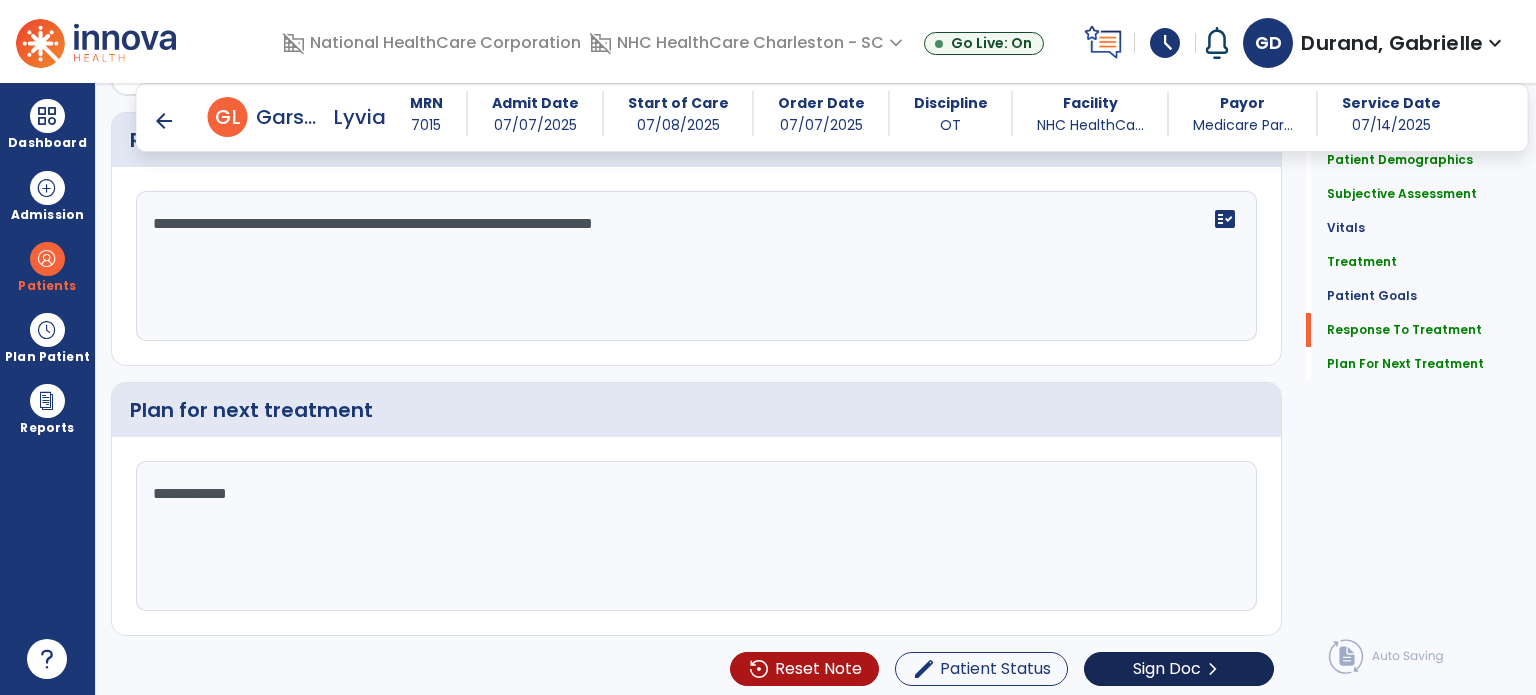 type on "**********" 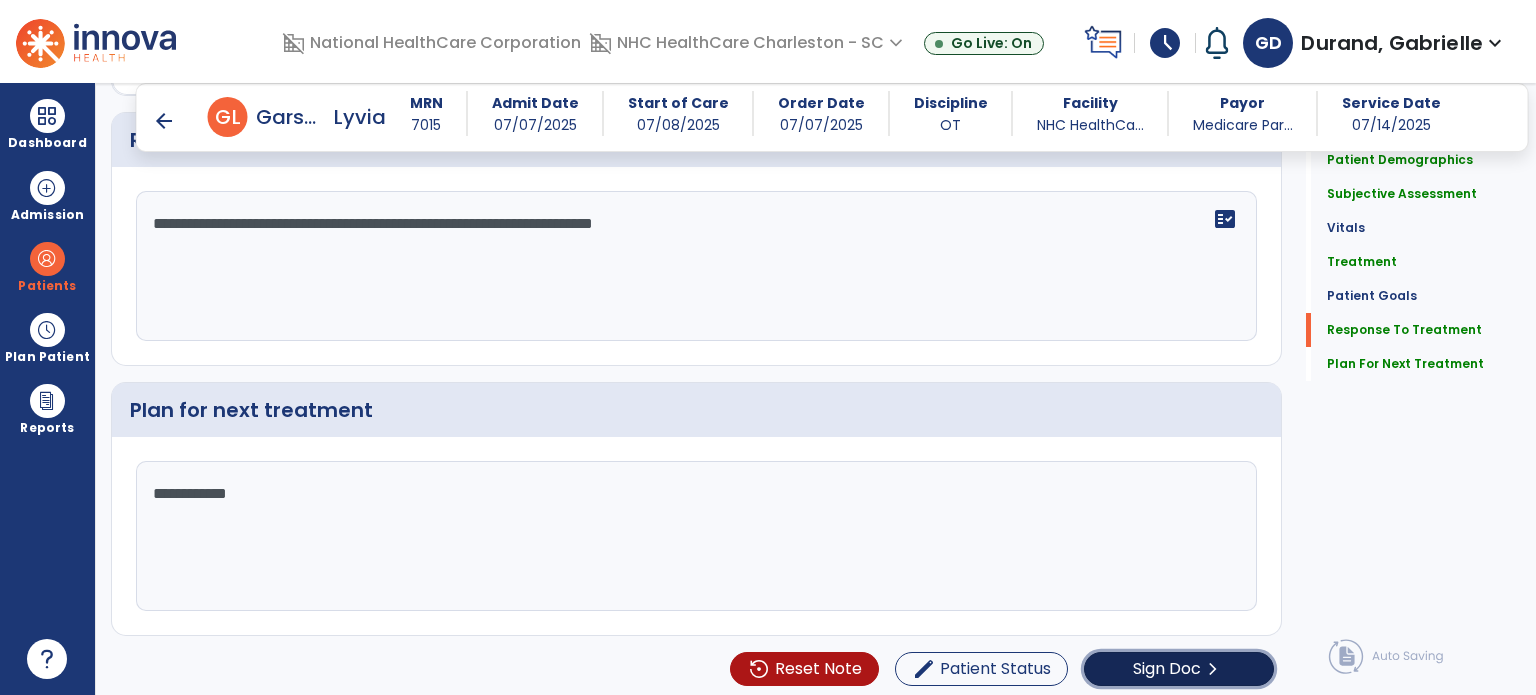 click on "Sign Doc  chevron_right" 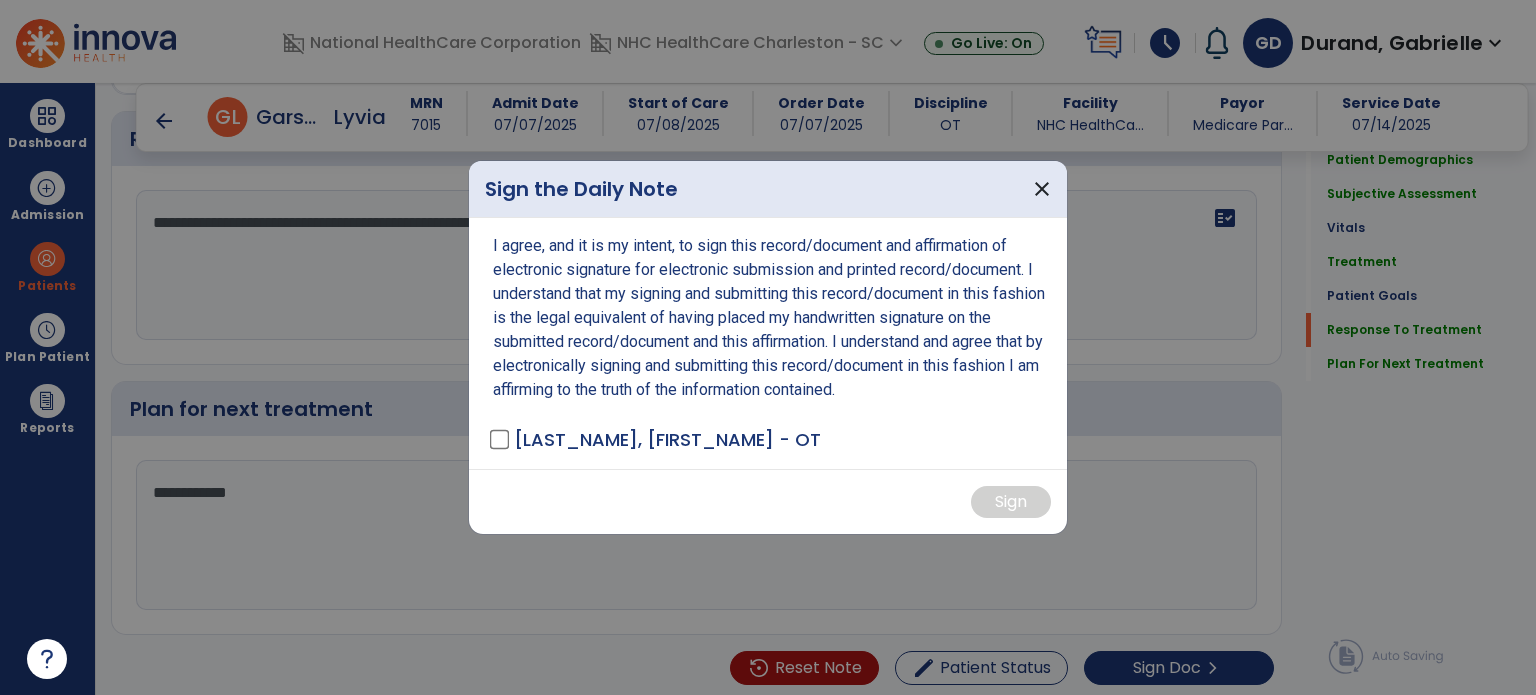 scroll, scrollTop: 2241, scrollLeft: 0, axis: vertical 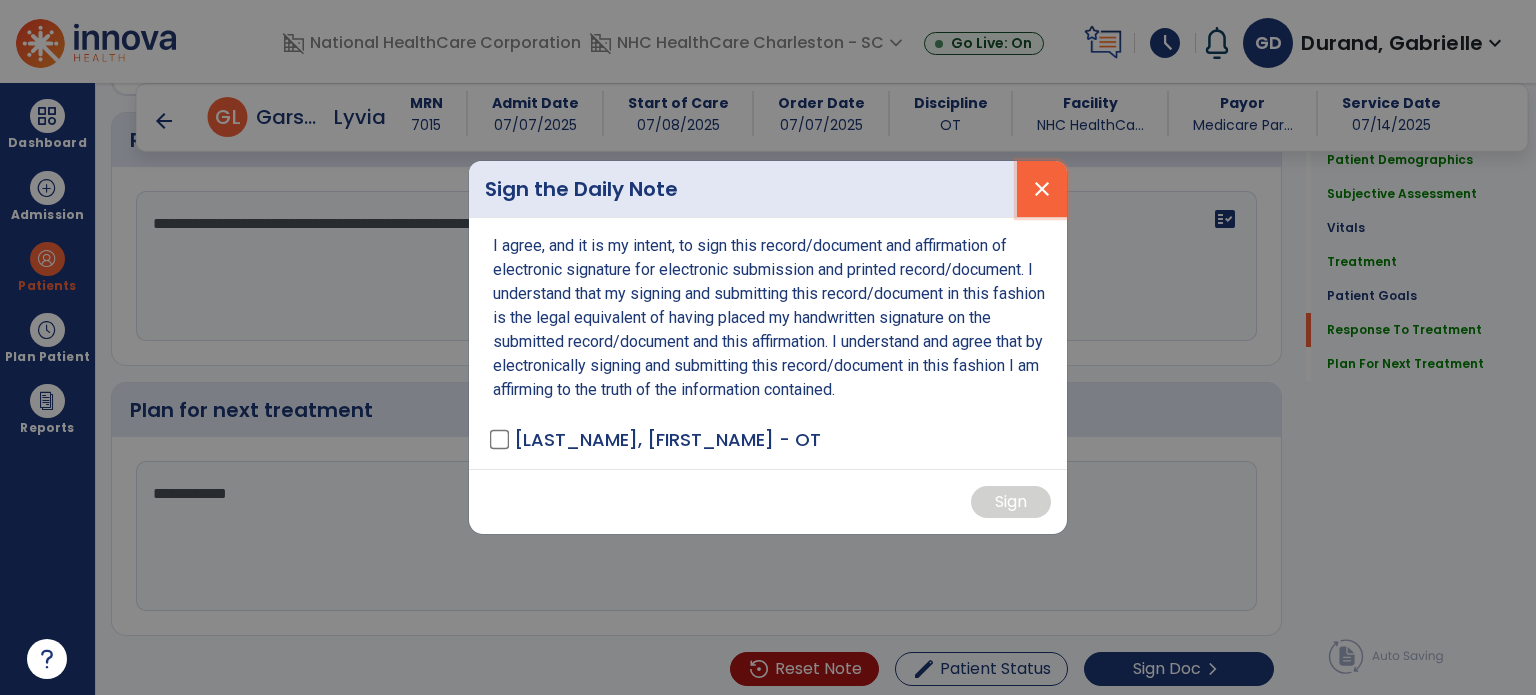 click on "close" at bounding box center (1042, 189) 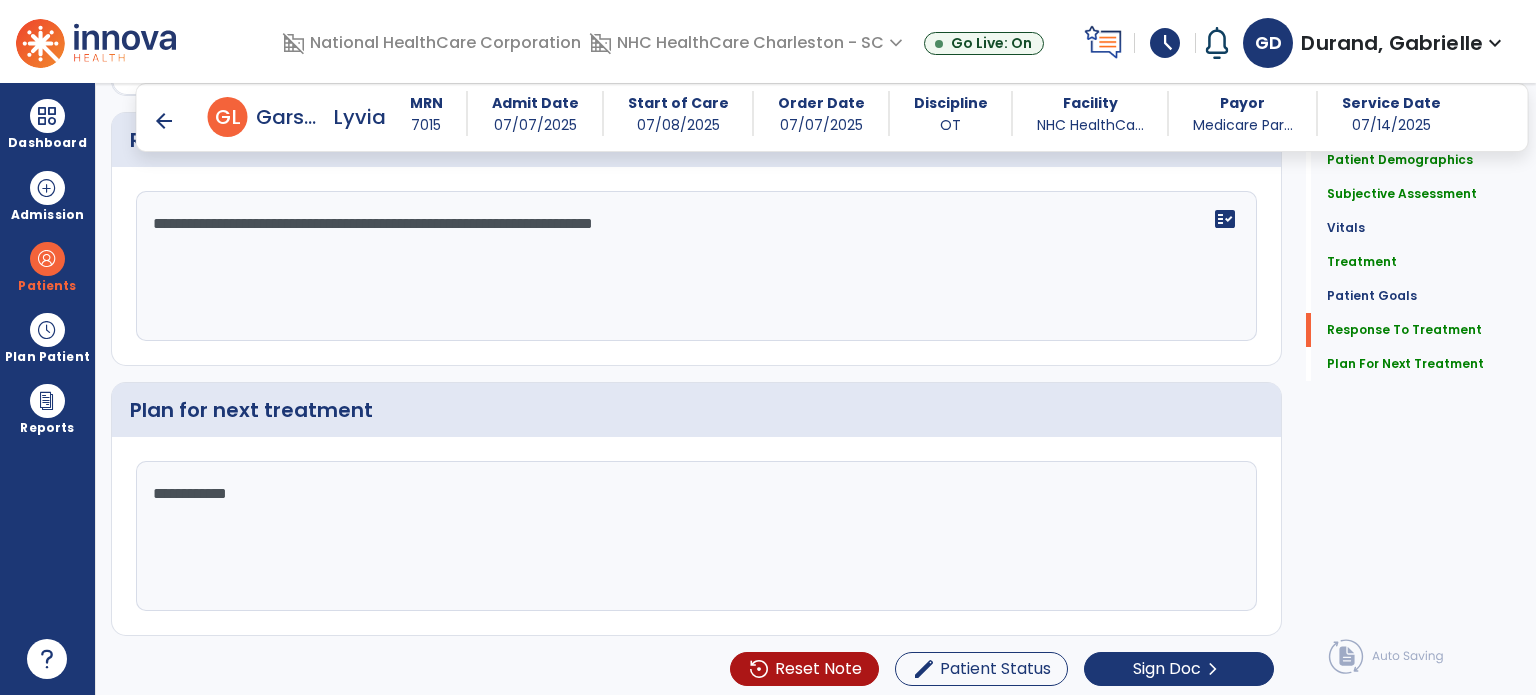 click on "**********" 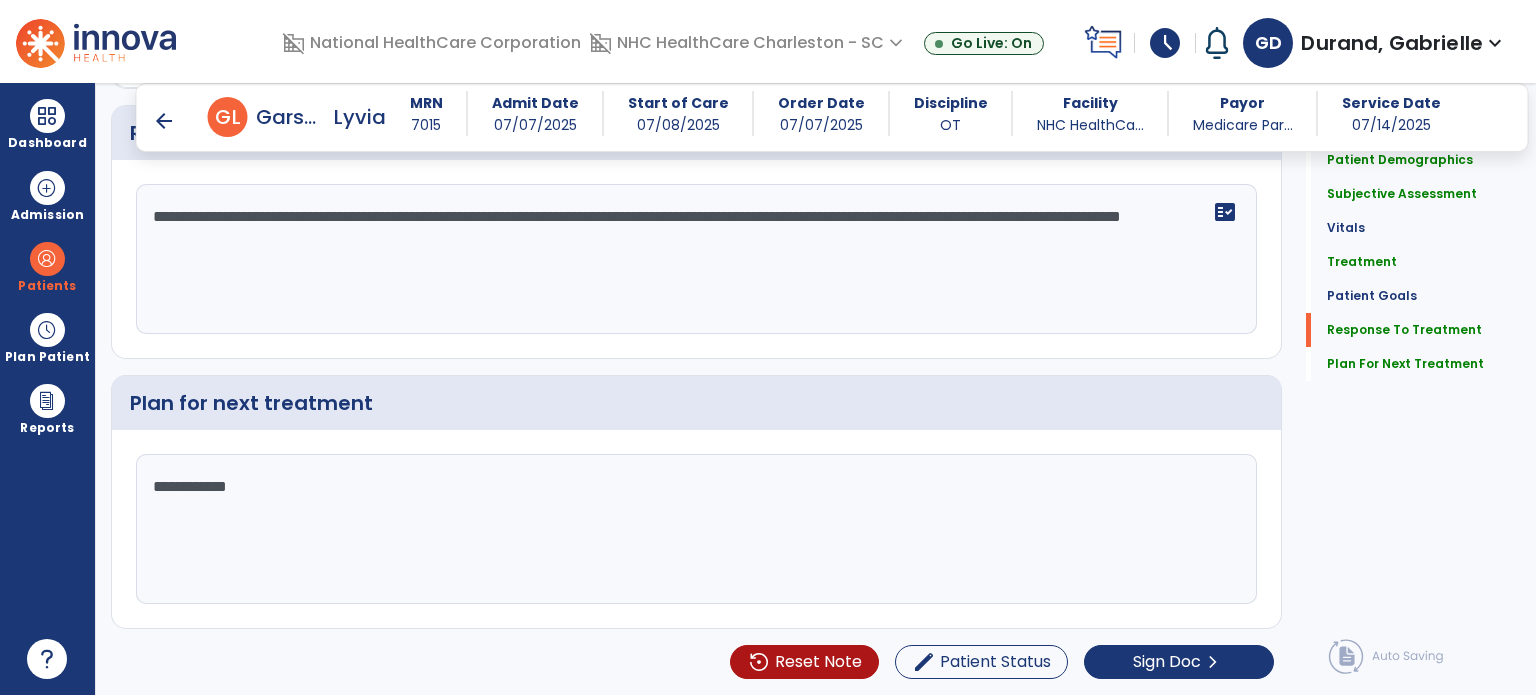 scroll, scrollTop: 2241, scrollLeft: 0, axis: vertical 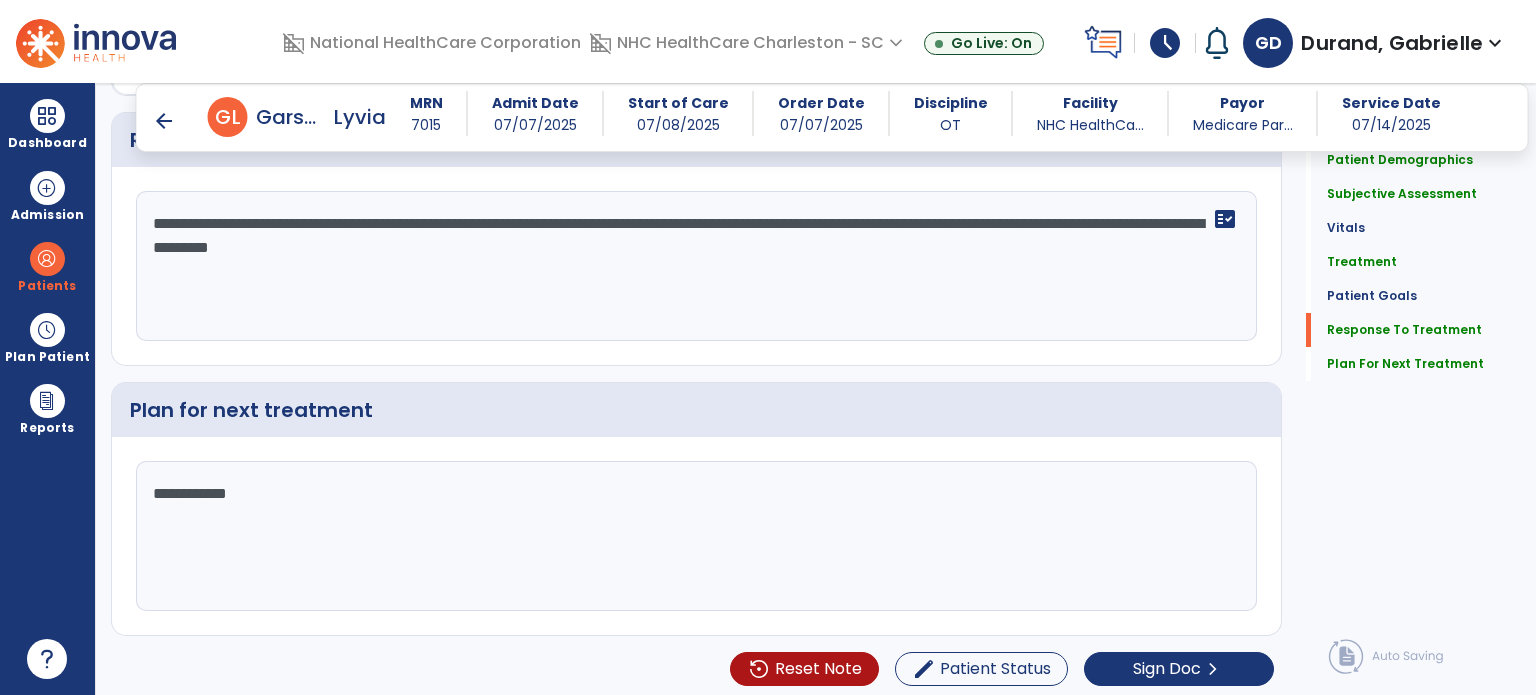 type on "**********" 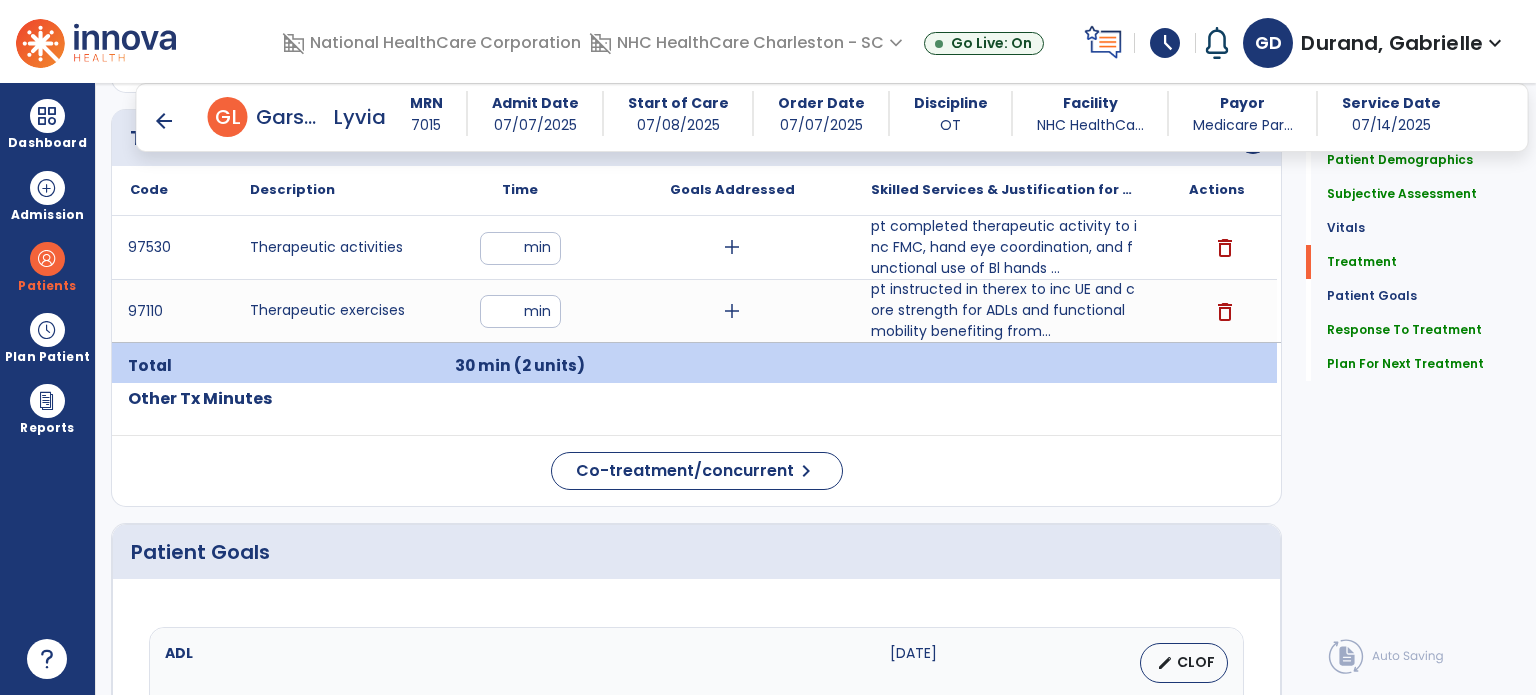 scroll, scrollTop: 1140, scrollLeft: 0, axis: vertical 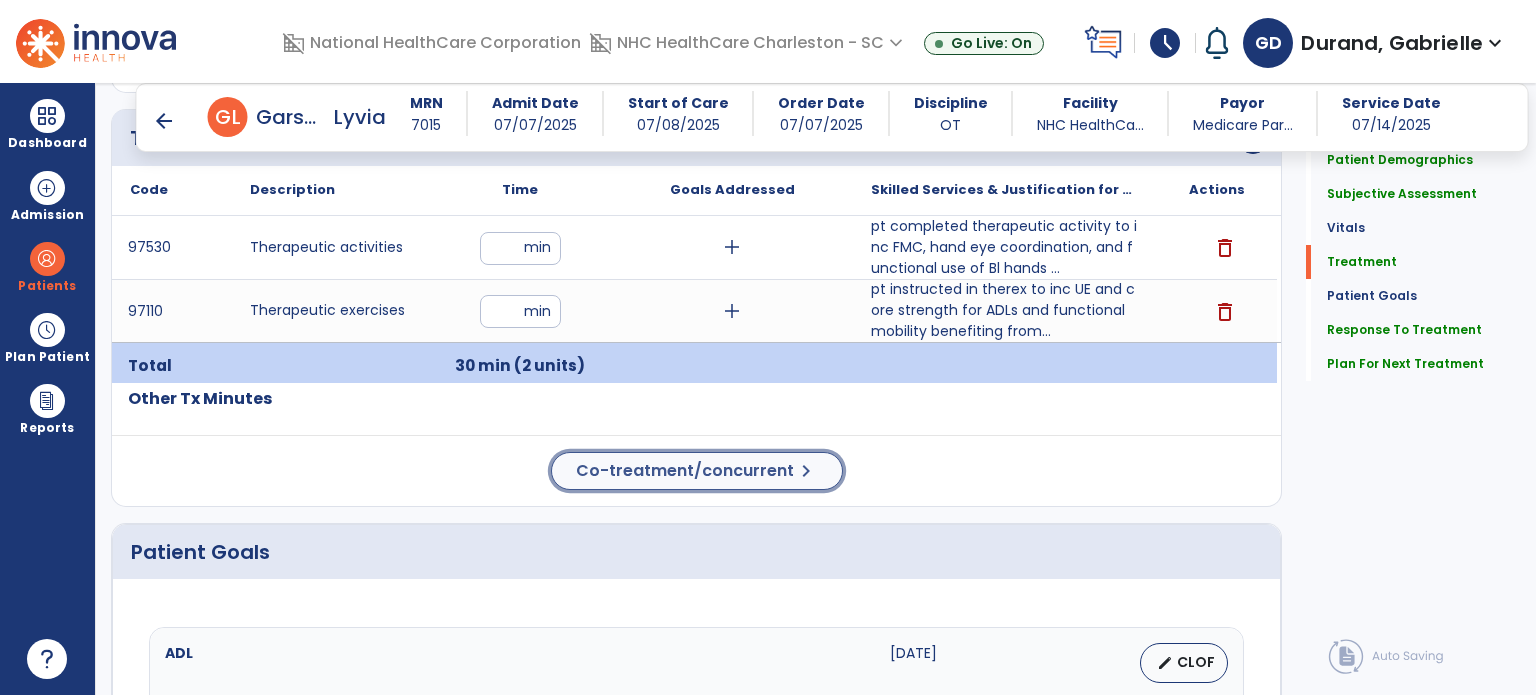 click on "Co-treatment/concurrent" 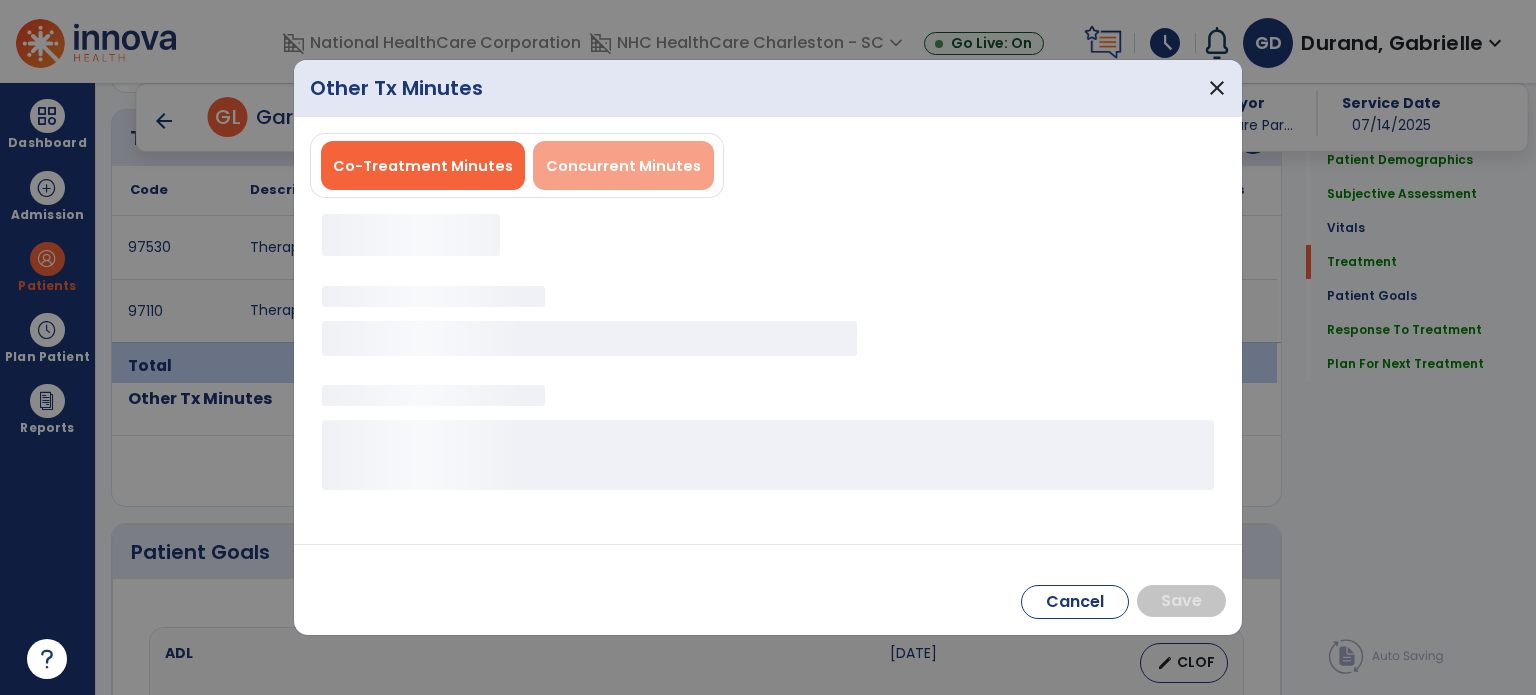 click on "Concurrent Minutes" at bounding box center [623, 166] 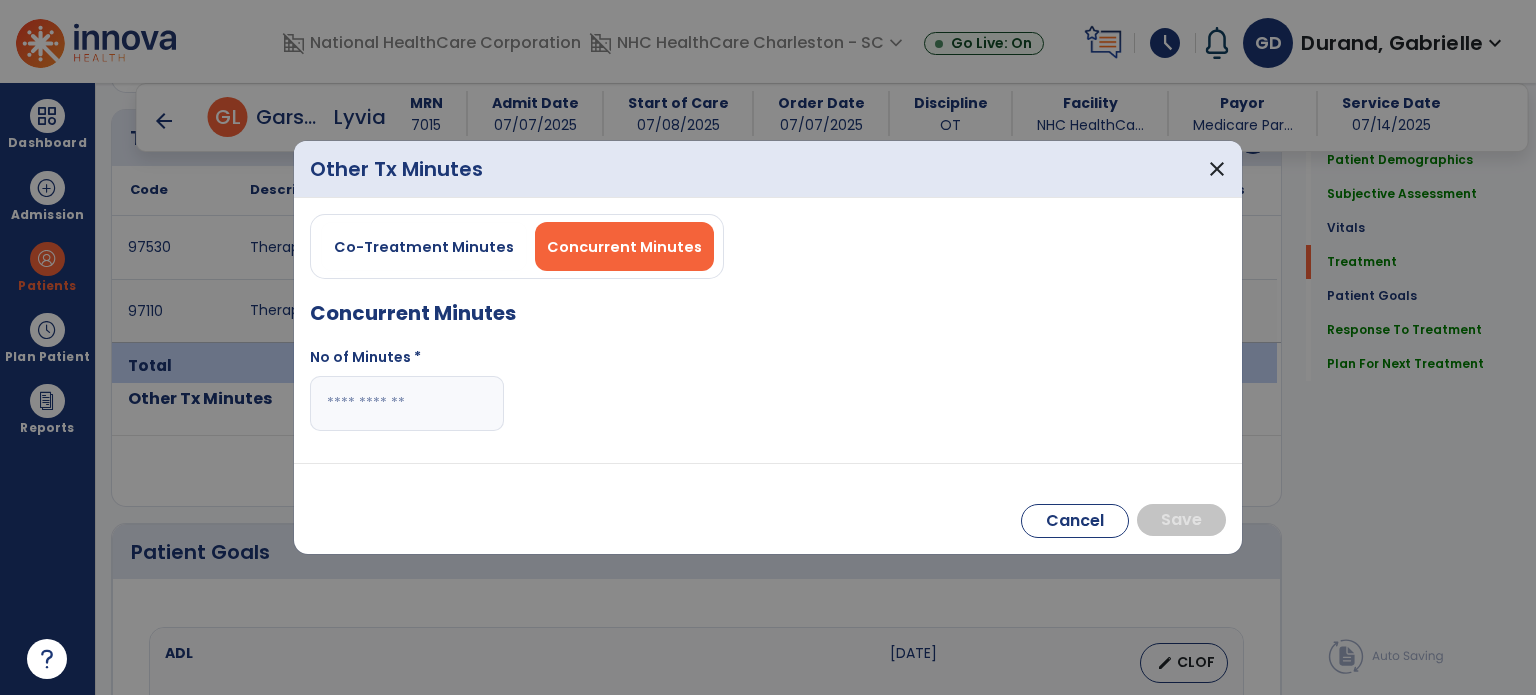 click at bounding box center [407, 403] 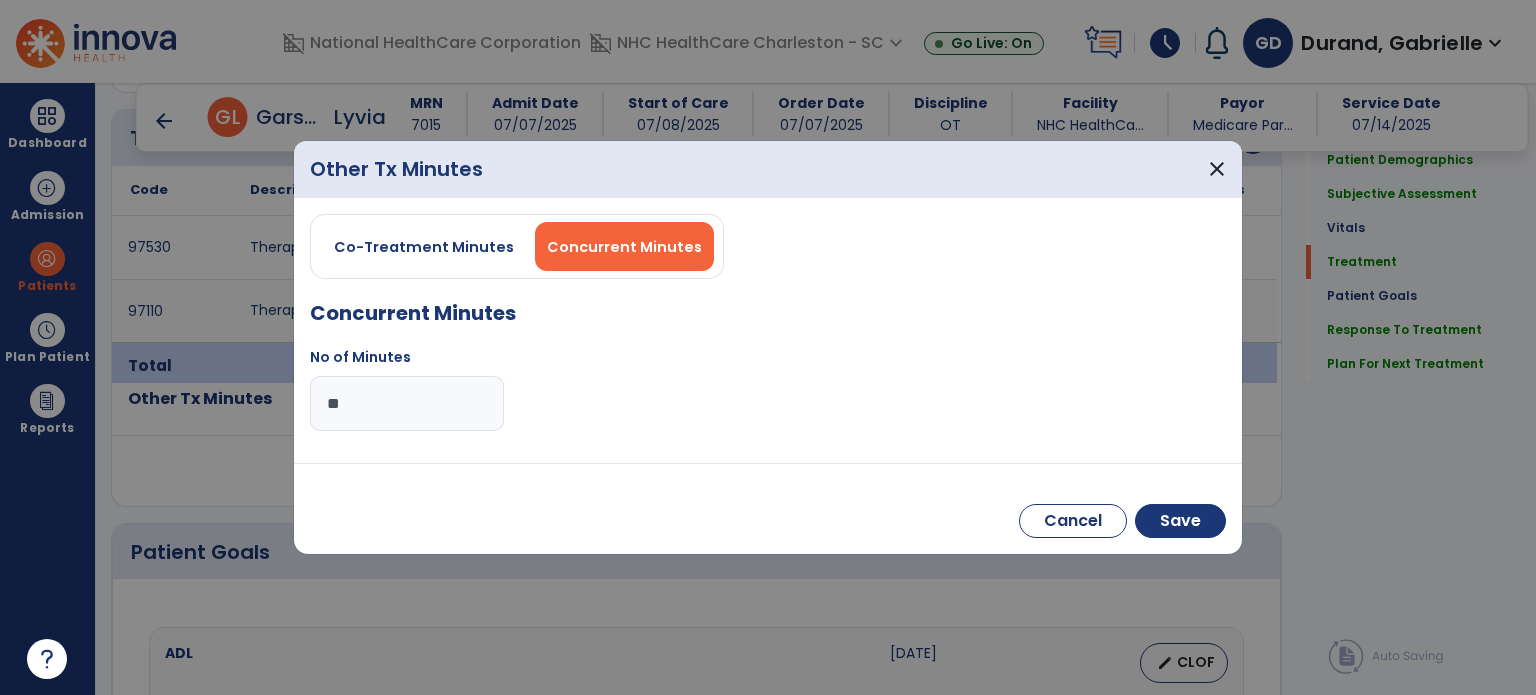 type on "**" 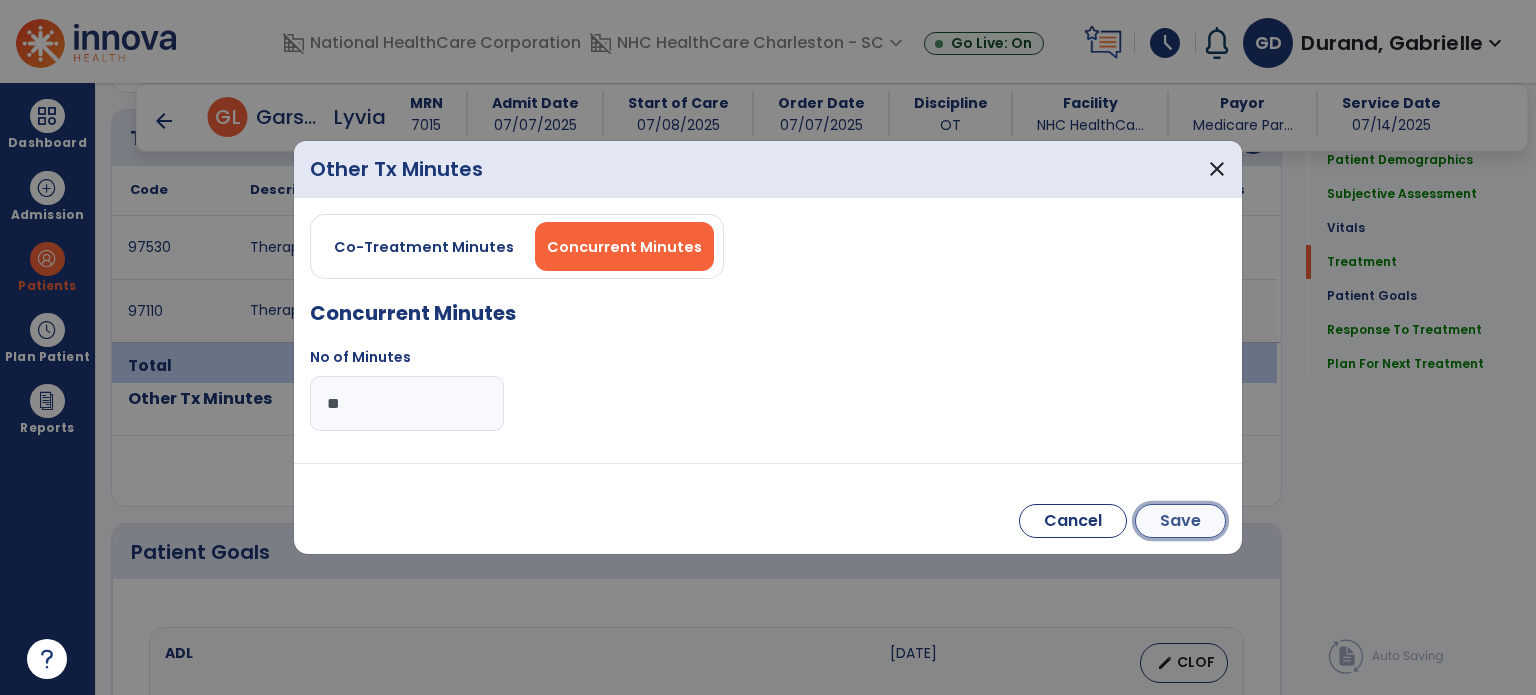 click on "Save" at bounding box center (1180, 521) 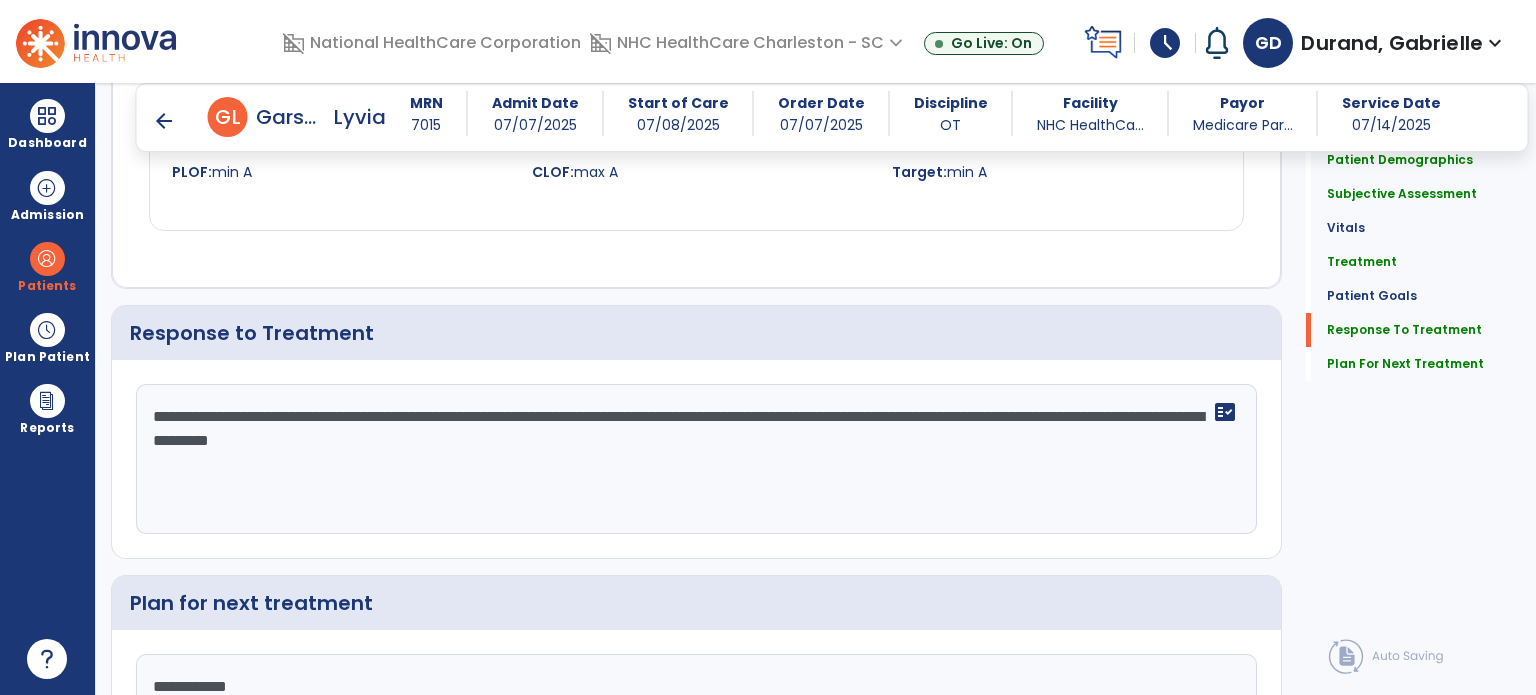 scroll, scrollTop: 2200, scrollLeft: 0, axis: vertical 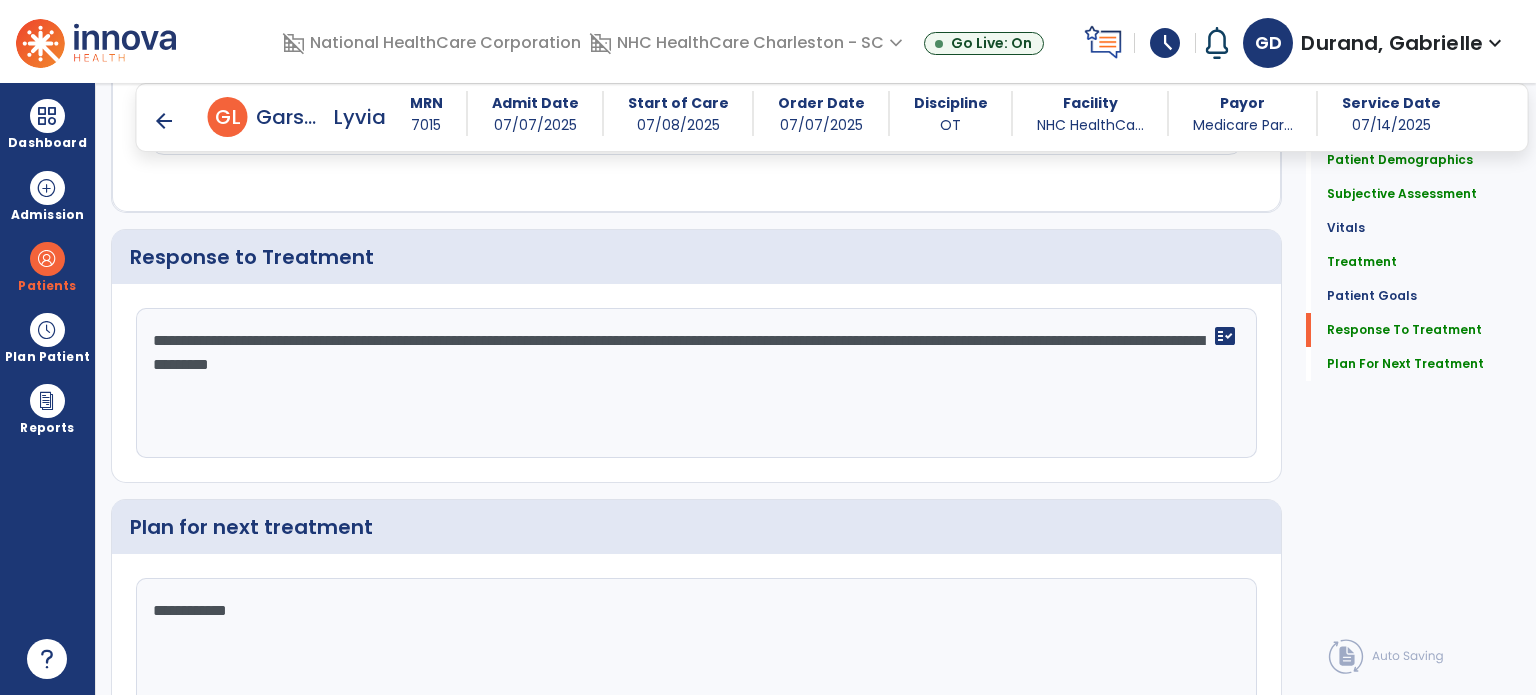 click on "**********" 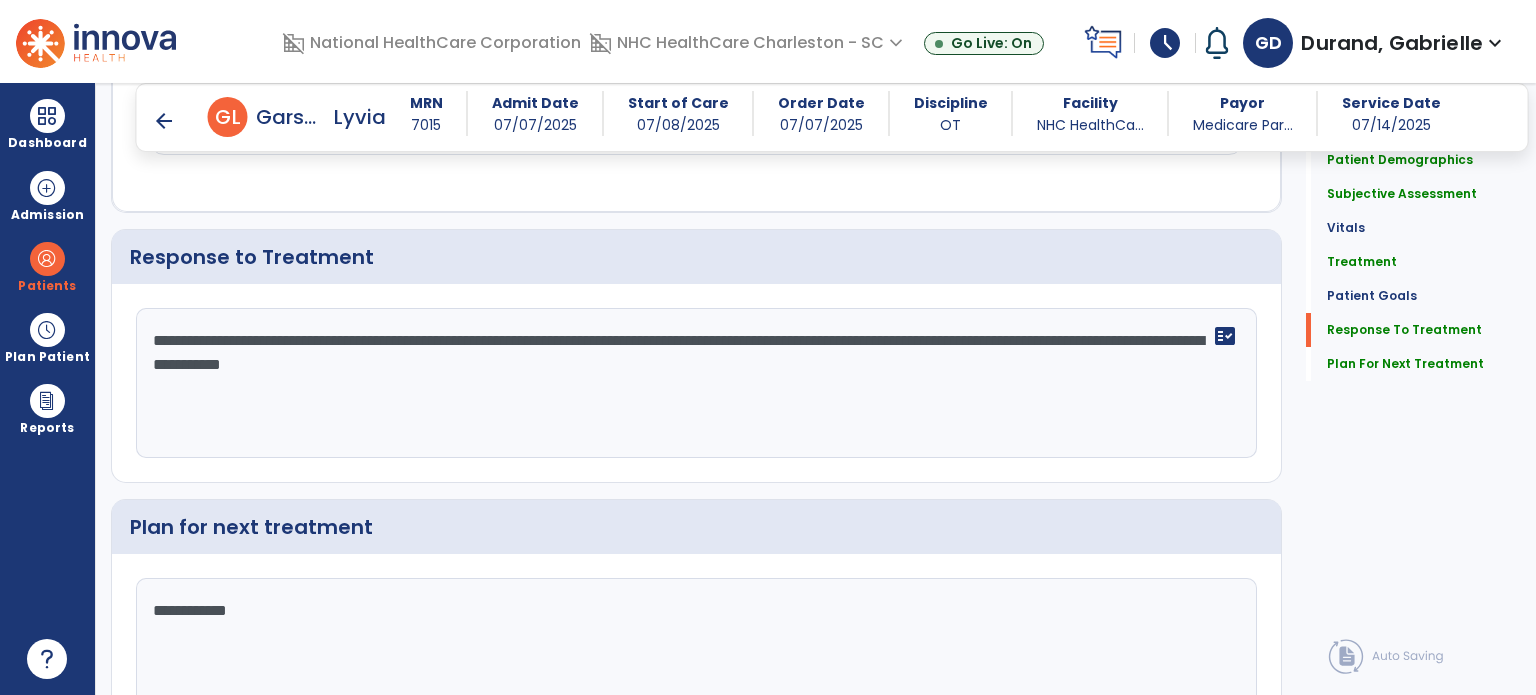 paste on "**********" 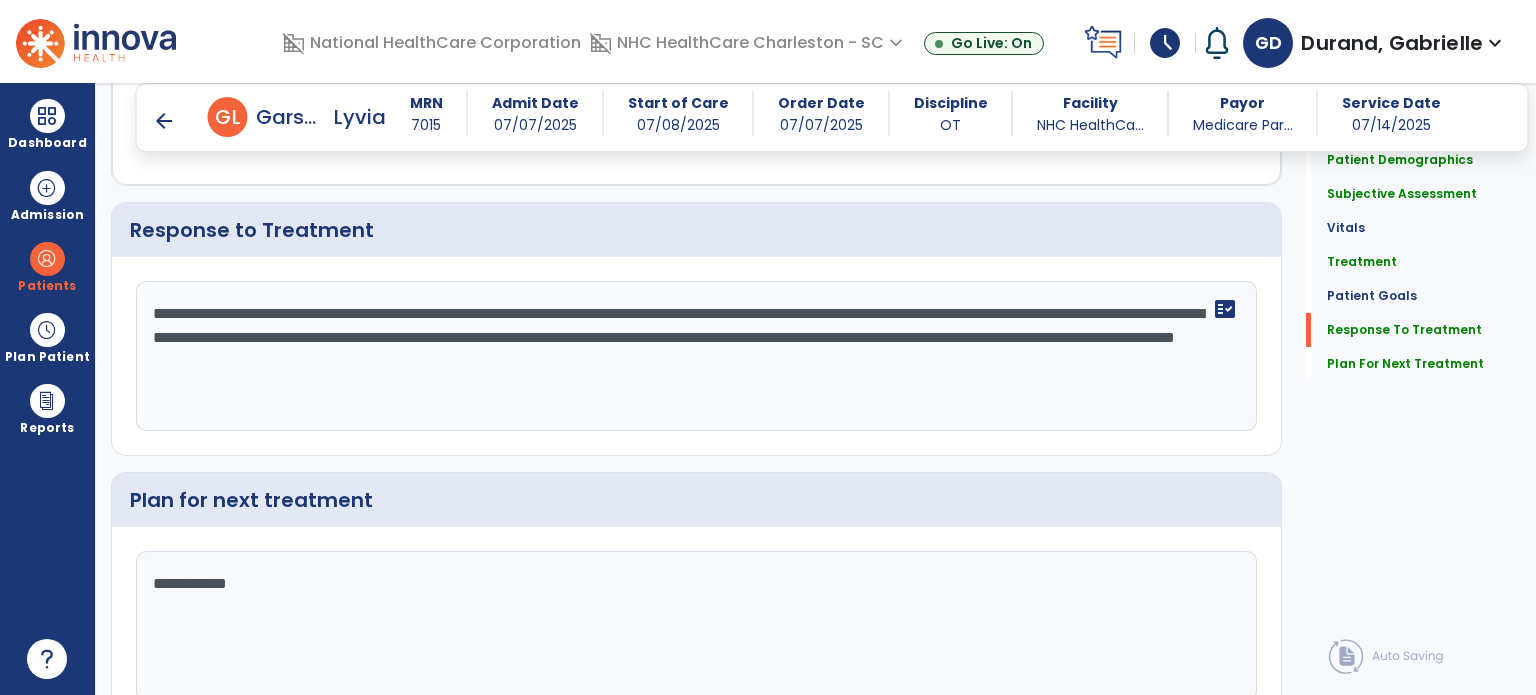scroll, scrollTop: 2318, scrollLeft: 0, axis: vertical 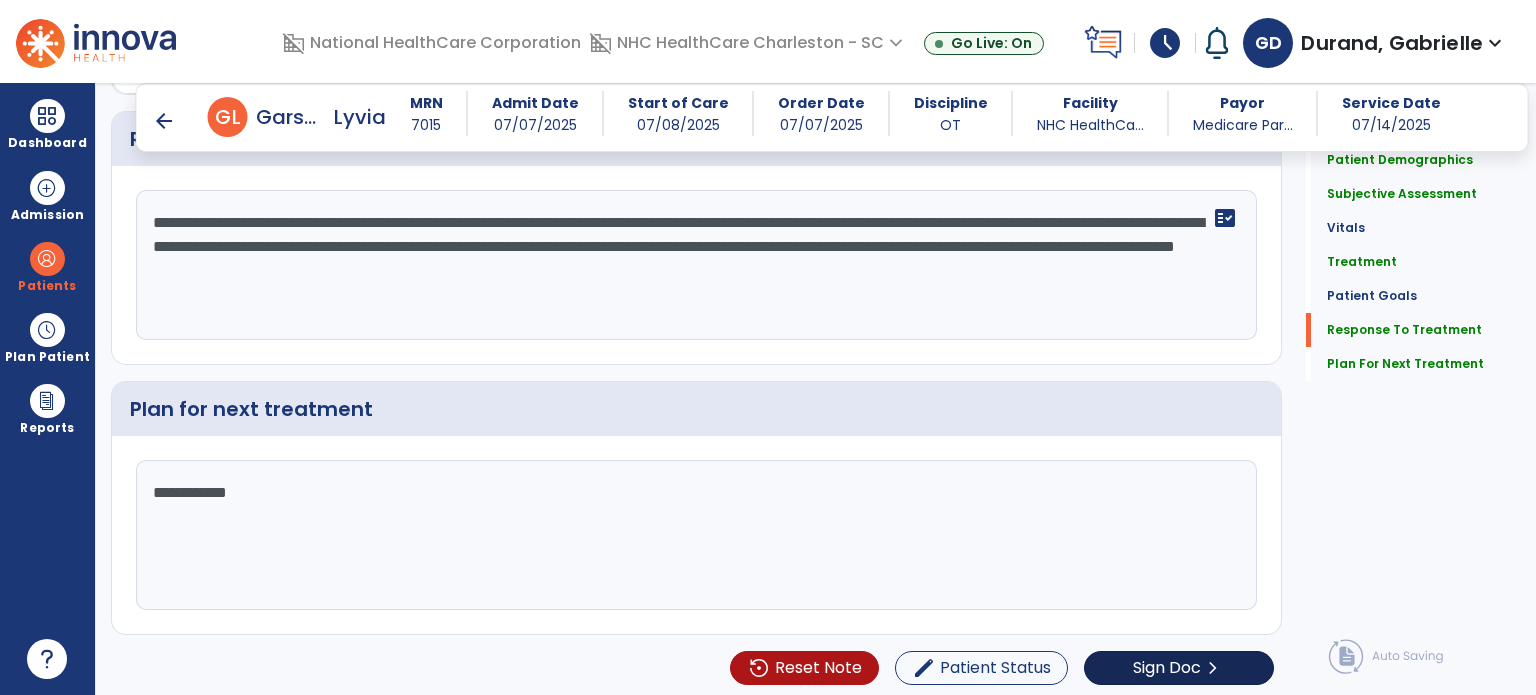 type on "**********" 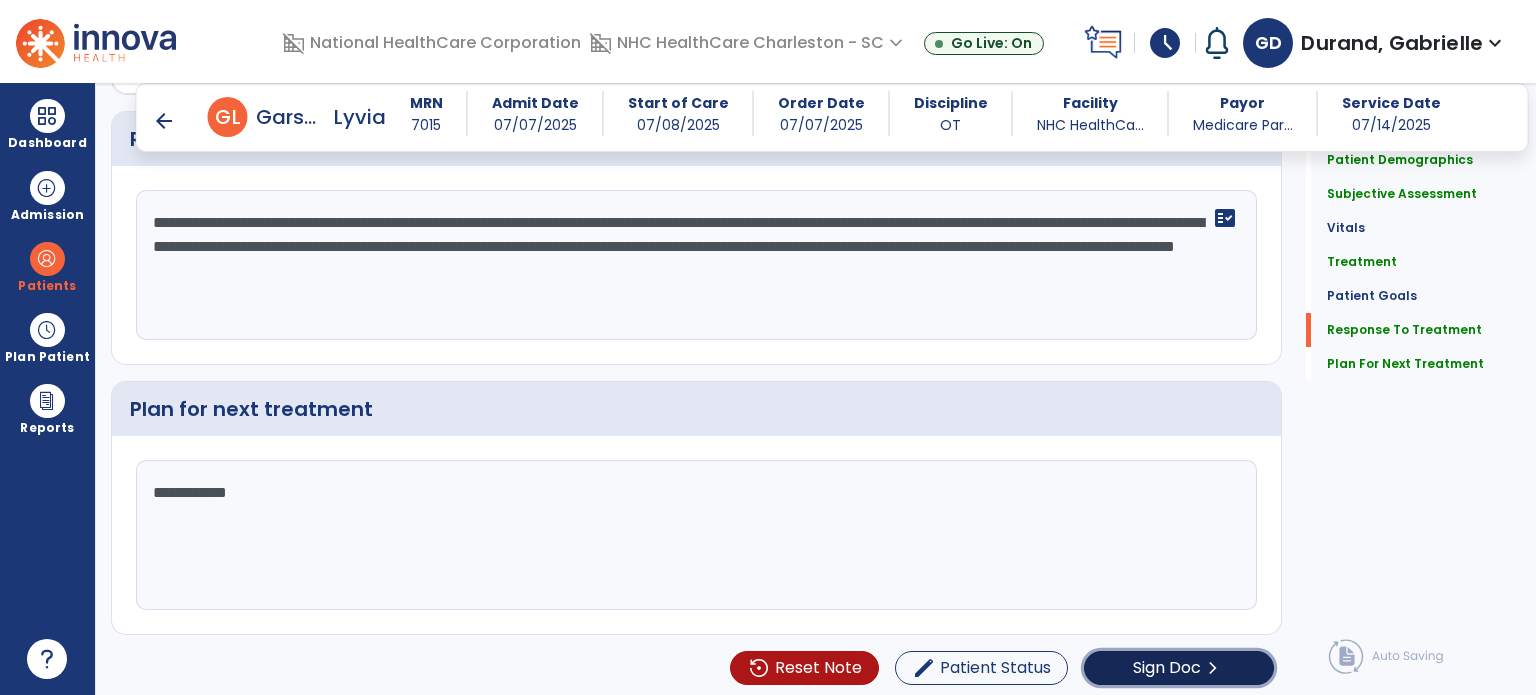 click on "chevron_right" 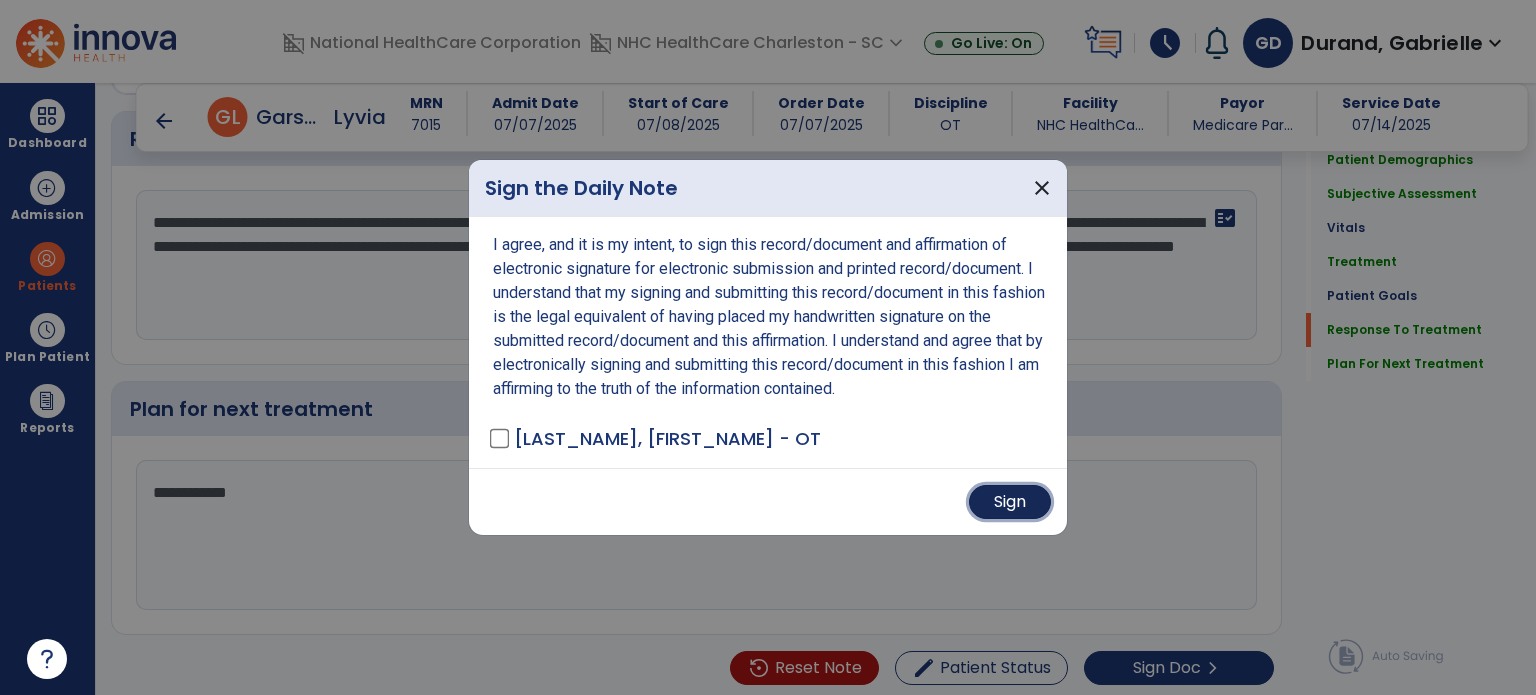 click on "Sign" at bounding box center (1010, 502) 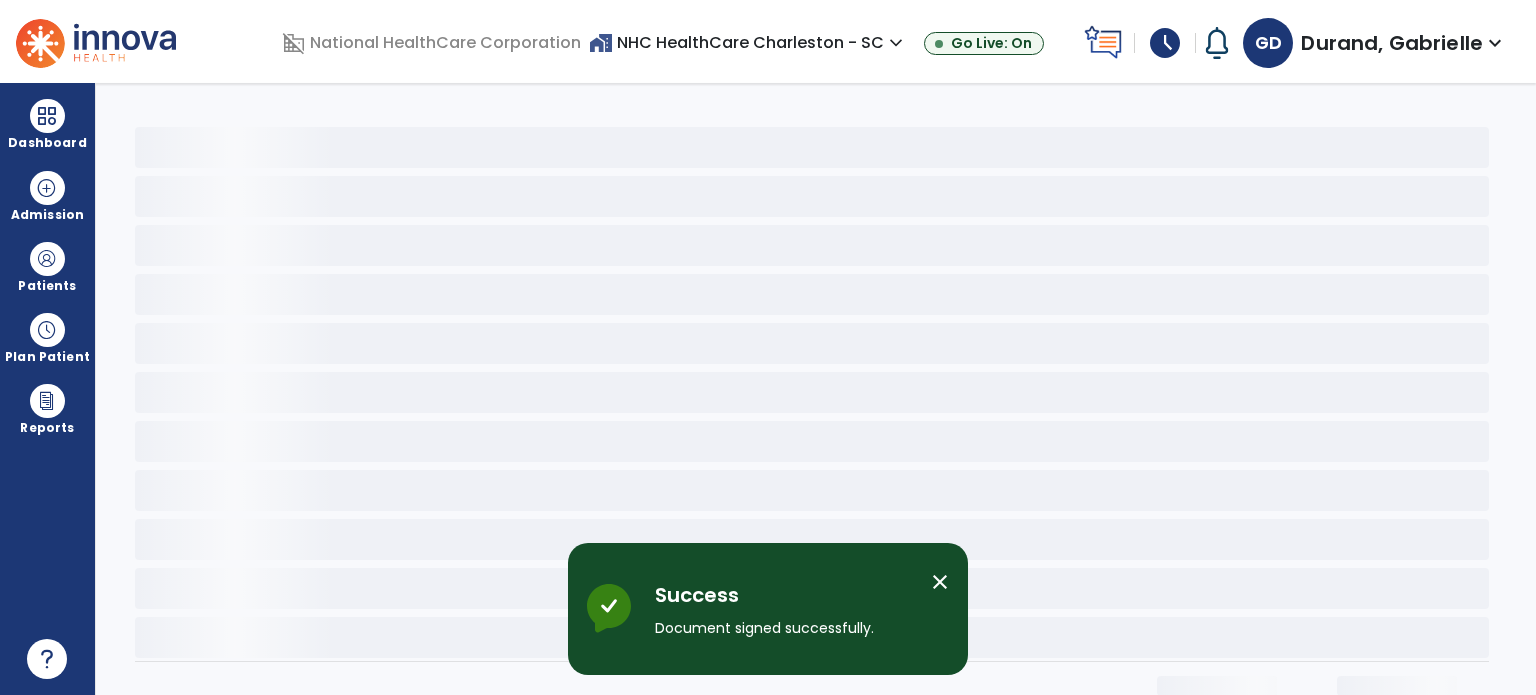 scroll, scrollTop: 0, scrollLeft: 0, axis: both 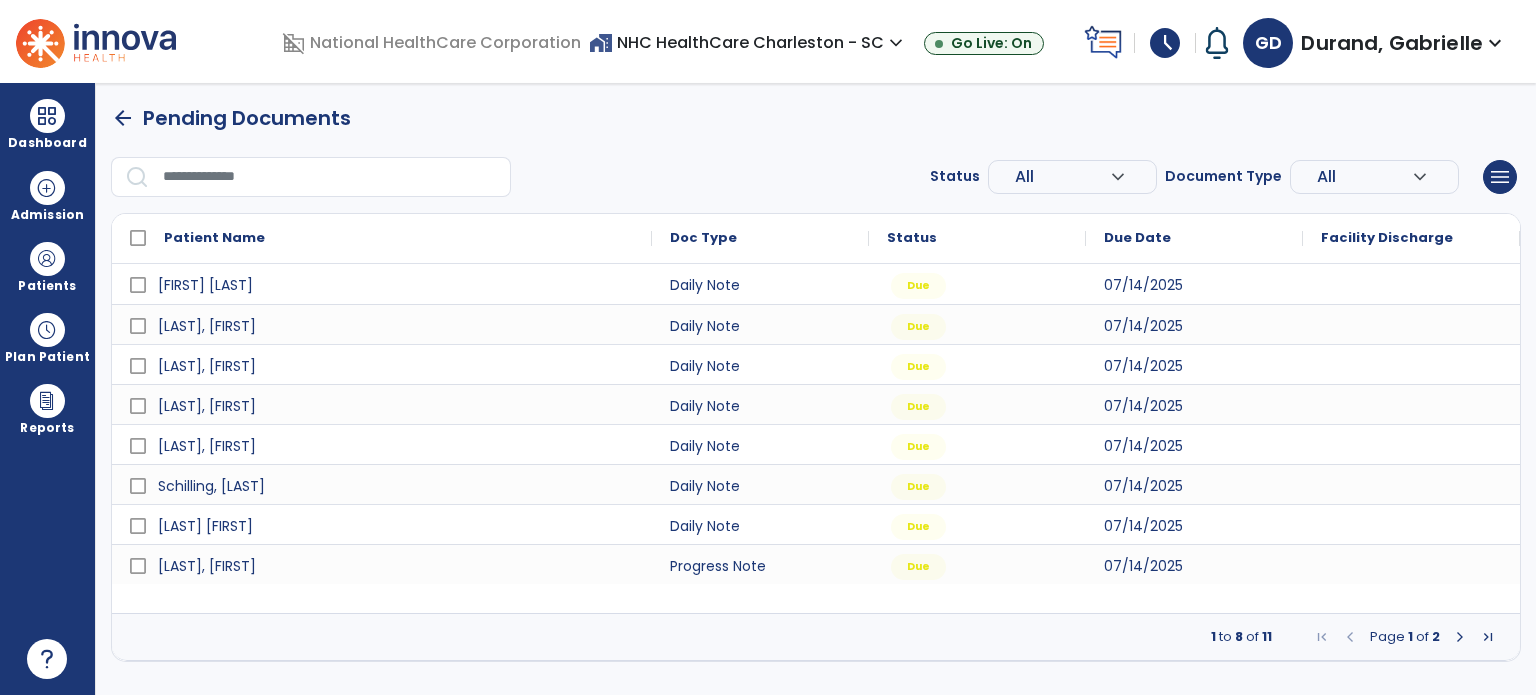 click at bounding box center (1460, 637) 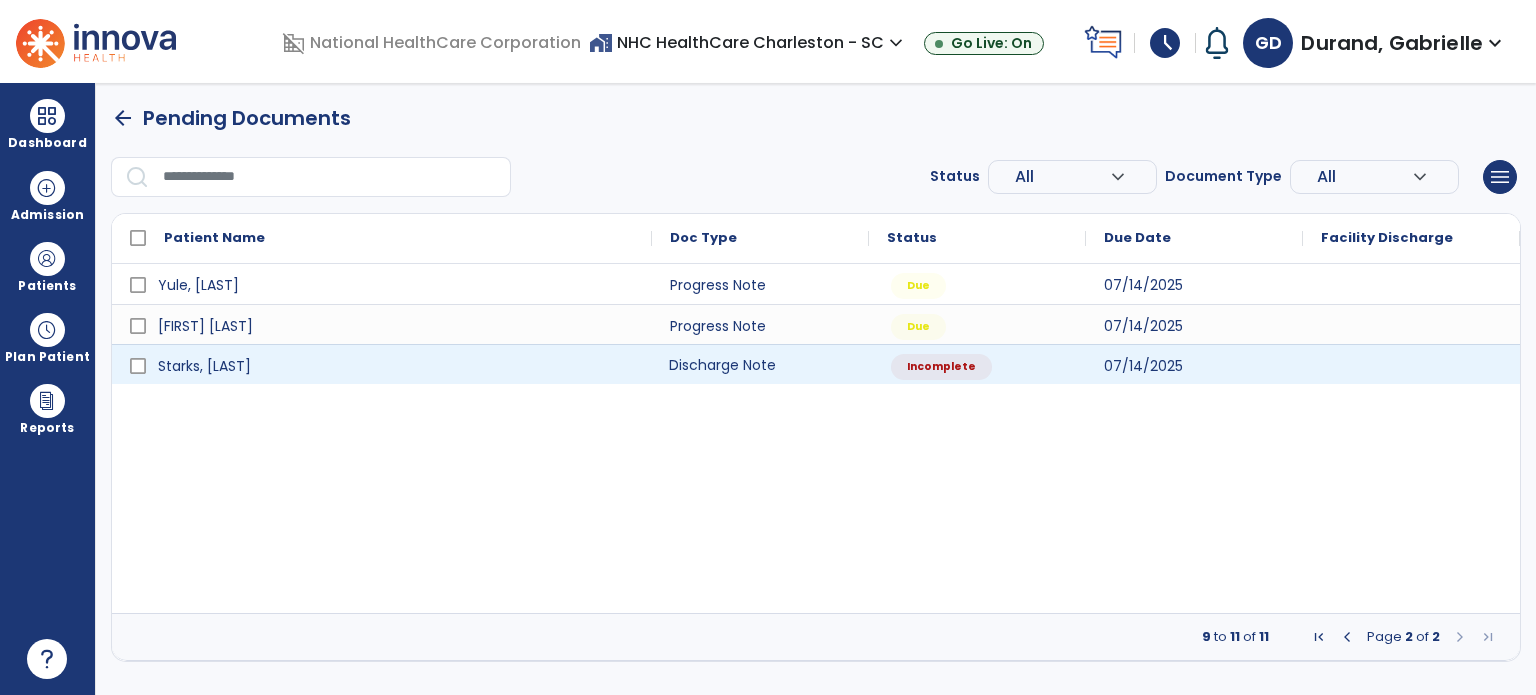 click on "Discharge Note" at bounding box center (760, 364) 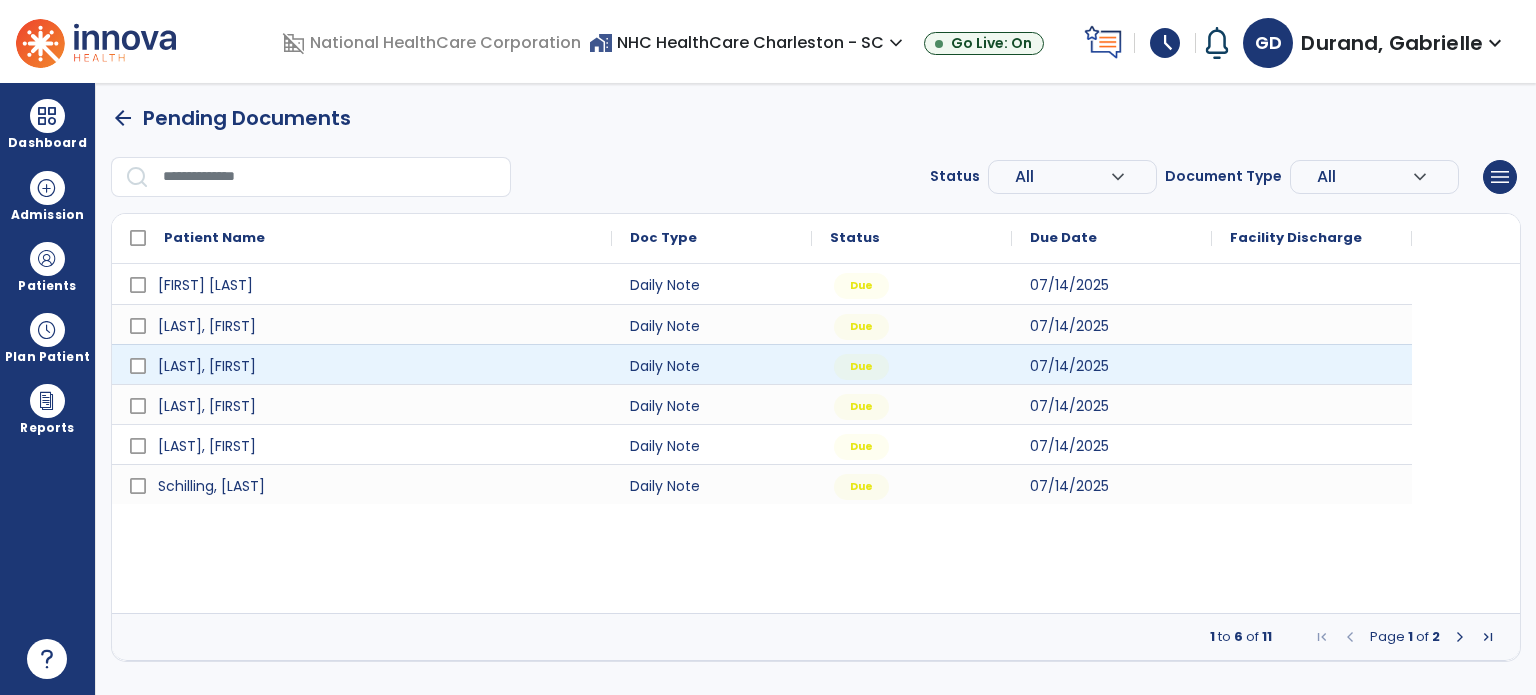 select on "**********" 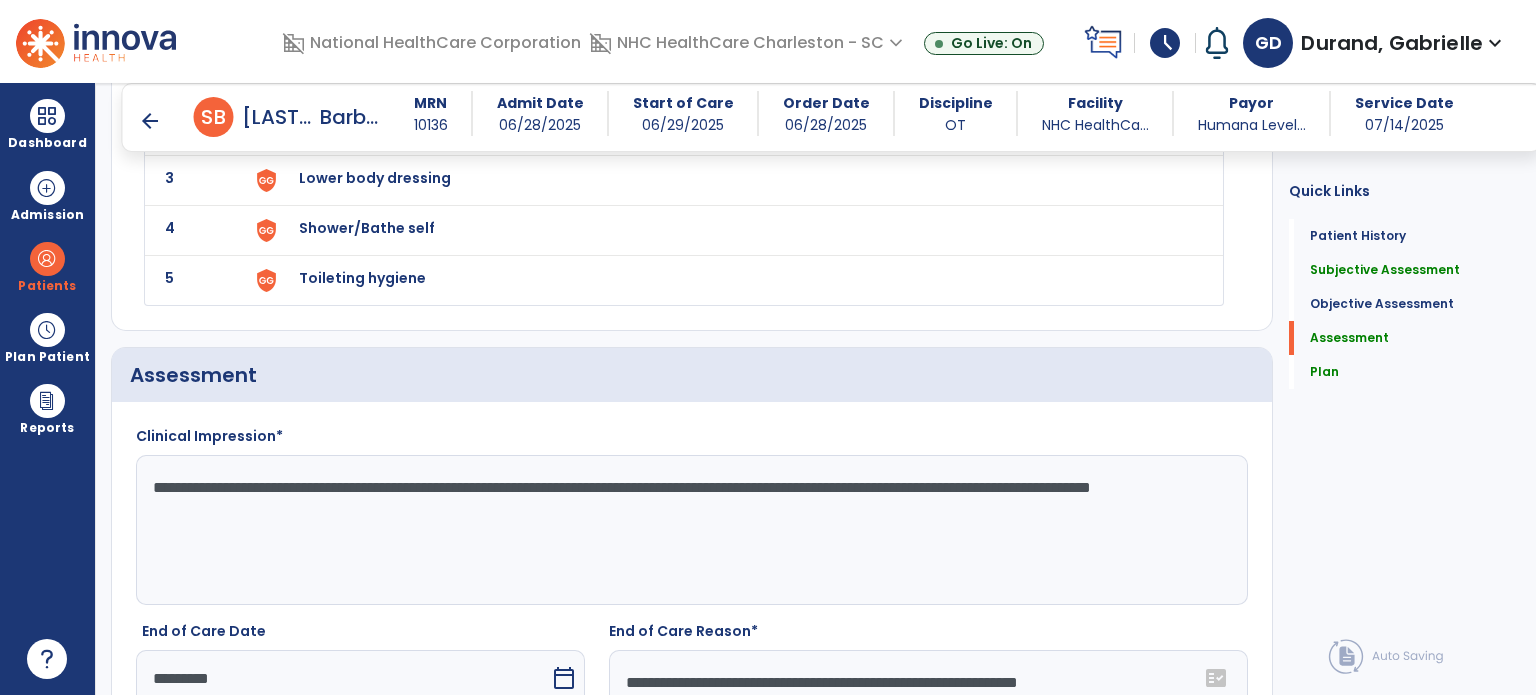 scroll, scrollTop: 1692, scrollLeft: 0, axis: vertical 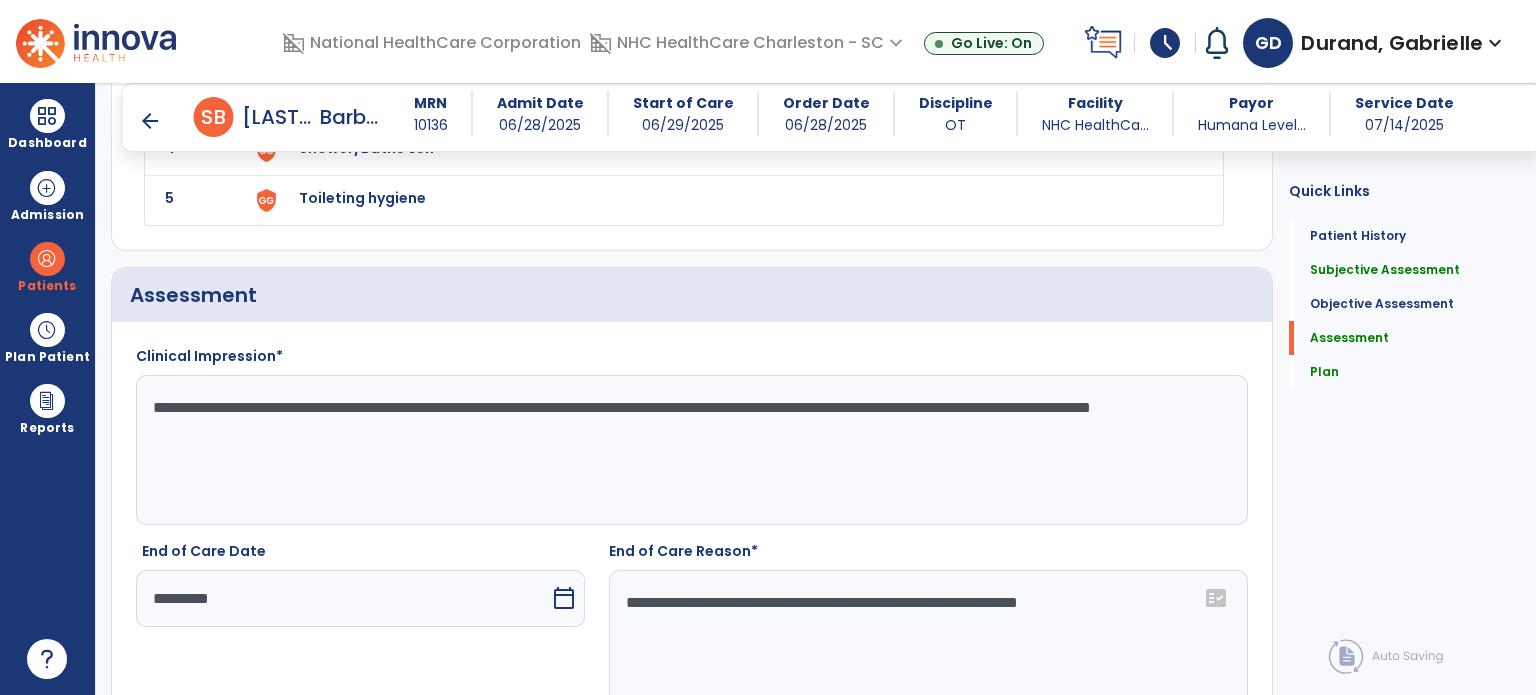 click on "**********" 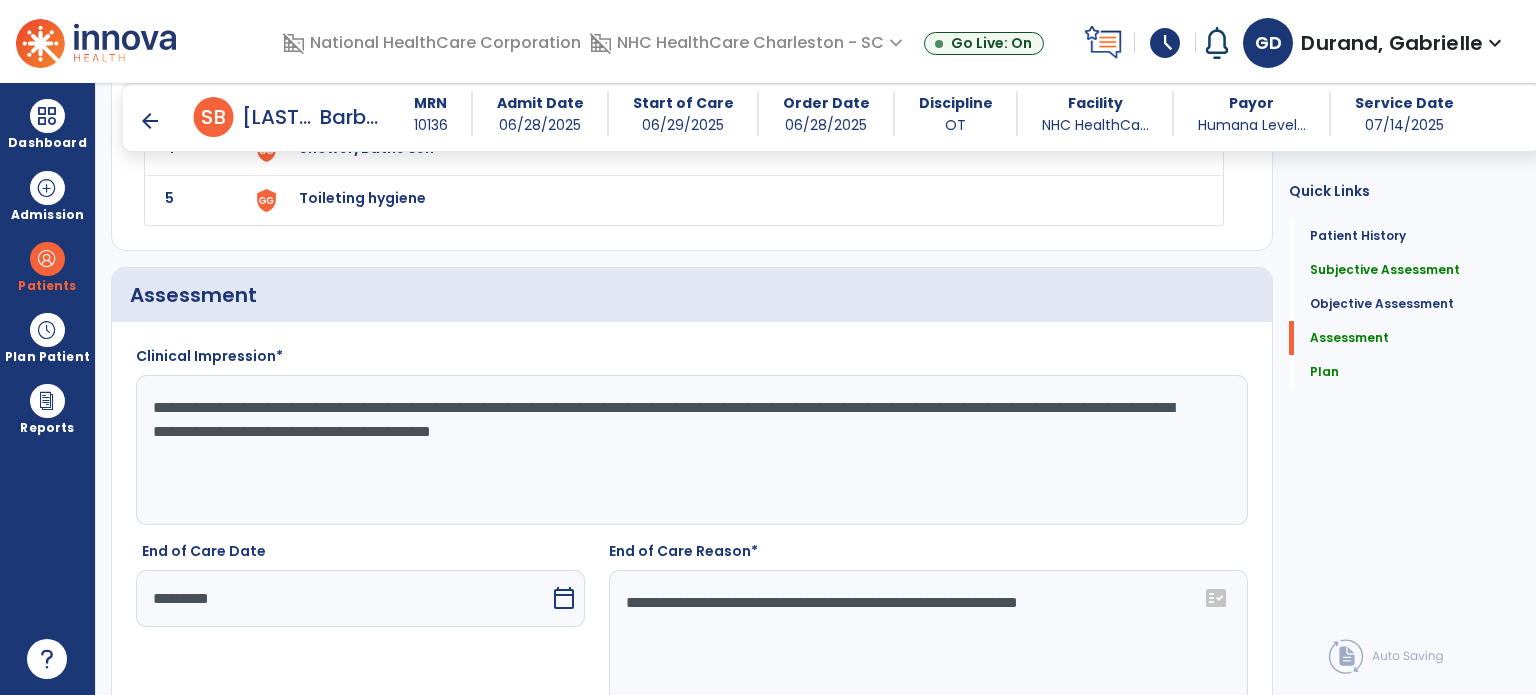 click on "**********" 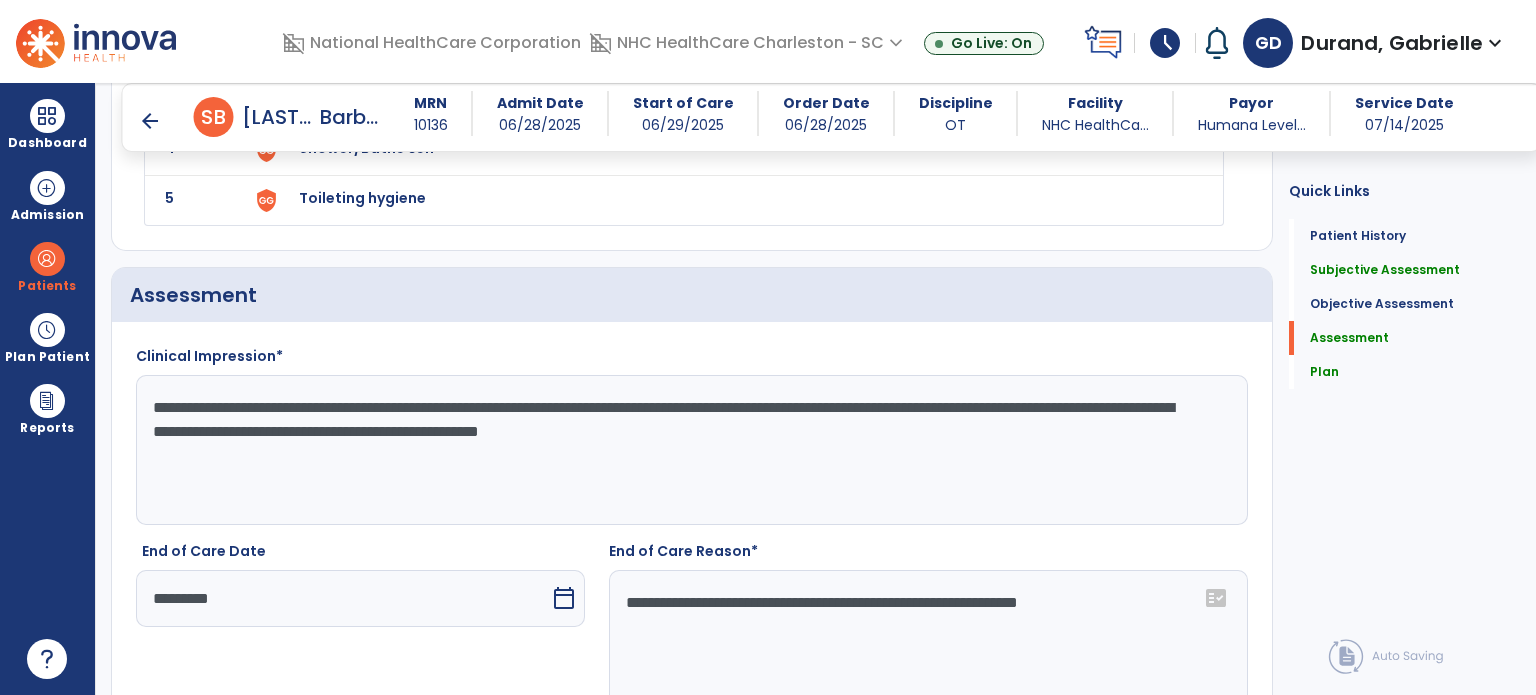 click on "**********" 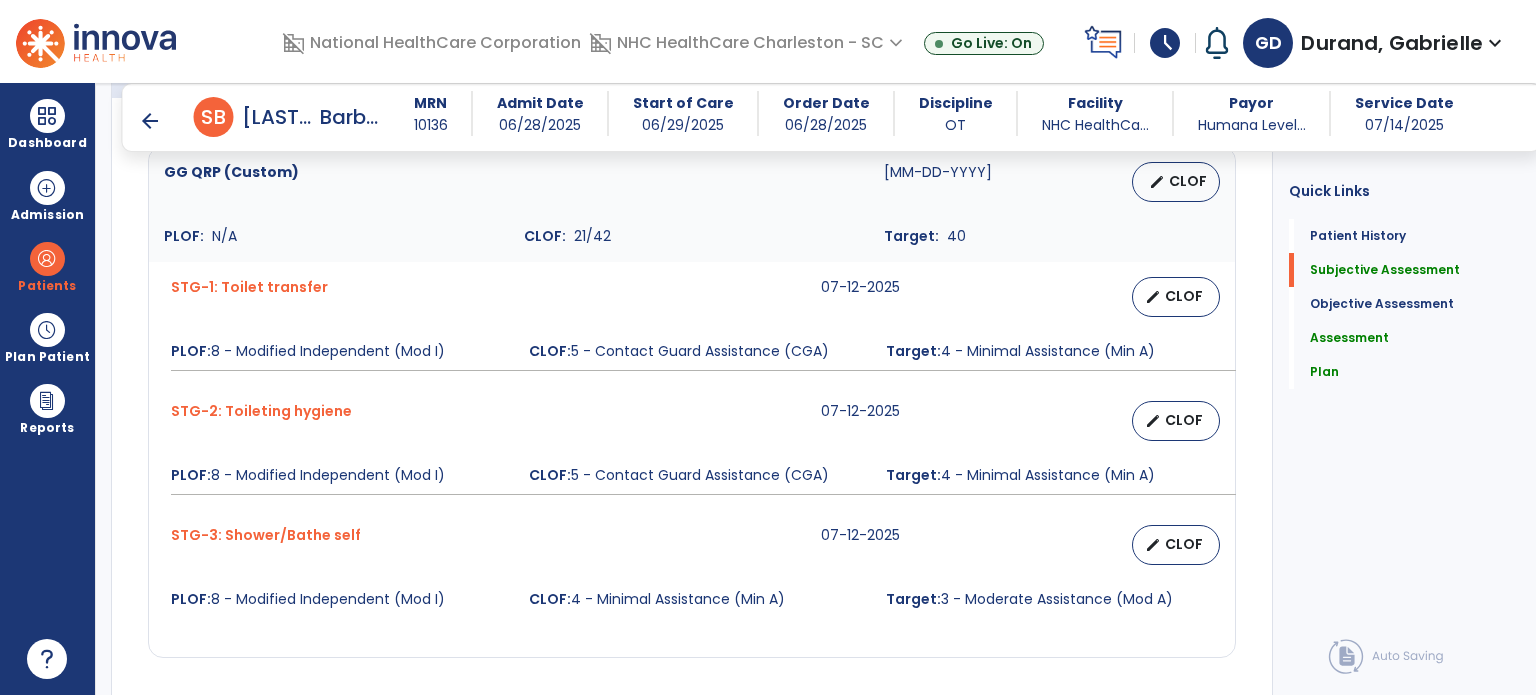scroll, scrollTop: 770, scrollLeft: 0, axis: vertical 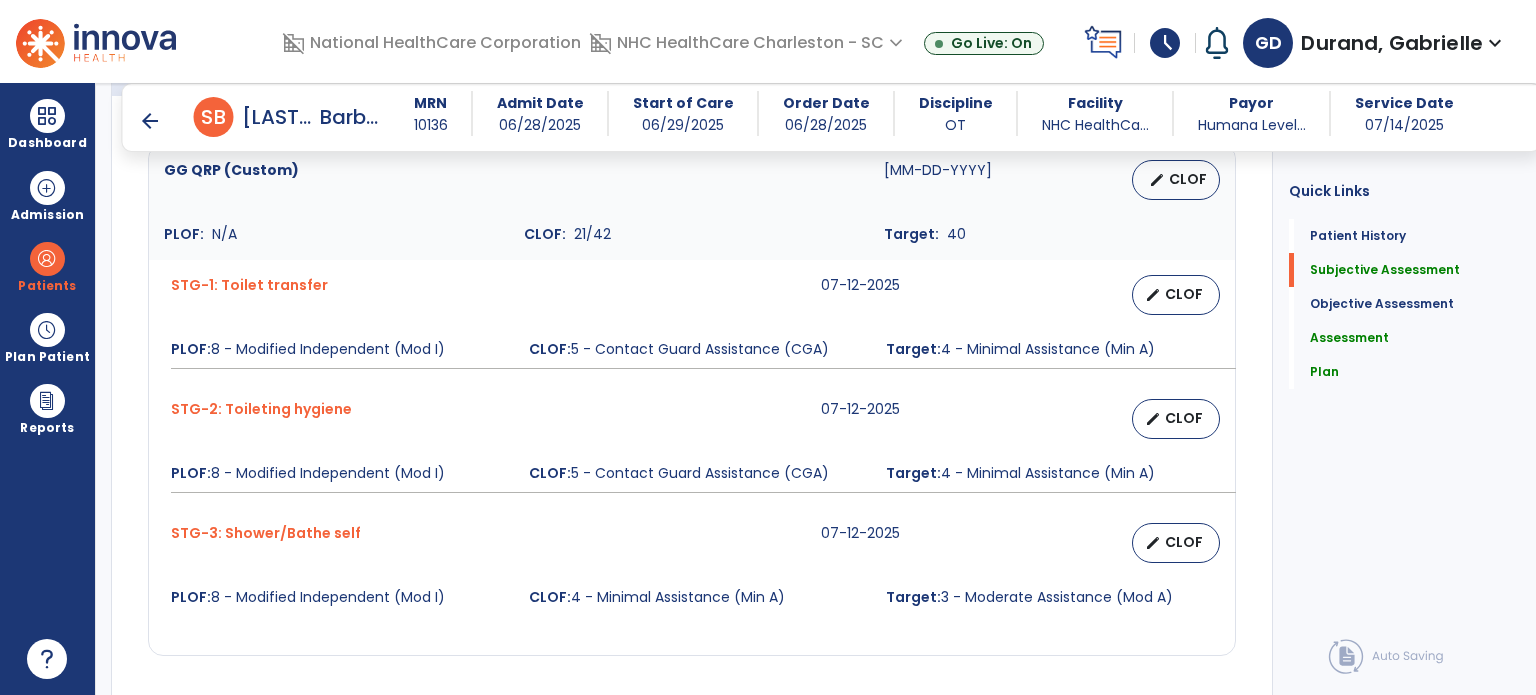 type on "**********" 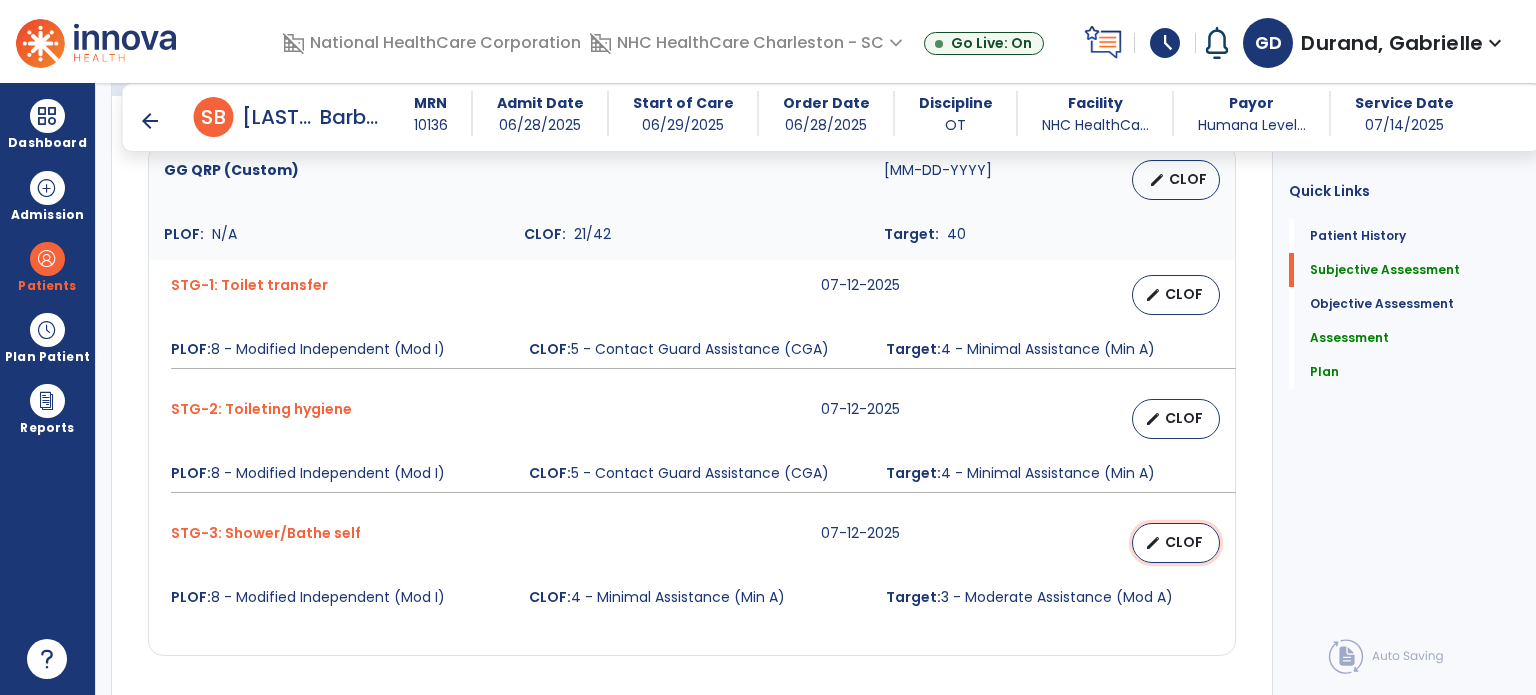 click on "edit   CLOF" at bounding box center [1176, 543] 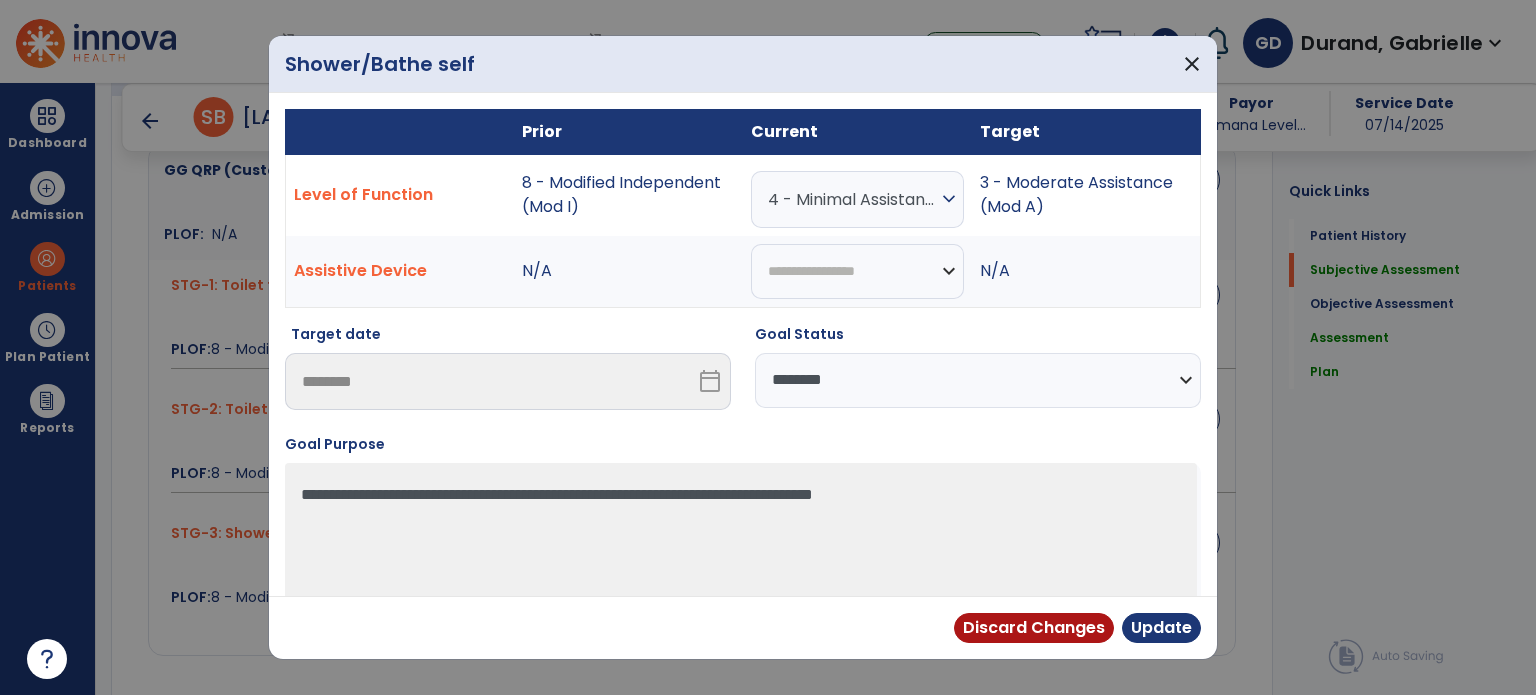 click on "**********" at bounding box center (978, 380) 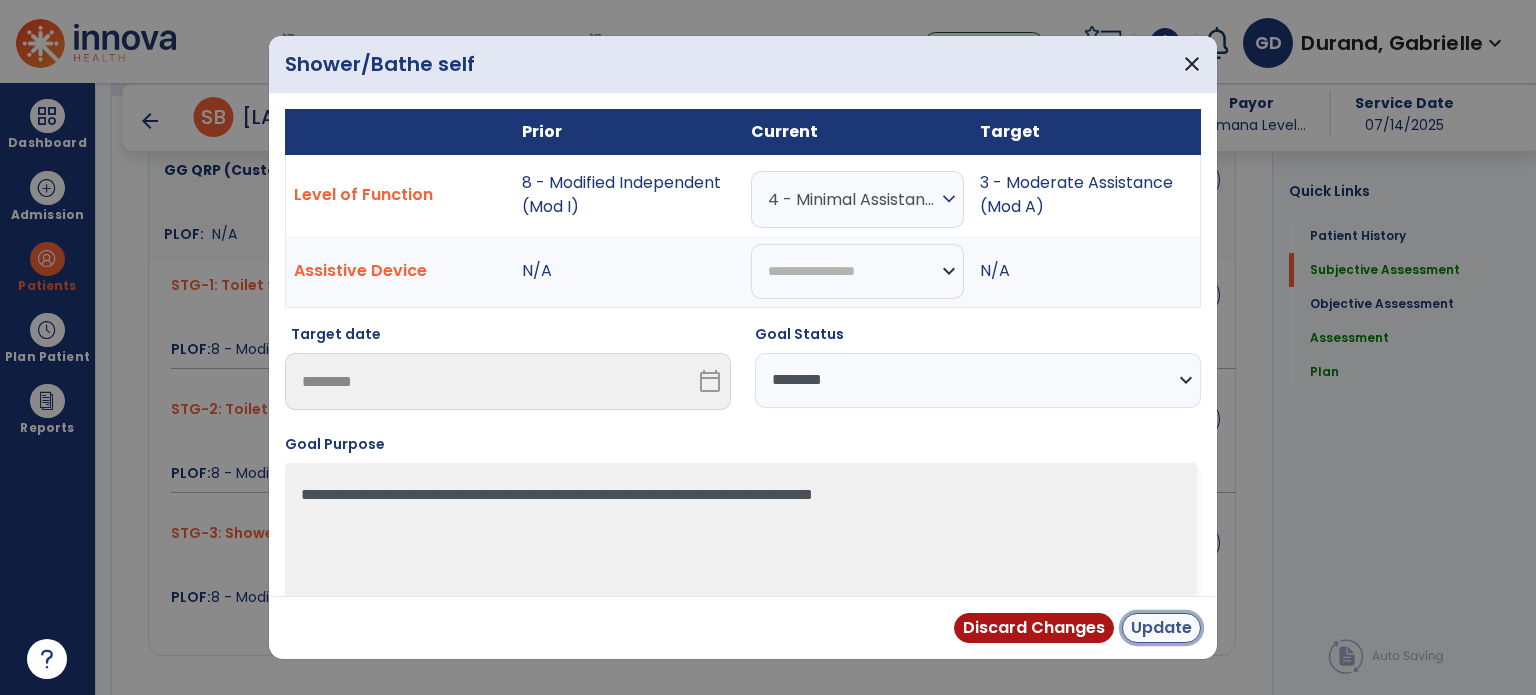 click on "Update" at bounding box center (1161, 628) 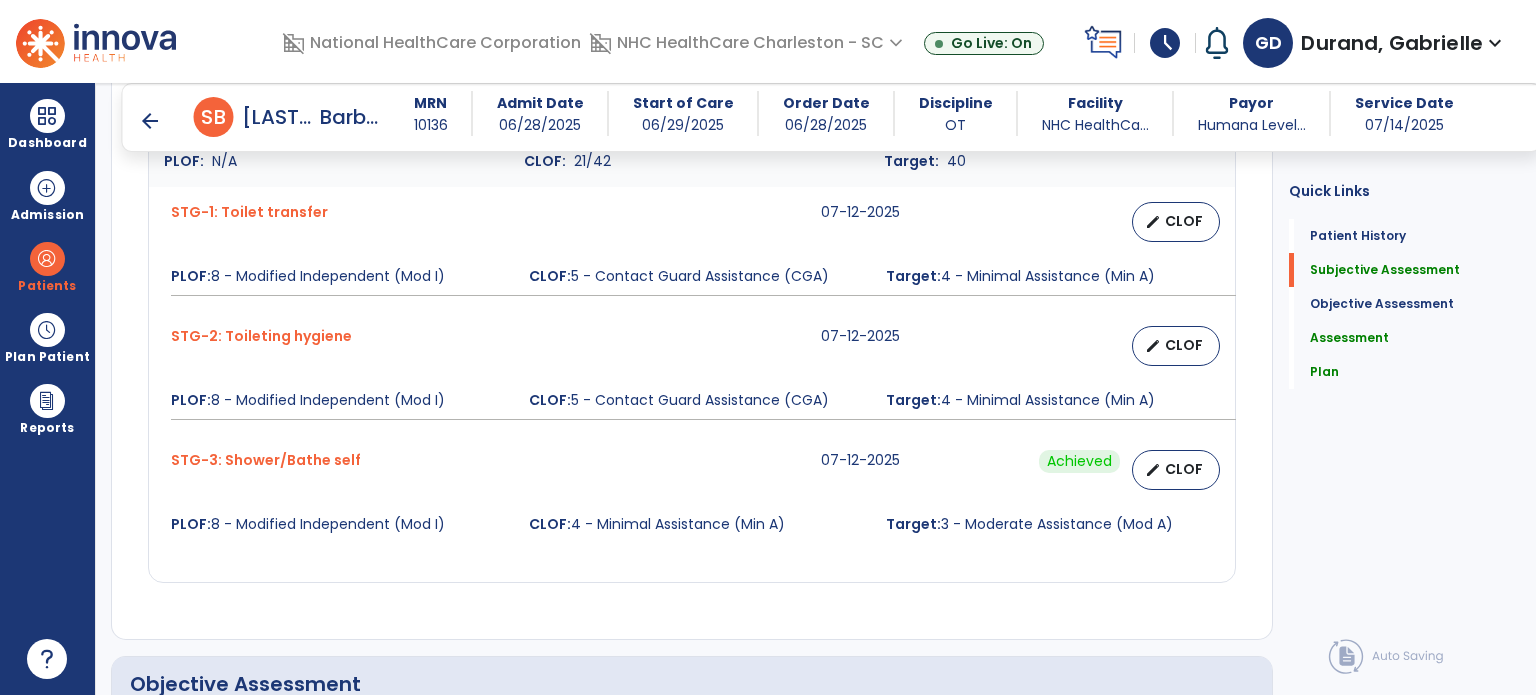 scroll, scrollTop: 830, scrollLeft: 0, axis: vertical 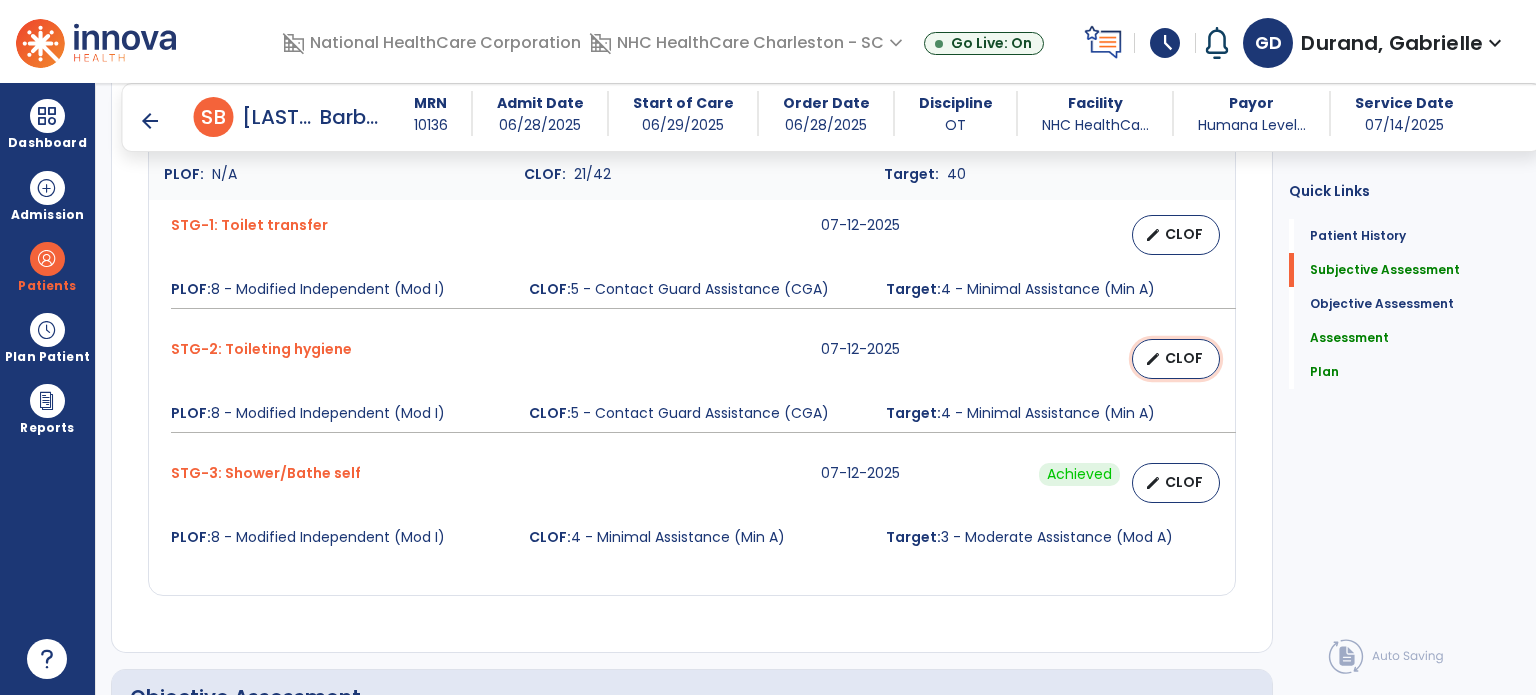click on "CLOF" at bounding box center (1184, 358) 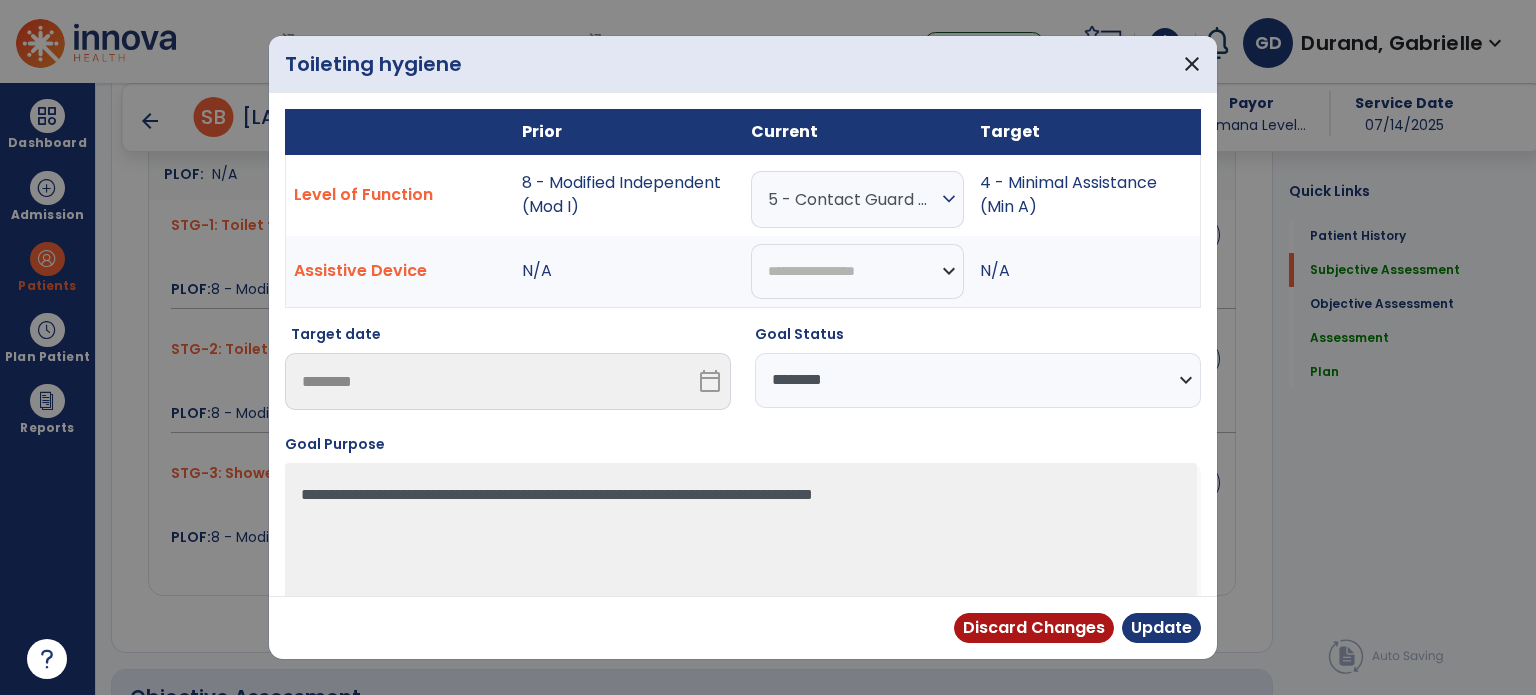 click on "**********" at bounding box center (978, 380) 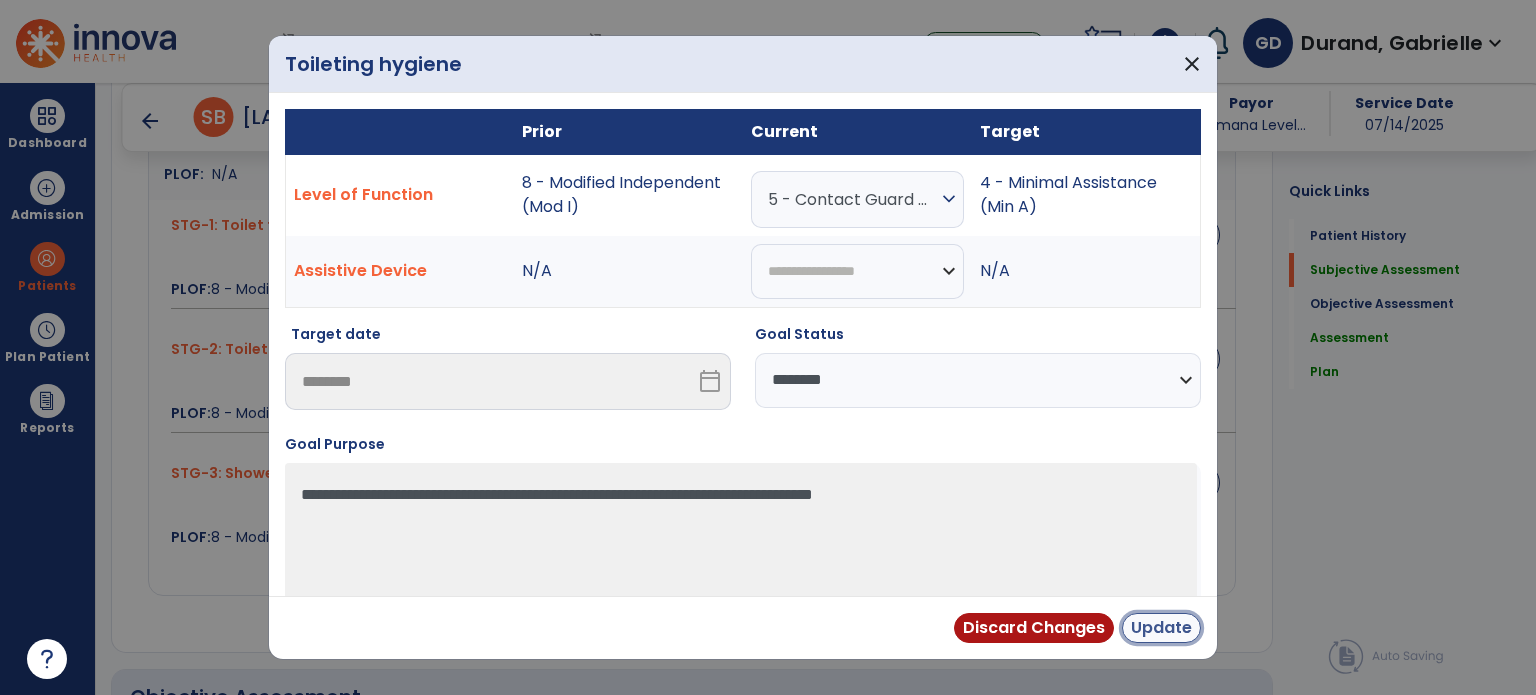 click on "Update" at bounding box center [1161, 628] 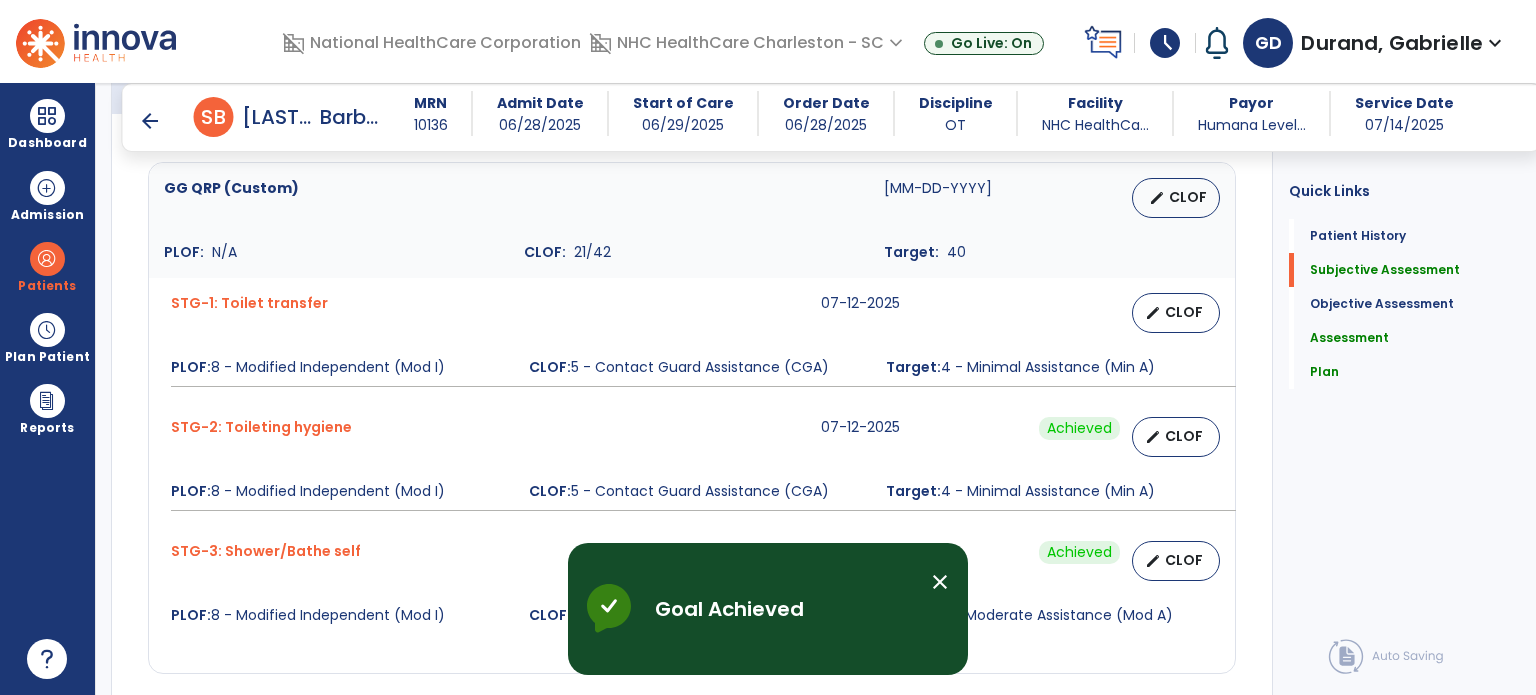 scroll, scrollTop: 750, scrollLeft: 0, axis: vertical 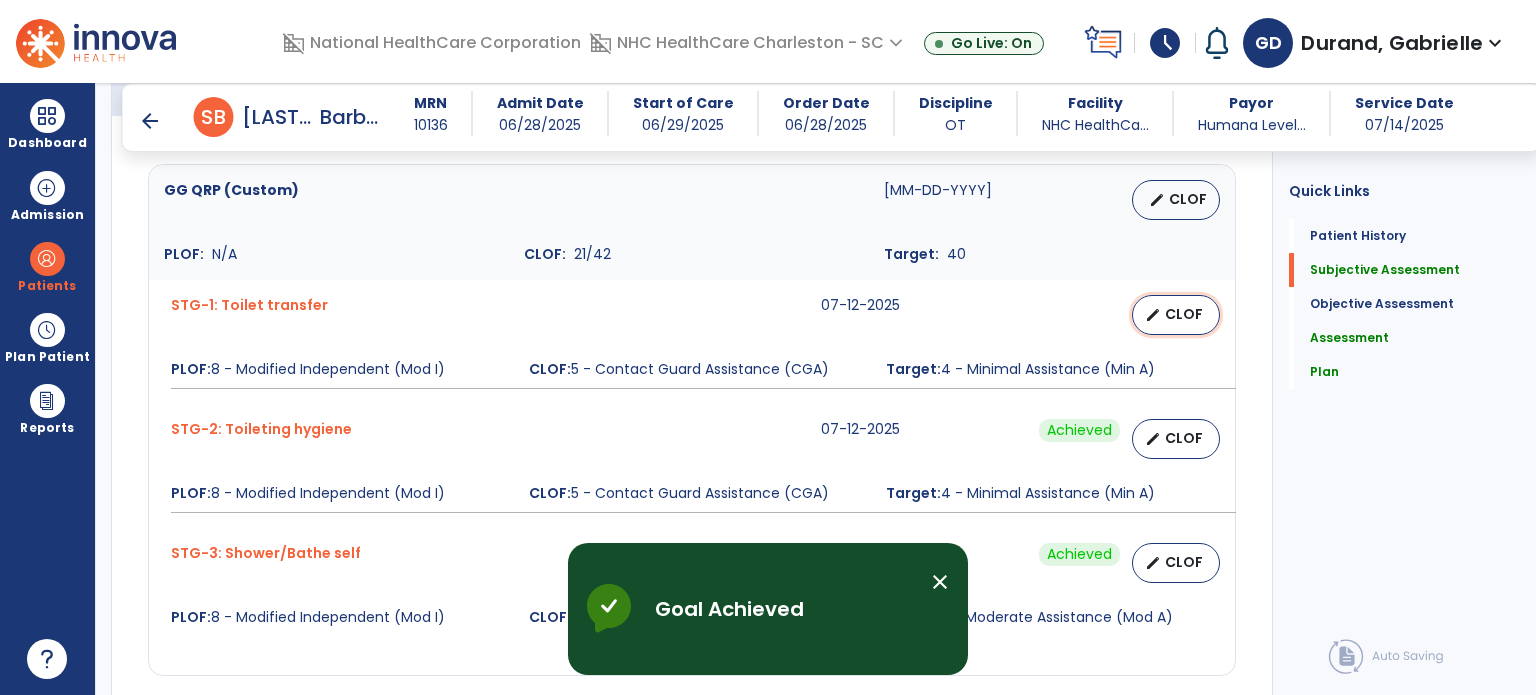 click on "edit" at bounding box center (1153, 315) 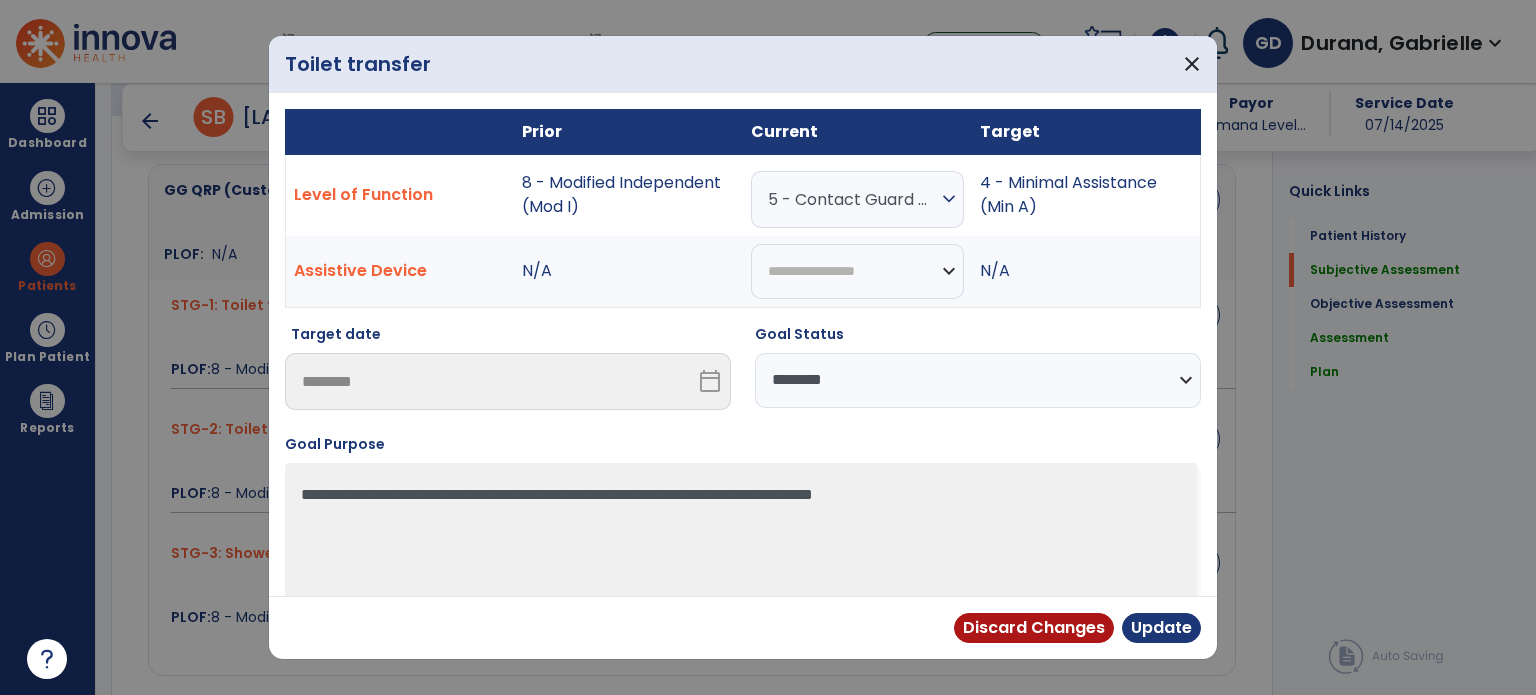 click on "**********" at bounding box center [978, 380] 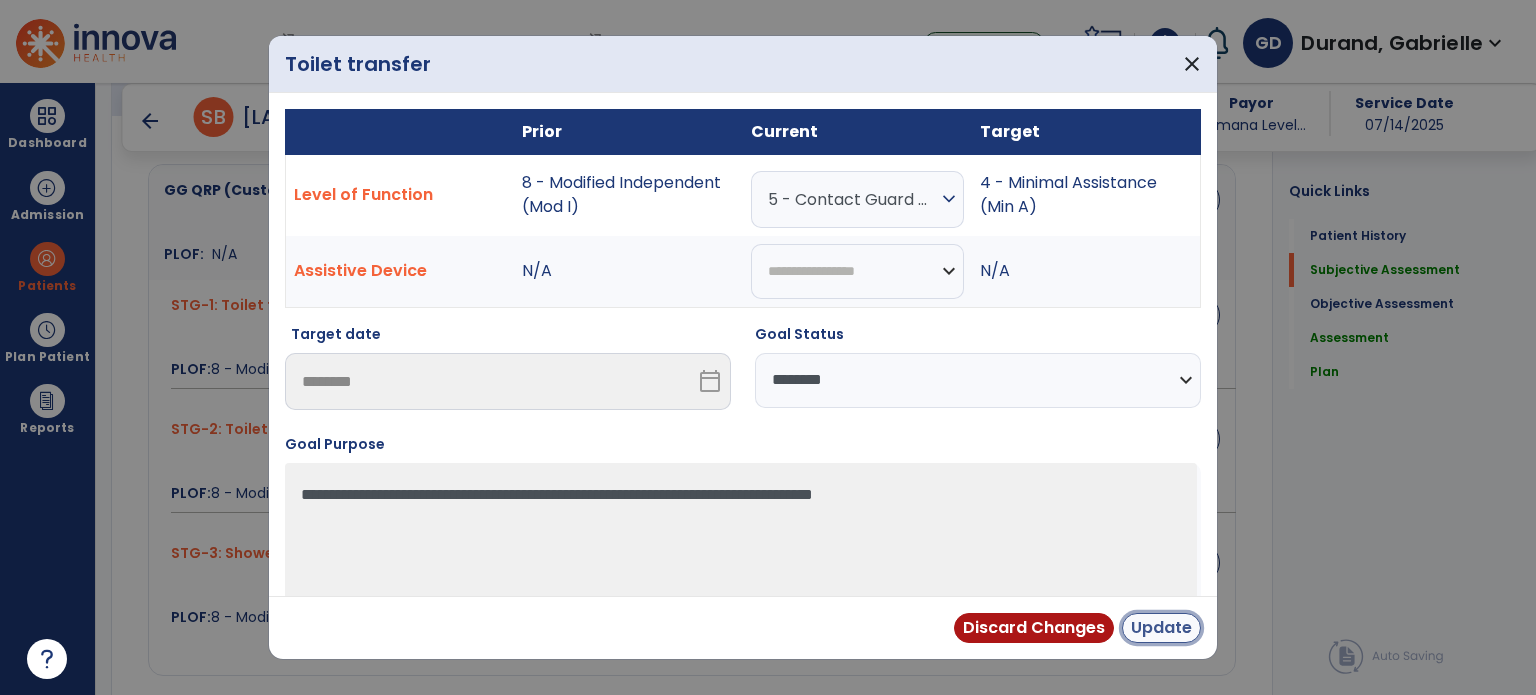 click on "Update" at bounding box center [1161, 628] 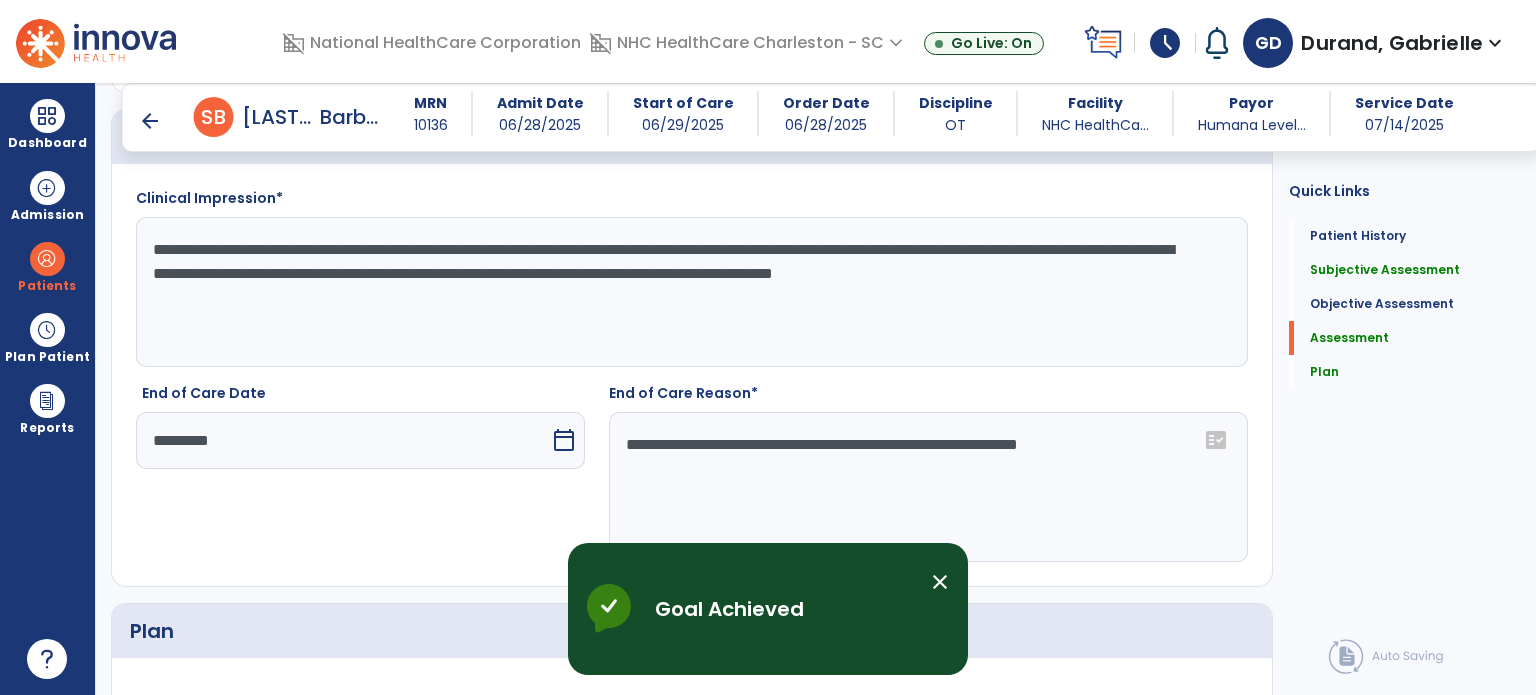 scroll, scrollTop: 1850, scrollLeft: 0, axis: vertical 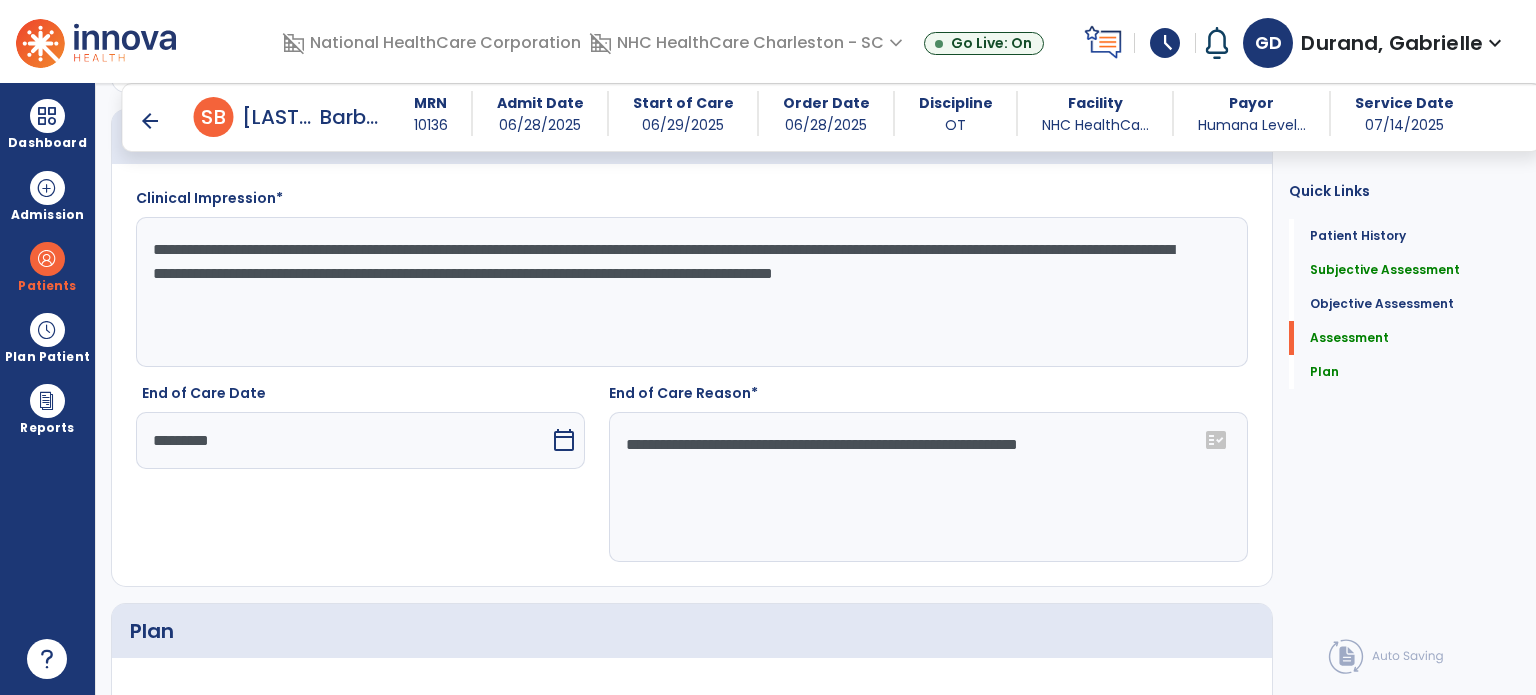 click on "arrow_back" at bounding box center [150, 121] 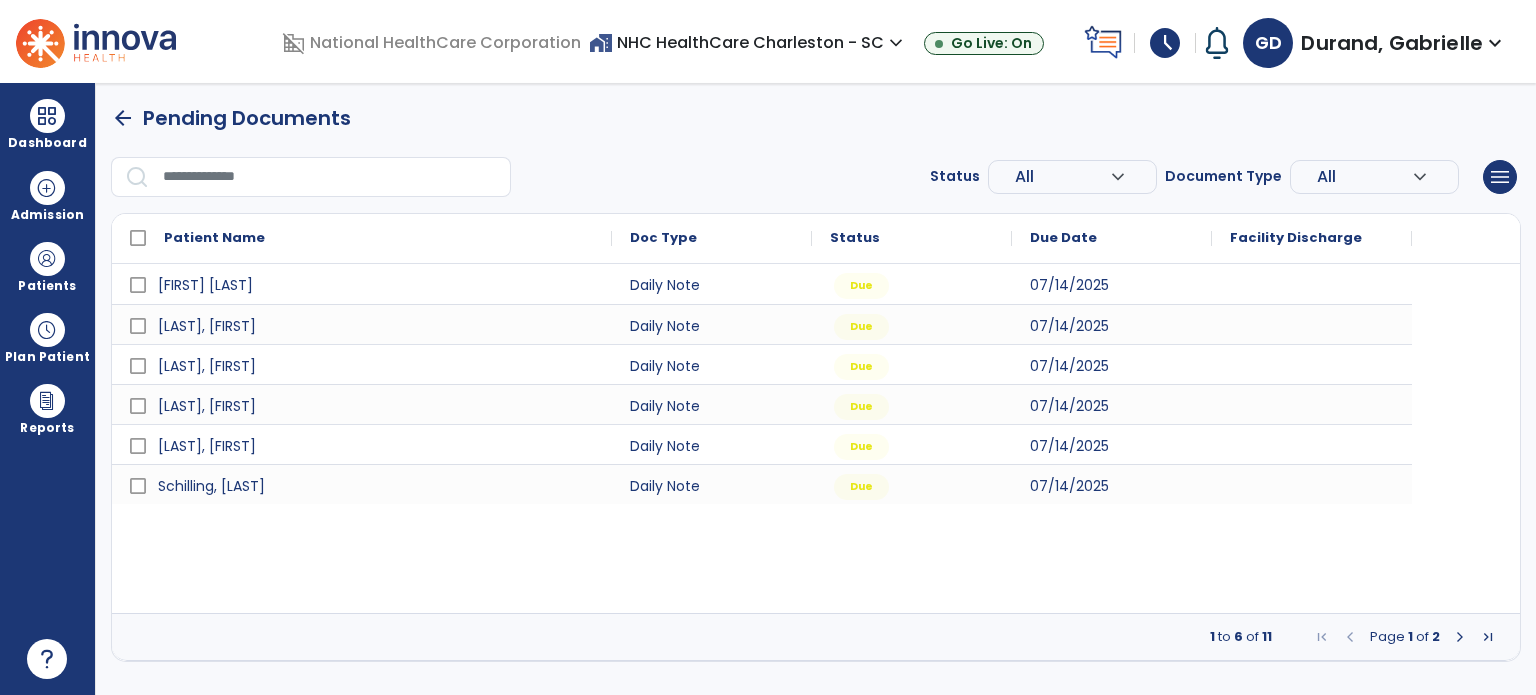 scroll, scrollTop: 0, scrollLeft: 0, axis: both 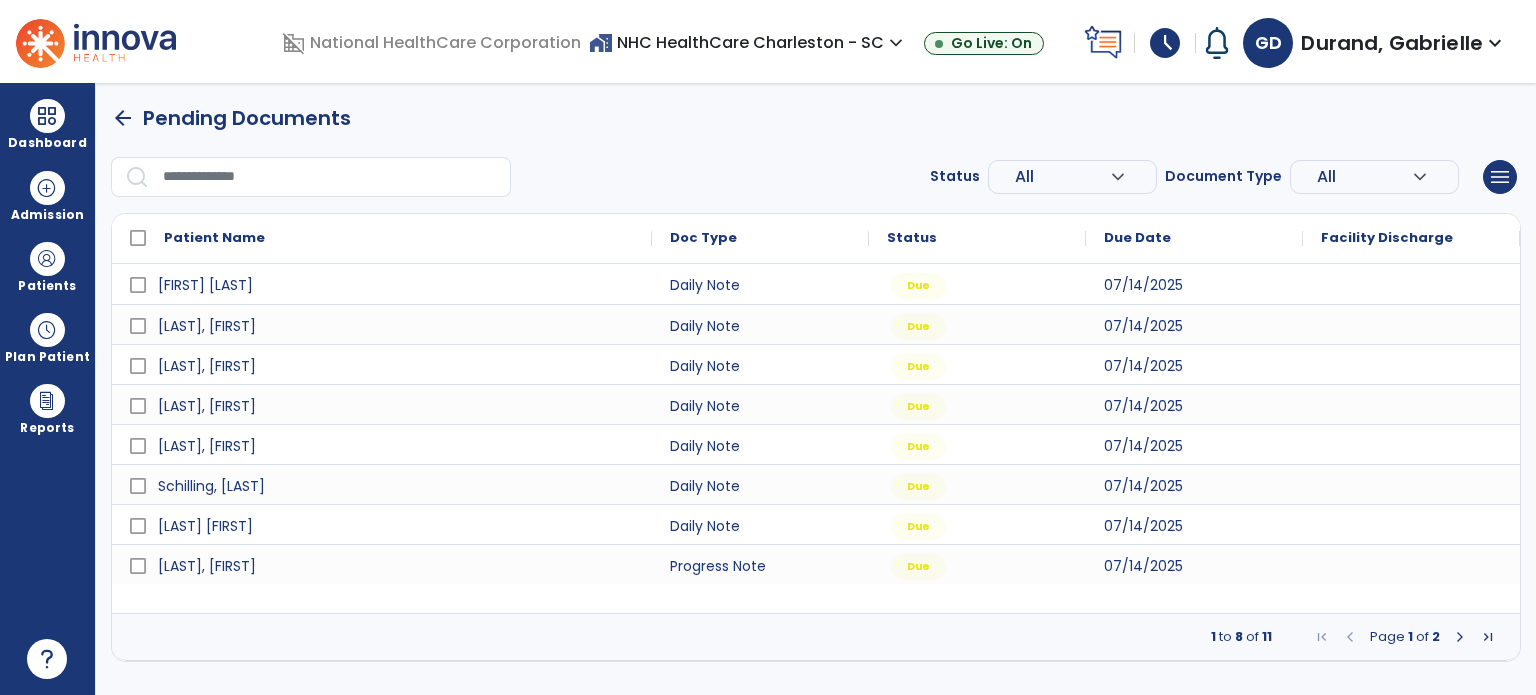 click on "Page
1
of
2" at bounding box center (1405, 637) 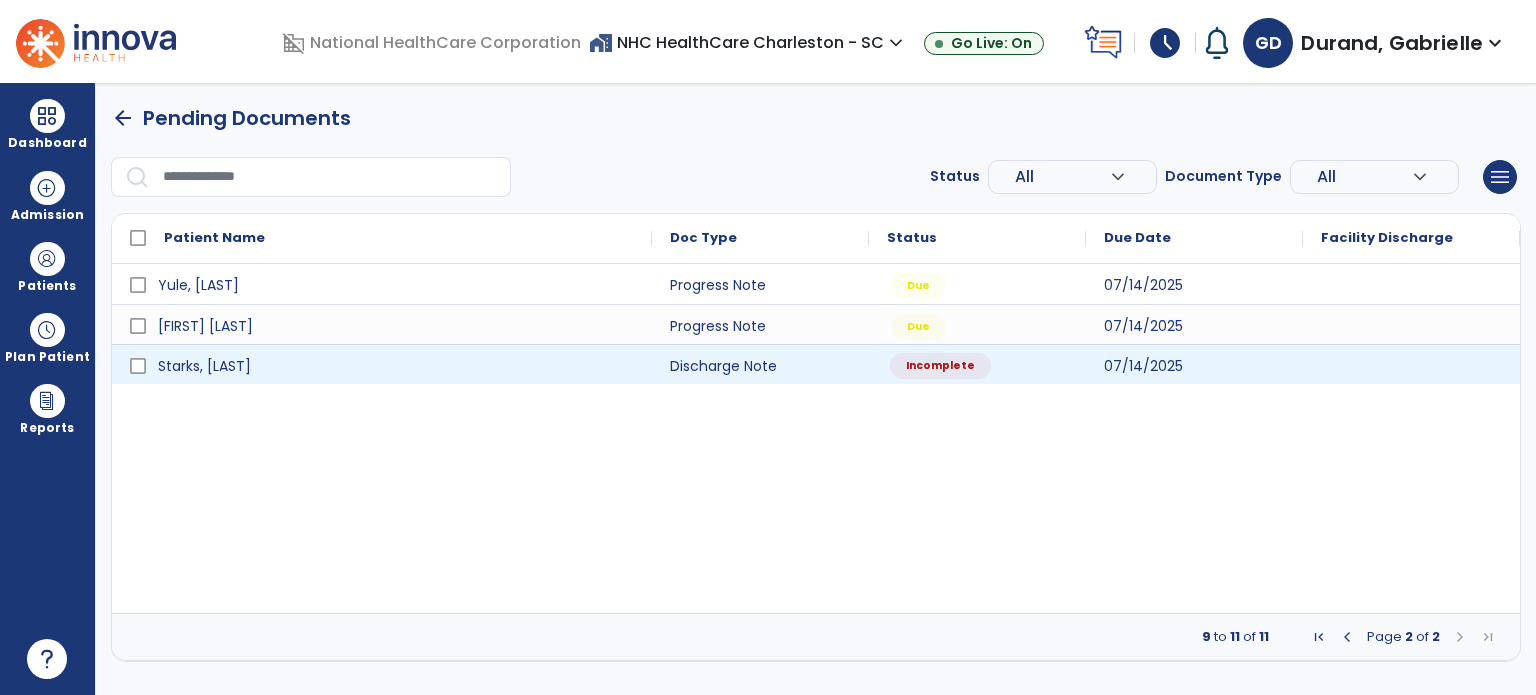click on "Incomplete" at bounding box center (977, 364) 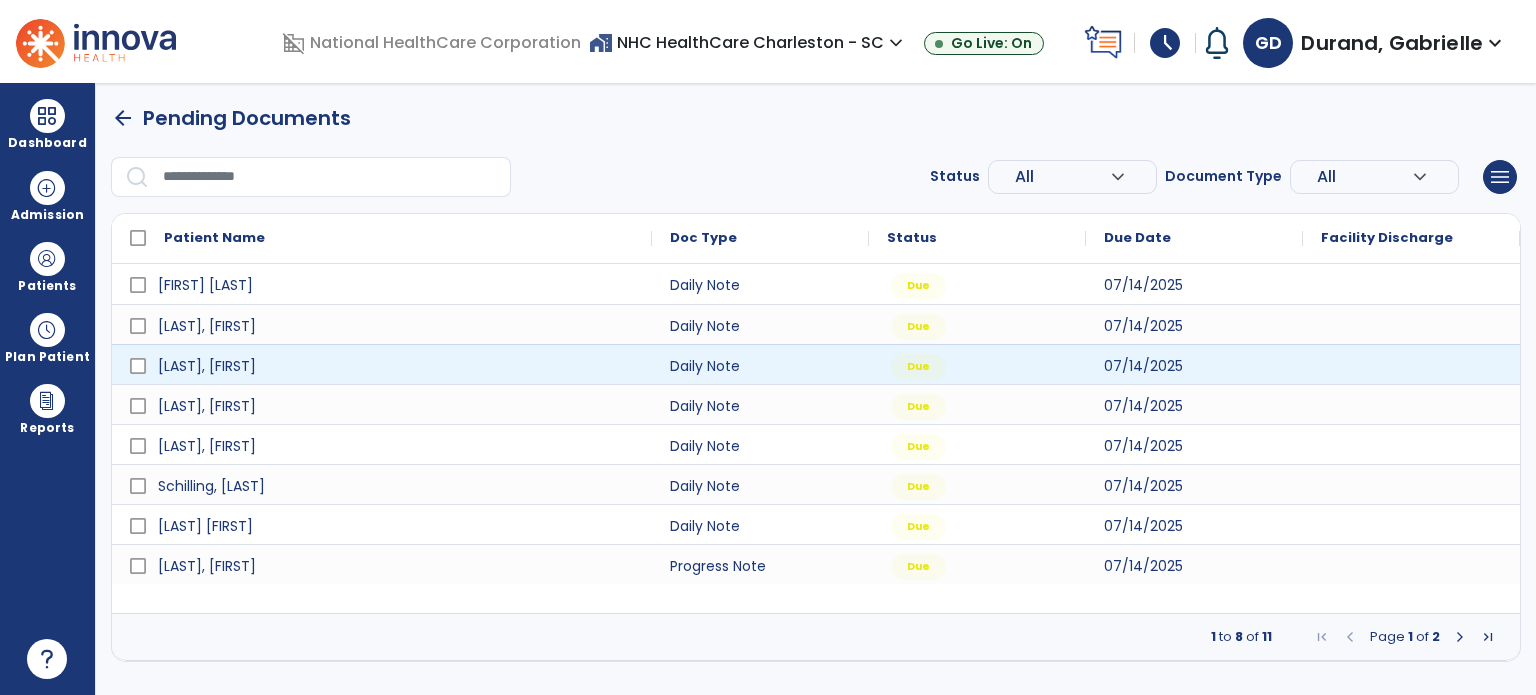select on "**********" 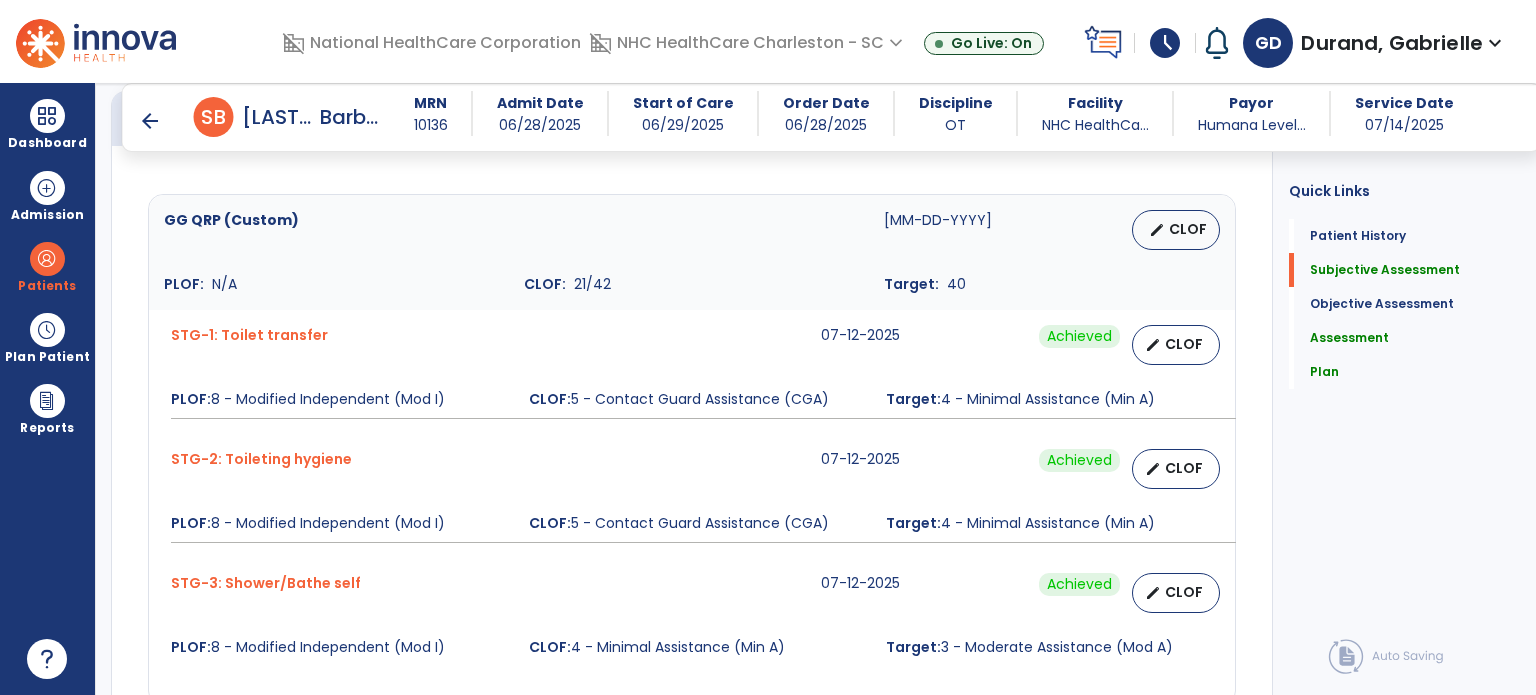 scroll, scrollTop: 736, scrollLeft: 0, axis: vertical 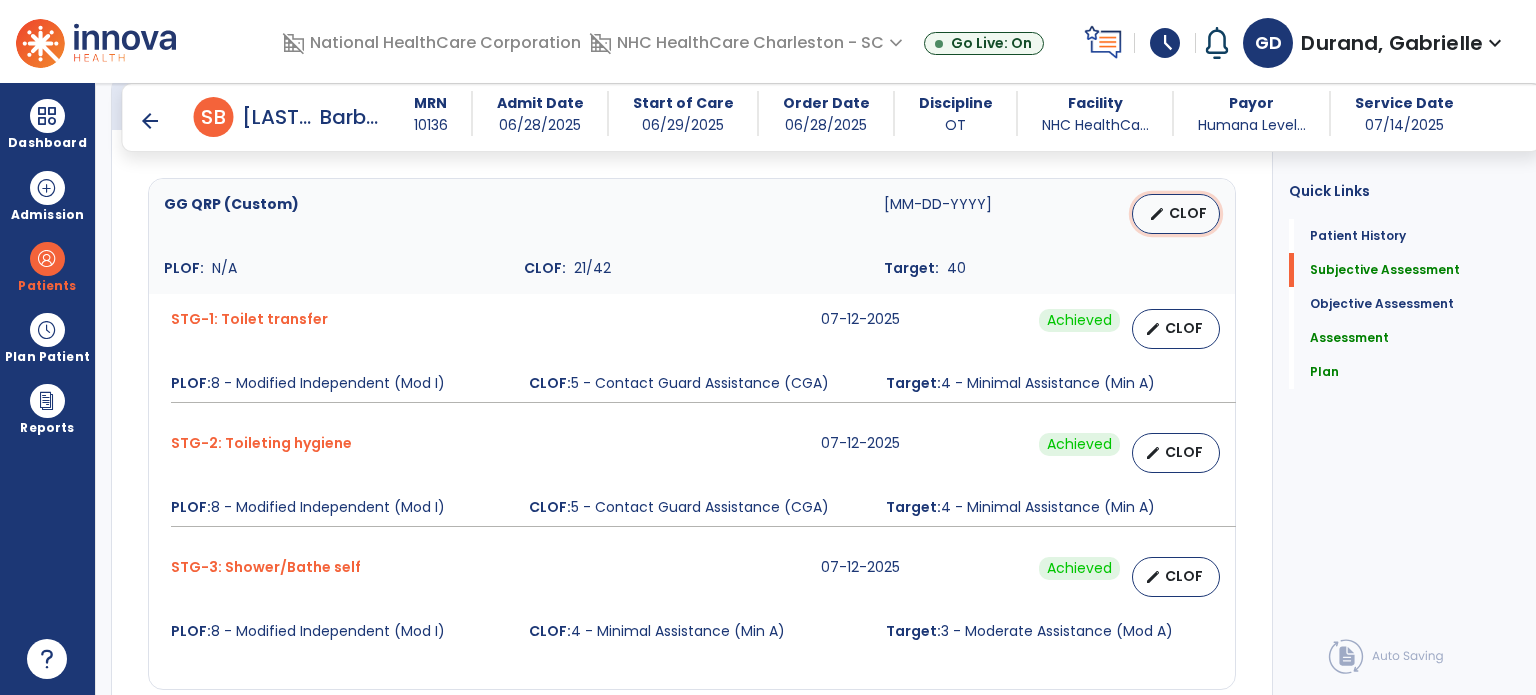 click on "edit" at bounding box center [1157, 214] 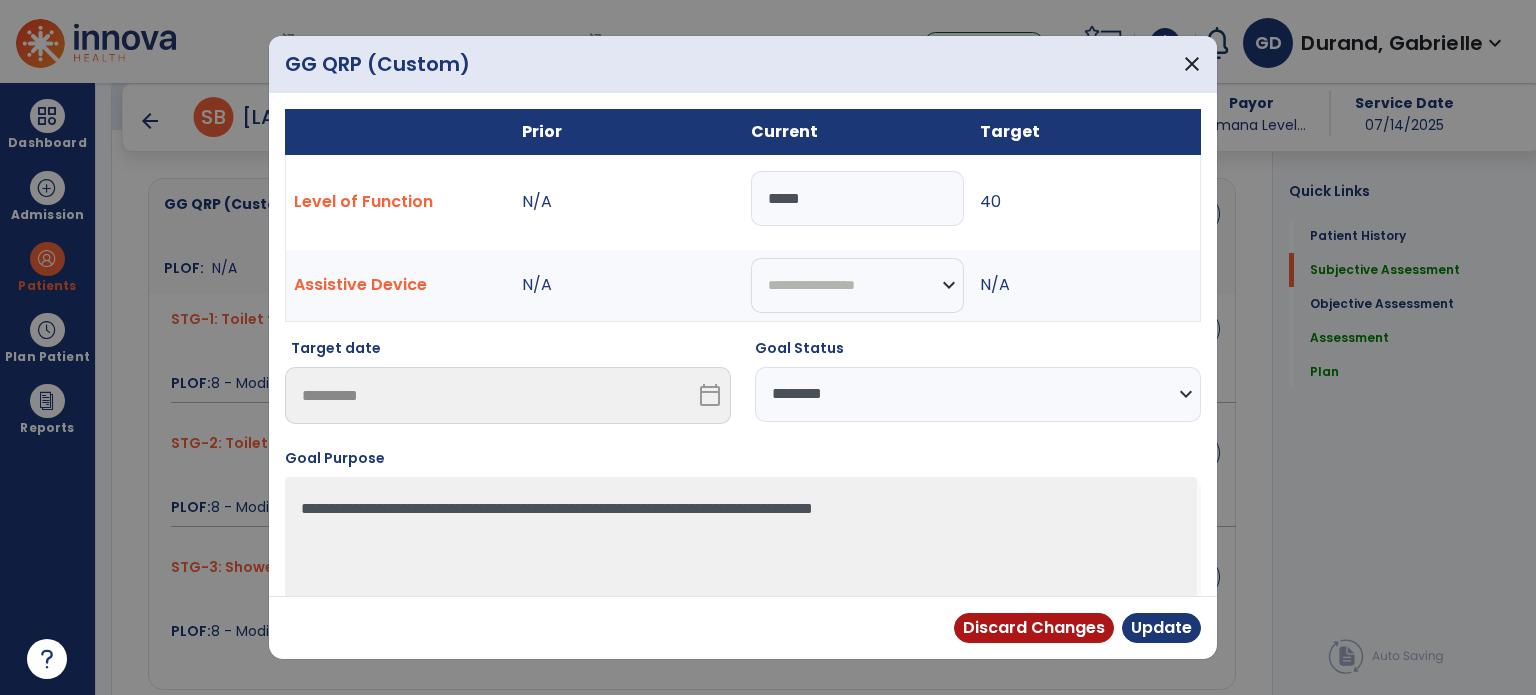click on "*****" at bounding box center (857, 198) 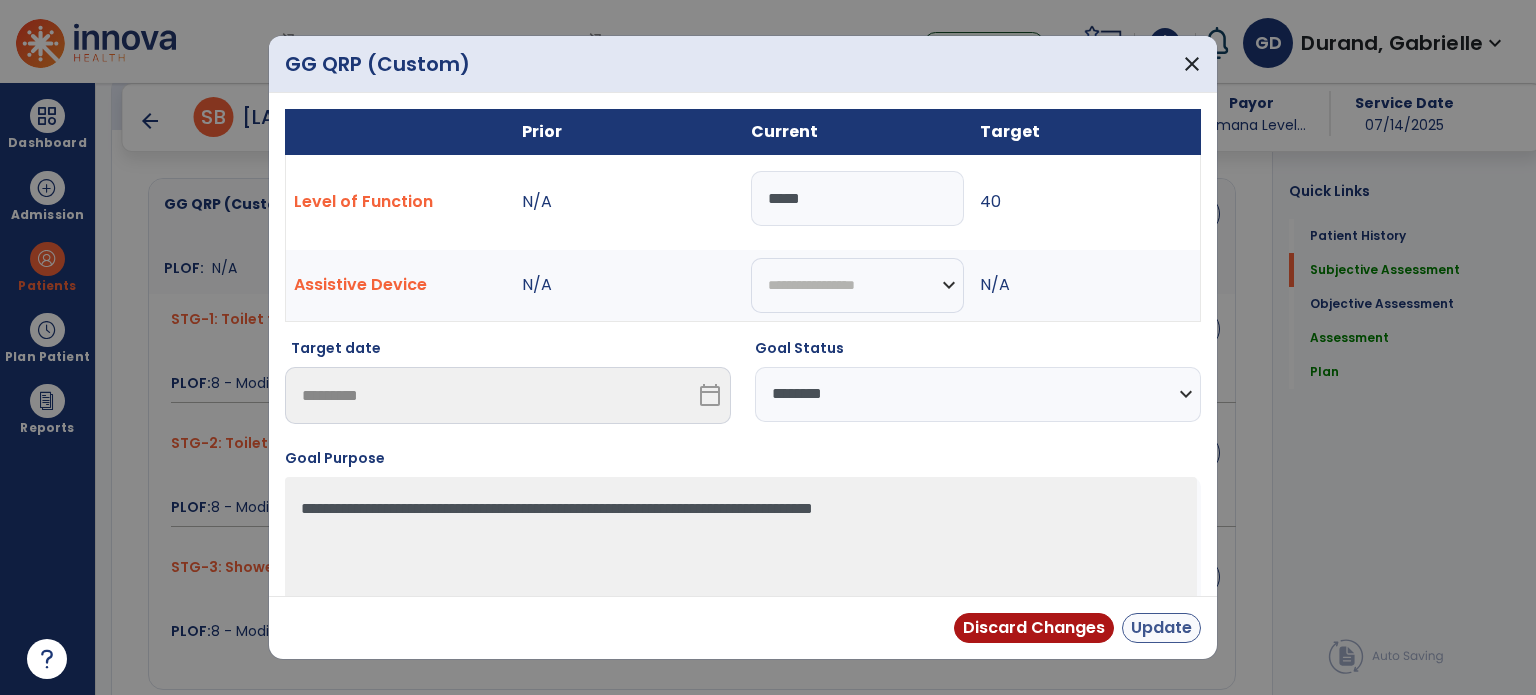 type on "*****" 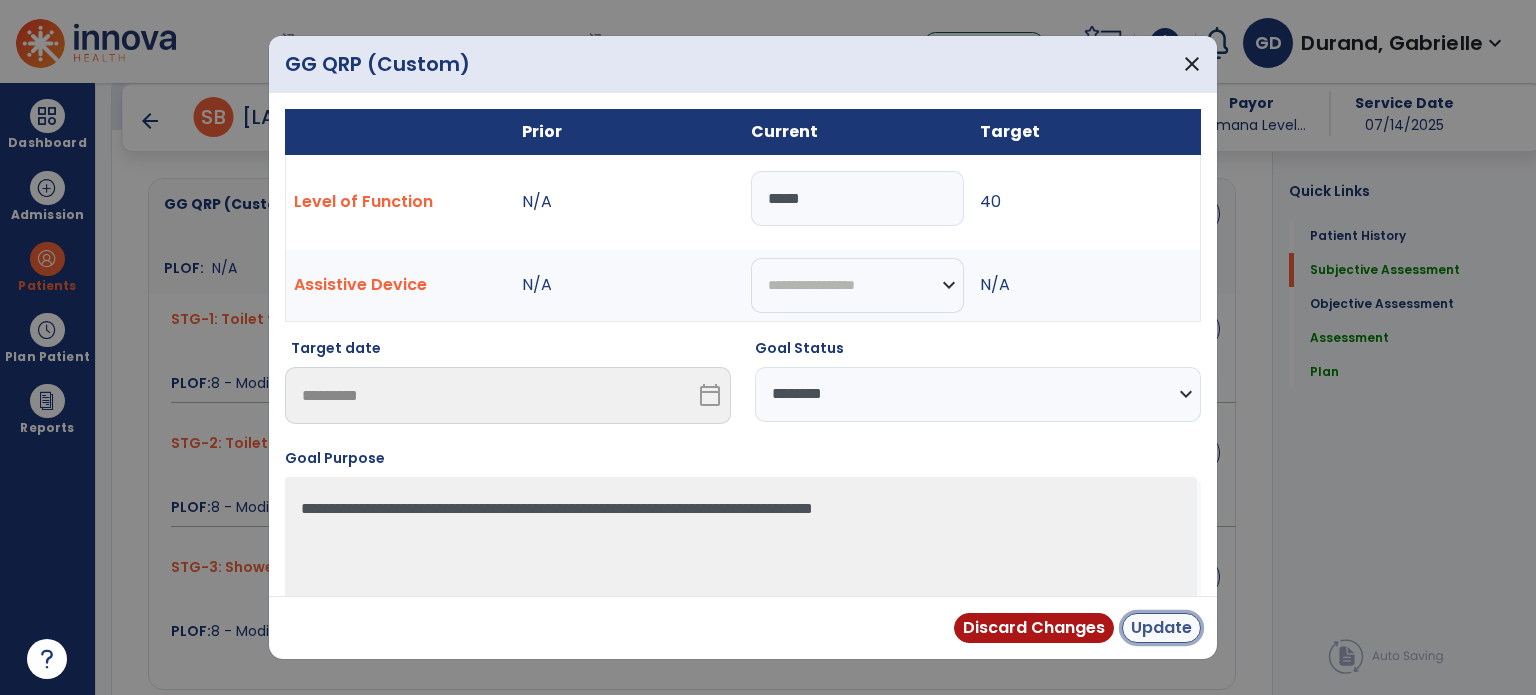 click on "Update" at bounding box center [1161, 628] 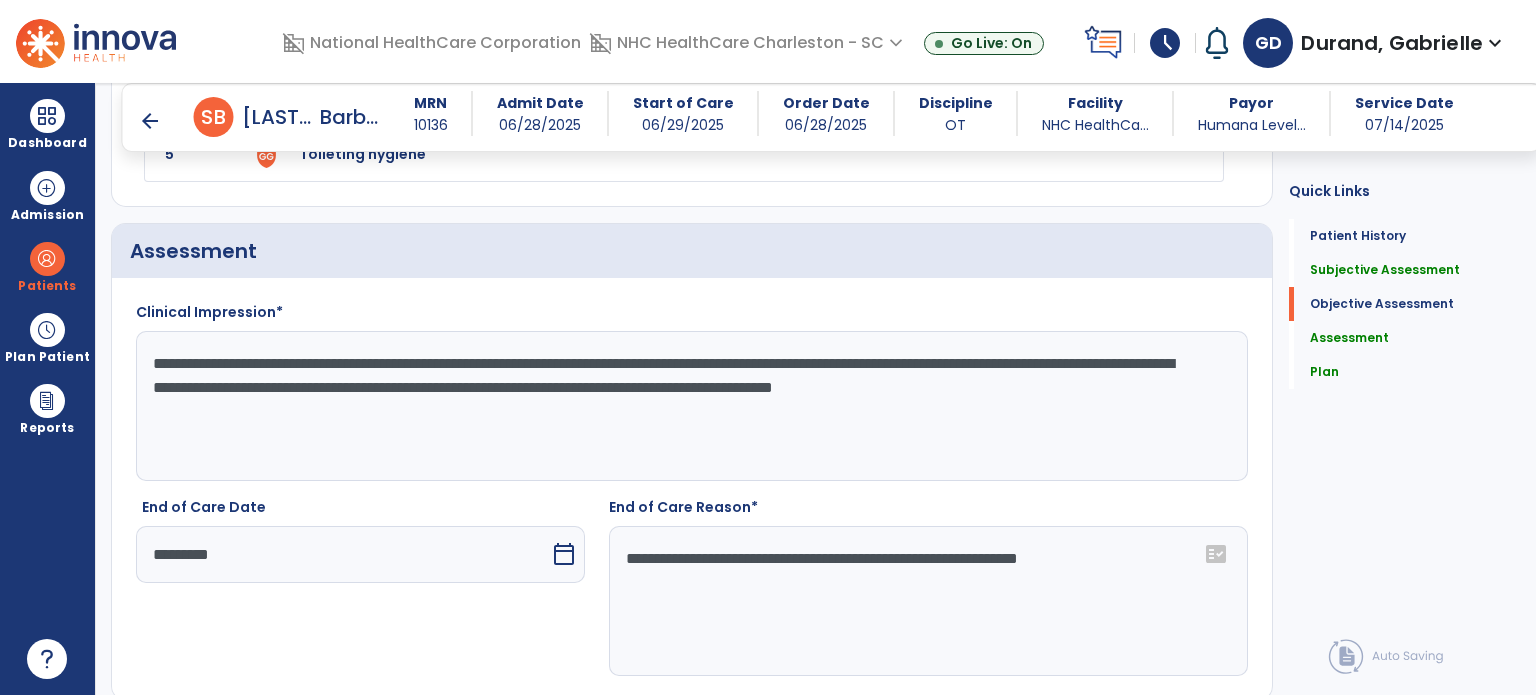 scroll, scrollTop: 1735, scrollLeft: 0, axis: vertical 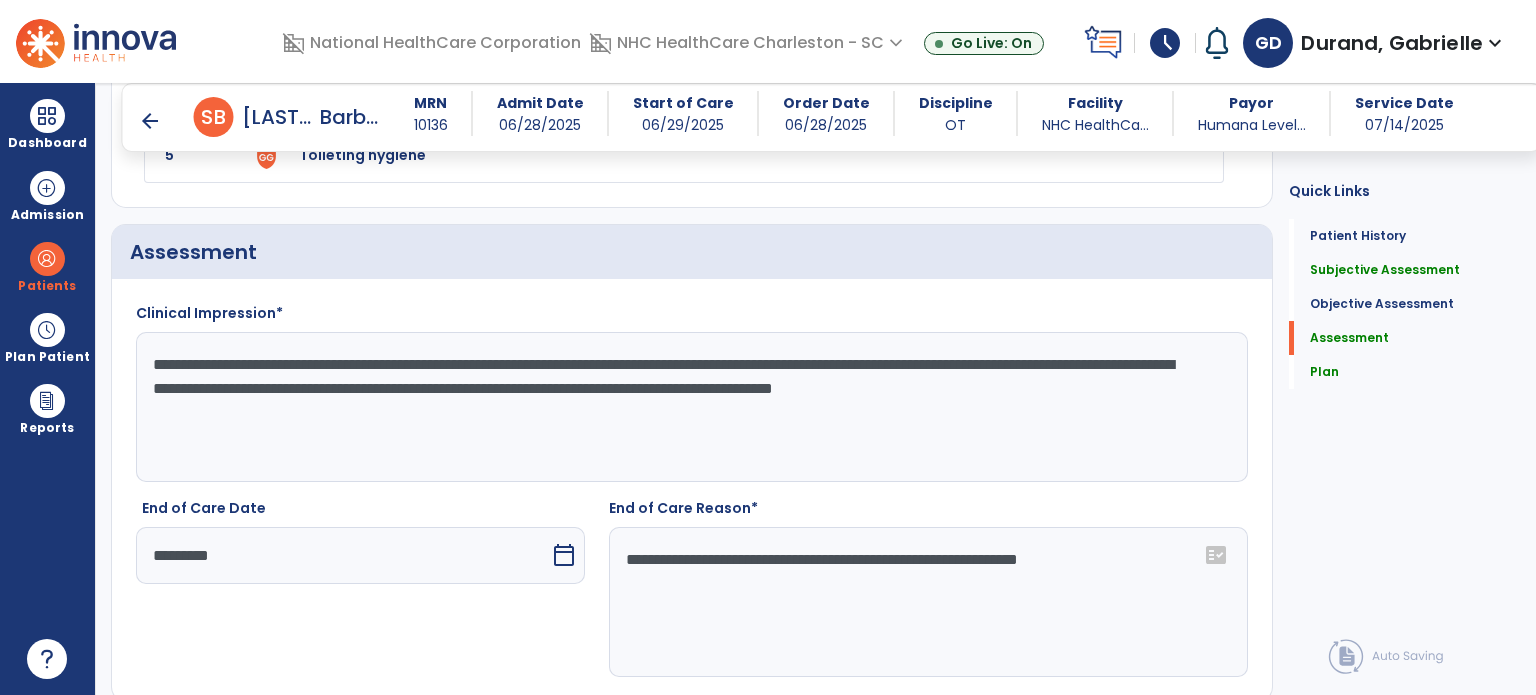 click on "**********" 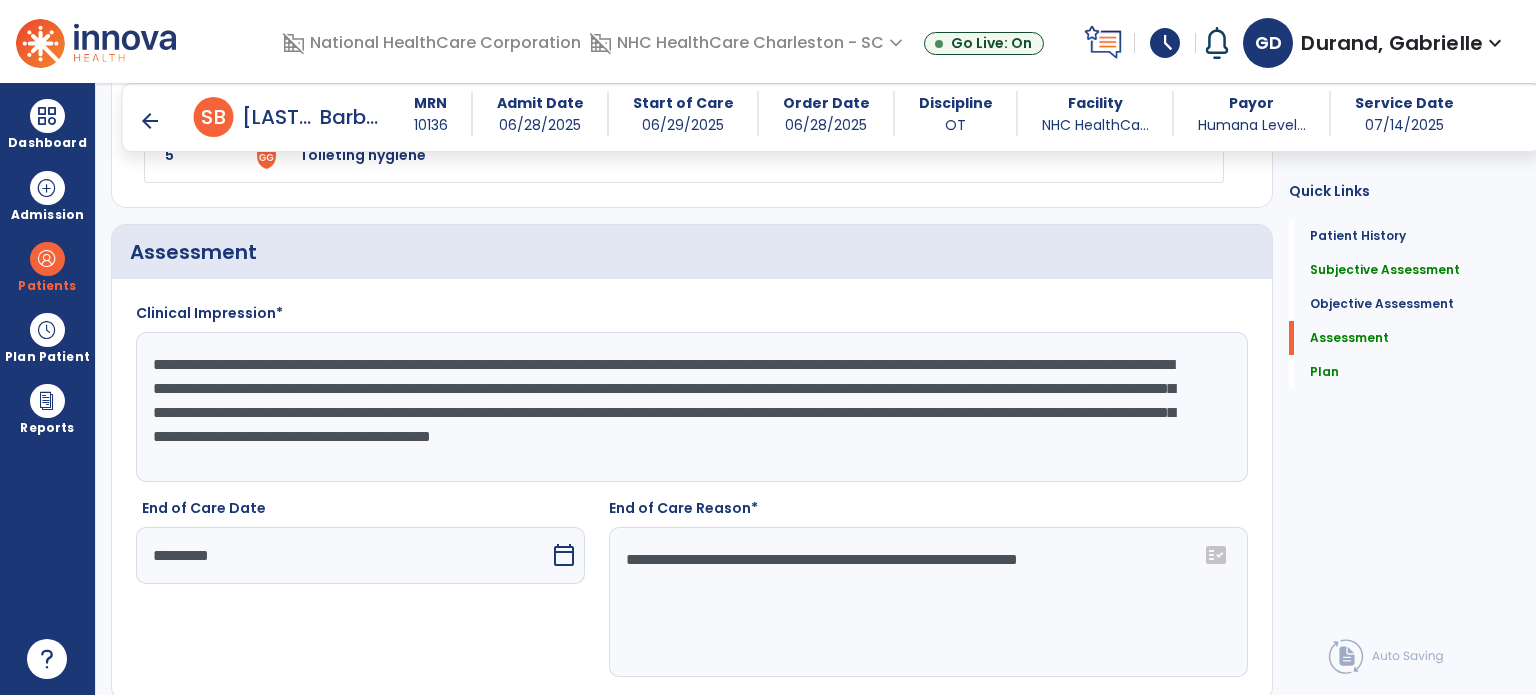scroll, scrollTop: 2334, scrollLeft: 0, axis: vertical 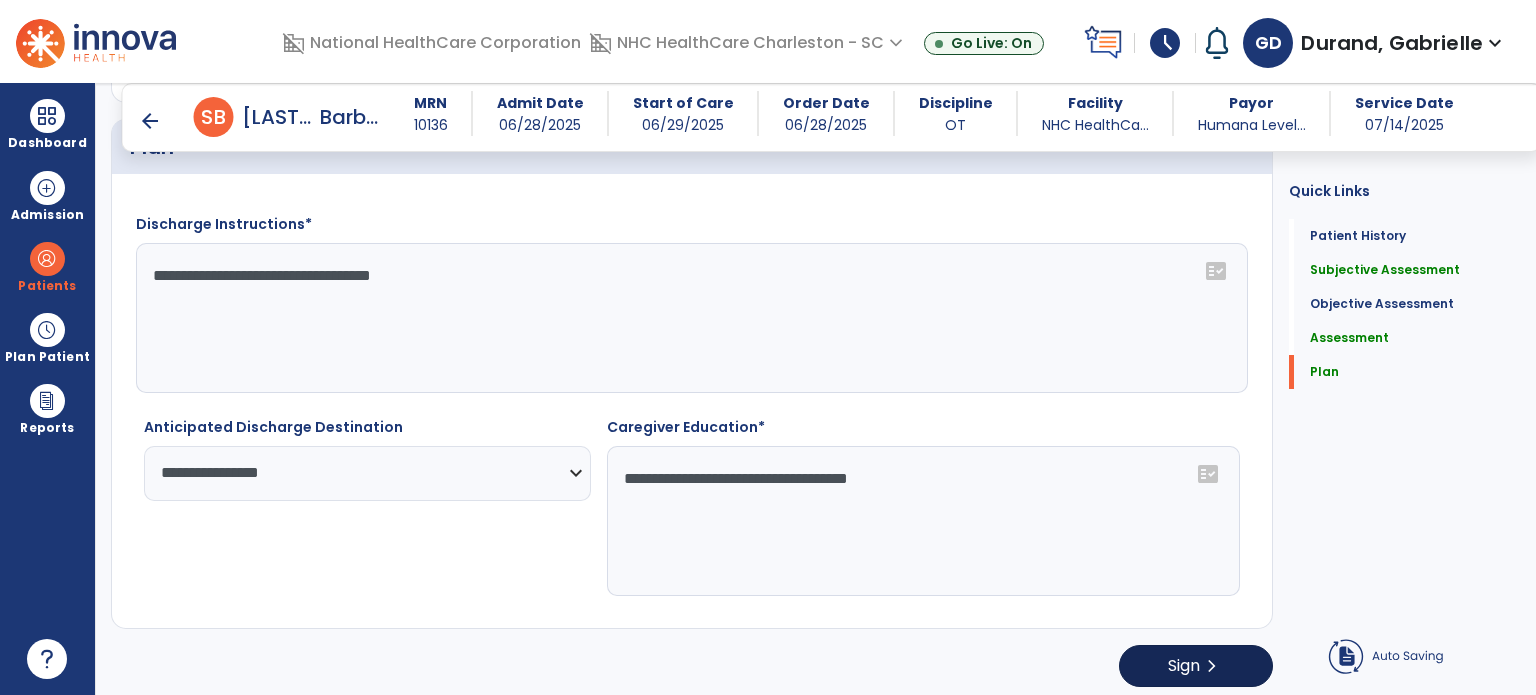 type on "**********" 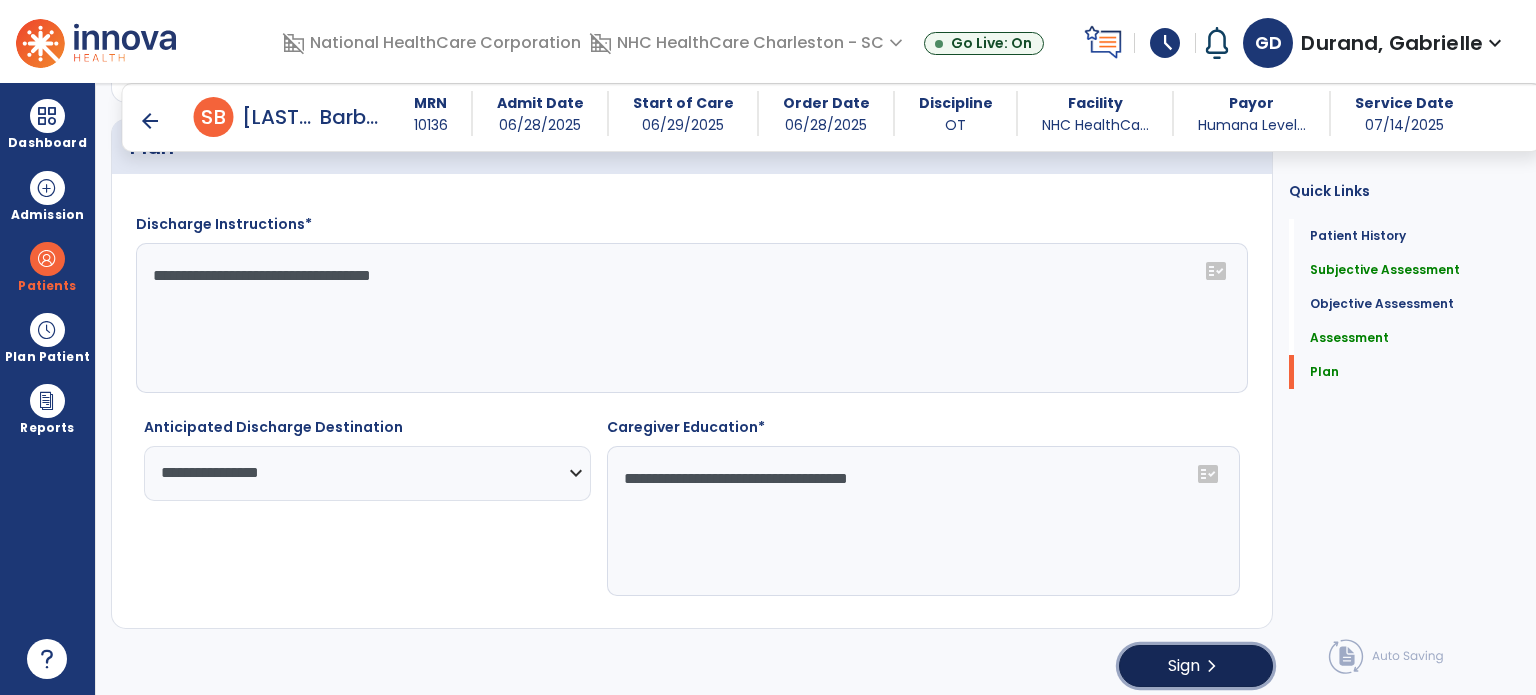 click on "Sign  chevron_right" 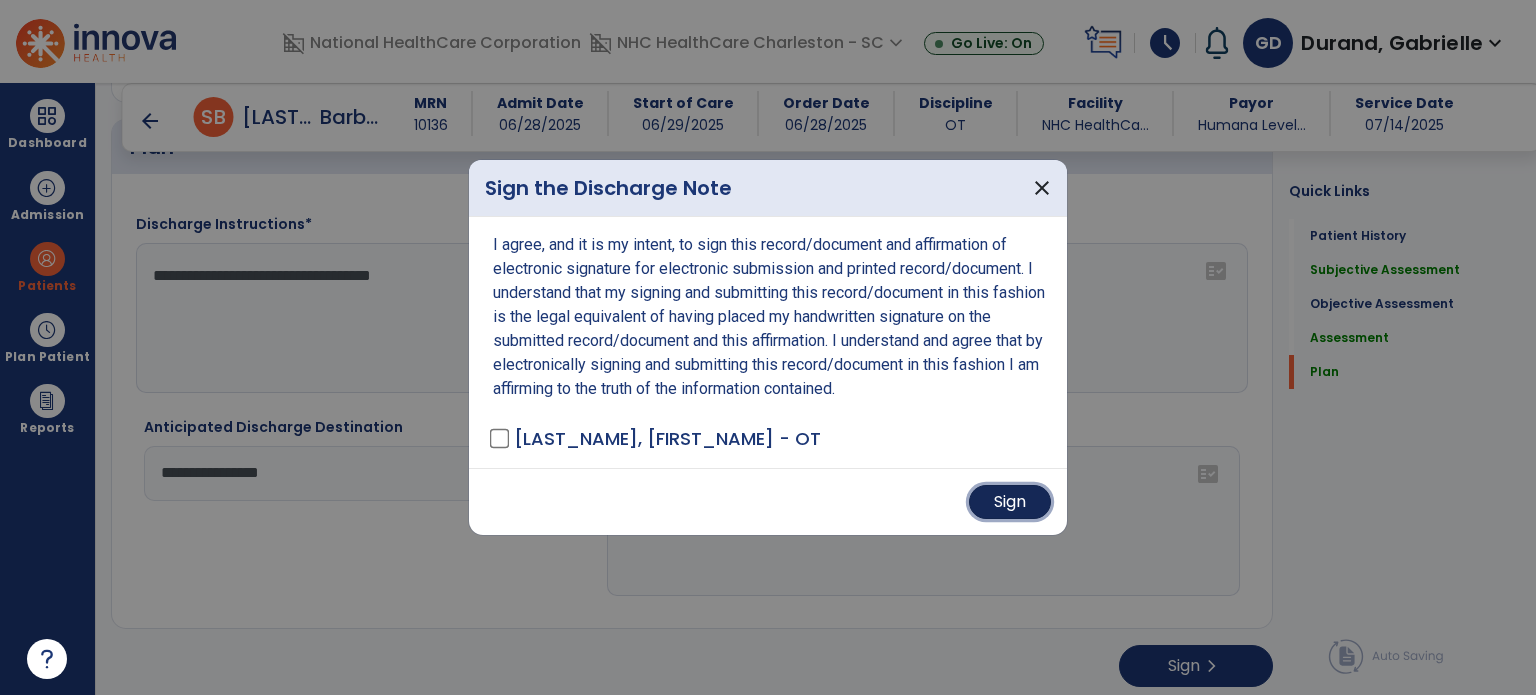 click on "Sign" at bounding box center (1010, 502) 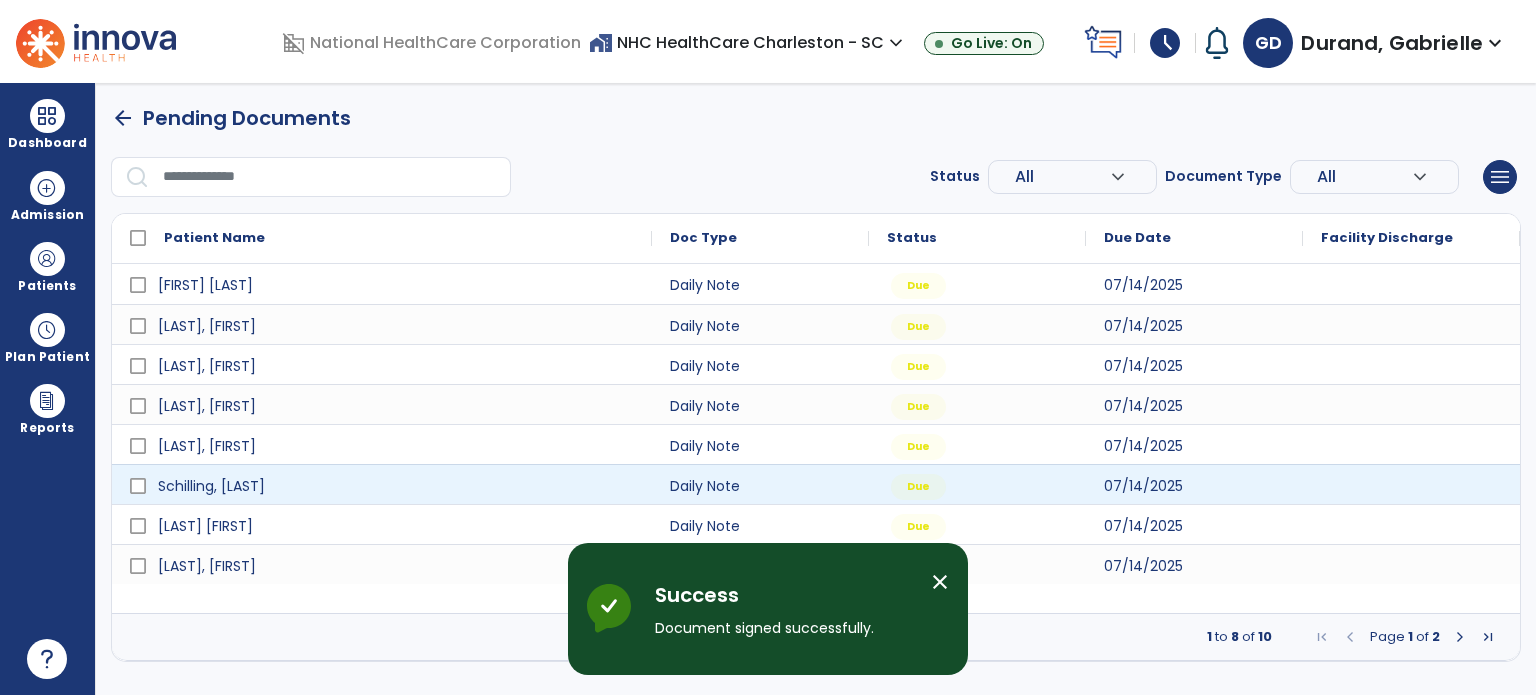 scroll, scrollTop: 0, scrollLeft: 0, axis: both 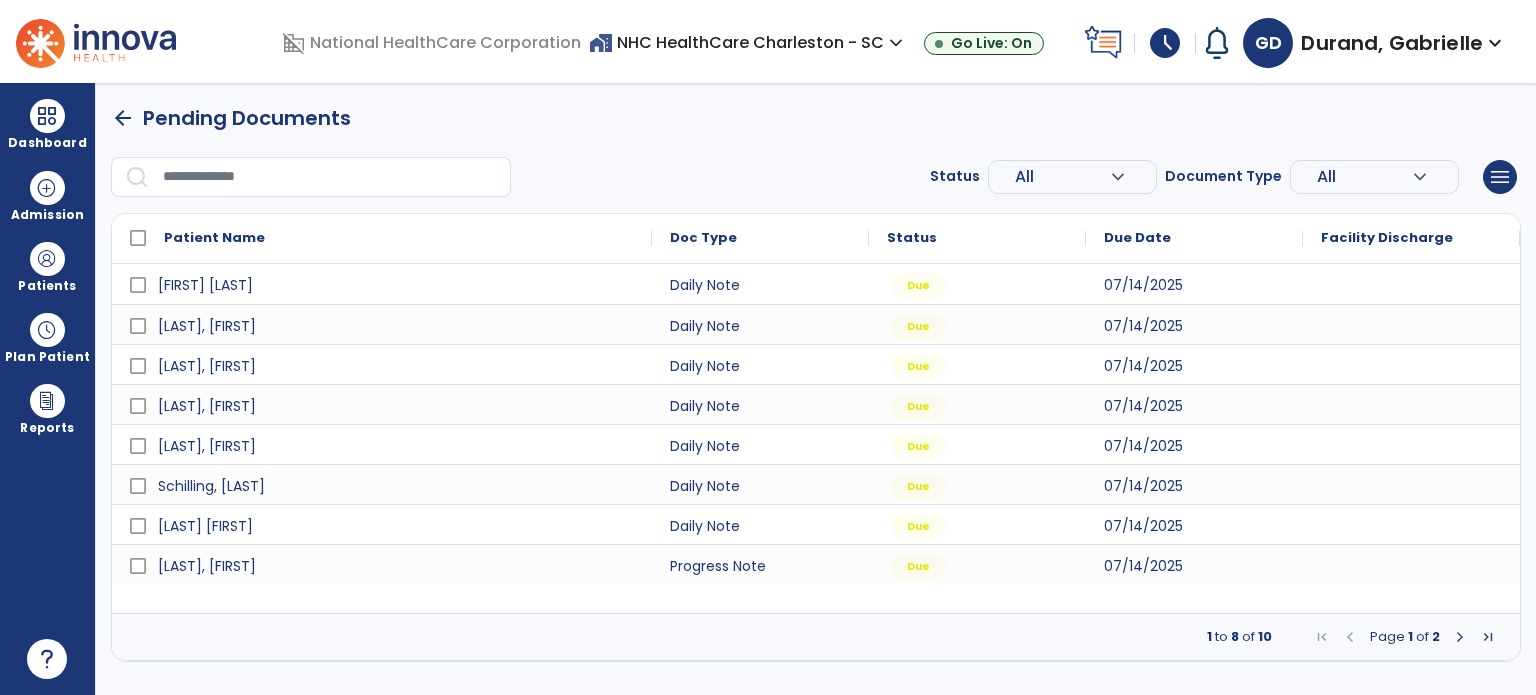 click at bounding box center (1460, 637) 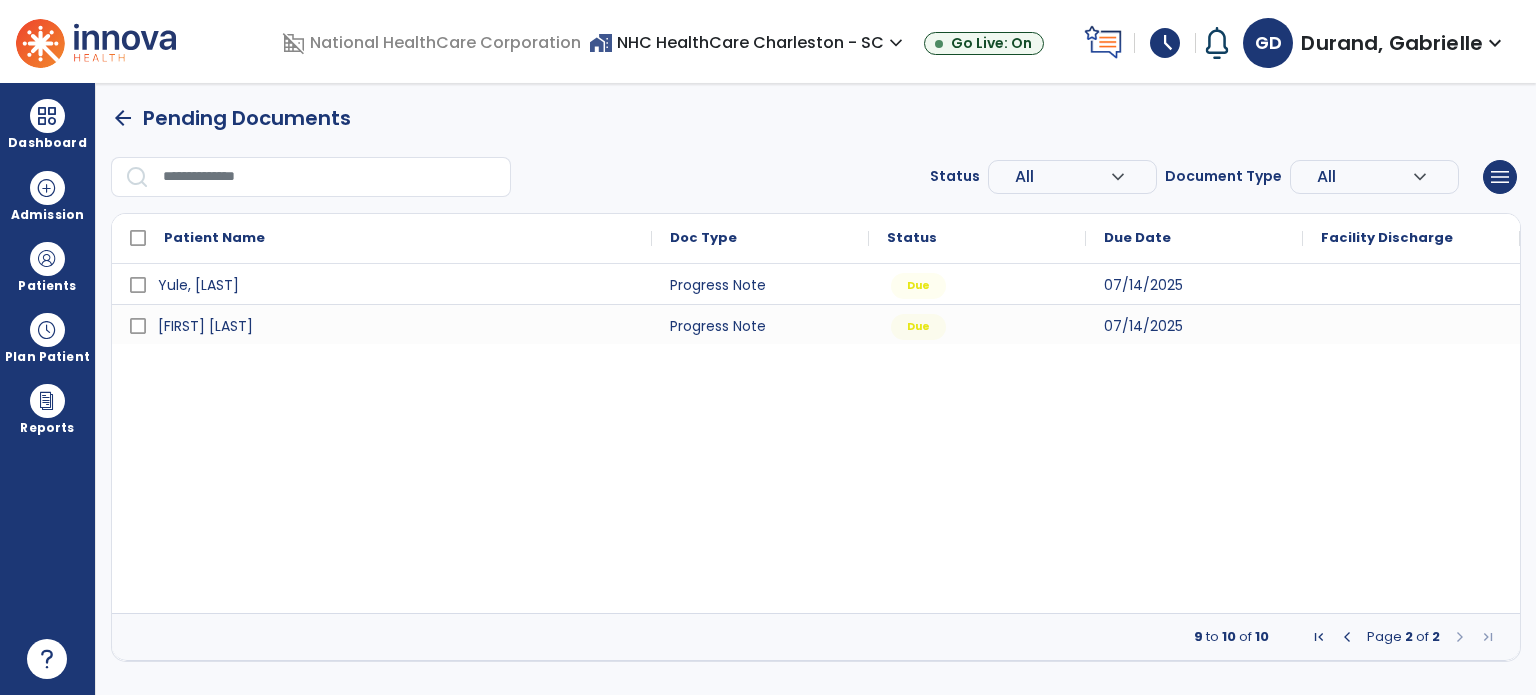 click at bounding box center (1347, 637) 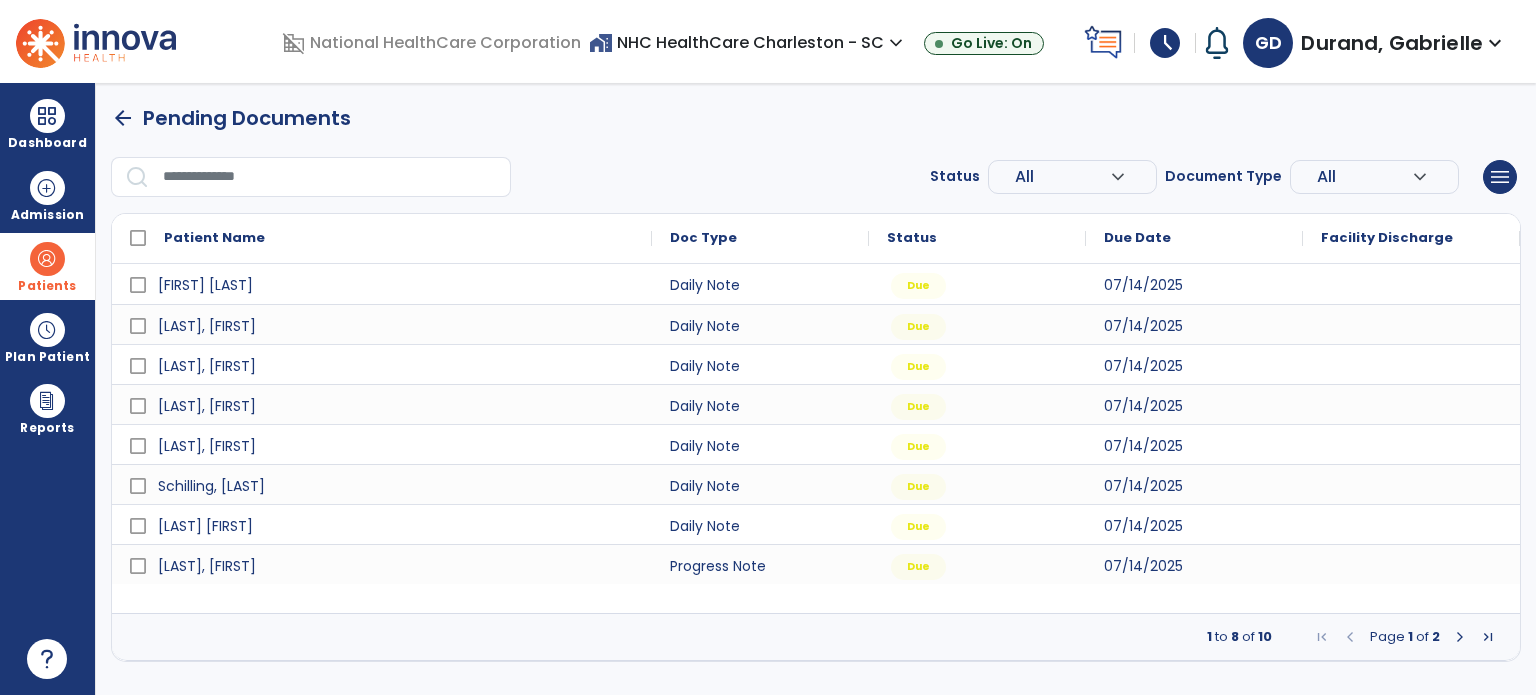 click at bounding box center [47, 259] 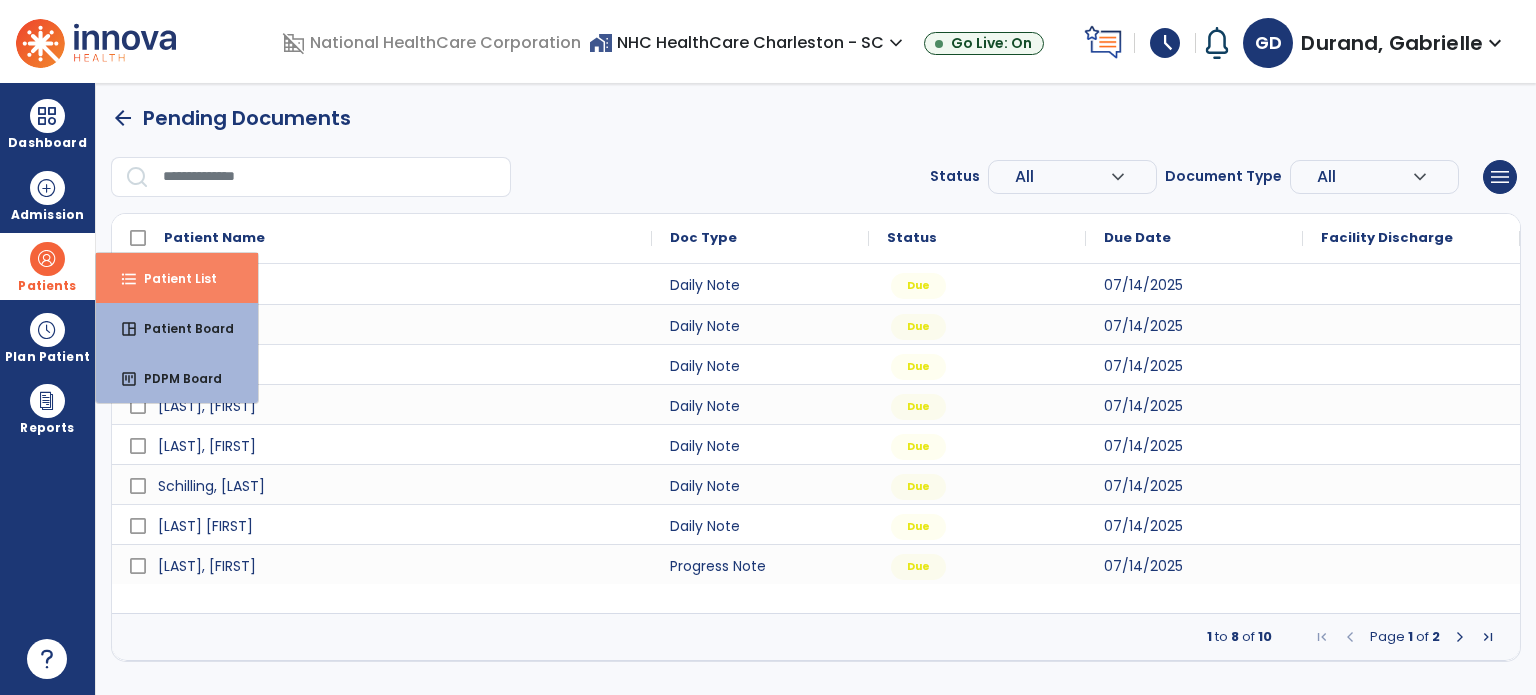 click on "format_list_bulleted  Patient List" at bounding box center (177, 278) 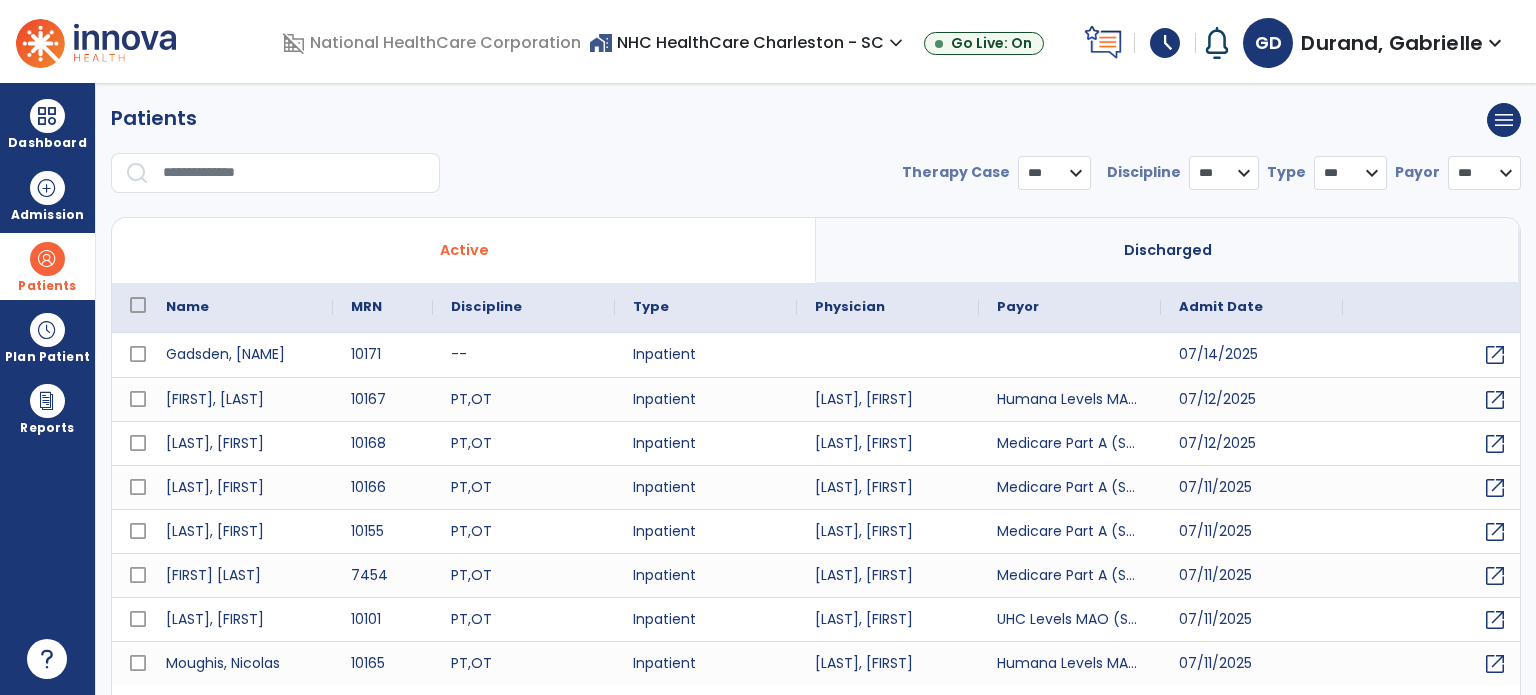 select on "***" 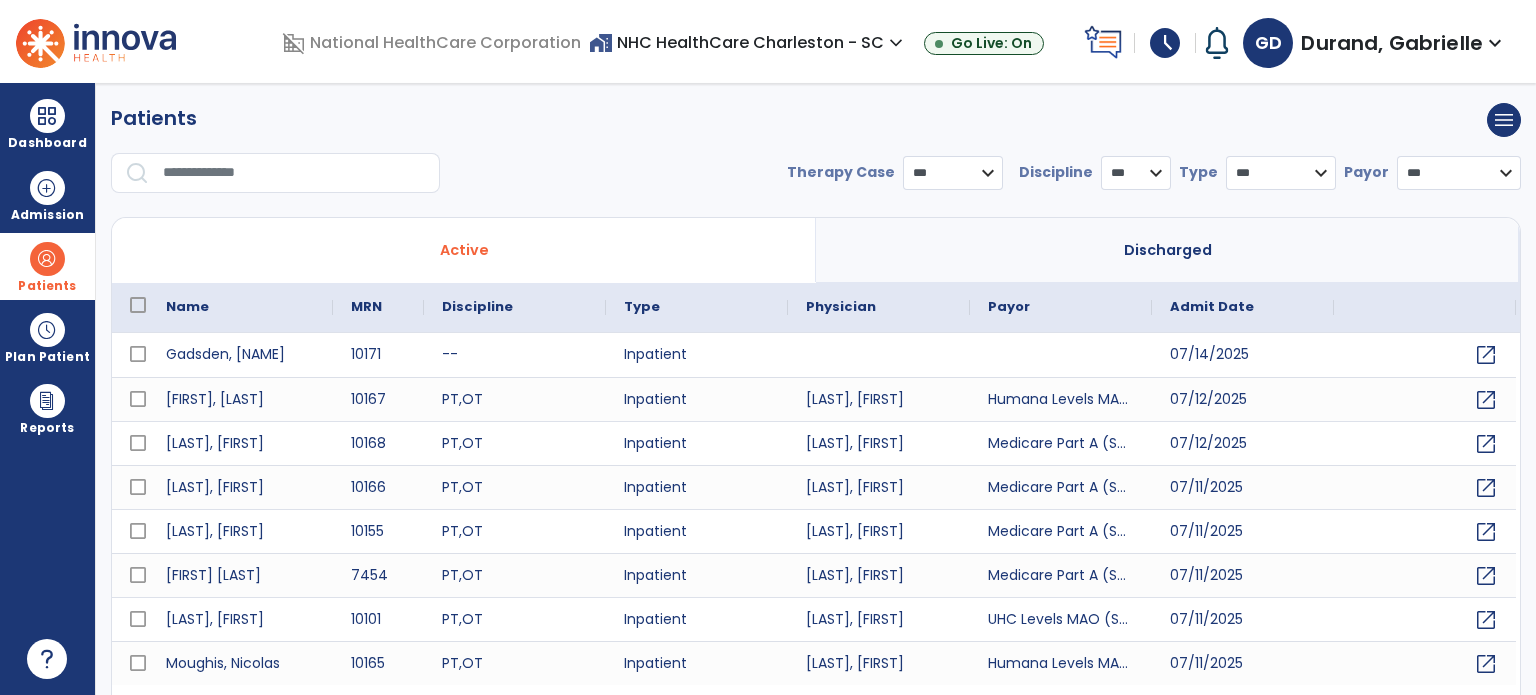 click at bounding box center (294, 173) 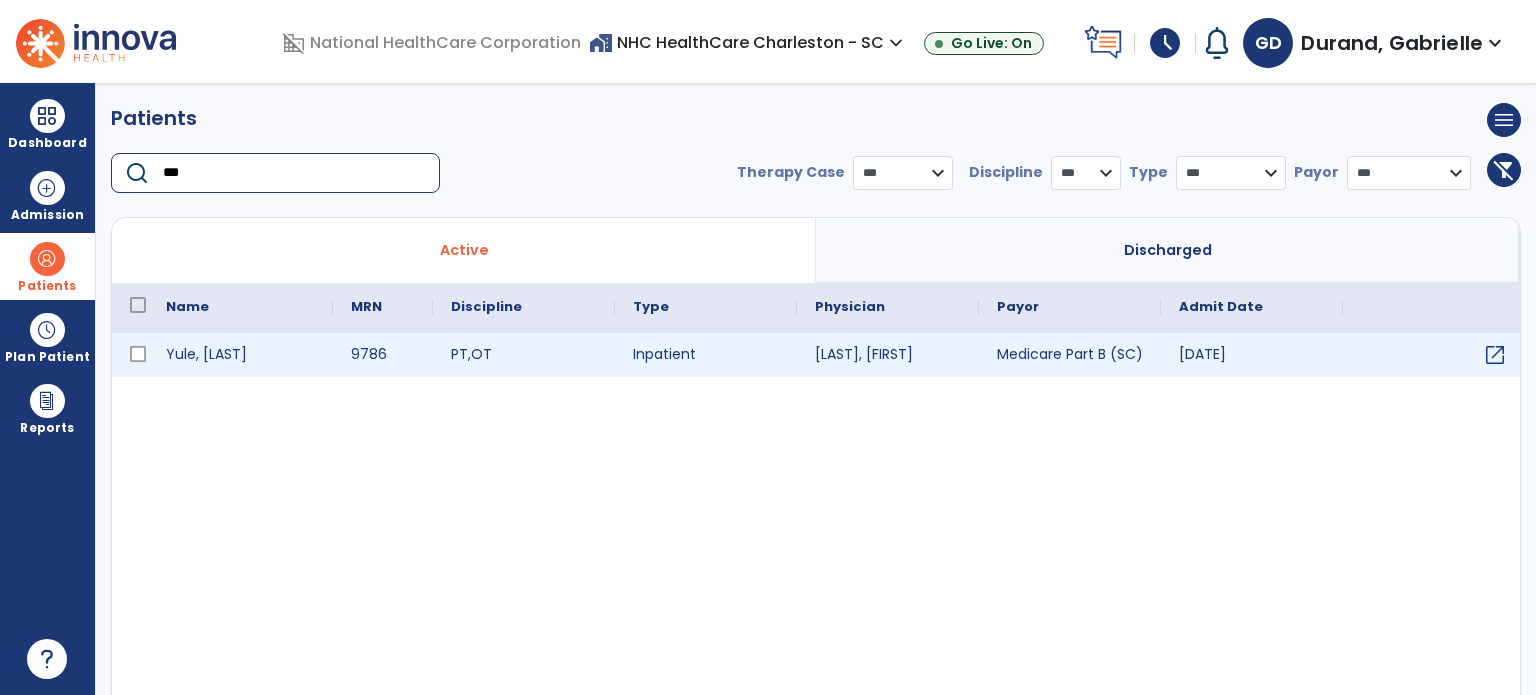 type on "***" 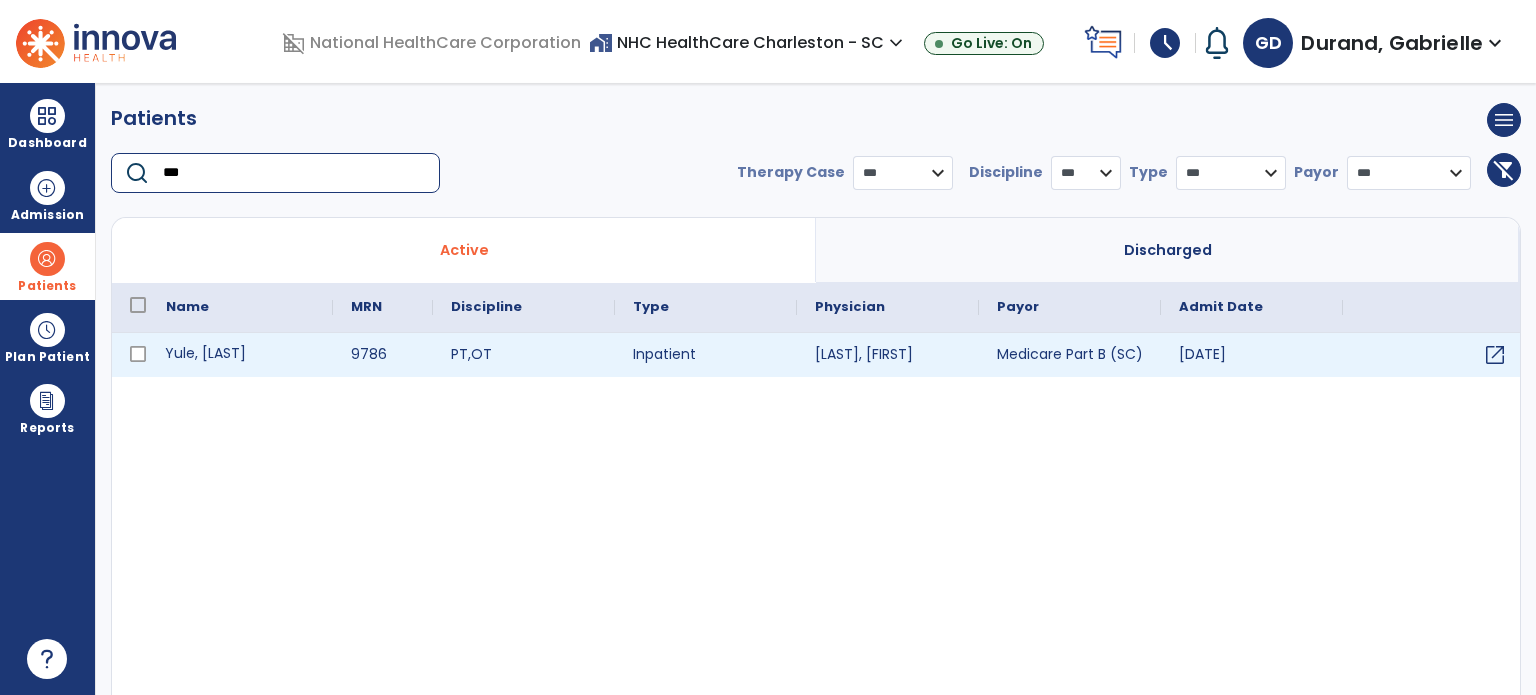 click on "Yule, [LAST]" at bounding box center [240, 355] 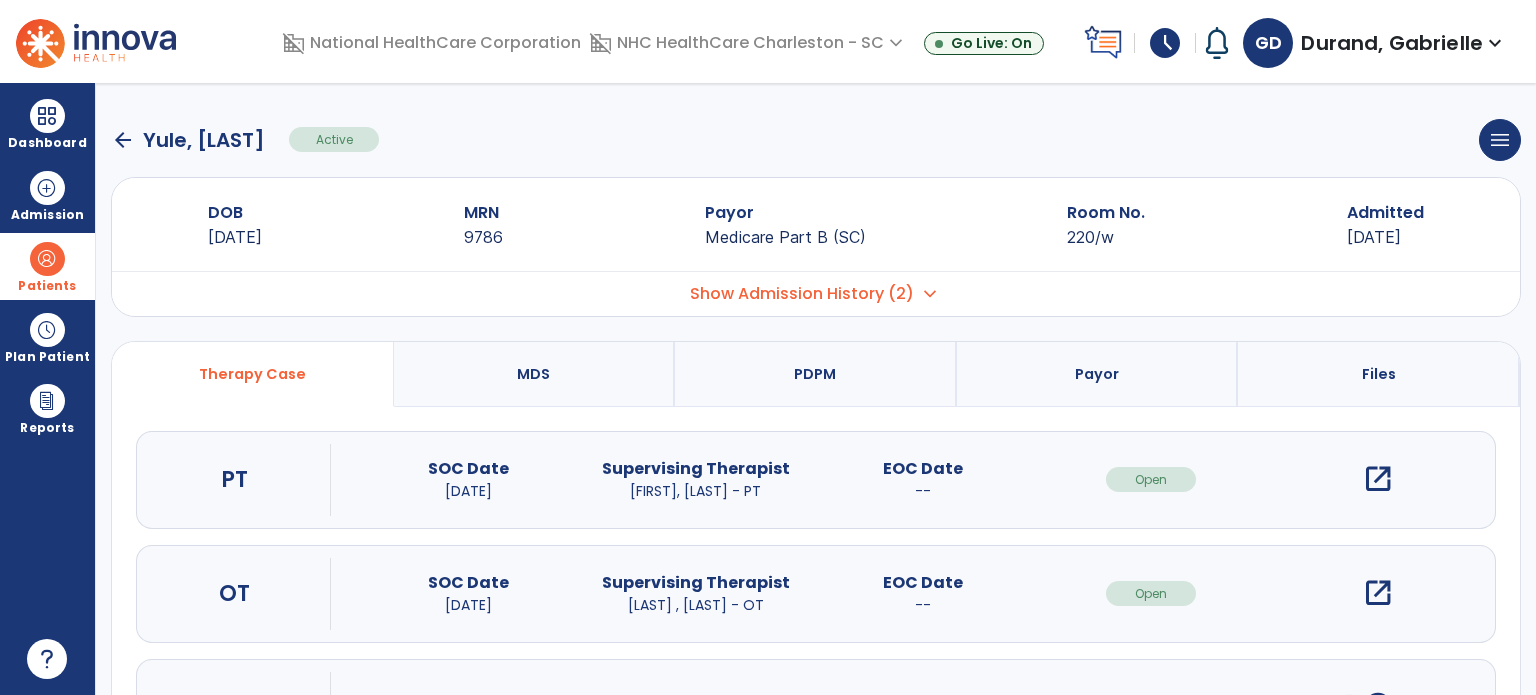 click on "open_in_new" at bounding box center (1378, 593) 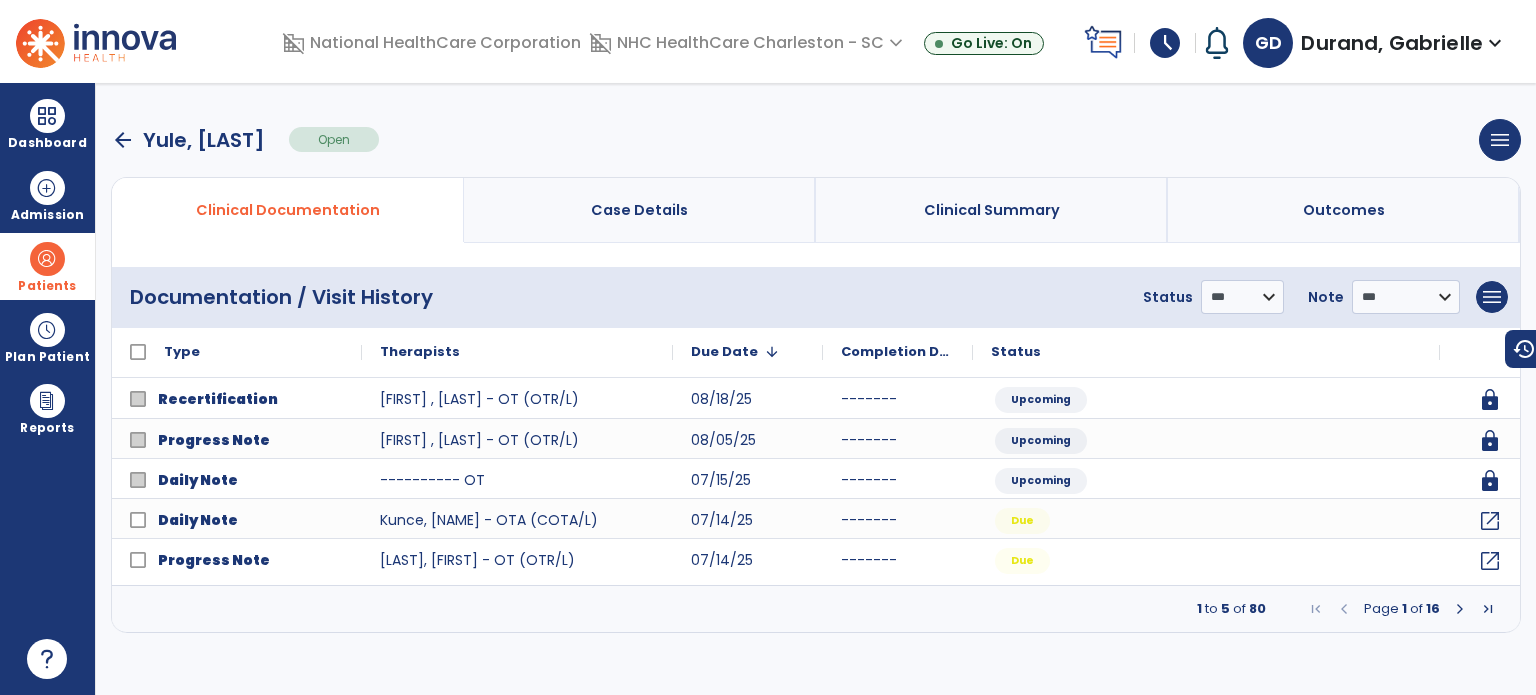 click at bounding box center [1460, 609] 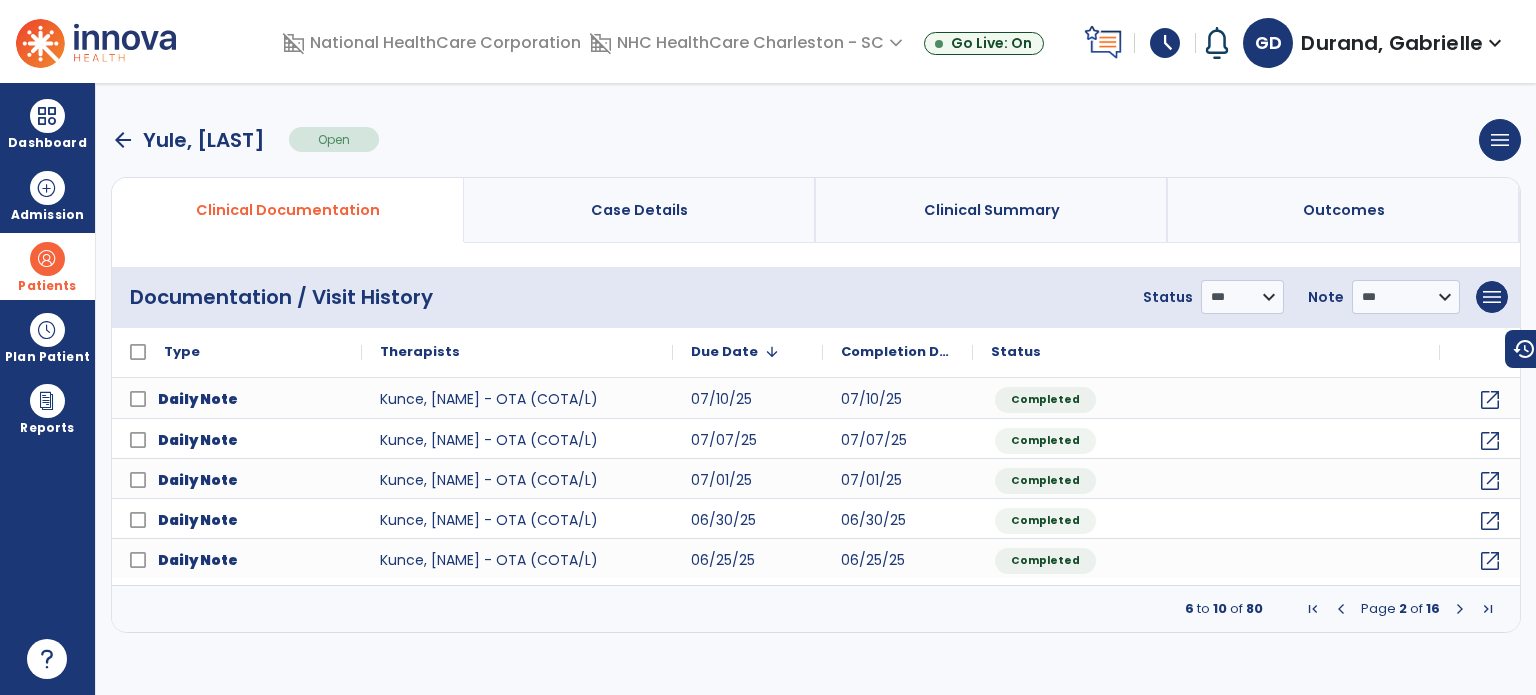 click at bounding box center [1341, 609] 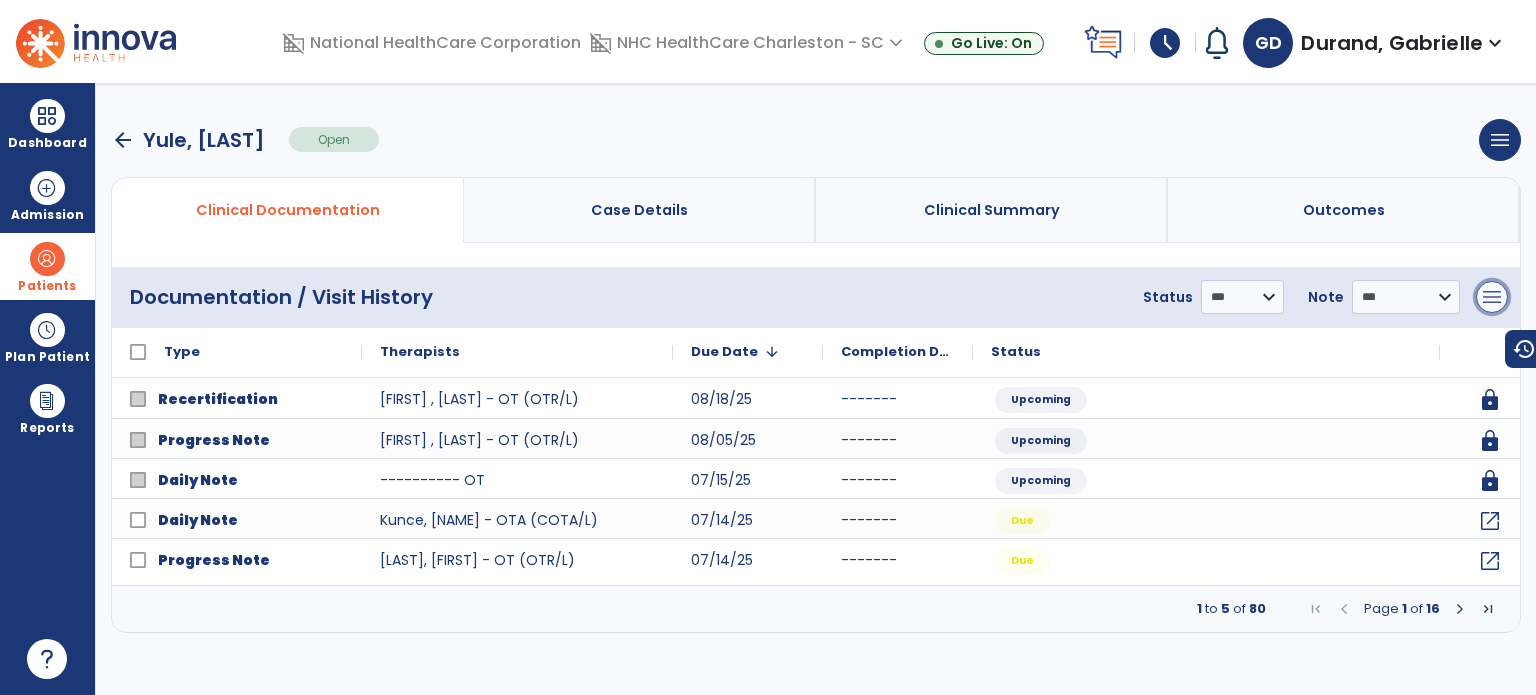 click on "menu" at bounding box center [1492, 297] 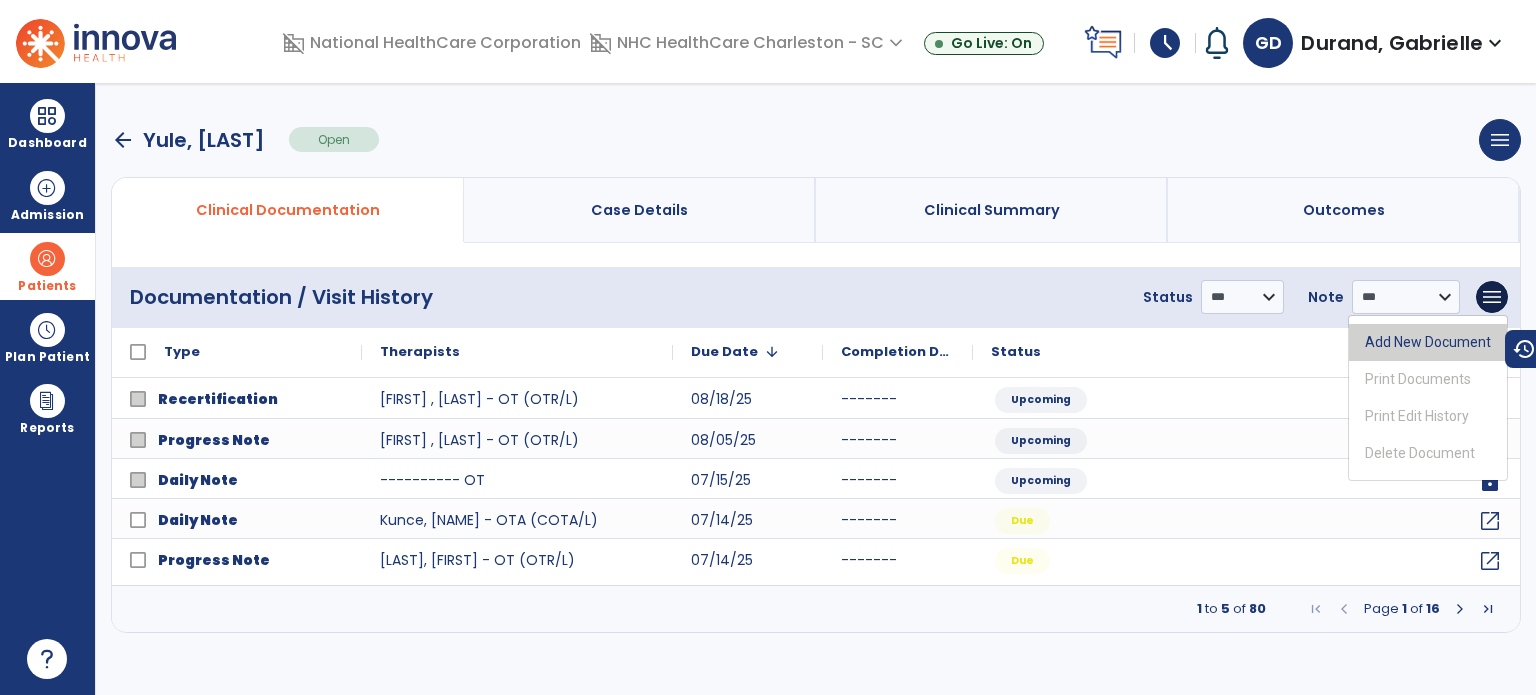 click on "Add New Document" at bounding box center [1428, 342] 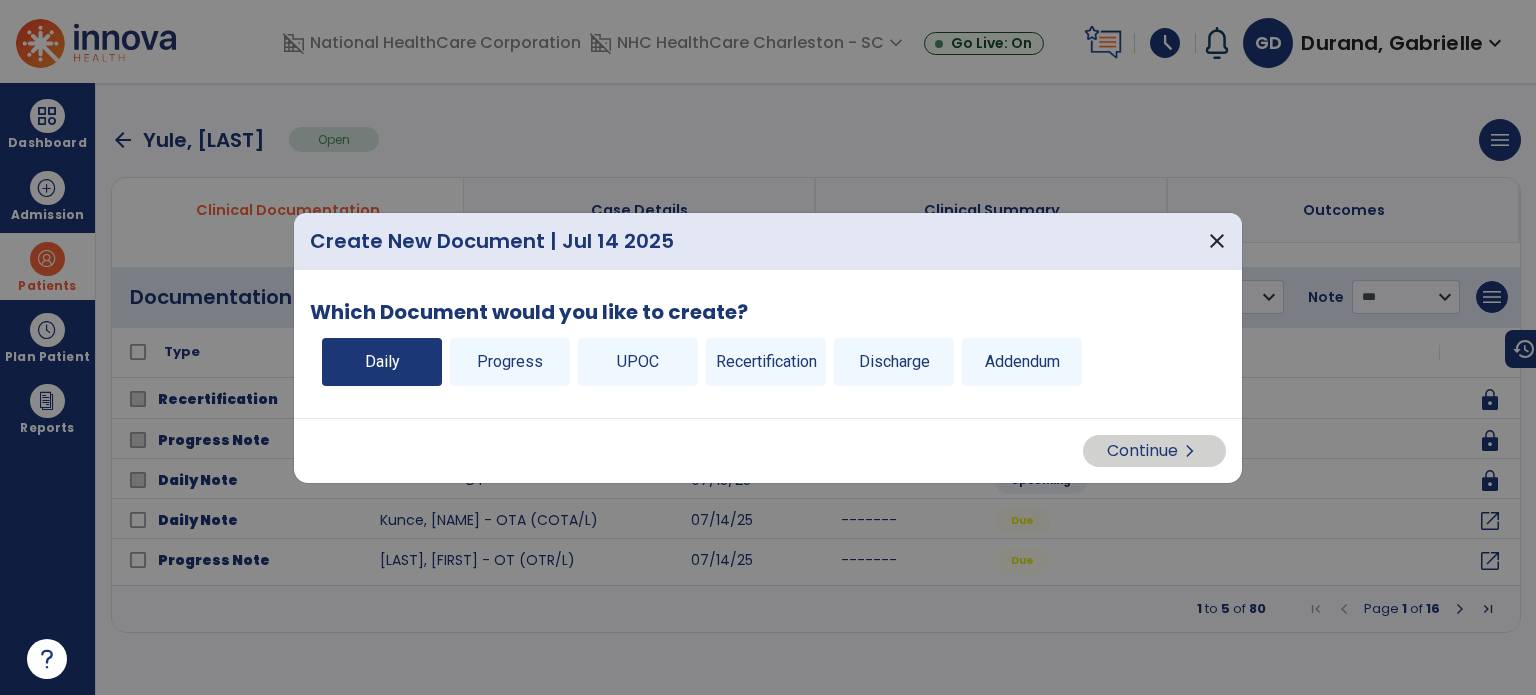click on "Daily" at bounding box center (382, 362) 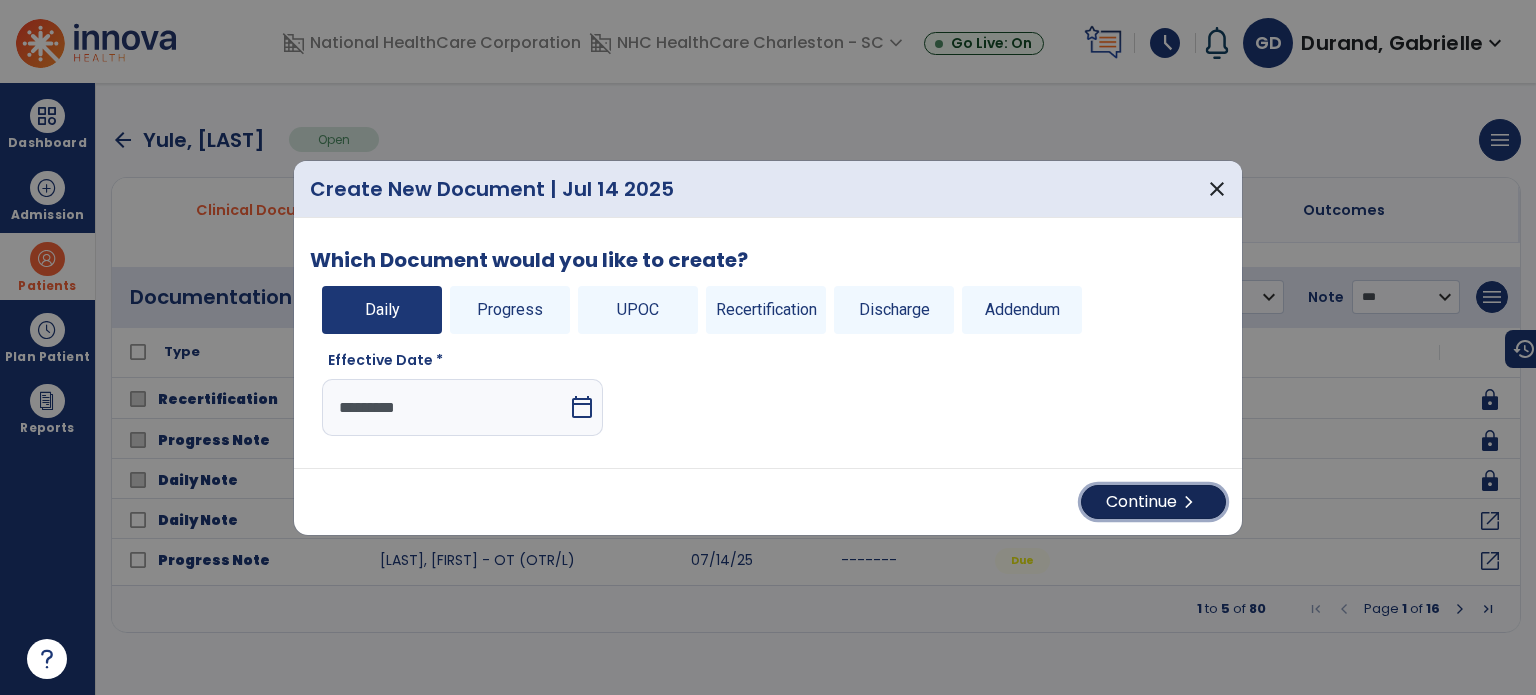 click on "Continue   chevron_right" at bounding box center (1153, 502) 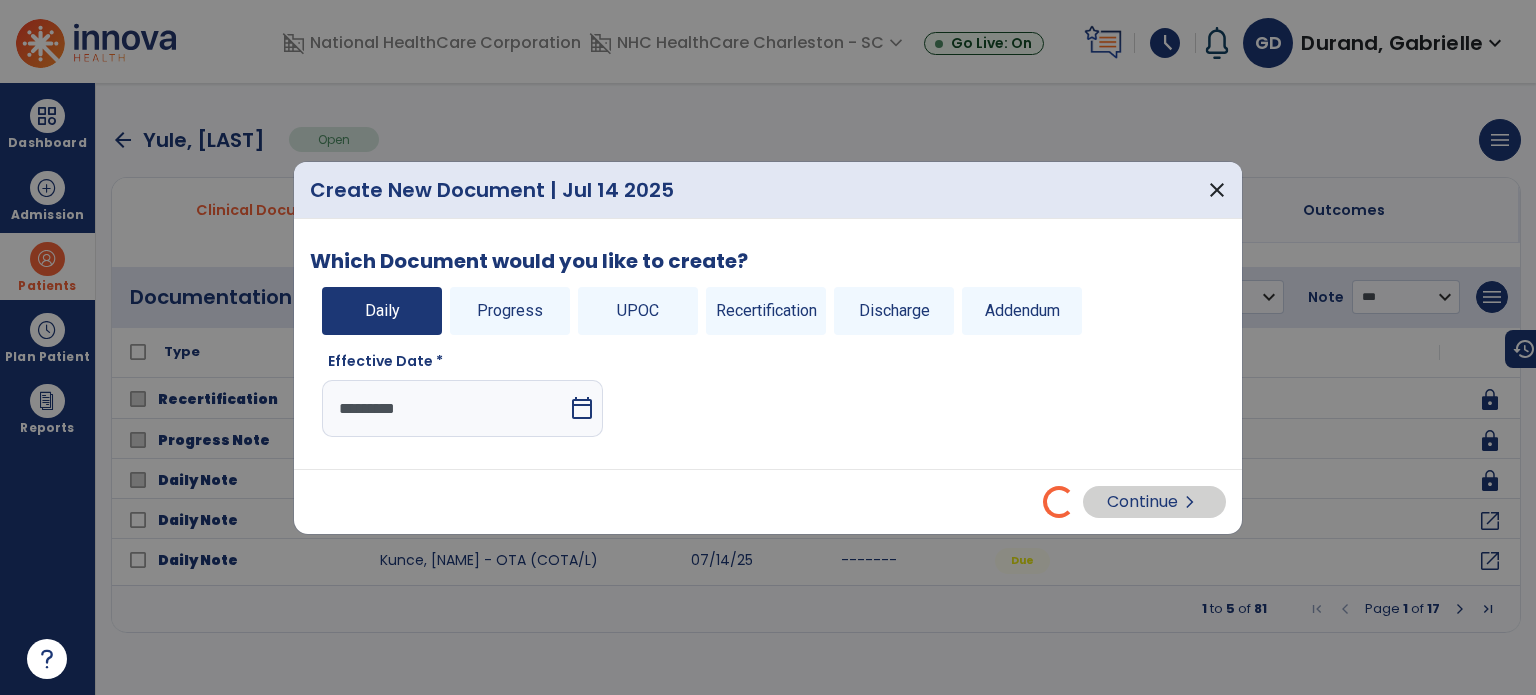 select on "*" 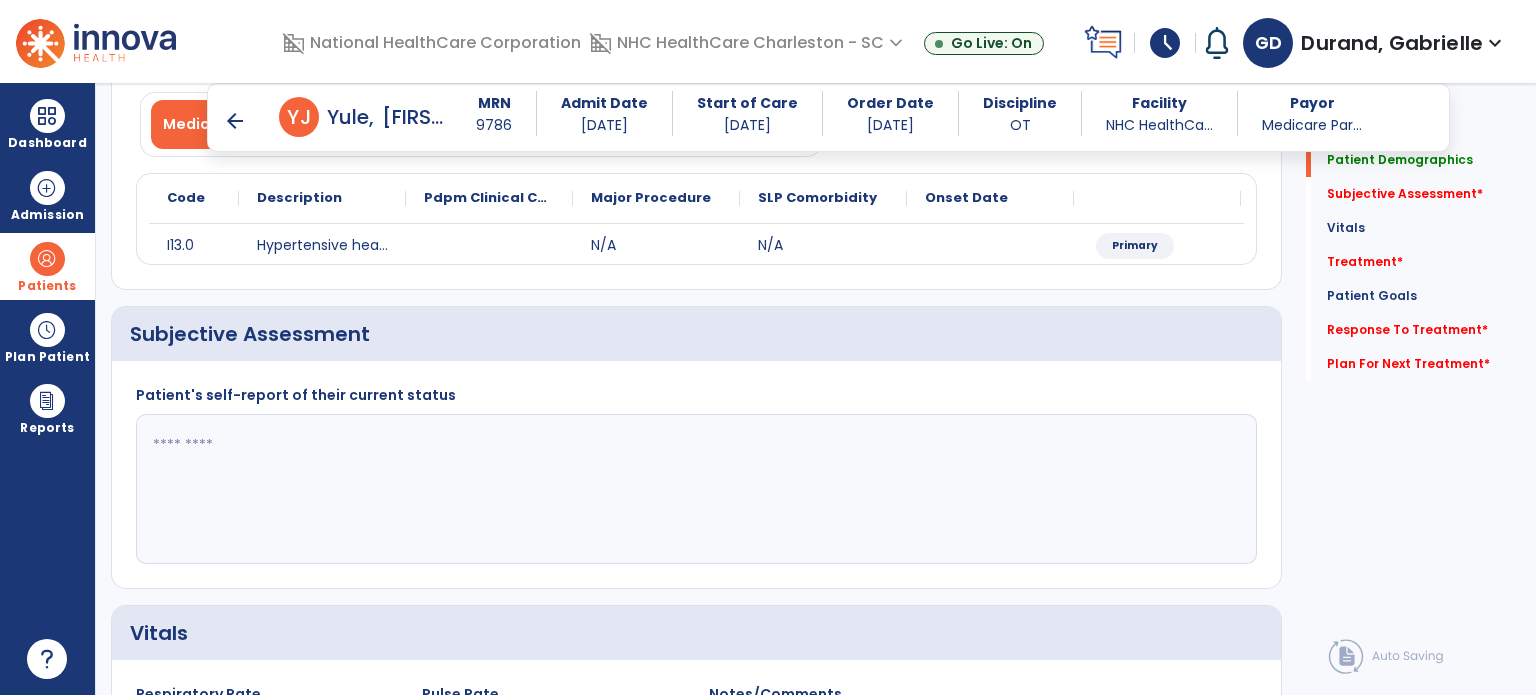 scroll, scrollTop: 227, scrollLeft: 0, axis: vertical 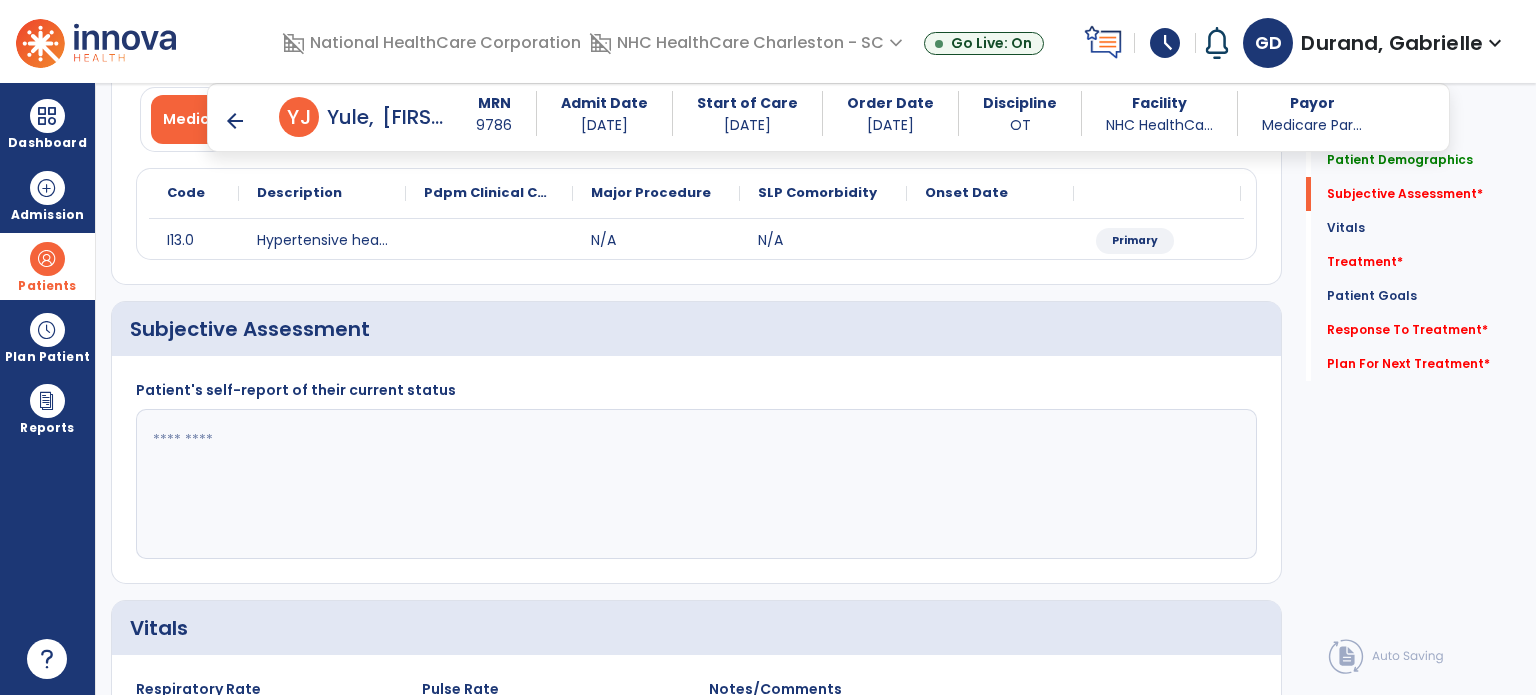 click 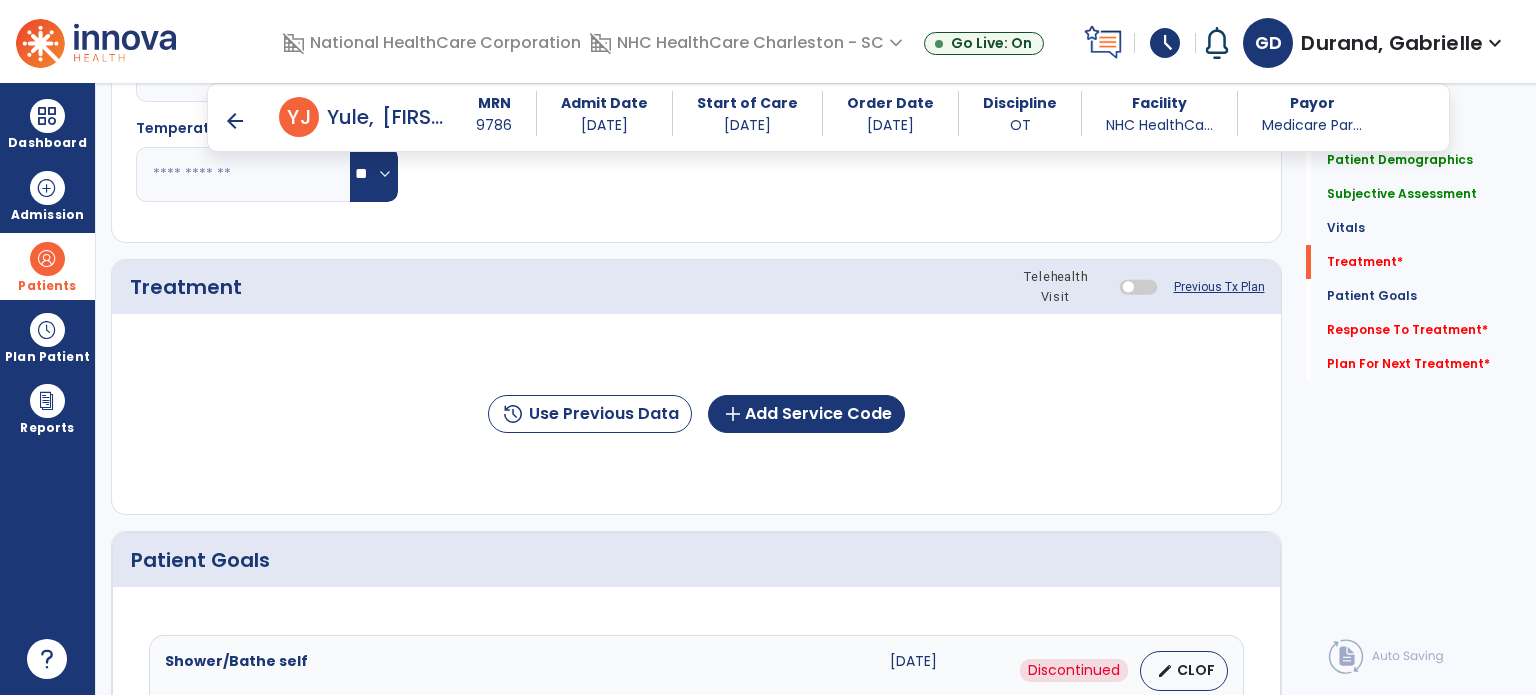 scroll, scrollTop: 992, scrollLeft: 0, axis: vertical 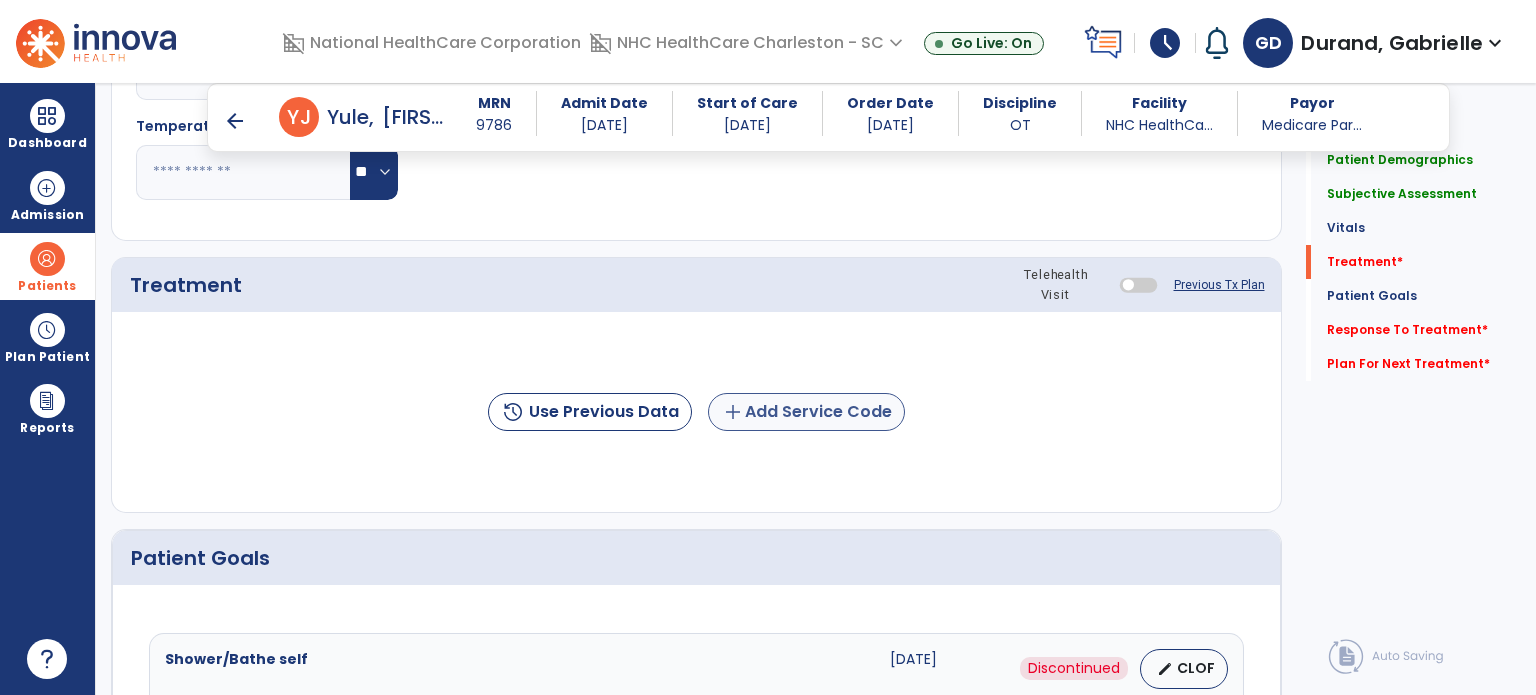type on "**********" 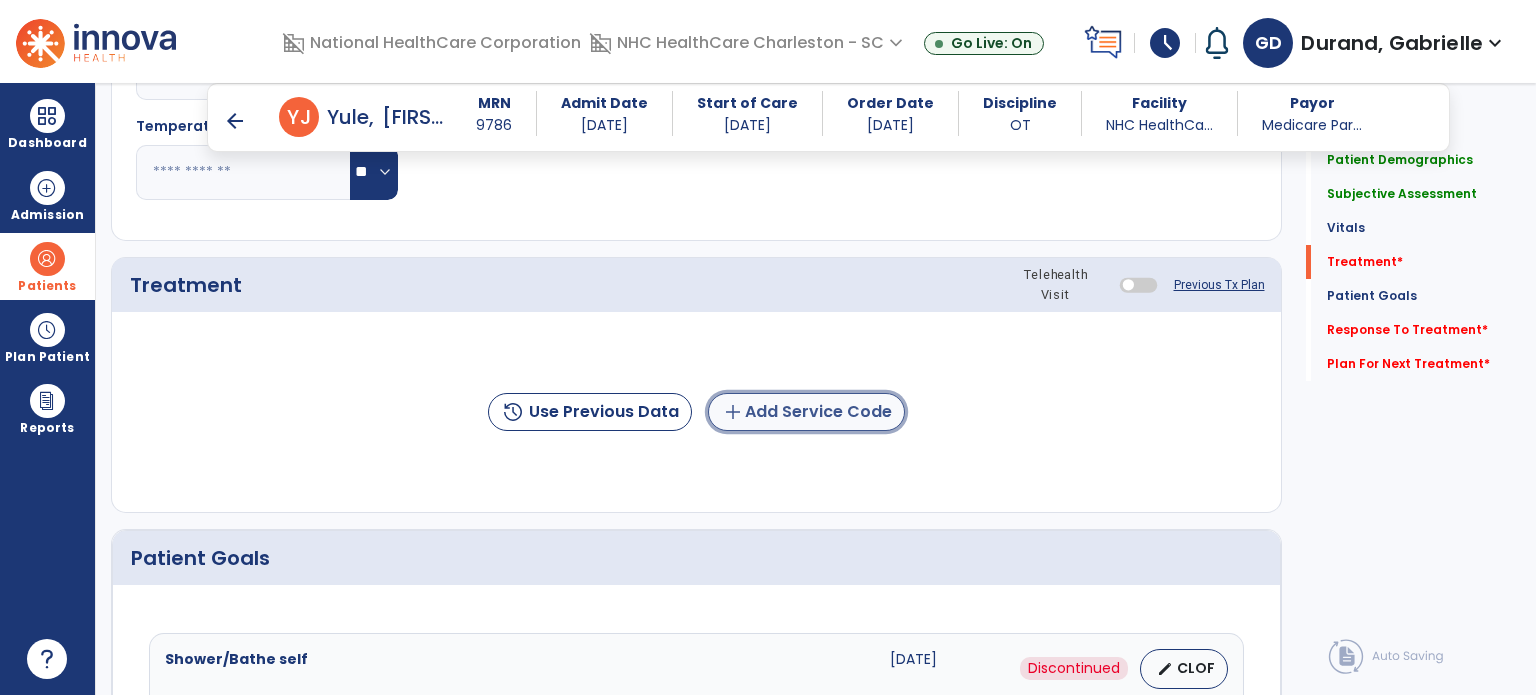 click on "add  Add Service Code" 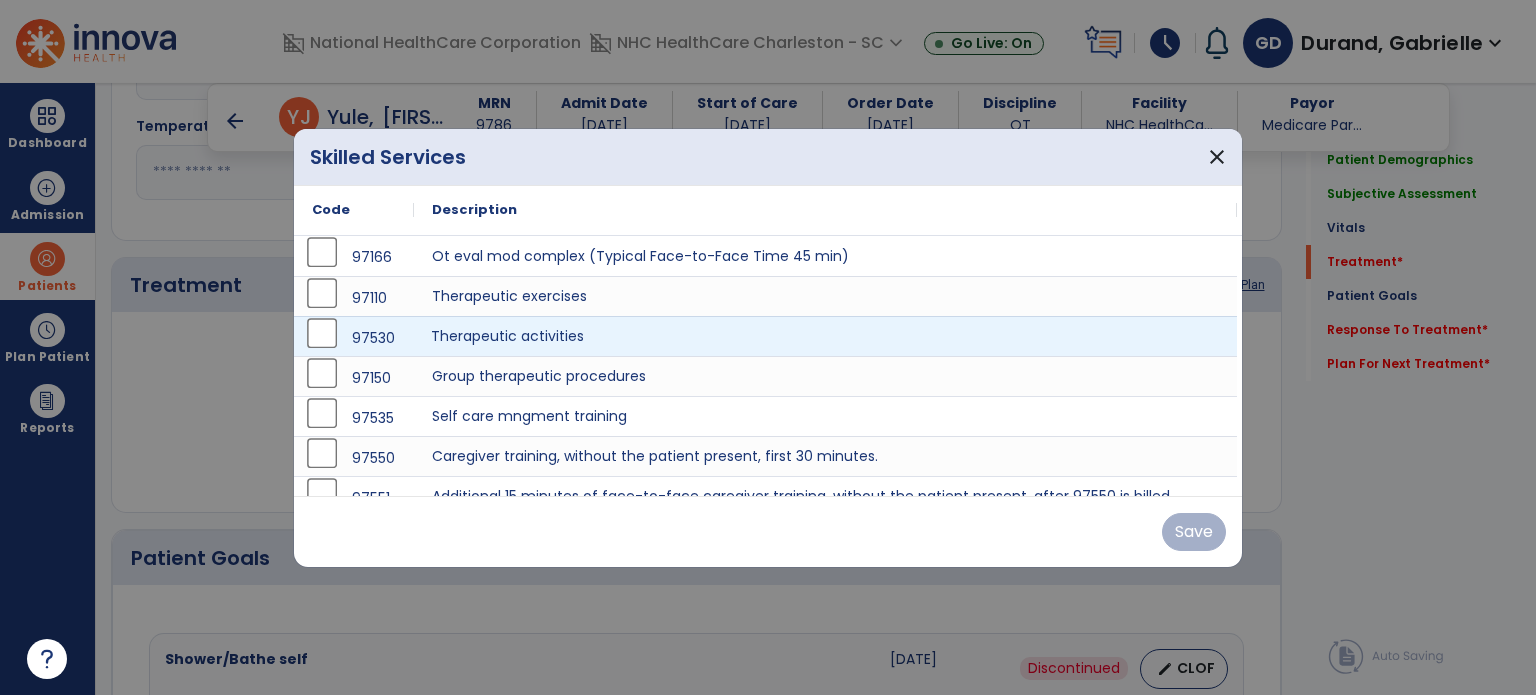 click on "Therapeutic activities" at bounding box center [825, 336] 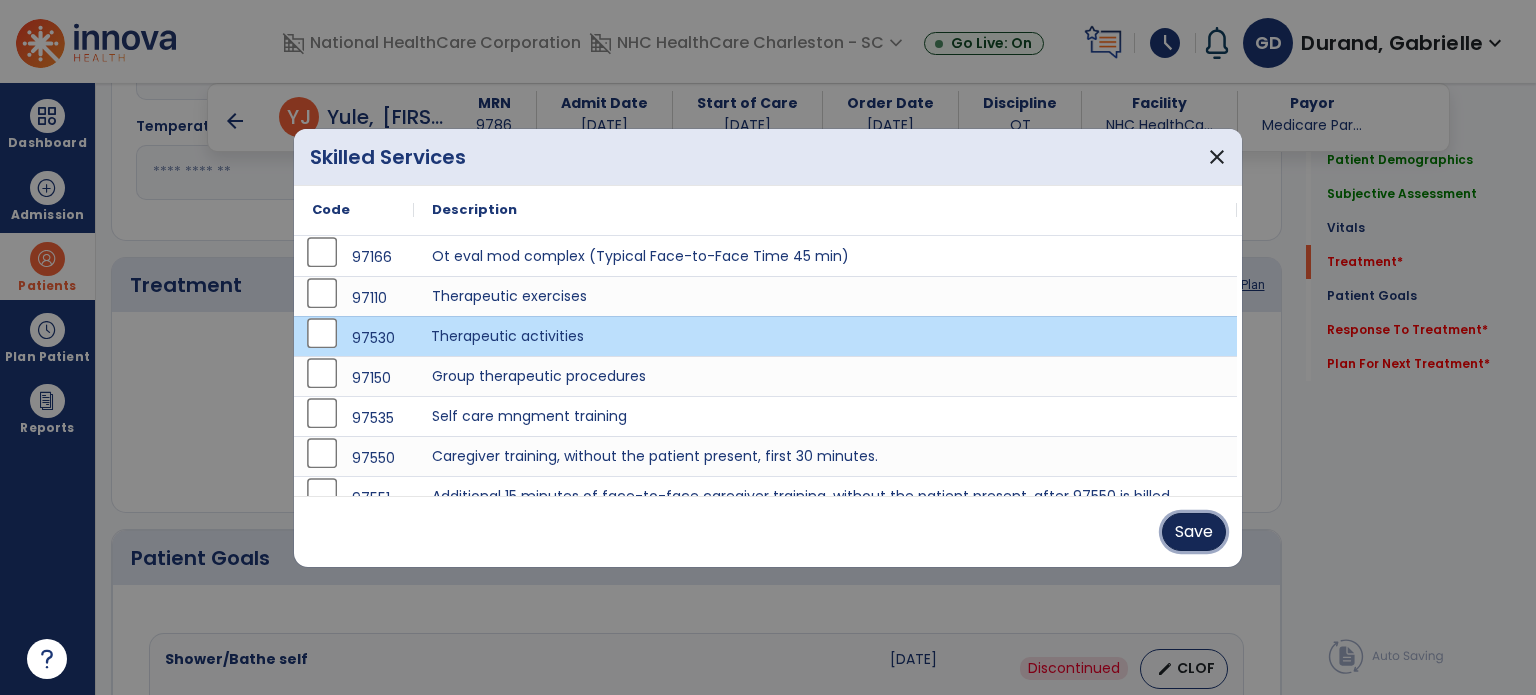 click on "Save" at bounding box center (1194, 532) 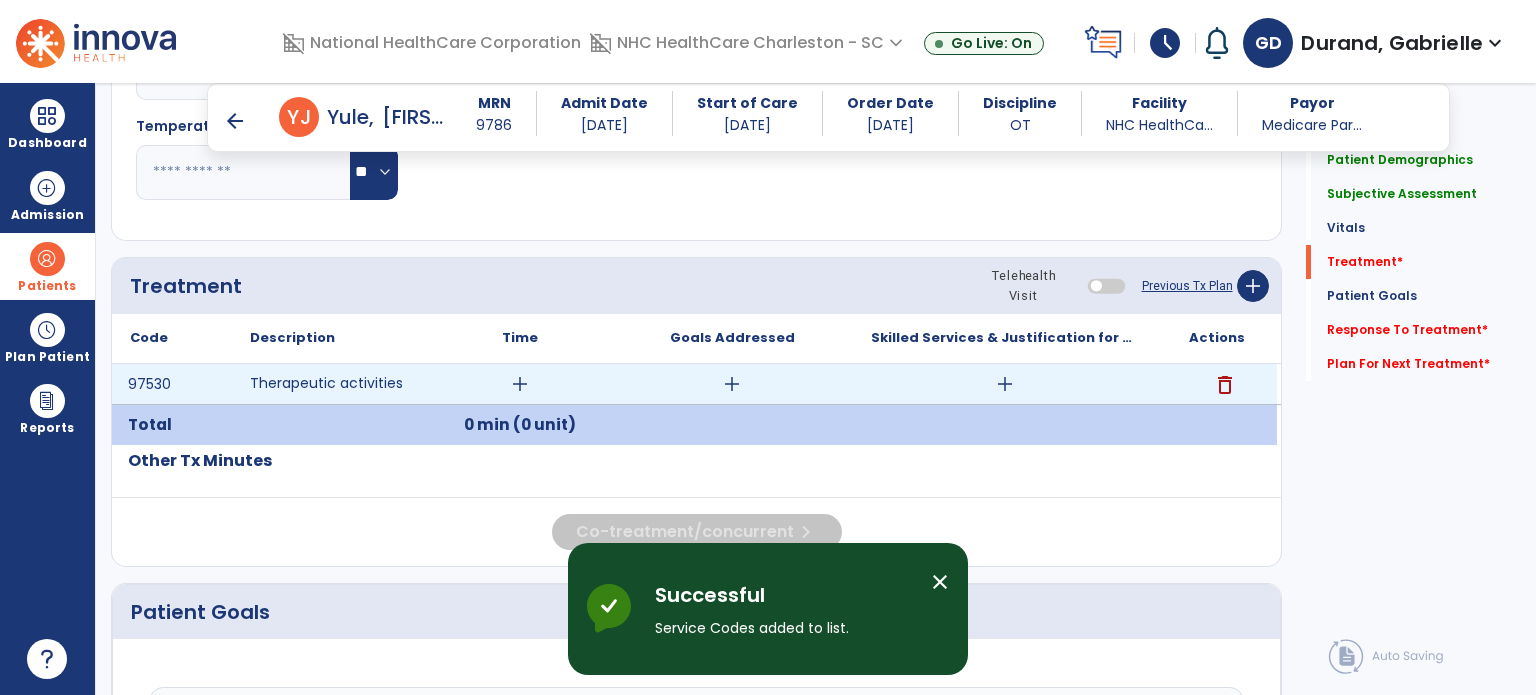 click on "add" at bounding box center (520, 384) 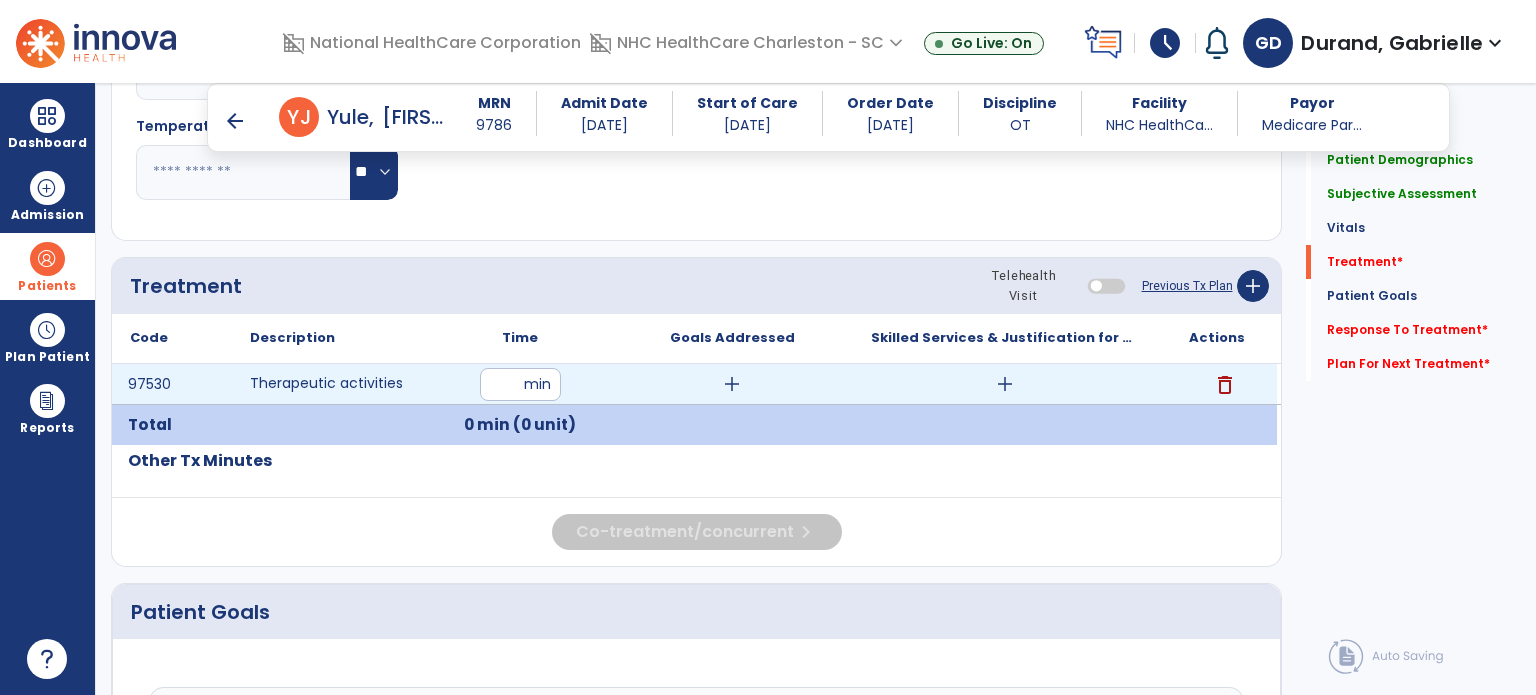 type on "**" 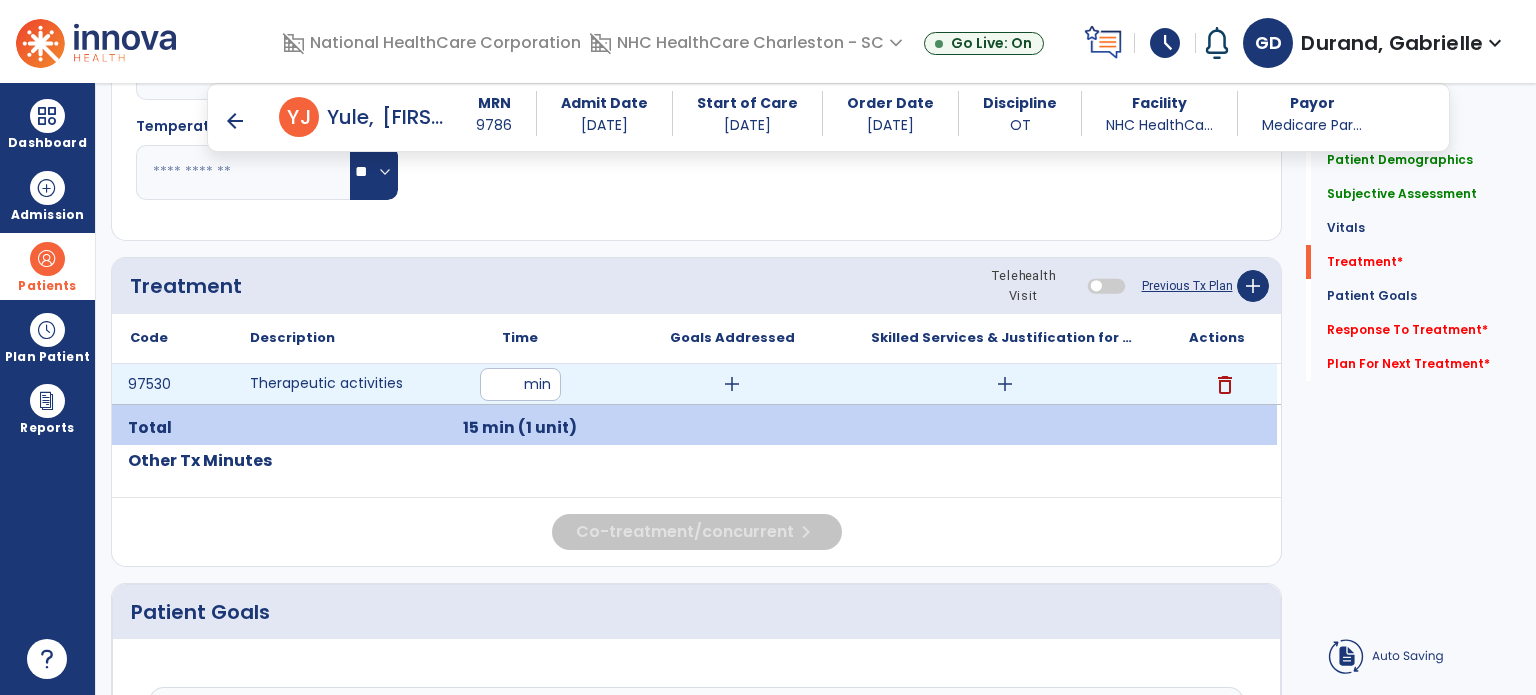 click on "add" at bounding box center [1005, 384] 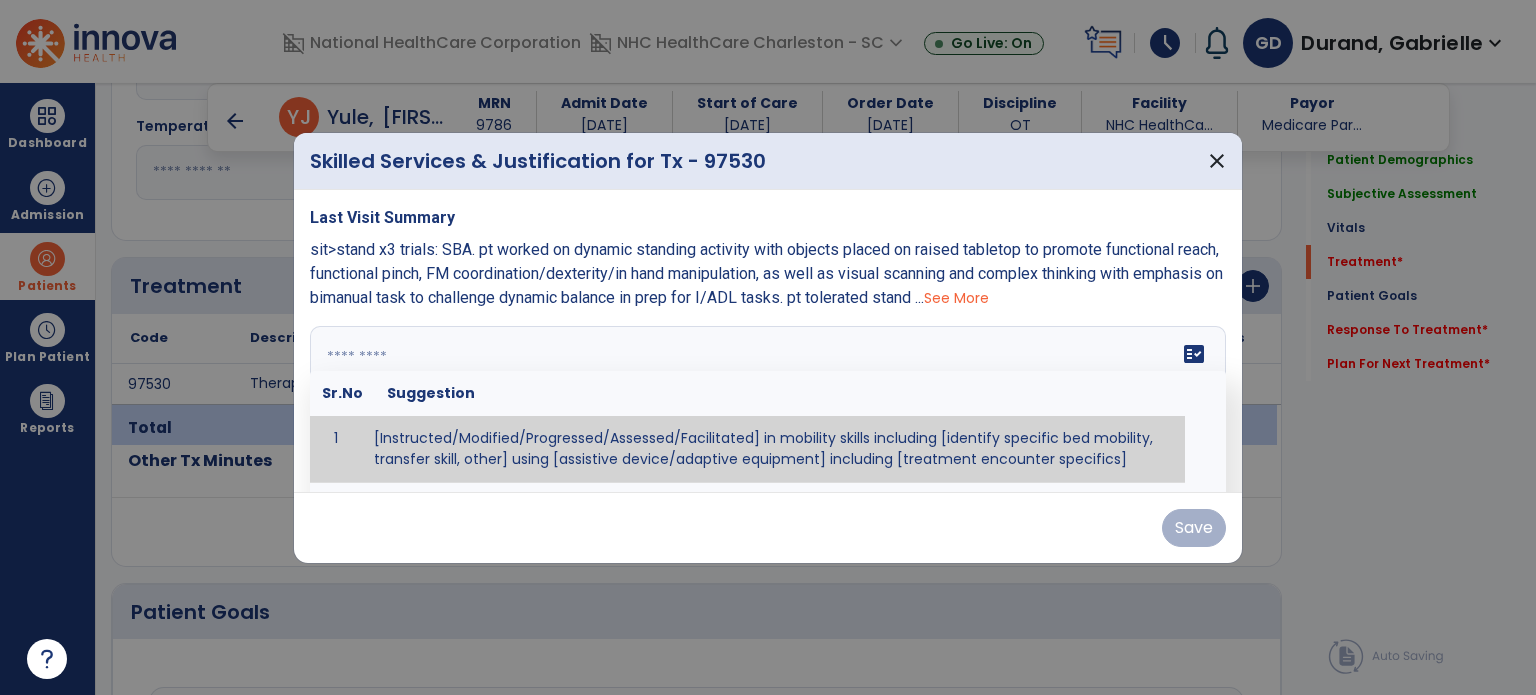click on "fact_check  Sr.No Suggestion 1 [Instructed/Modified/Progressed/Assessed/Facilitated] in mobility skills including [identify specific bed mobility, transfer skill, other] using [assistive device/adaptive equipment] including [treatment encounter specifics]" at bounding box center (768, 401) 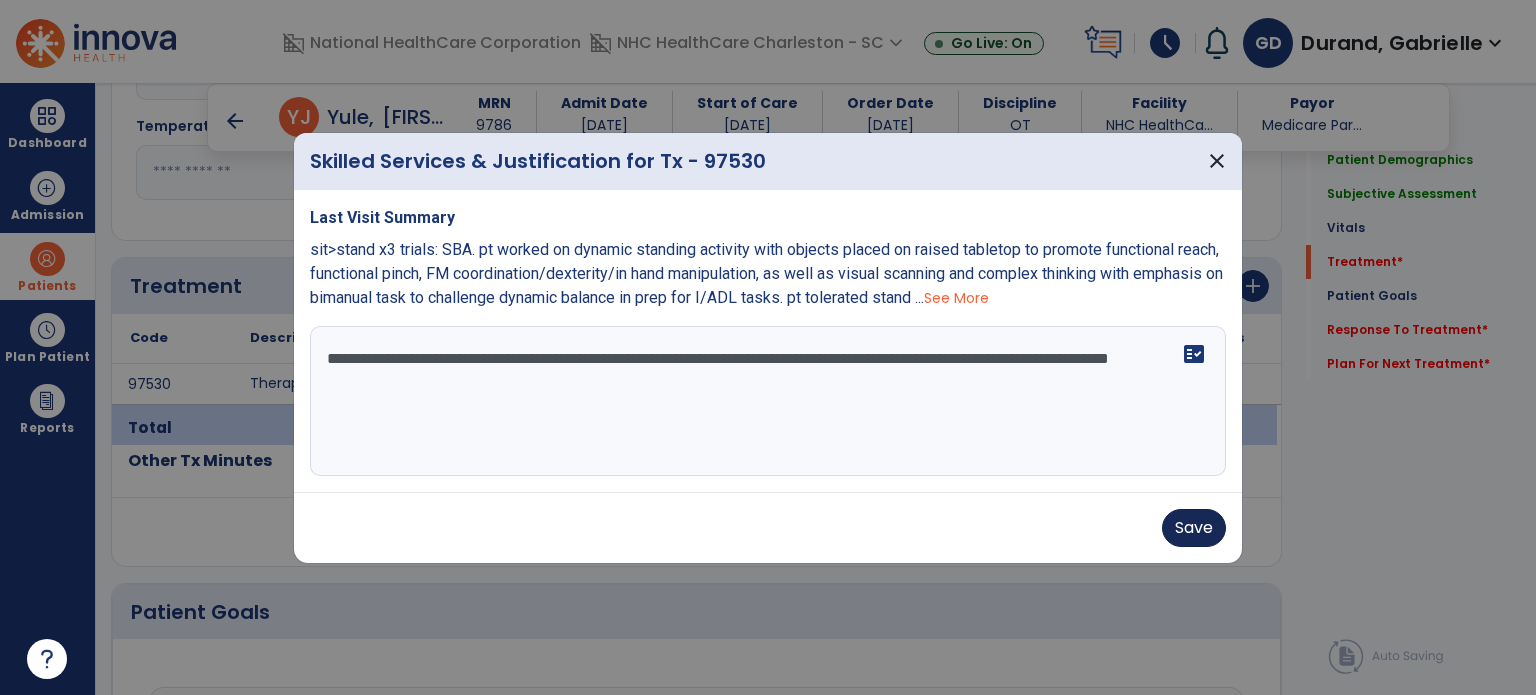 type on "**********" 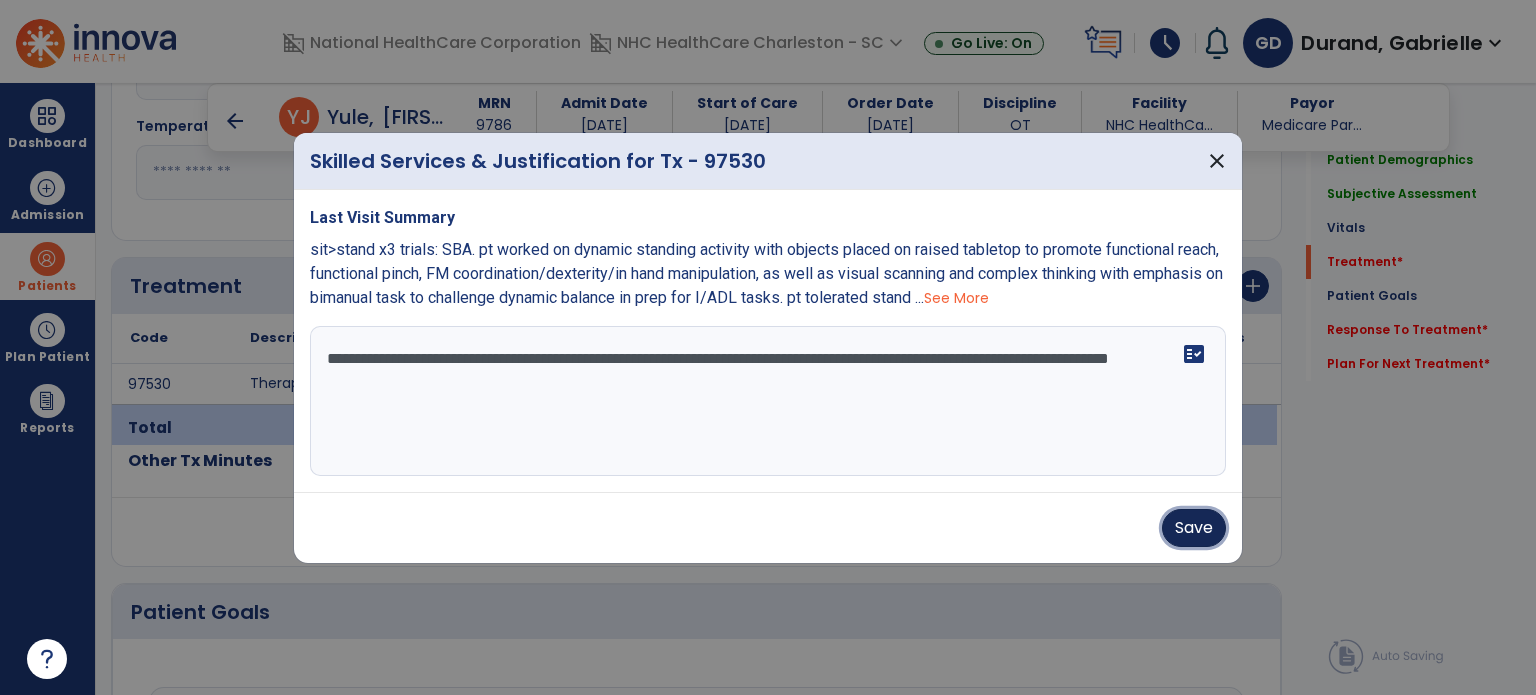 click on "Save" at bounding box center [1194, 528] 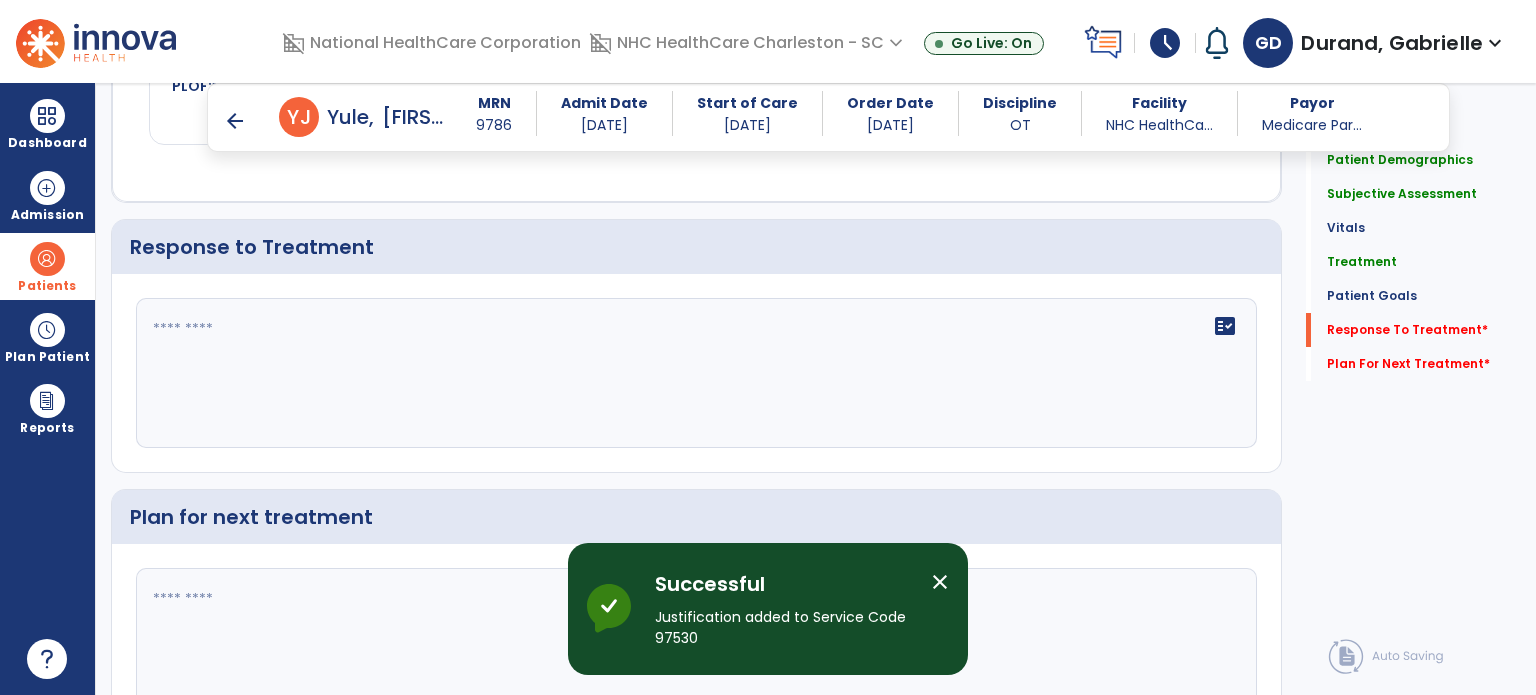 scroll, scrollTop: 3316, scrollLeft: 0, axis: vertical 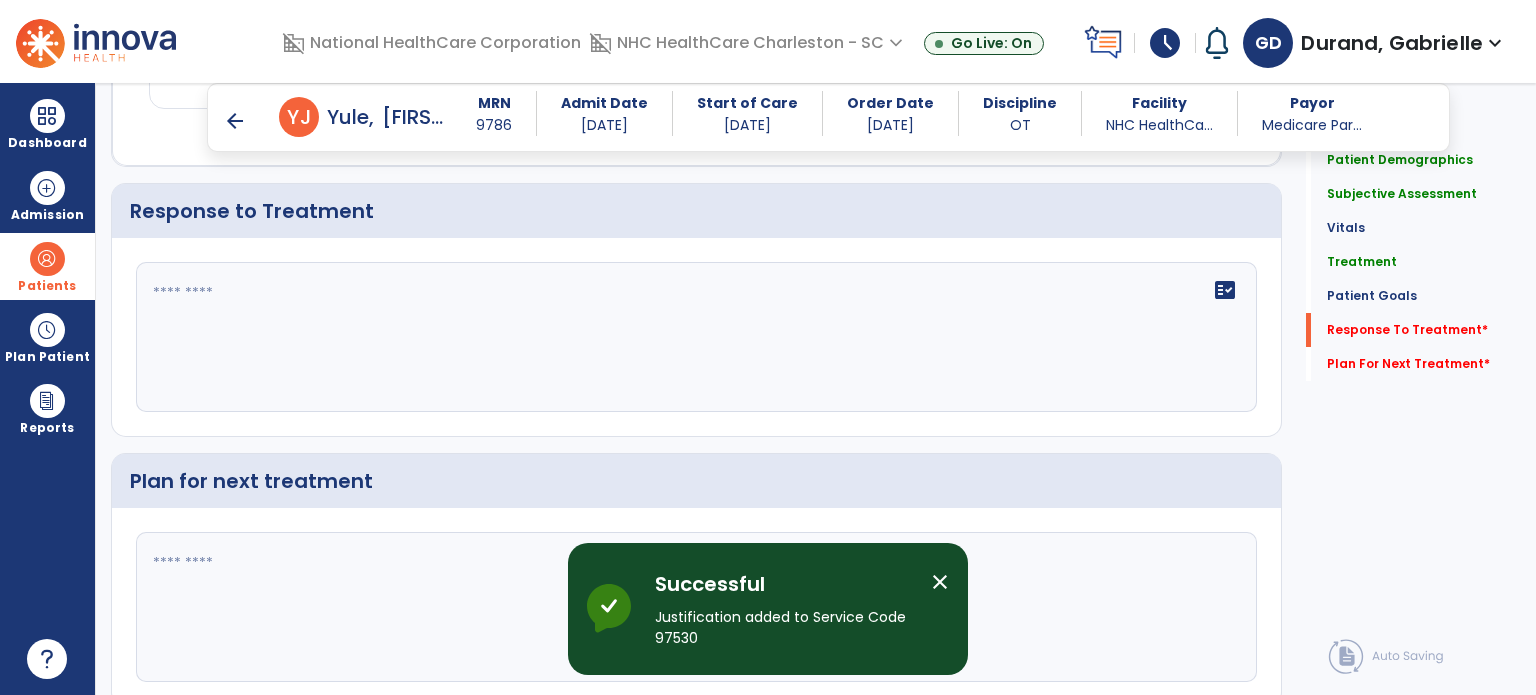 click on "fact_check" 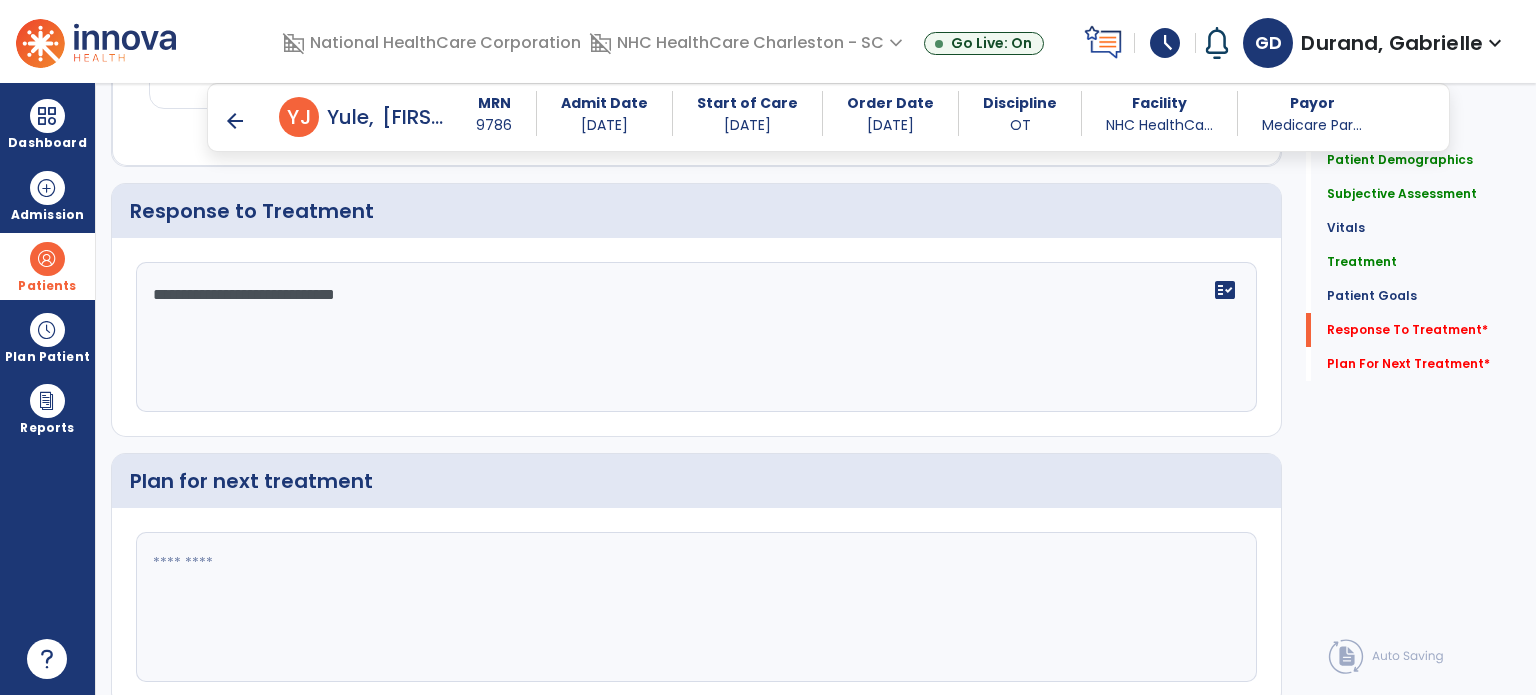 type on "**********" 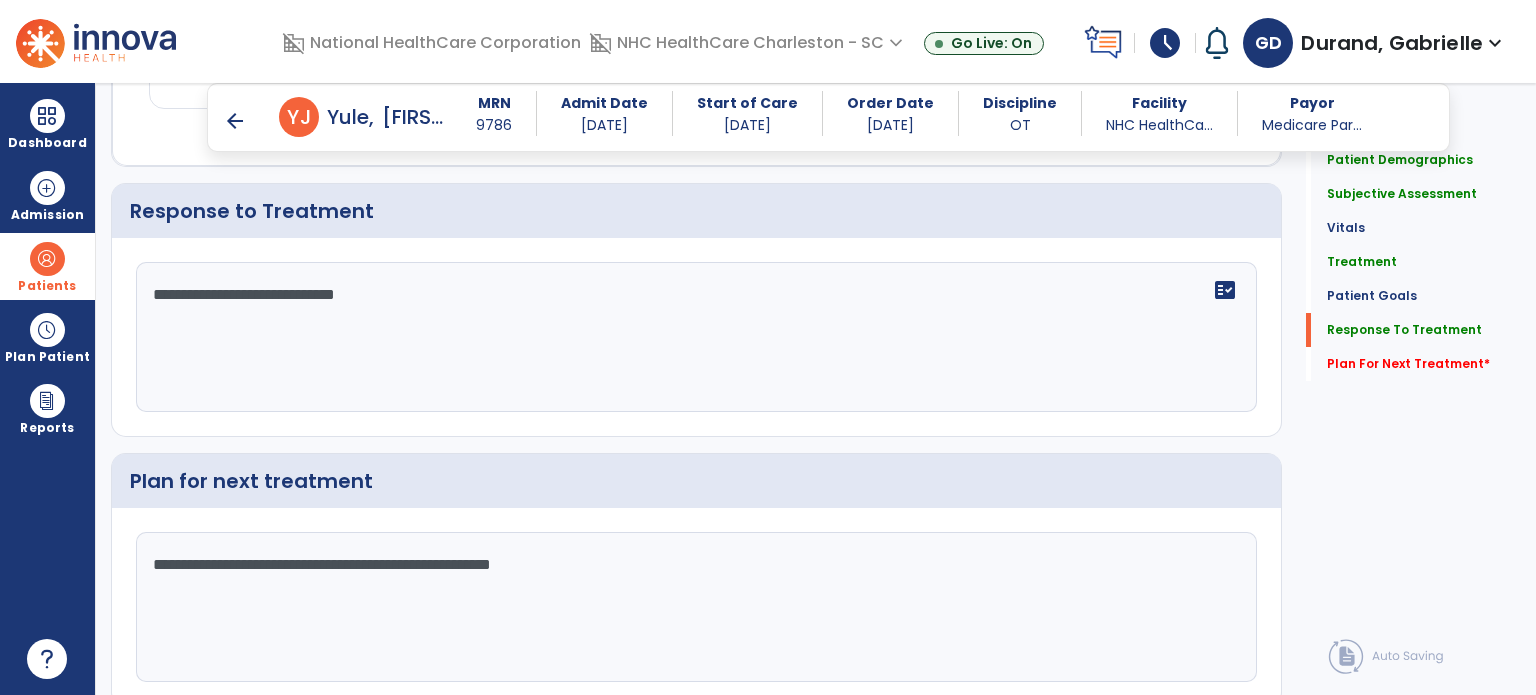 scroll, scrollTop: 3386, scrollLeft: 0, axis: vertical 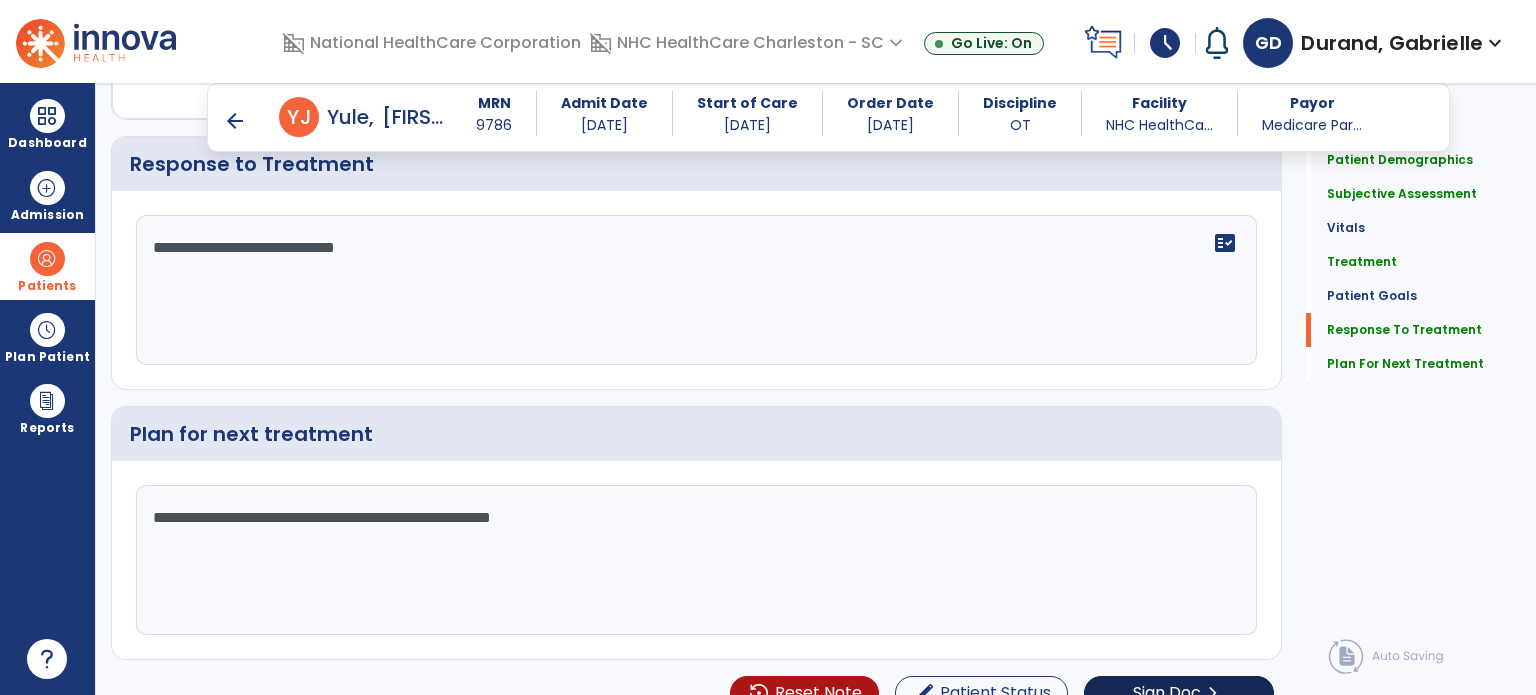 type on "**********" 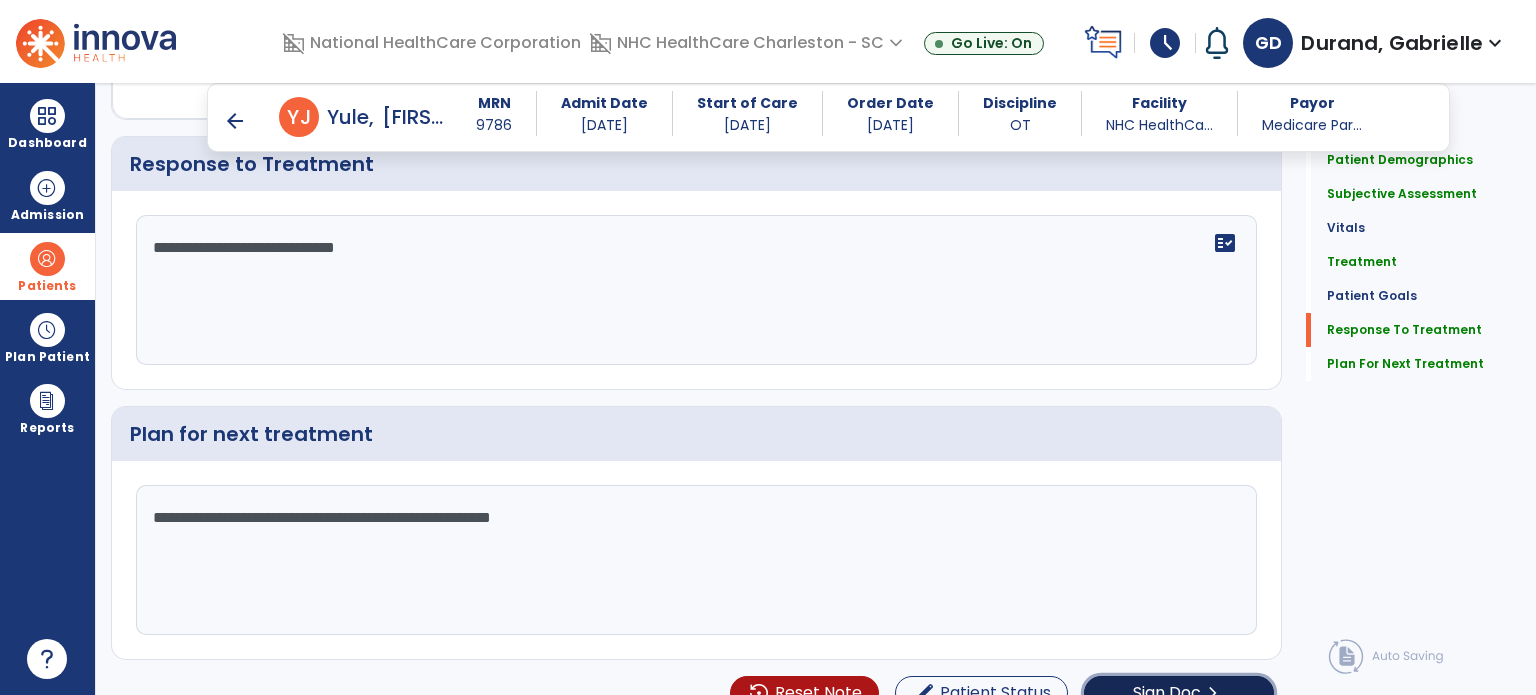 scroll, scrollTop: 3386, scrollLeft: 0, axis: vertical 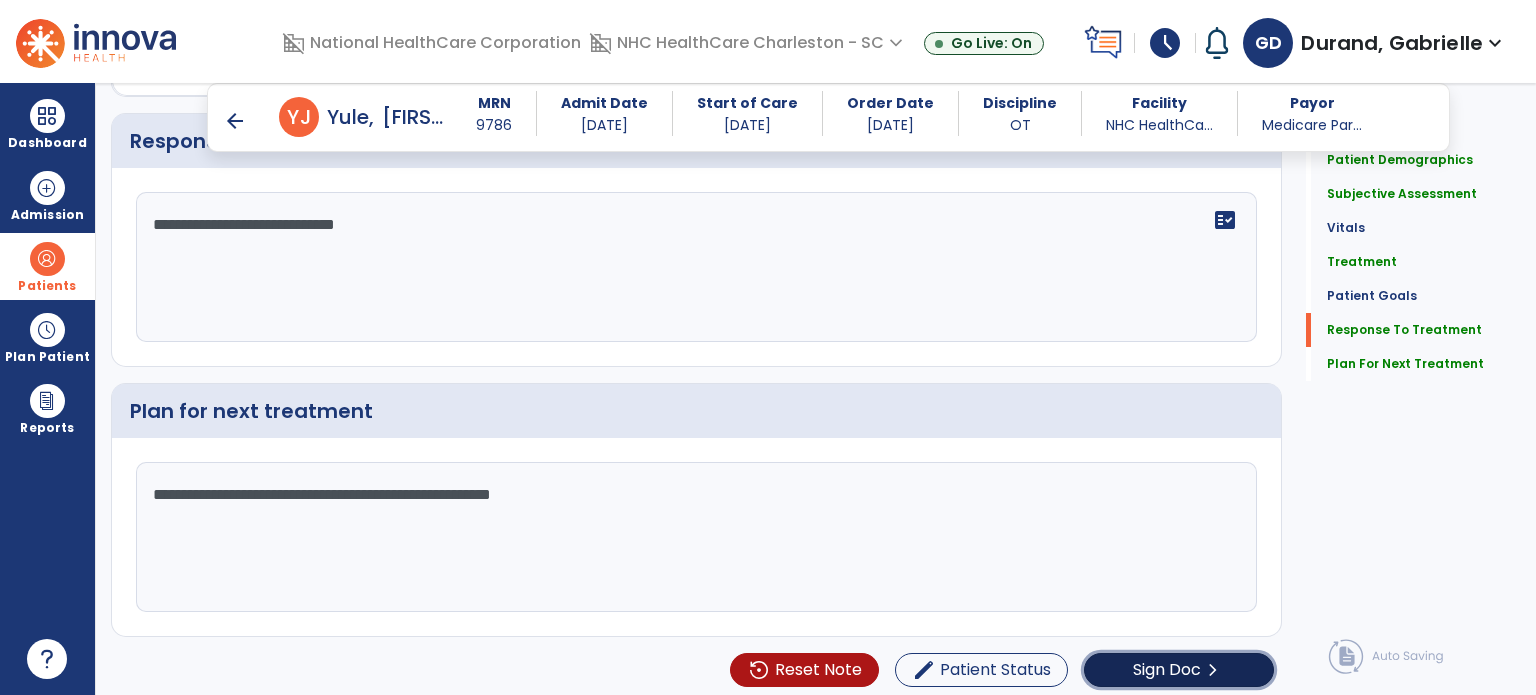click on "Sign Doc" 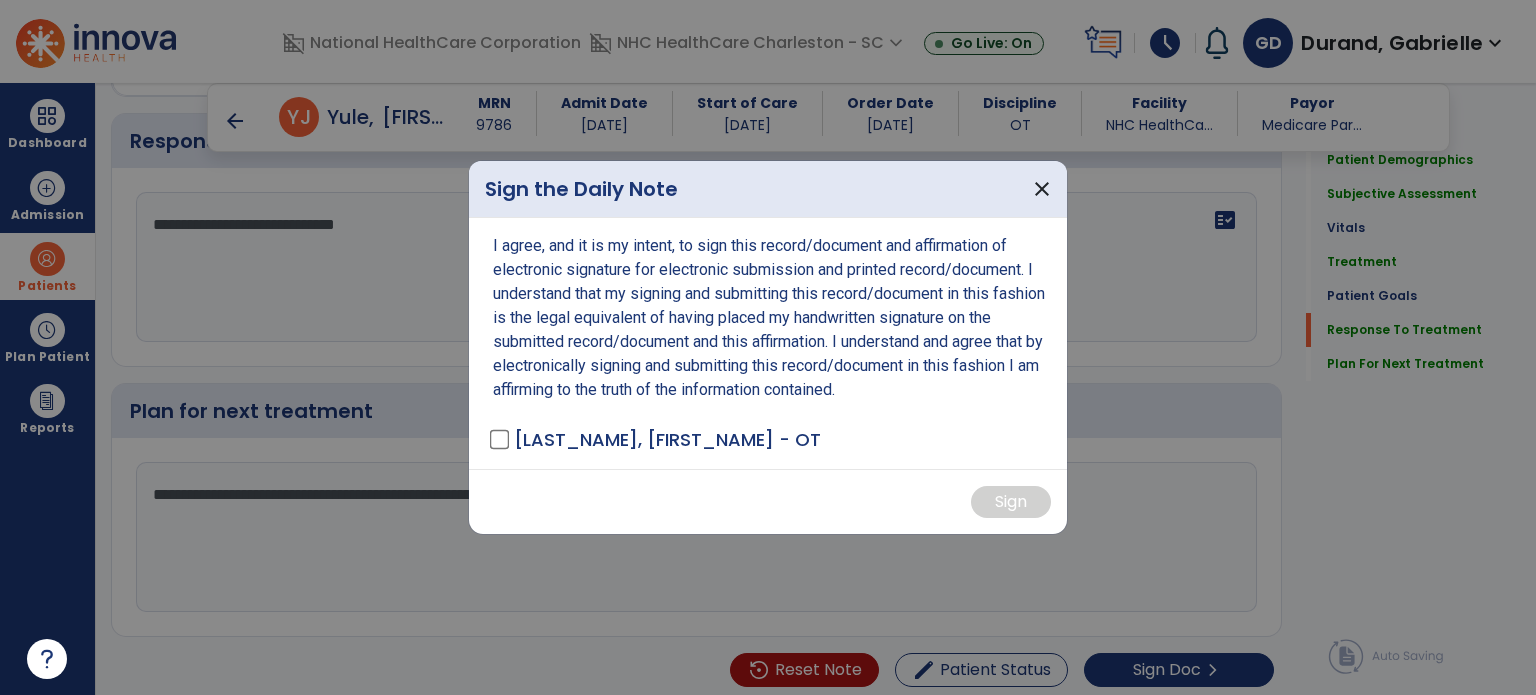 click on "[LAST_NAME], [FIRST_NAME] - OT" at bounding box center [657, 439] 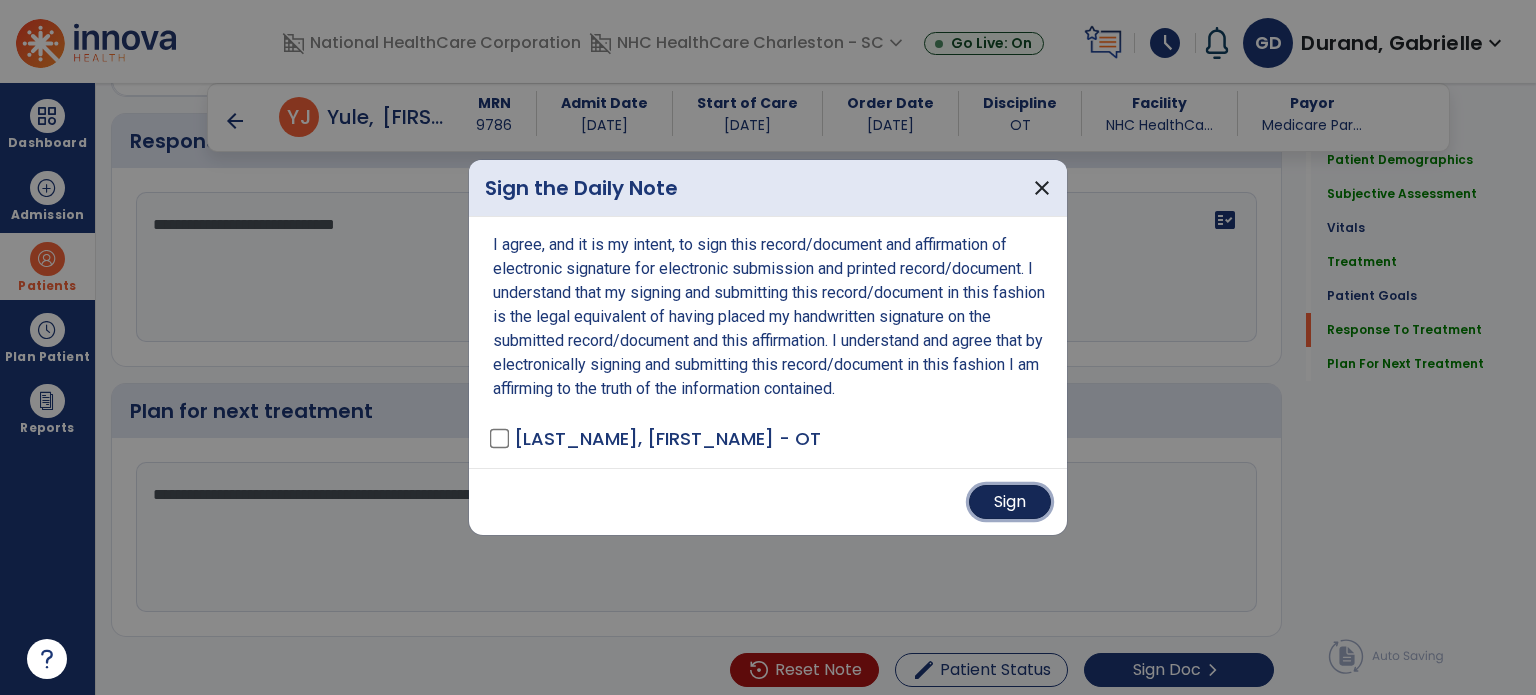 click on "Sign" at bounding box center [1010, 502] 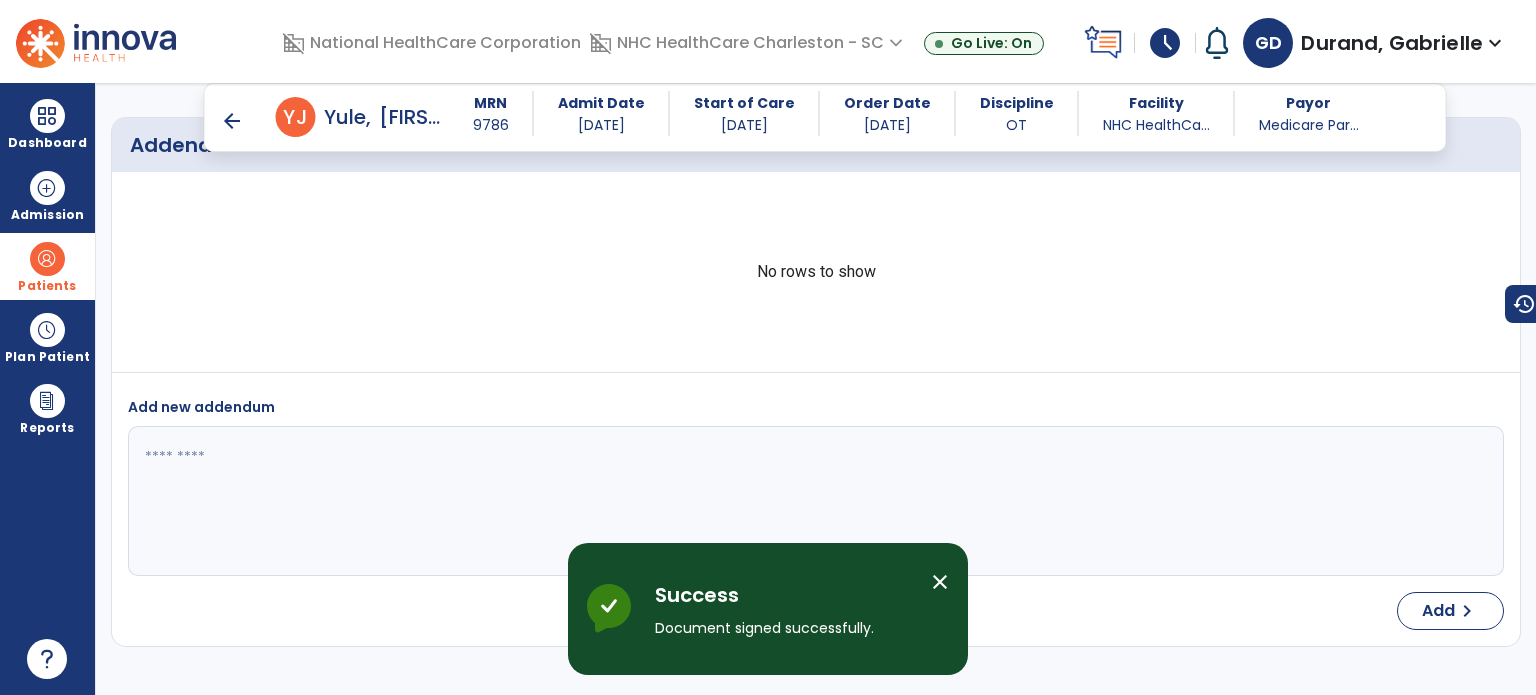 scroll, scrollTop: 4555, scrollLeft: 0, axis: vertical 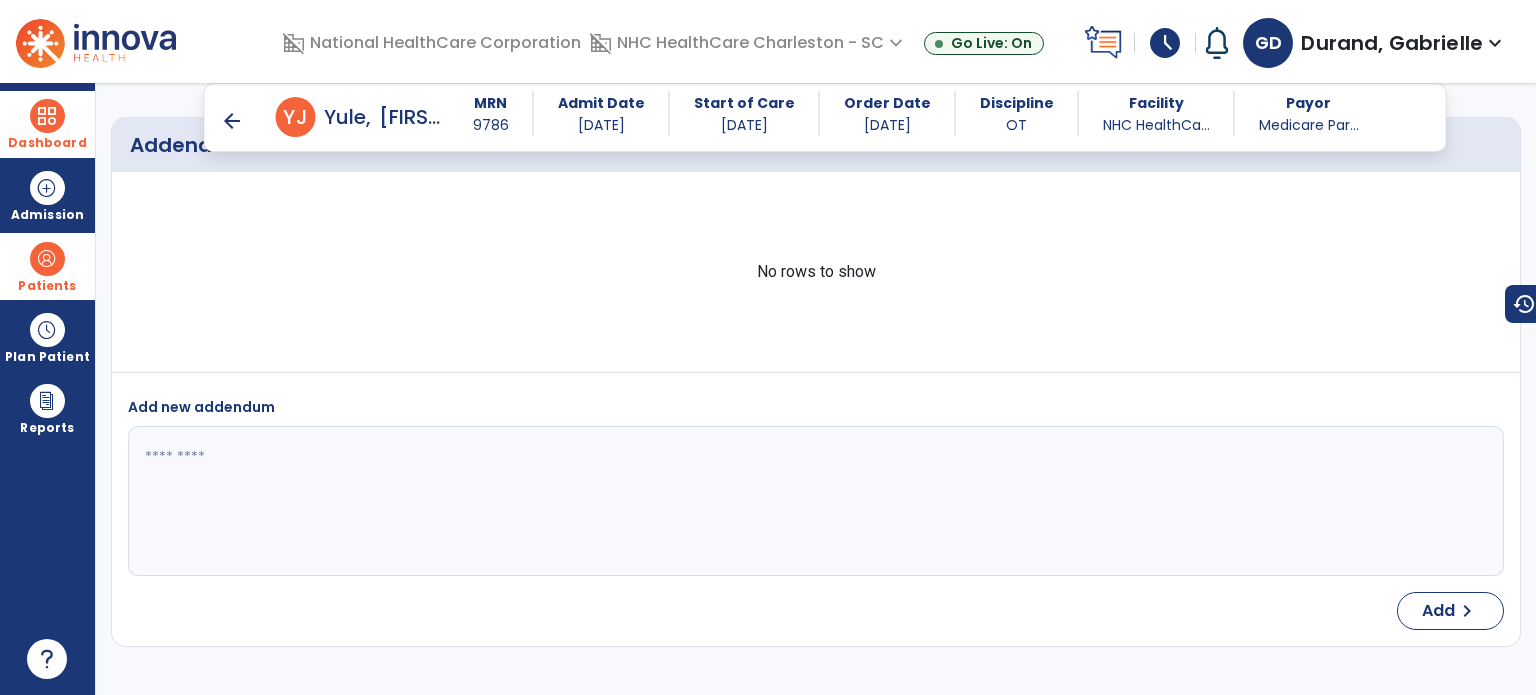 click at bounding box center [47, 116] 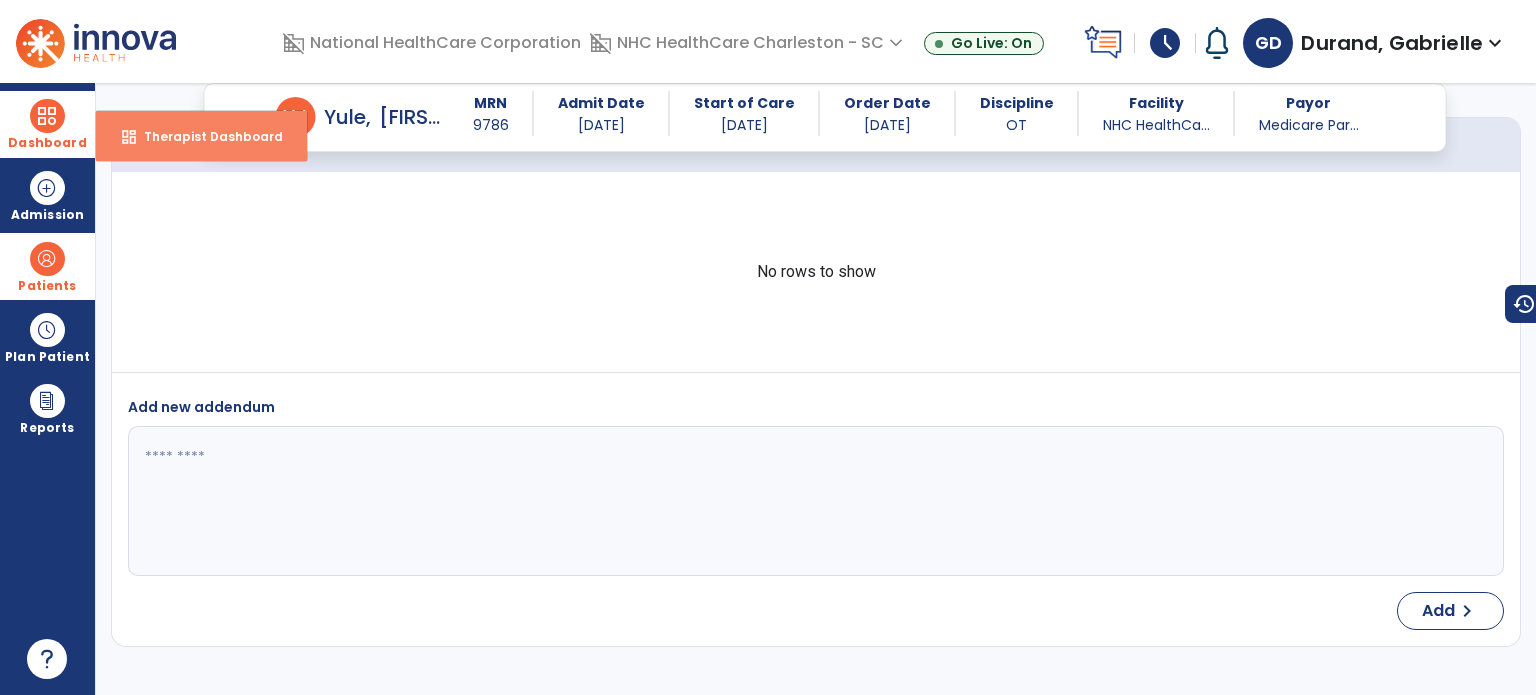 click on "Therapist Dashboard" at bounding box center (205, 136) 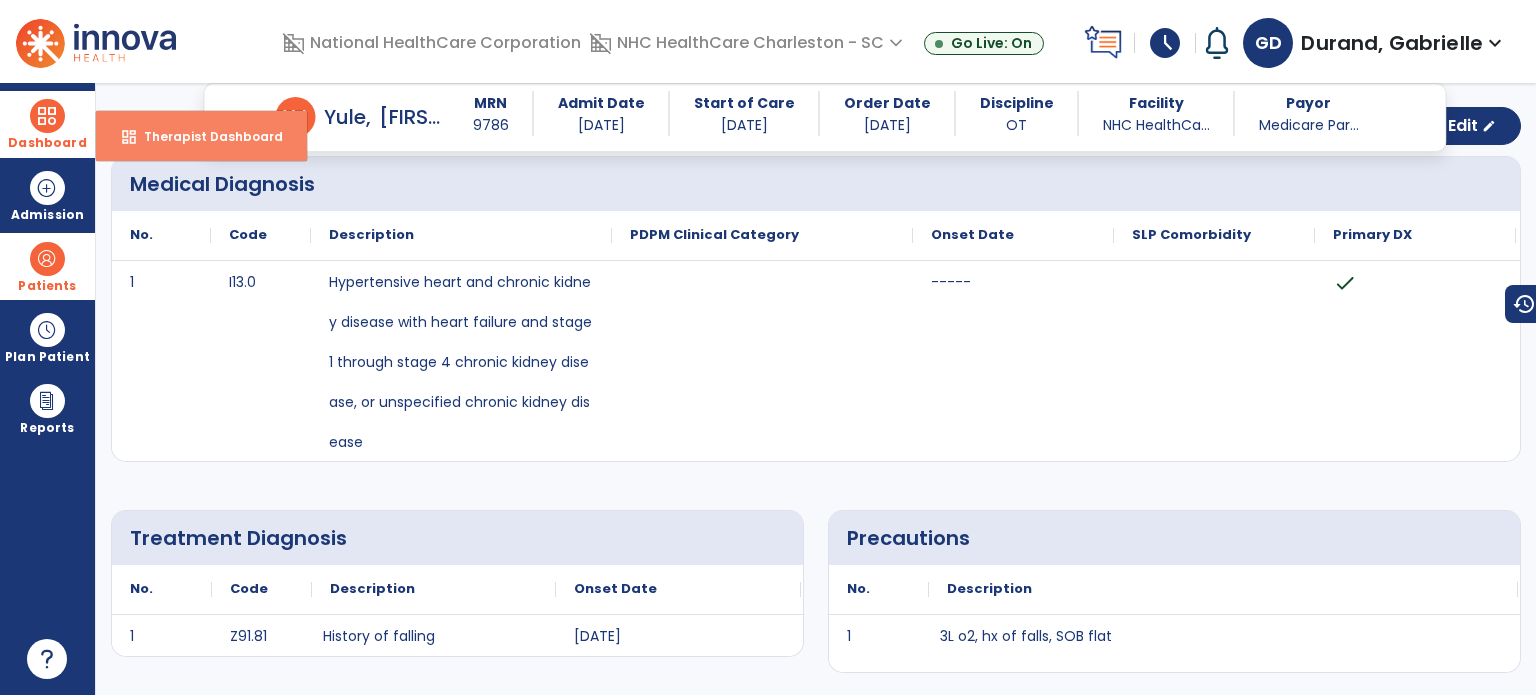 select on "****" 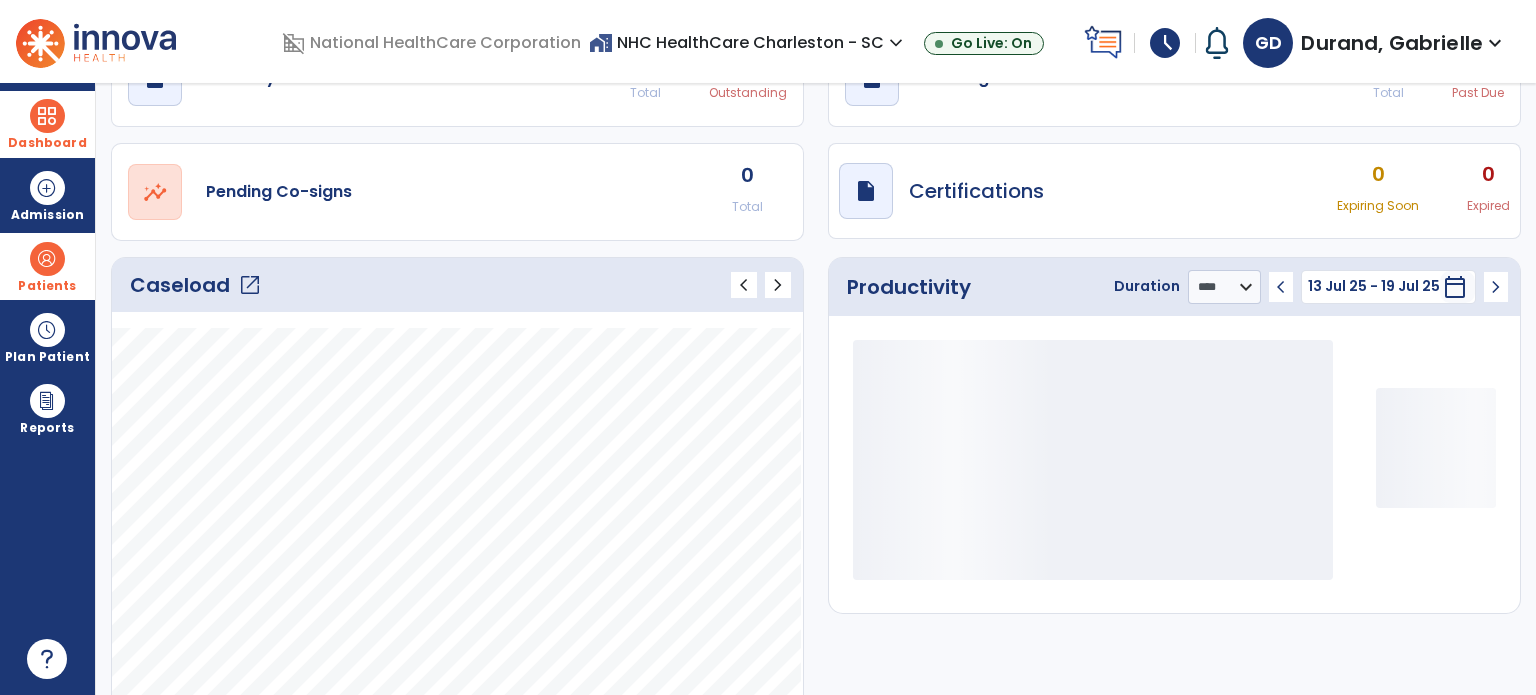 scroll, scrollTop: 0, scrollLeft: 0, axis: both 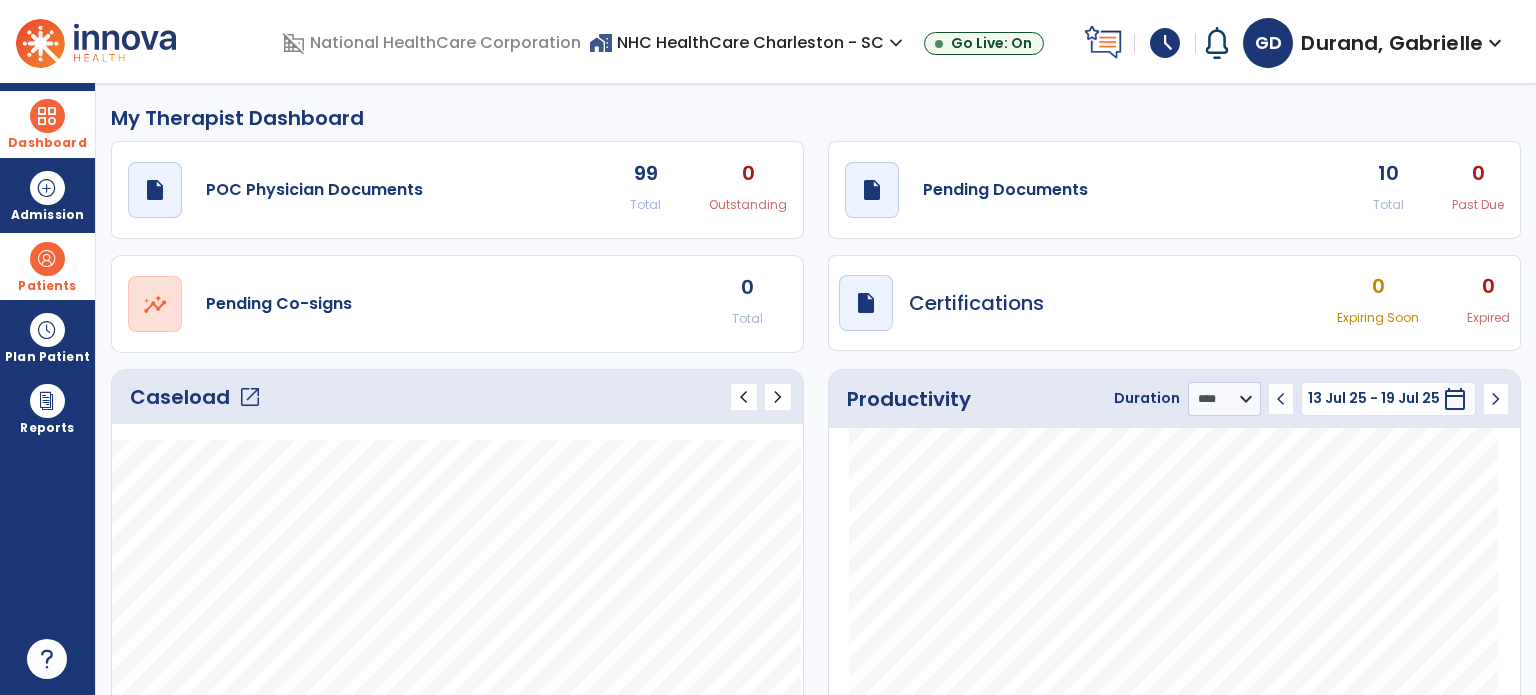click on "10 Total" 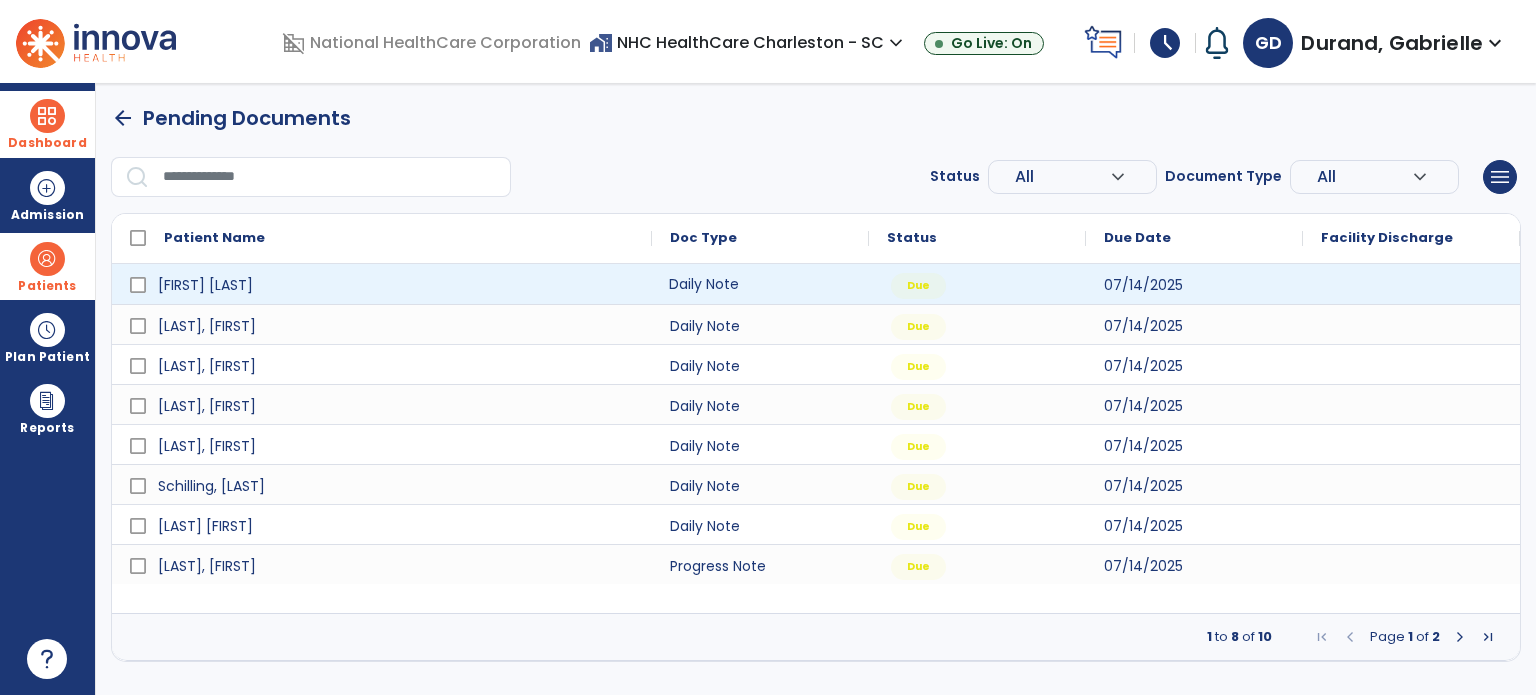 click on "Daily Note" at bounding box center (760, 284) 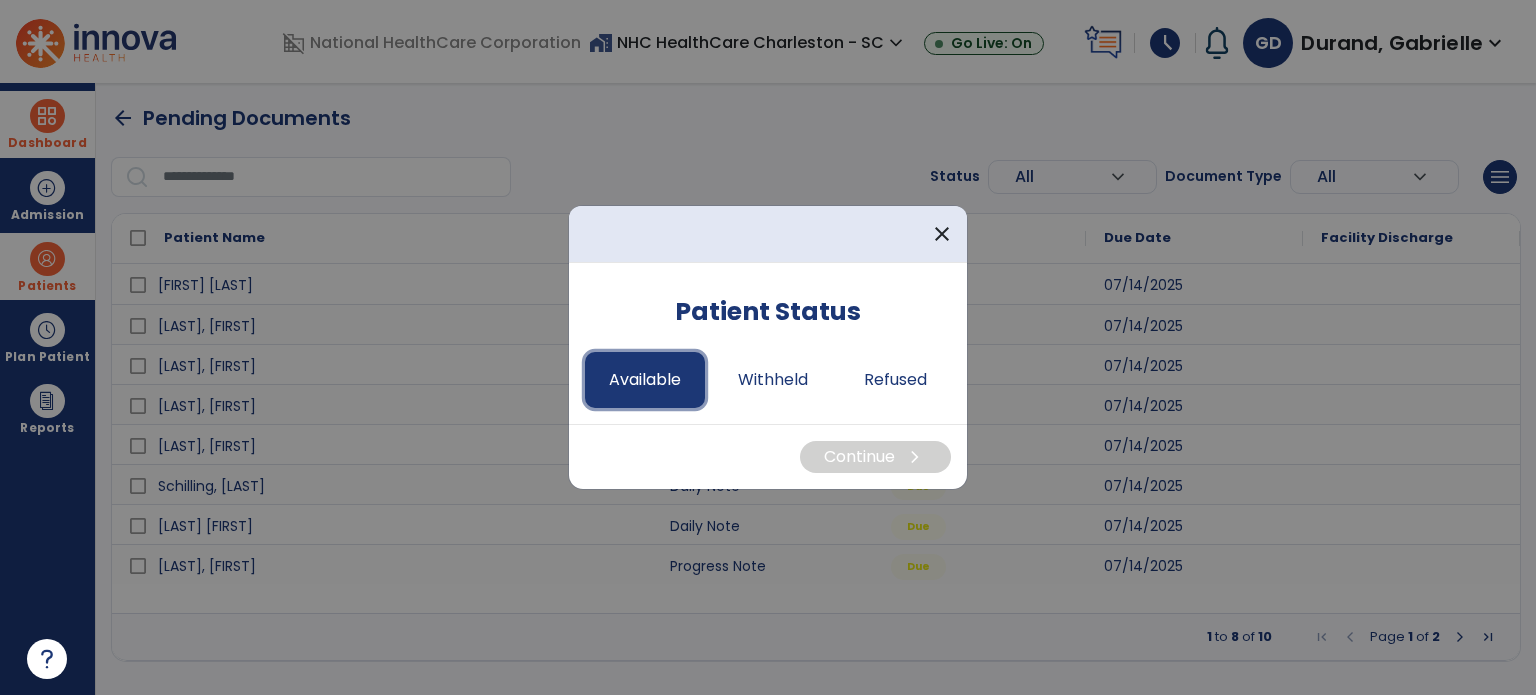 click on "Available" at bounding box center (645, 380) 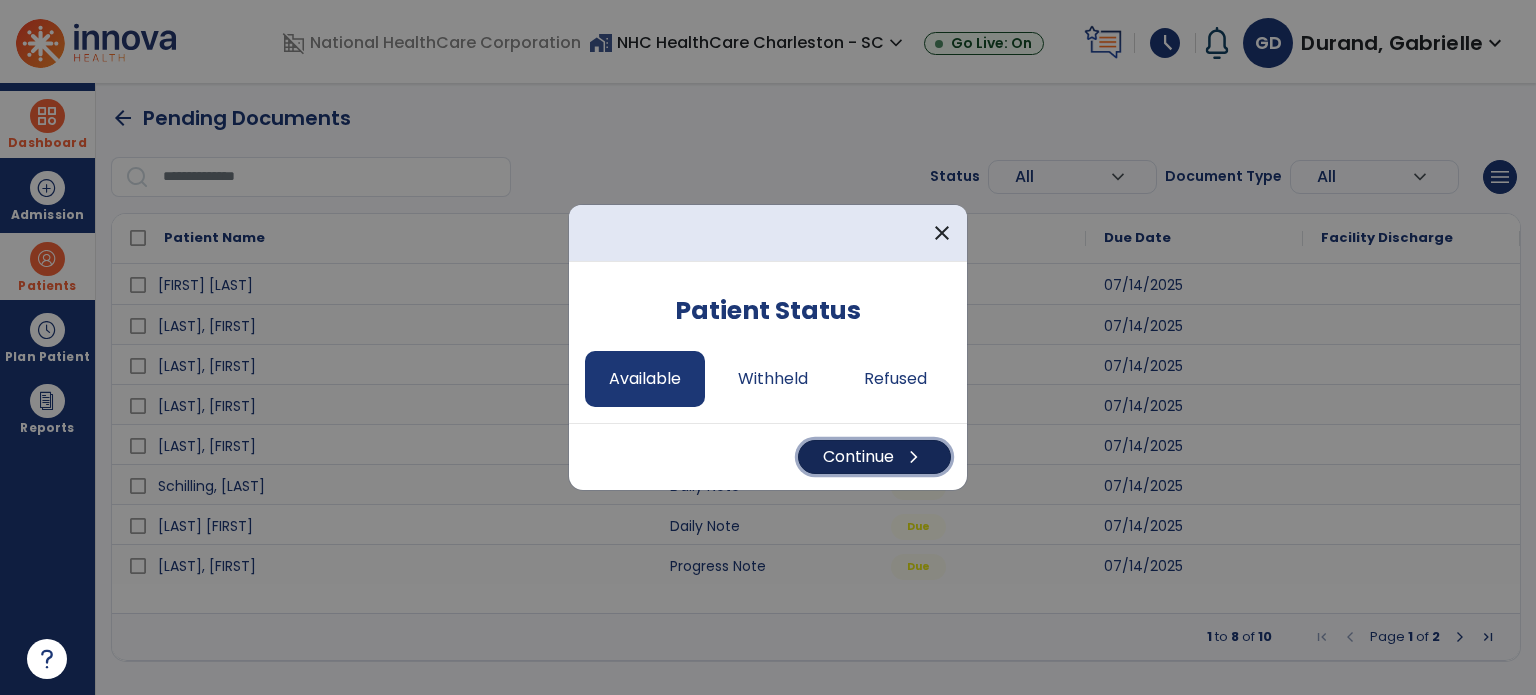 click on "Continue   chevron_right" at bounding box center [874, 457] 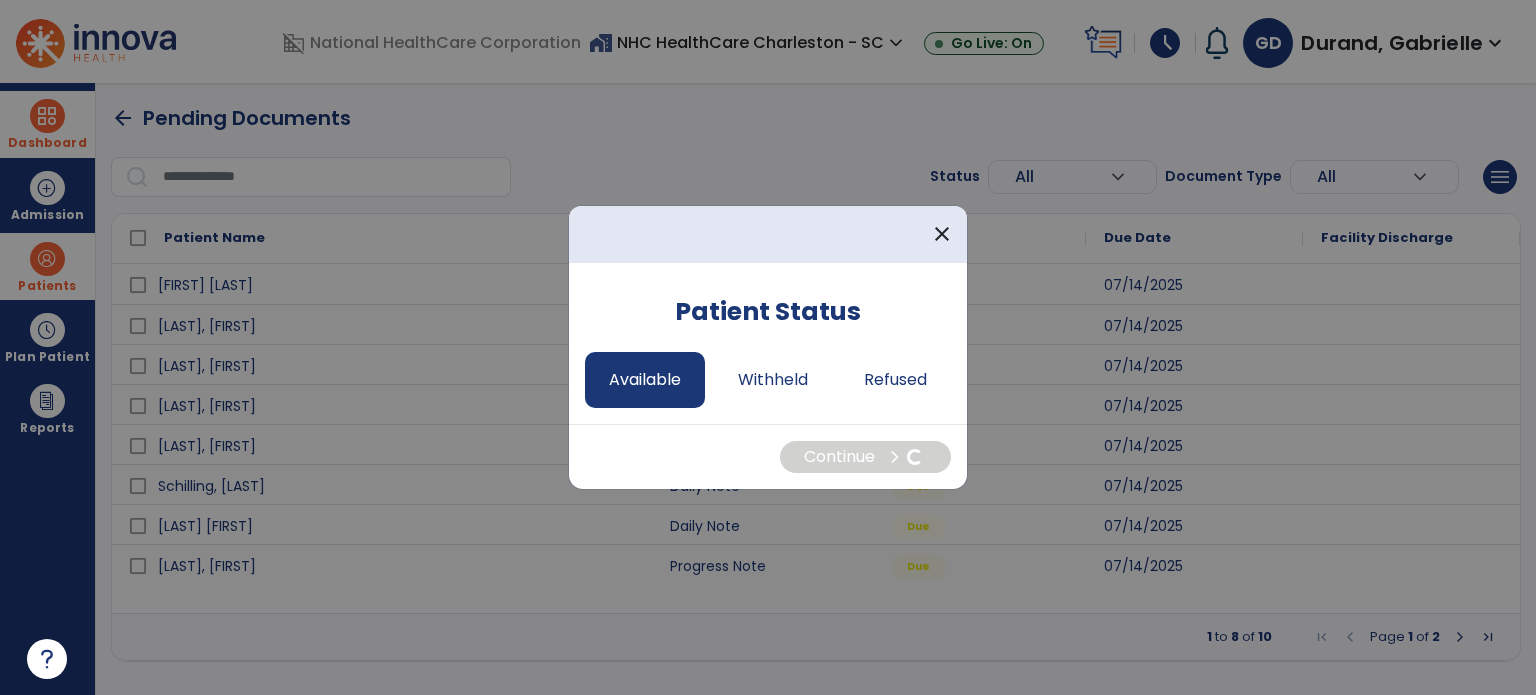 select on "*" 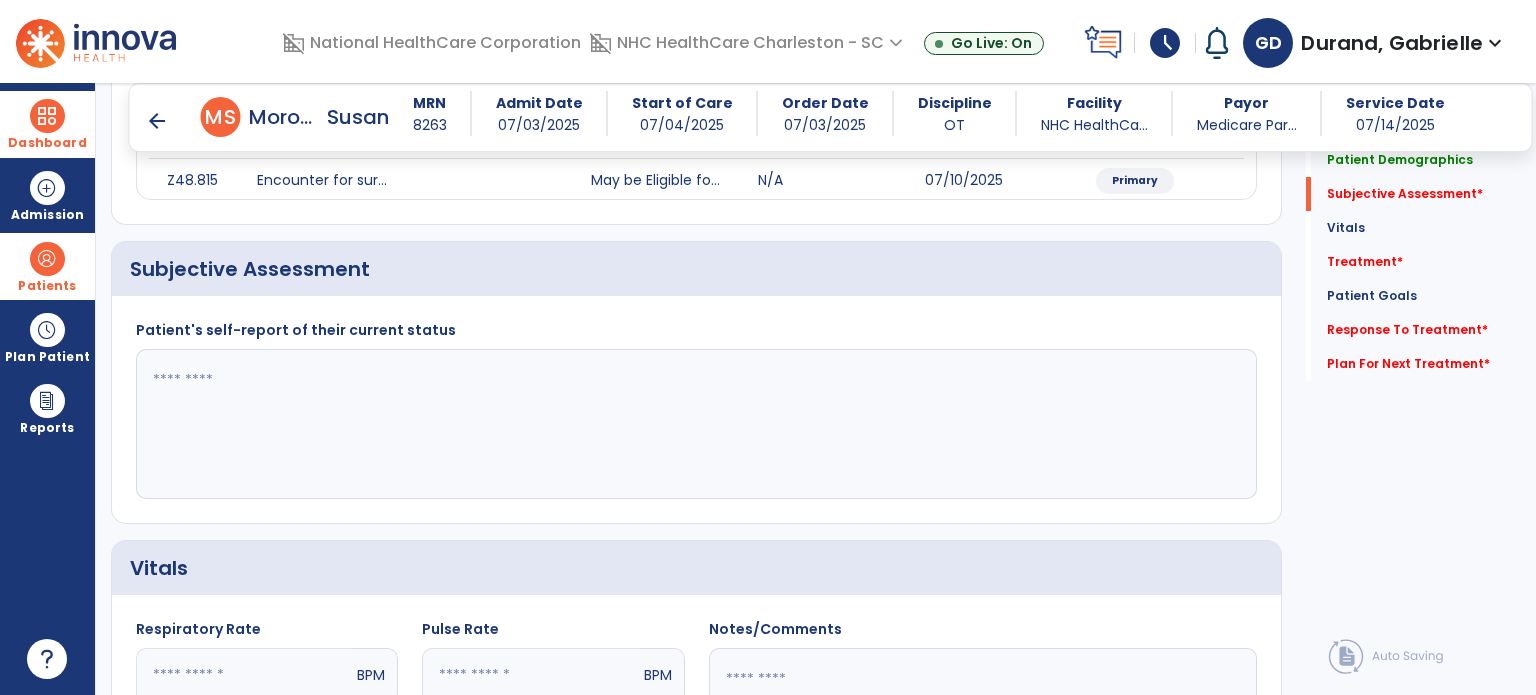 scroll, scrollTop: 300, scrollLeft: 0, axis: vertical 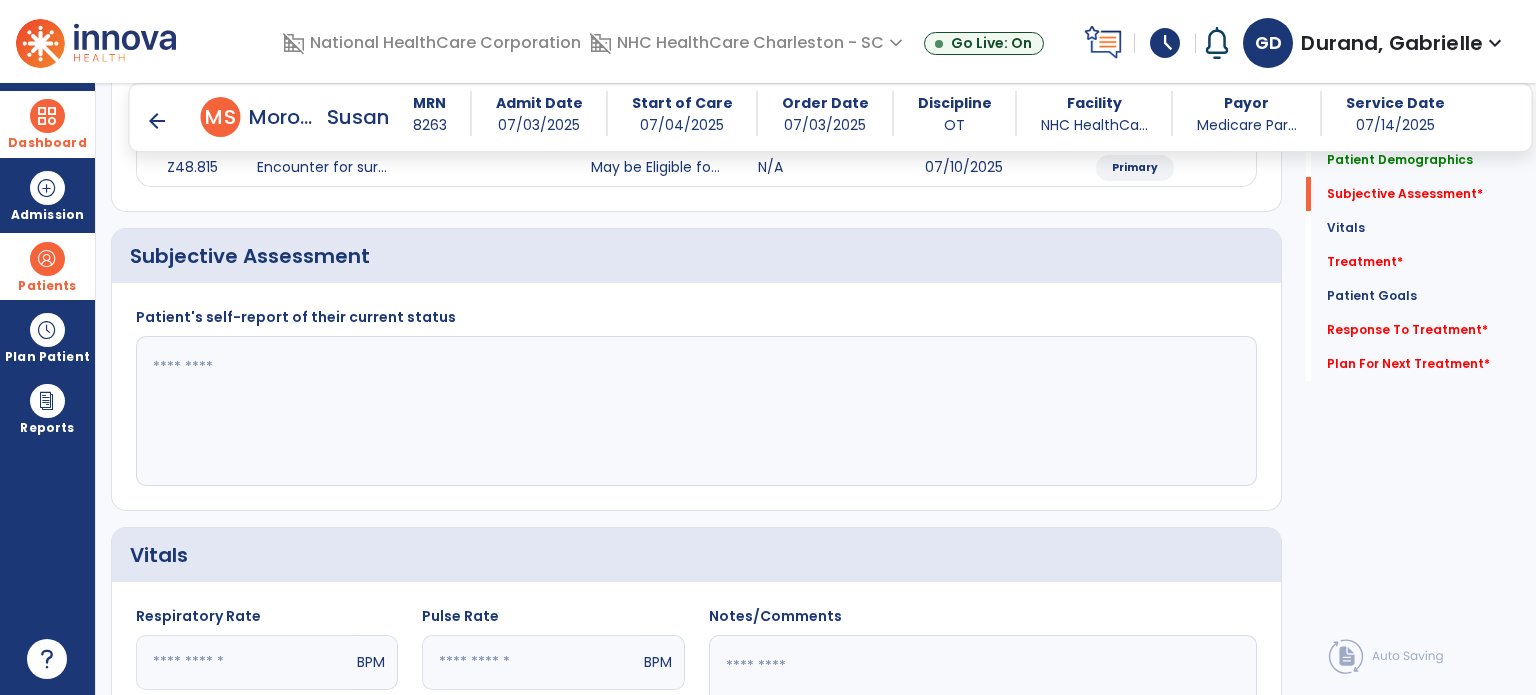 paste on "**********" 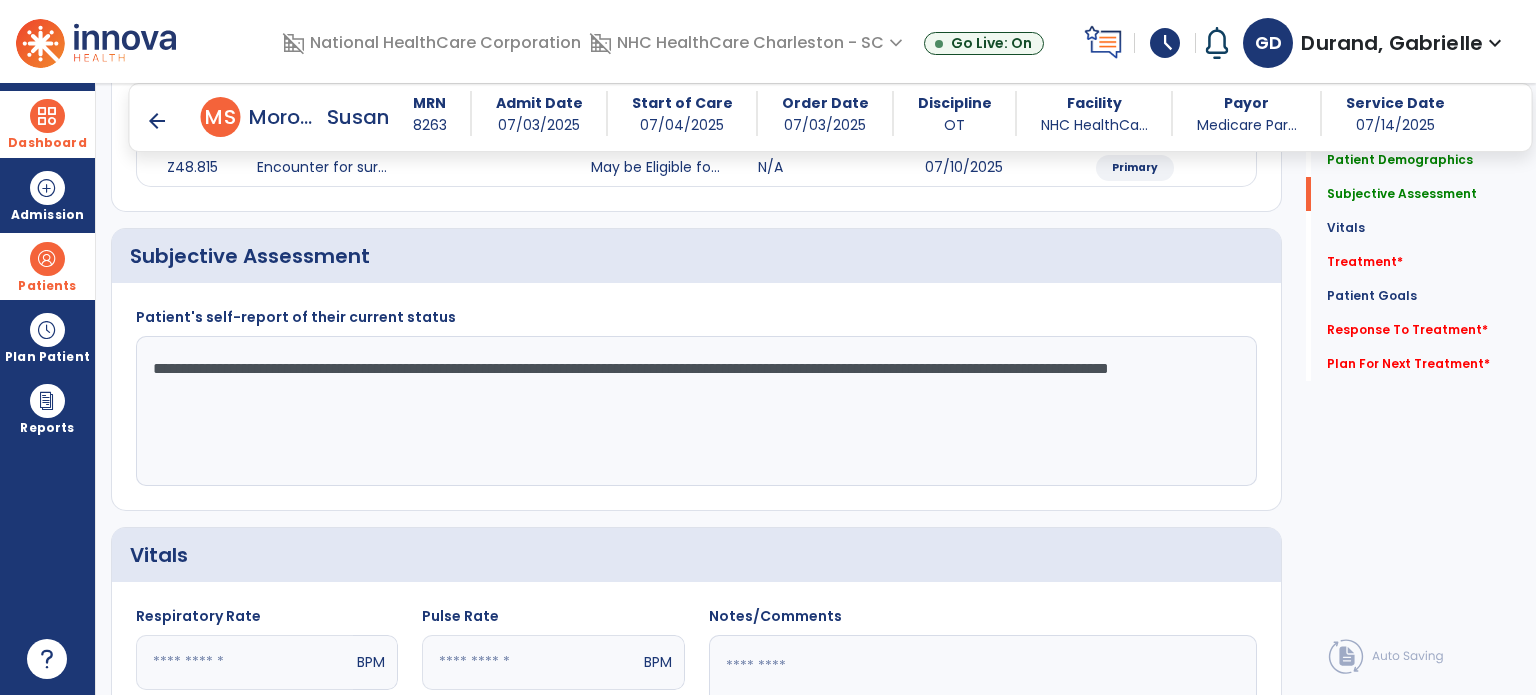 drag, startPoint x: 467, startPoint y: 391, endPoint x: 100, endPoint y: 336, distance: 371.09836 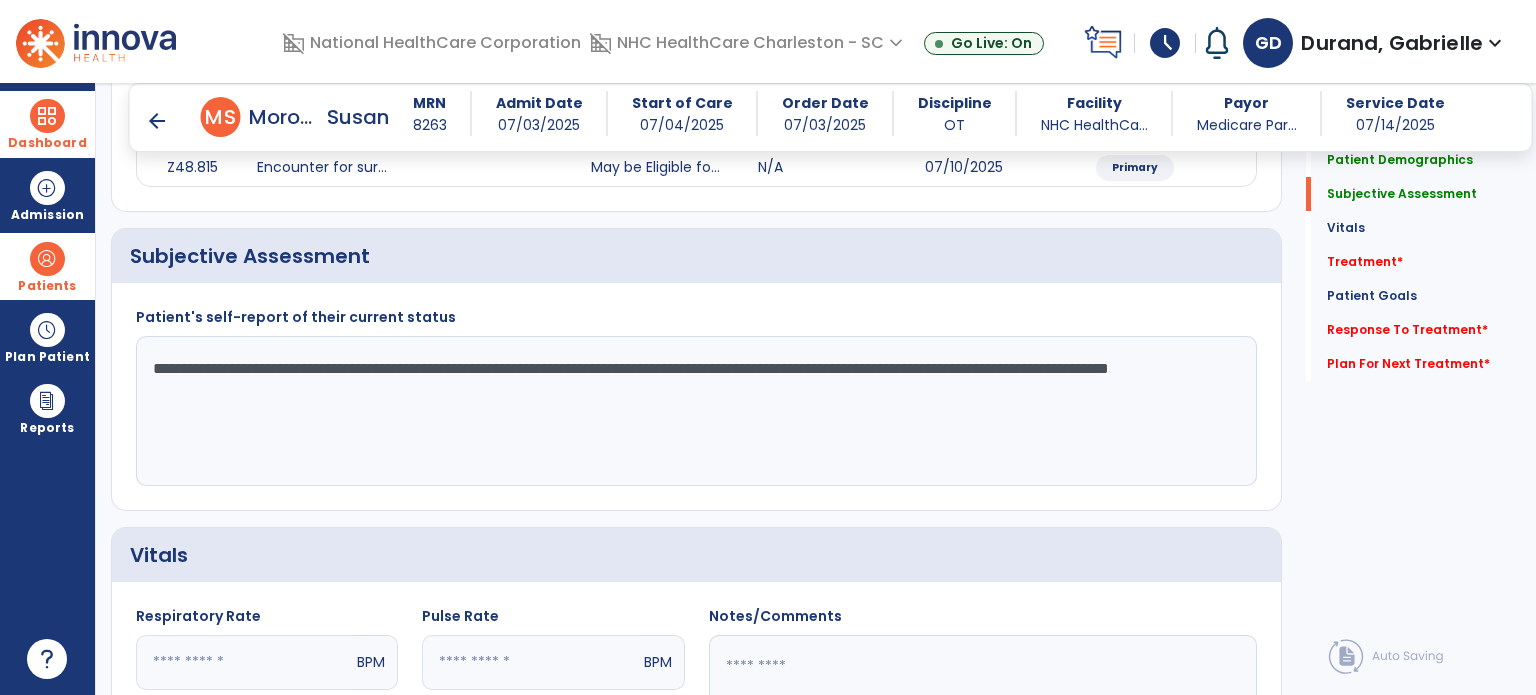 click on "Patient Demographics  Medical Diagnosis   Treatment Diagnosis   Precautions   Contraindications
Code
Description
Pdpm Clinical Category
Z48.815" 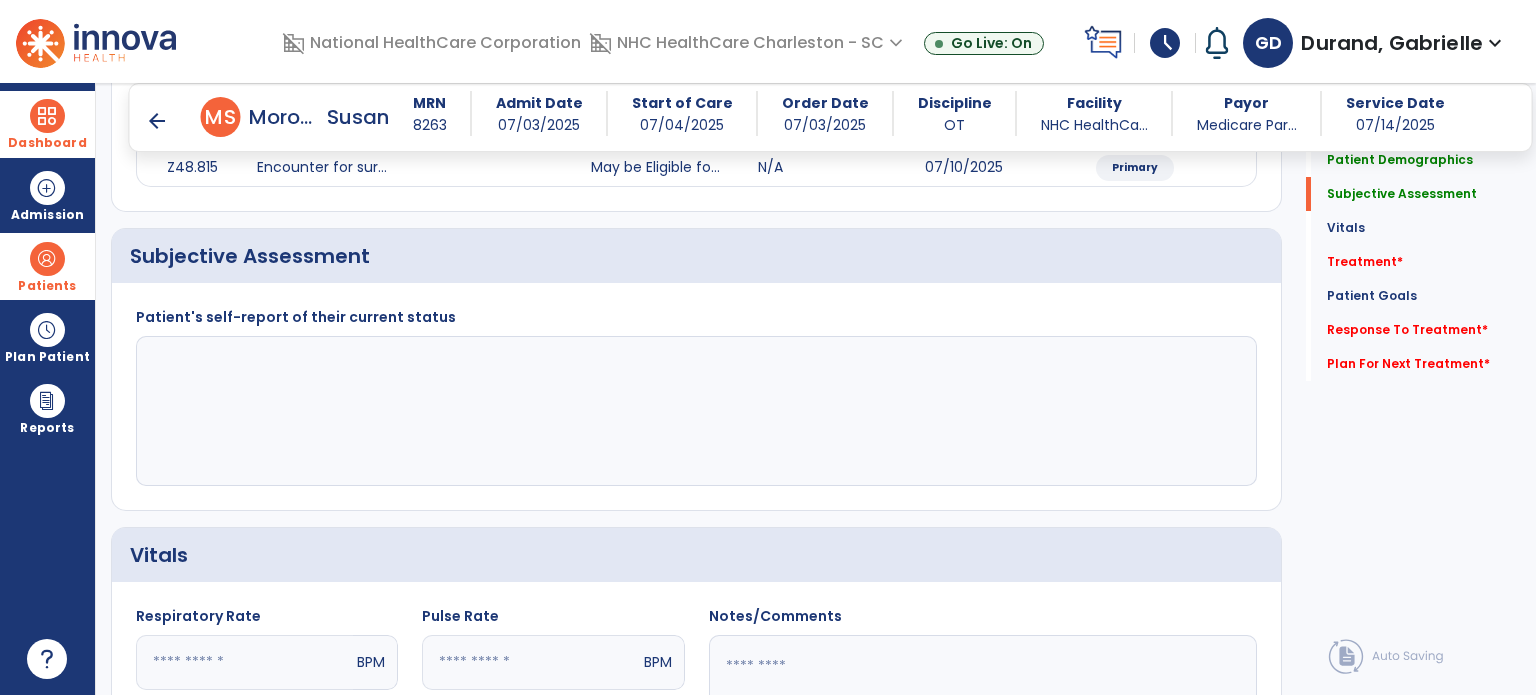 type on "*" 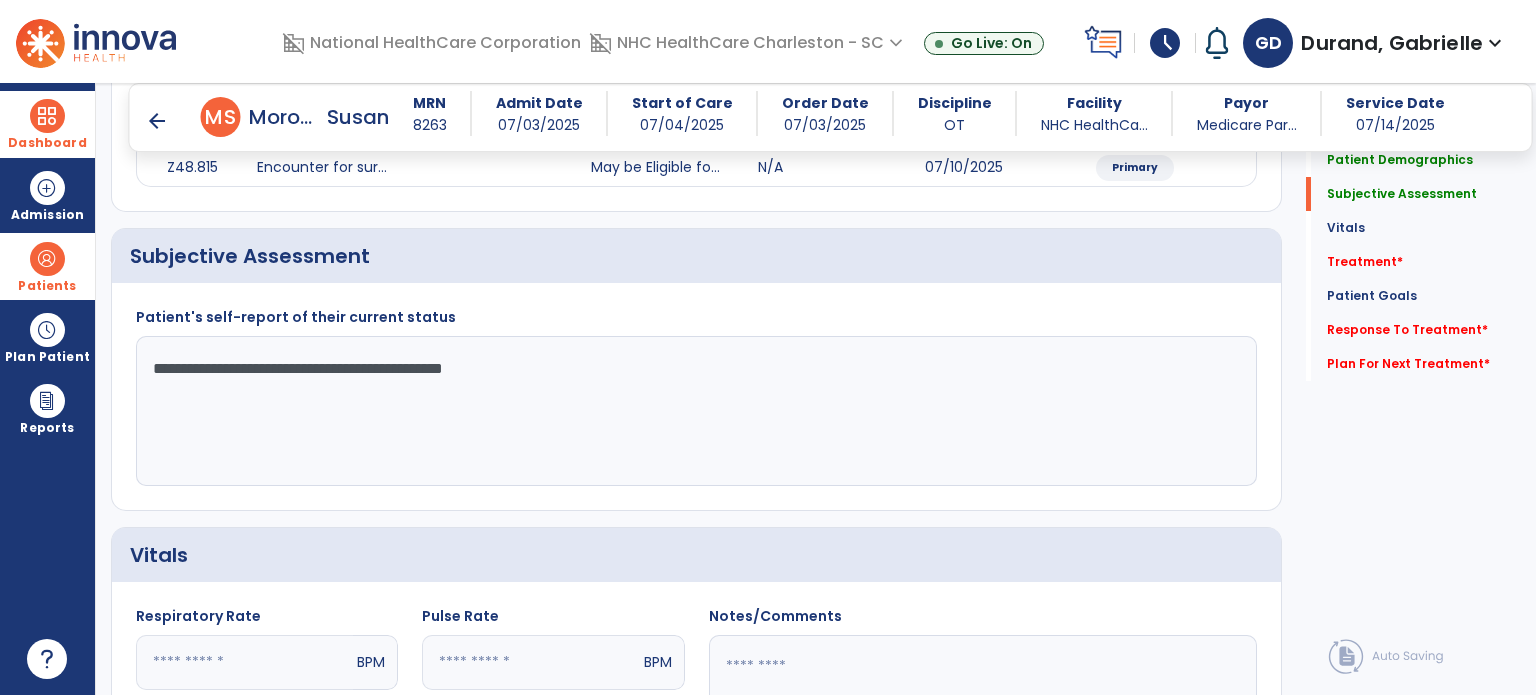 type on "**********" 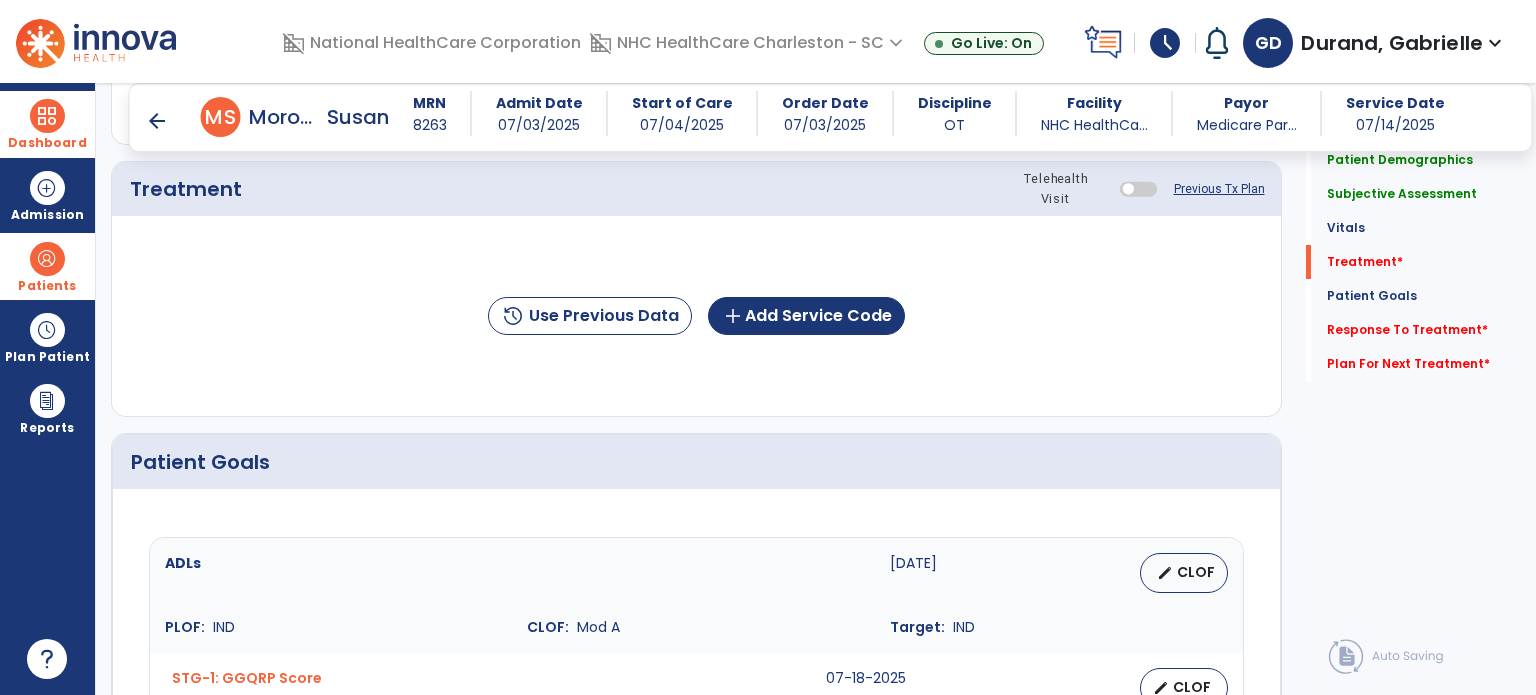 scroll, scrollTop: 1080, scrollLeft: 0, axis: vertical 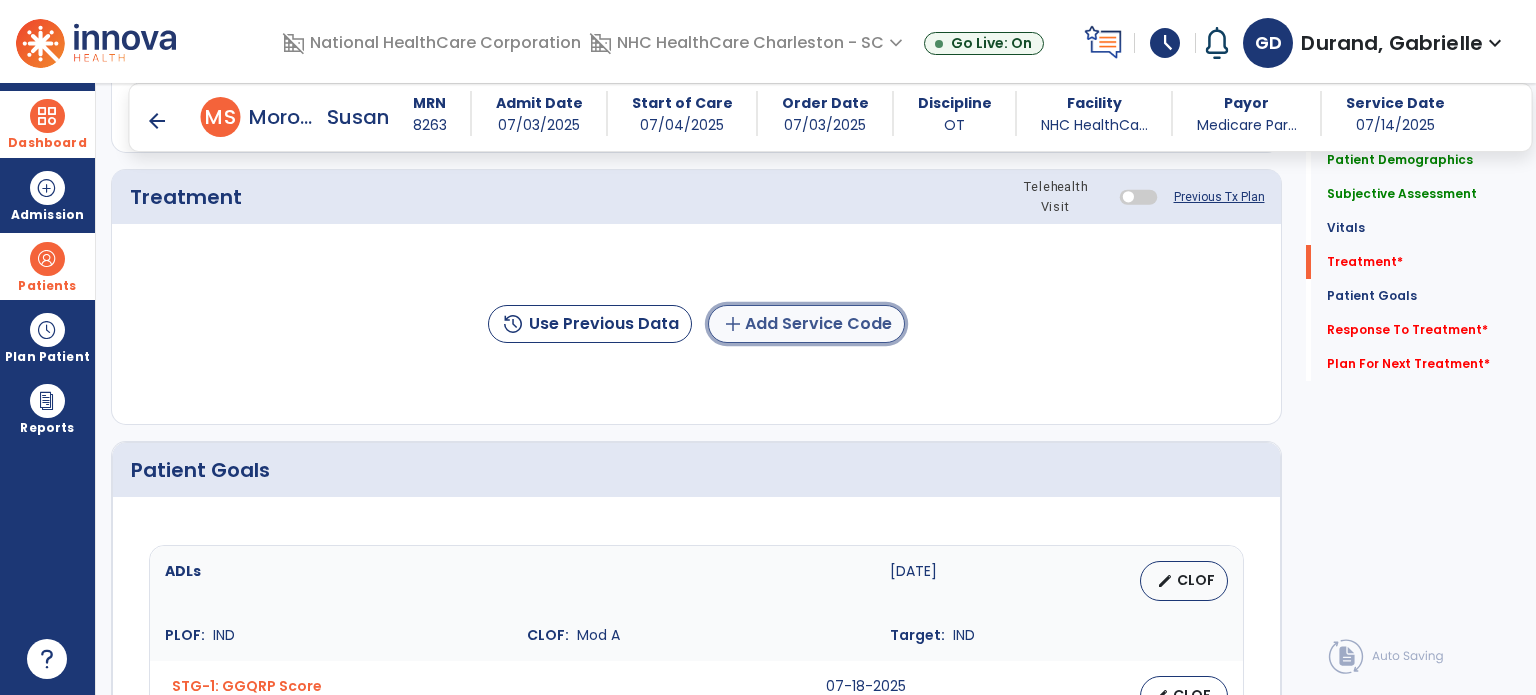 click on "add  Add Service Code" 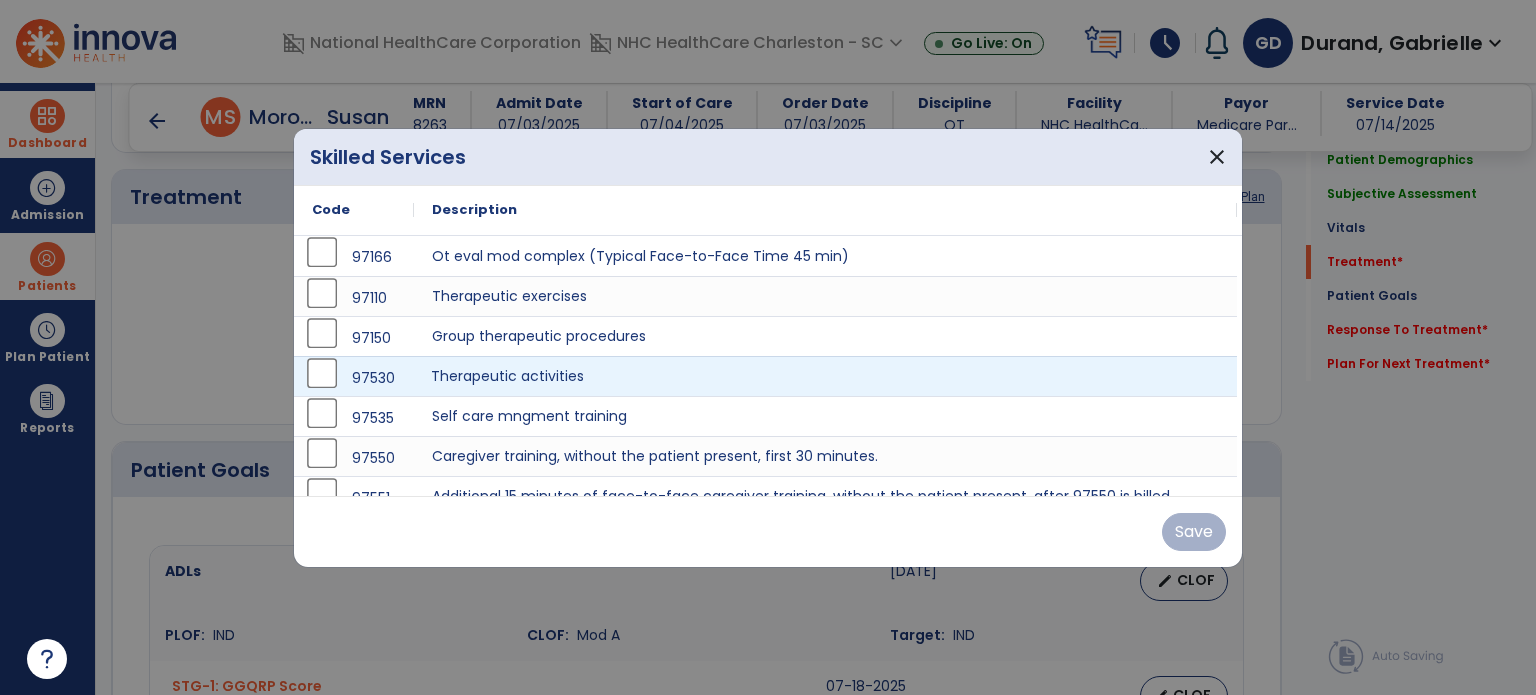 click on "Therapeutic activities" at bounding box center [825, 376] 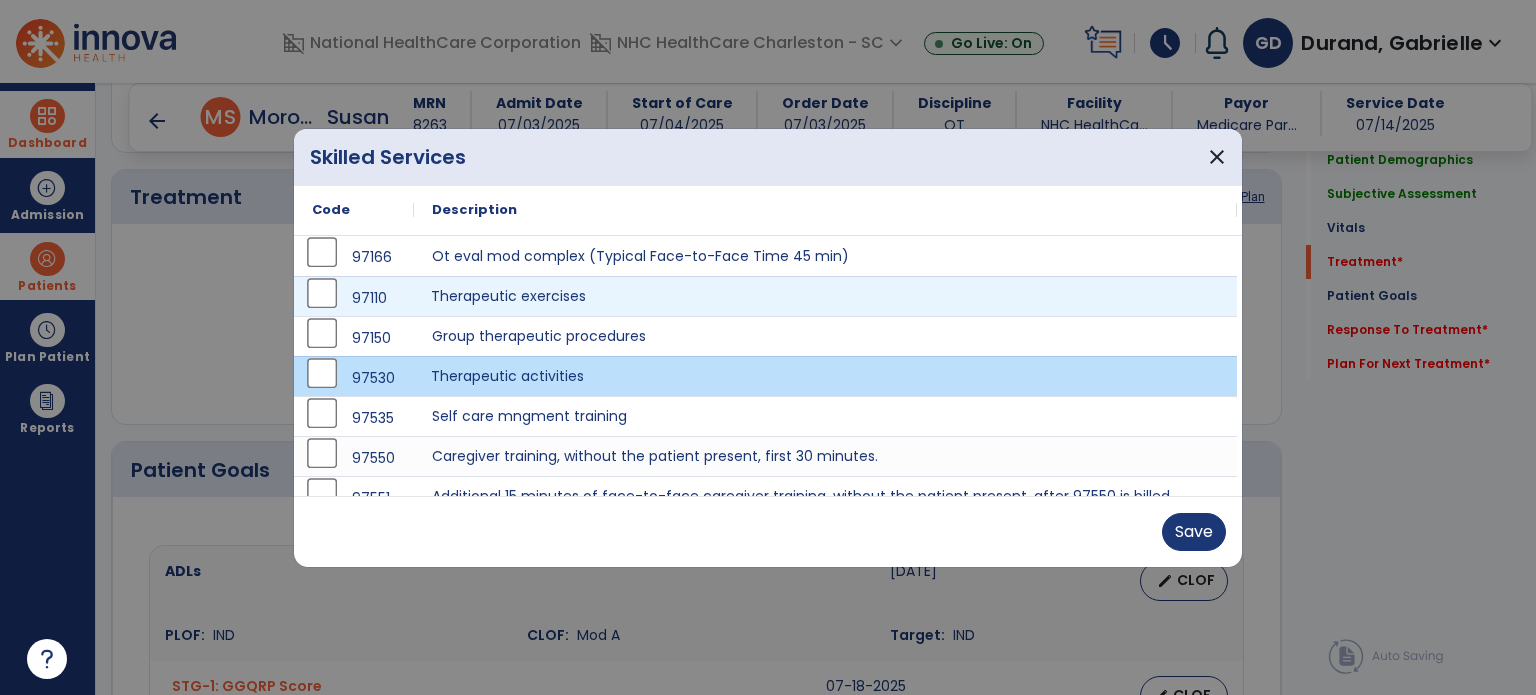 click on "Therapeutic exercises" at bounding box center [825, 296] 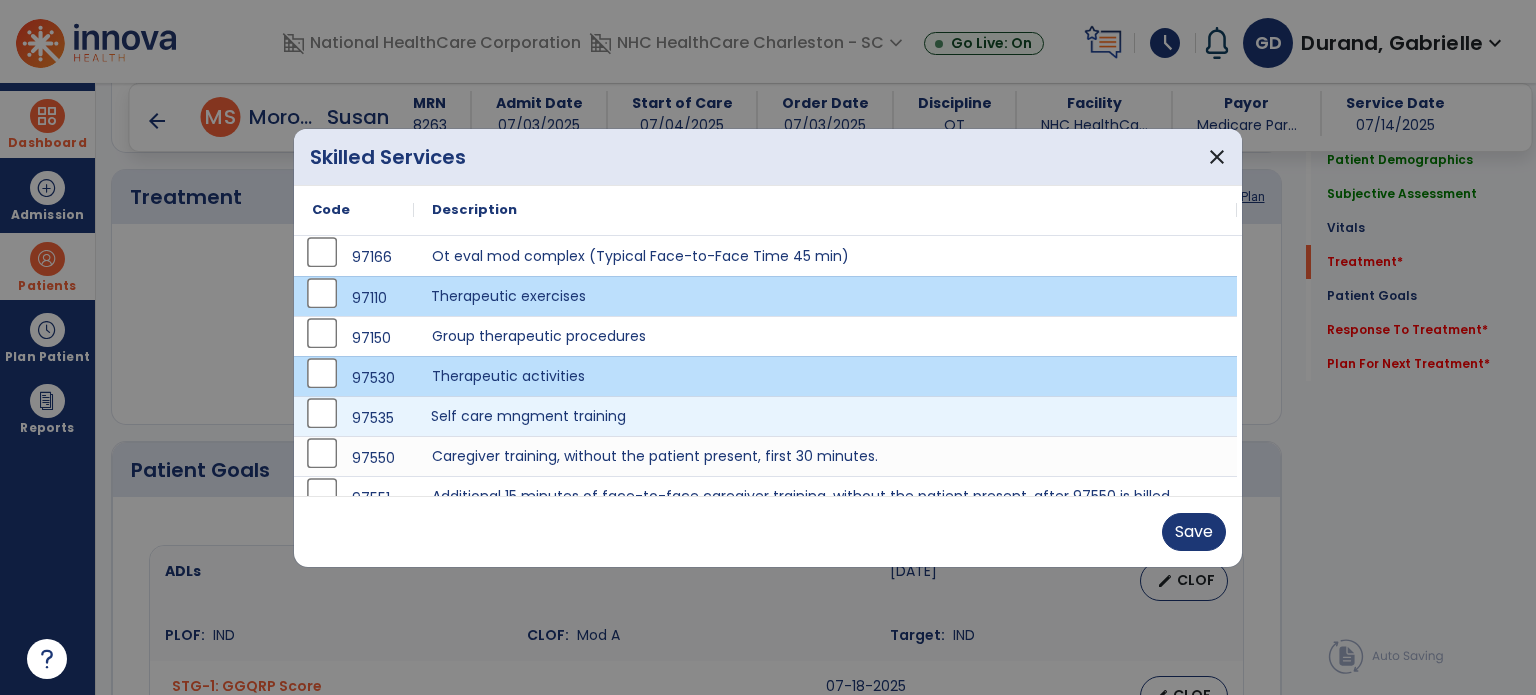 click on "Self care mngment training" at bounding box center (825, 416) 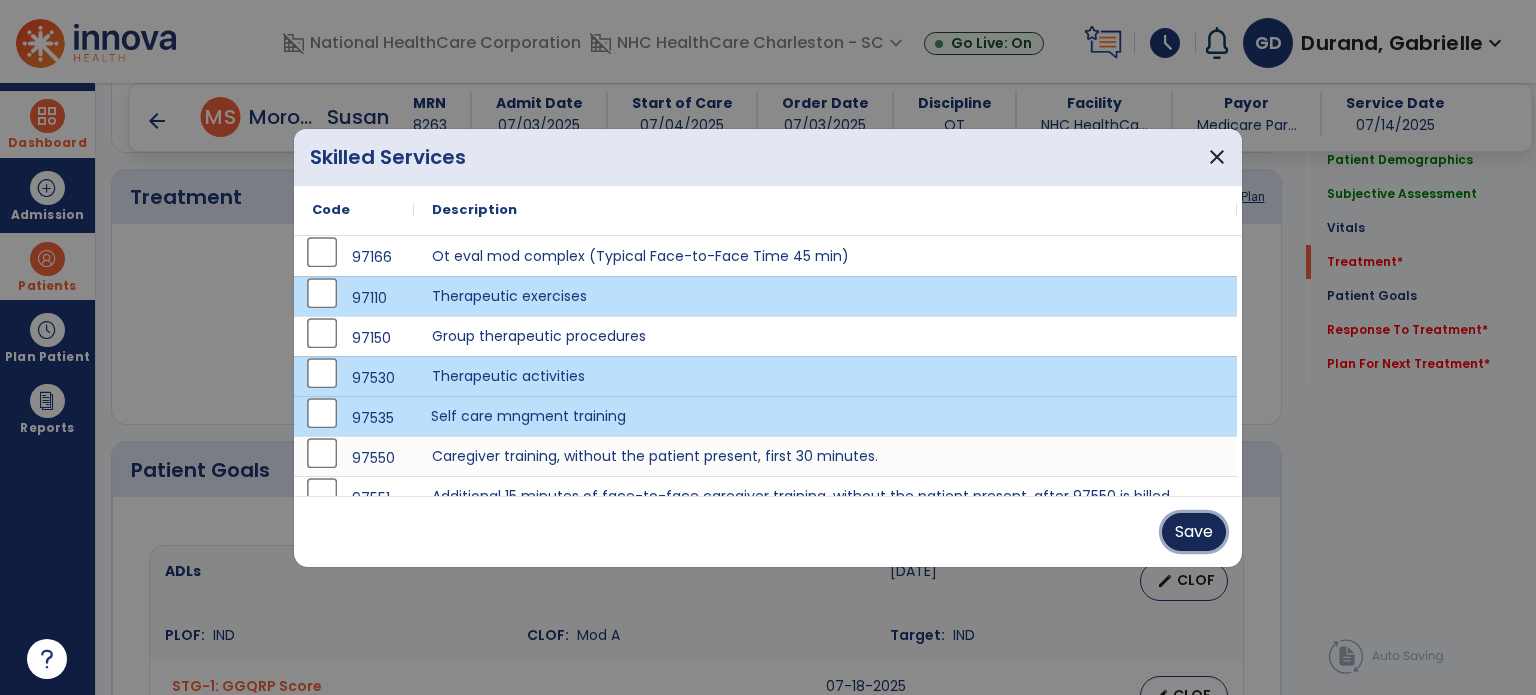 click on "Save" at bounding box center (1194, 532) 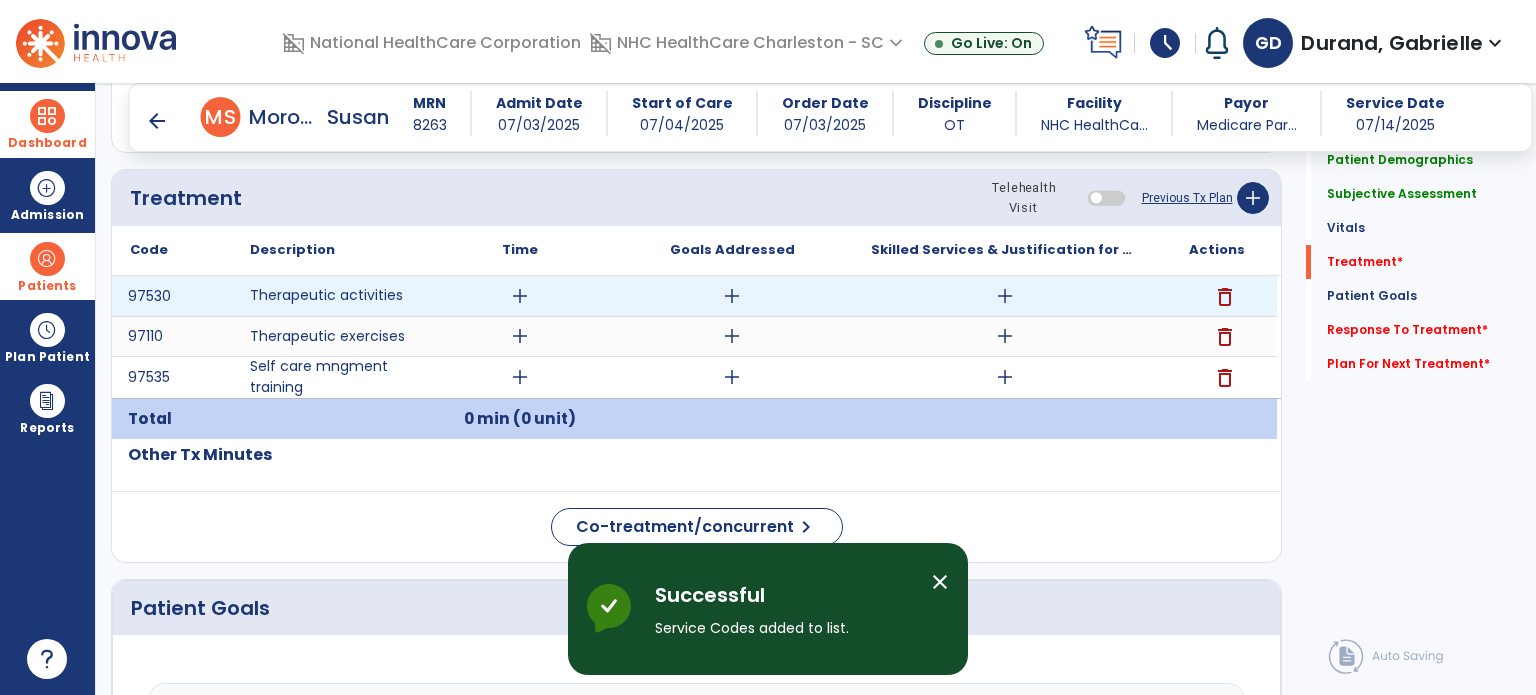 click on "add" at bounding box center [520, 296] 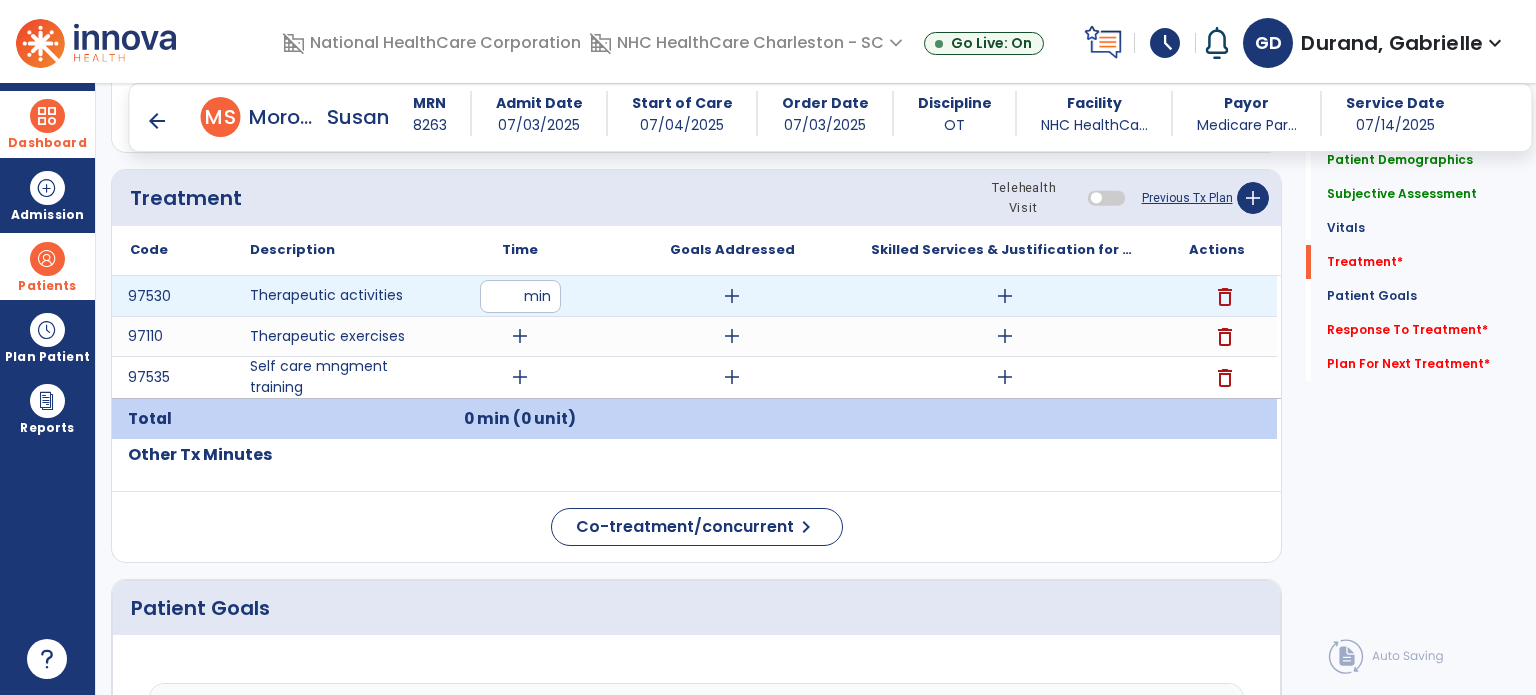 type on "**" 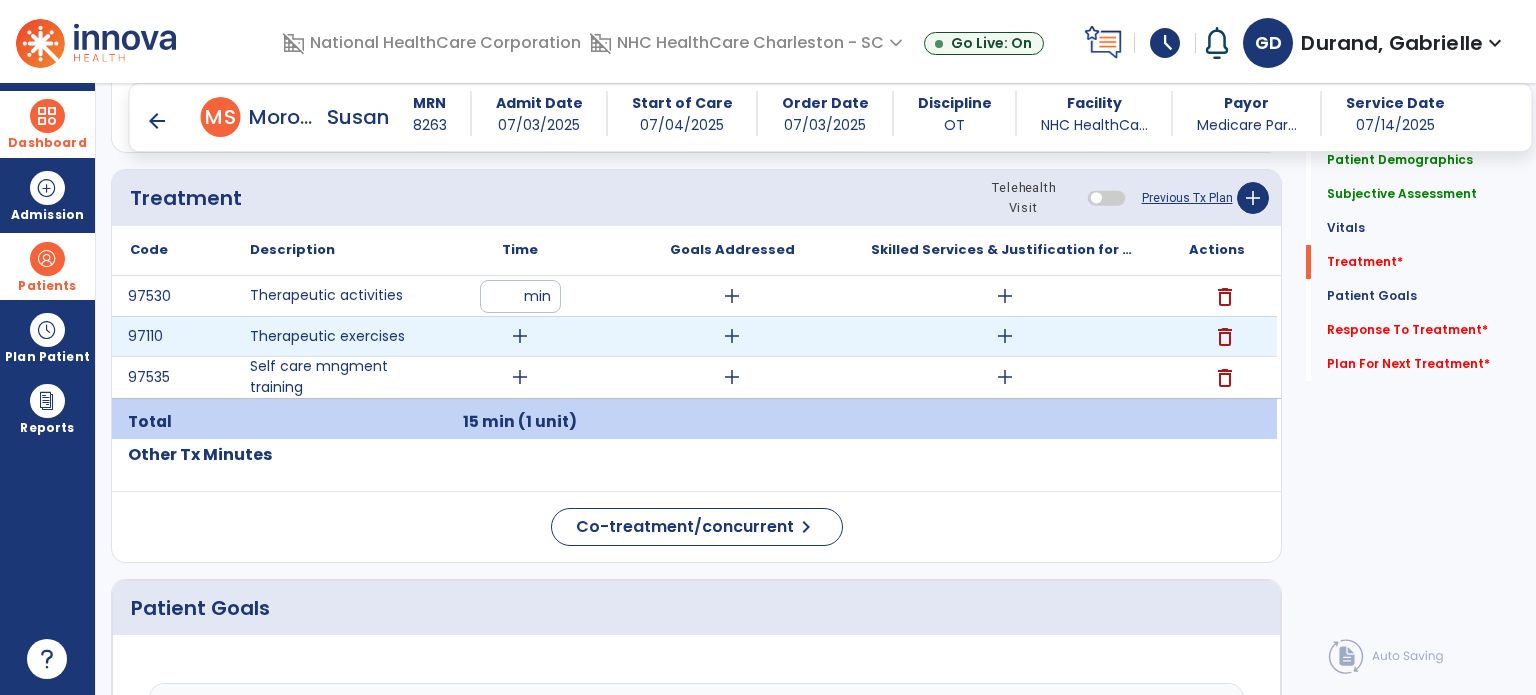 click on "add" at bounding box center [520, 336] 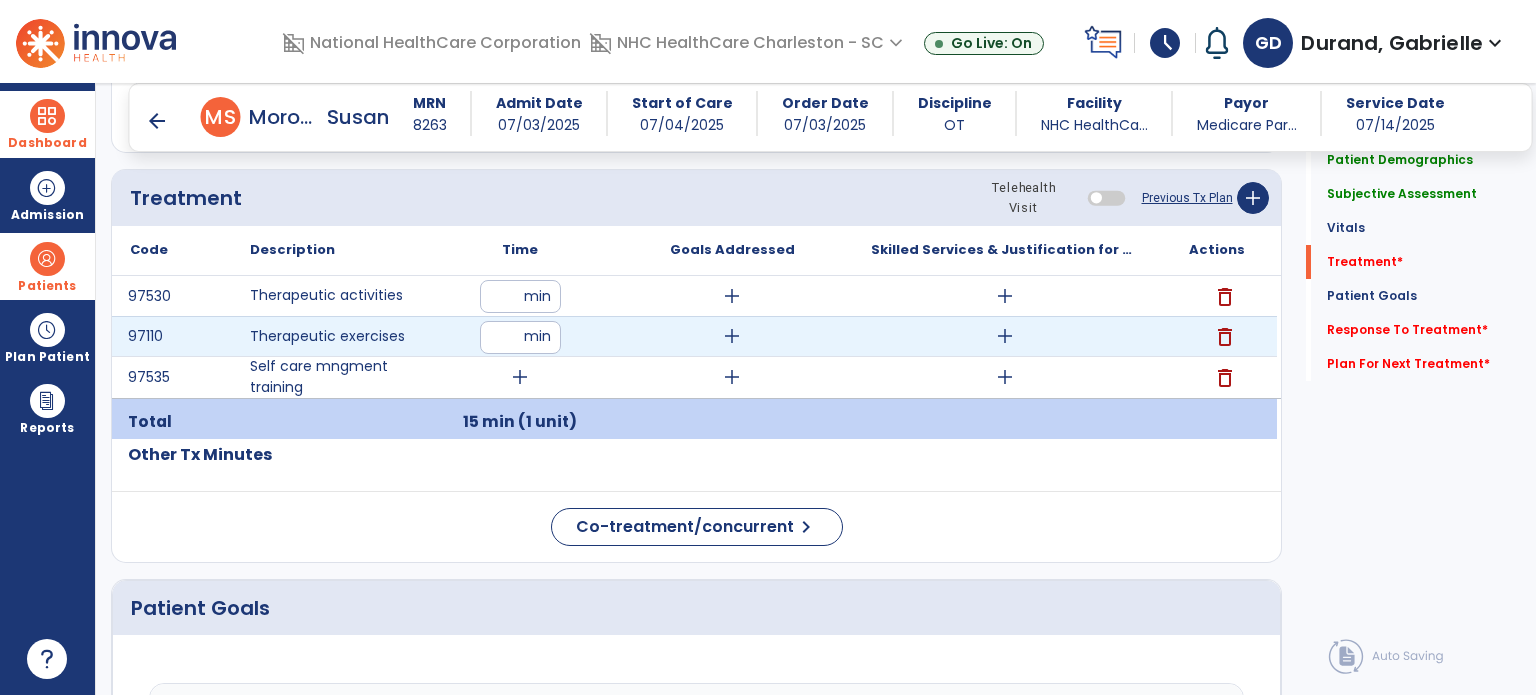 type on "**" 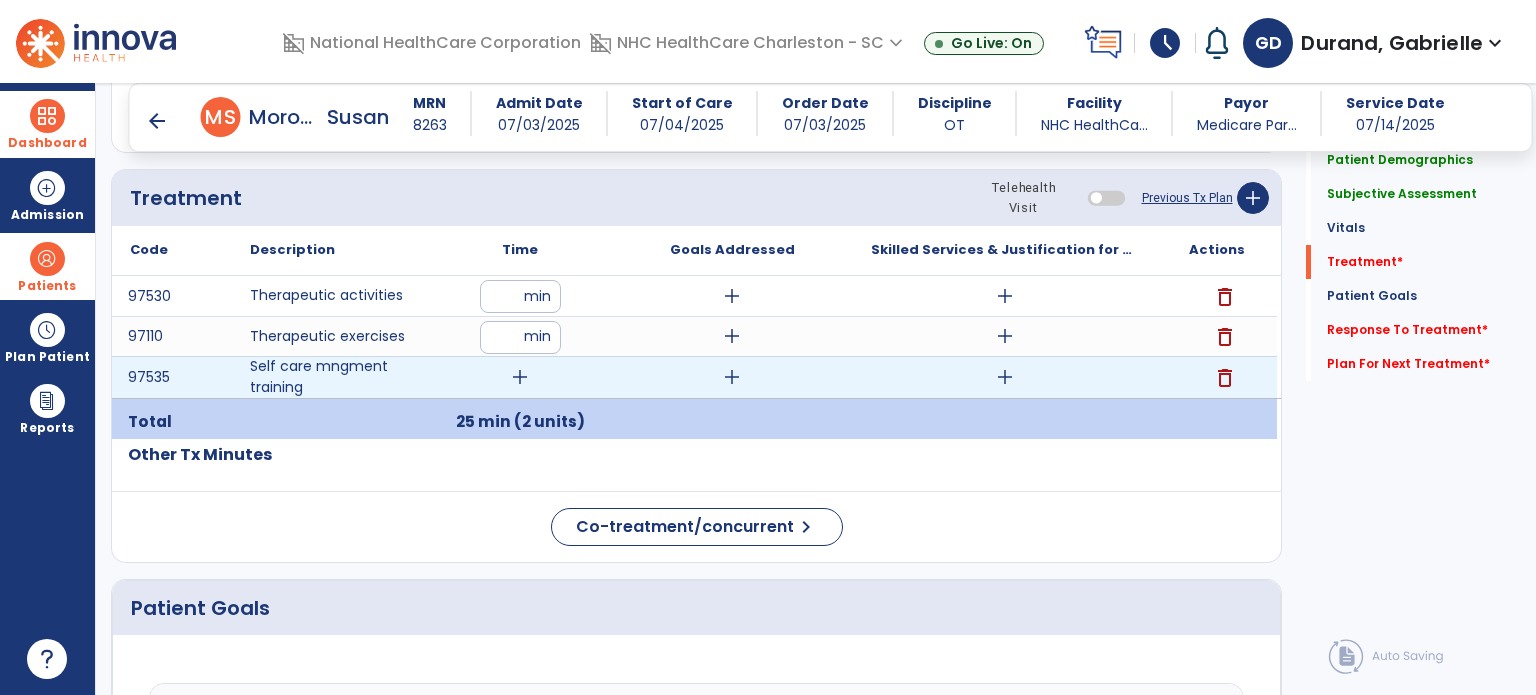 click on "add" at bounding box center [520, 377] 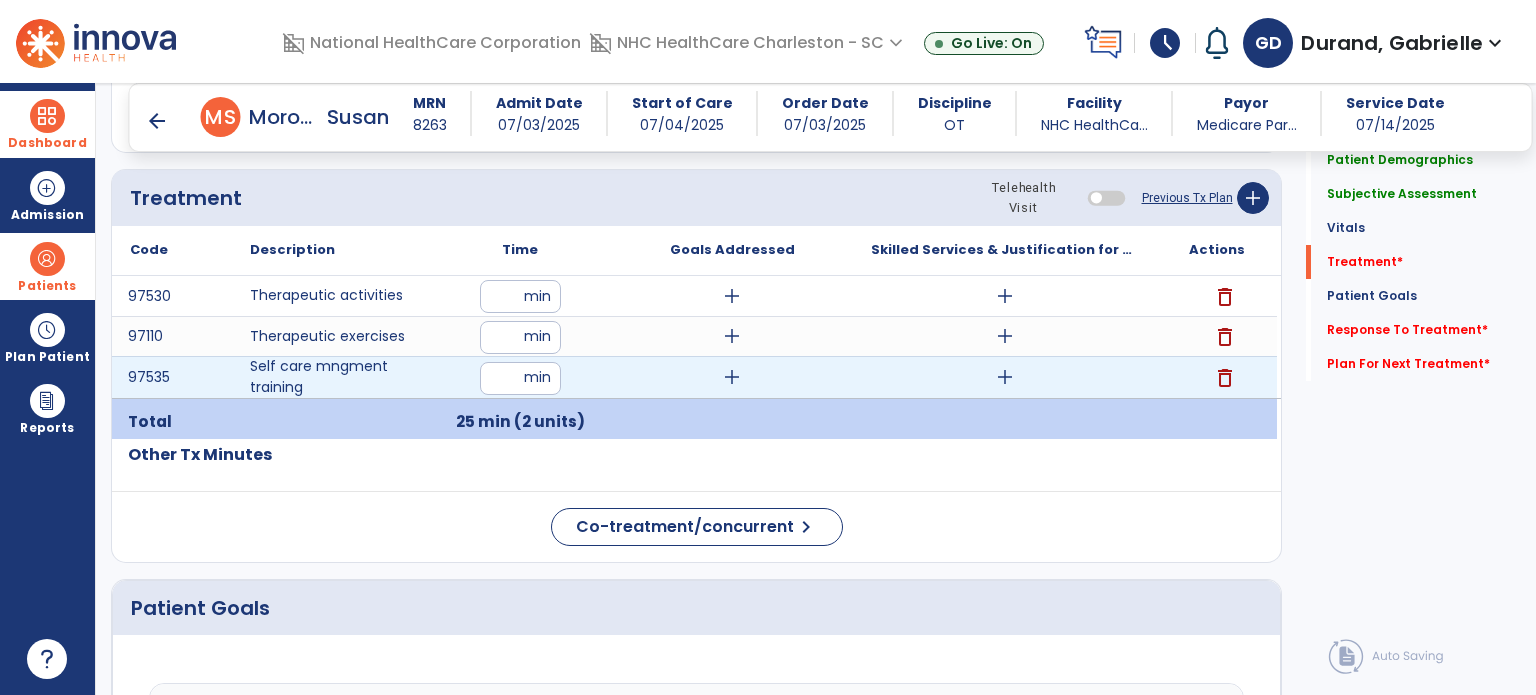 type on "*" 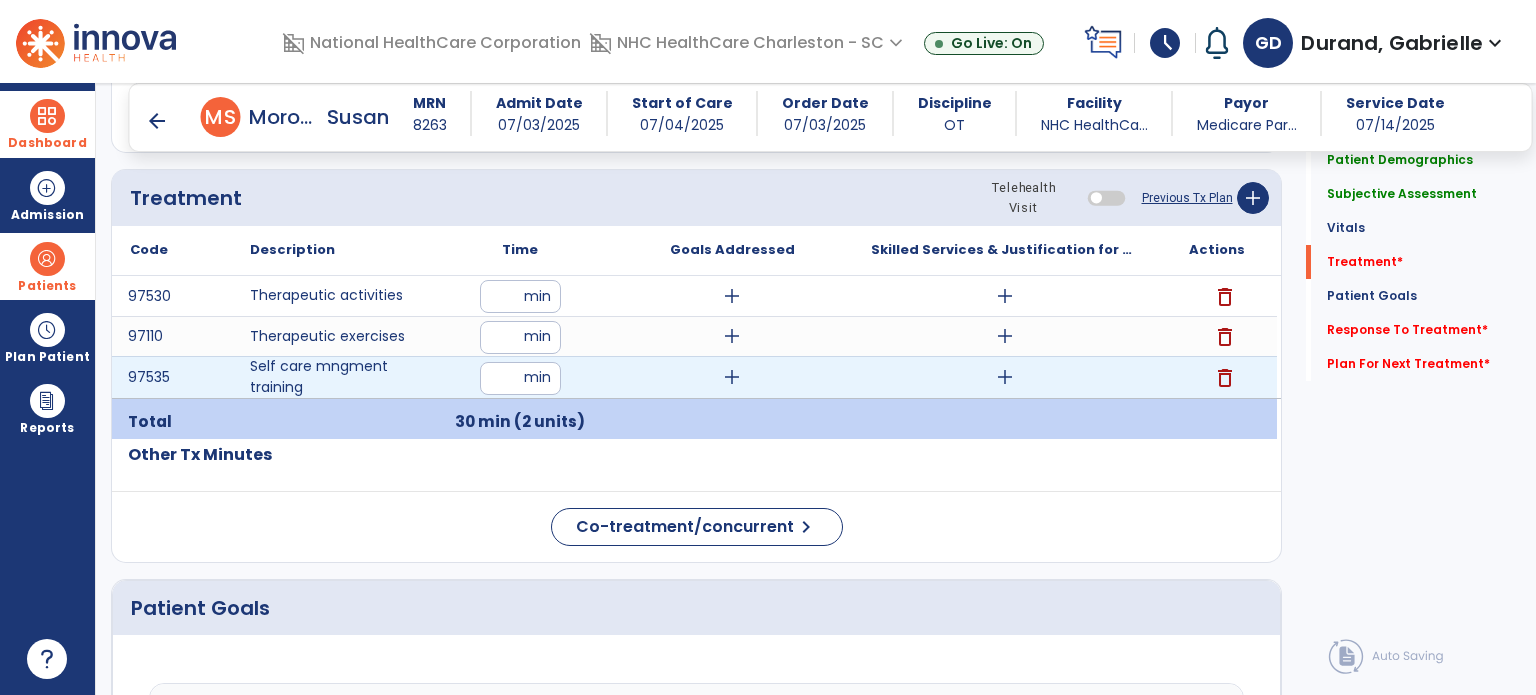 click on "add" at bounding box center [1005, 377] 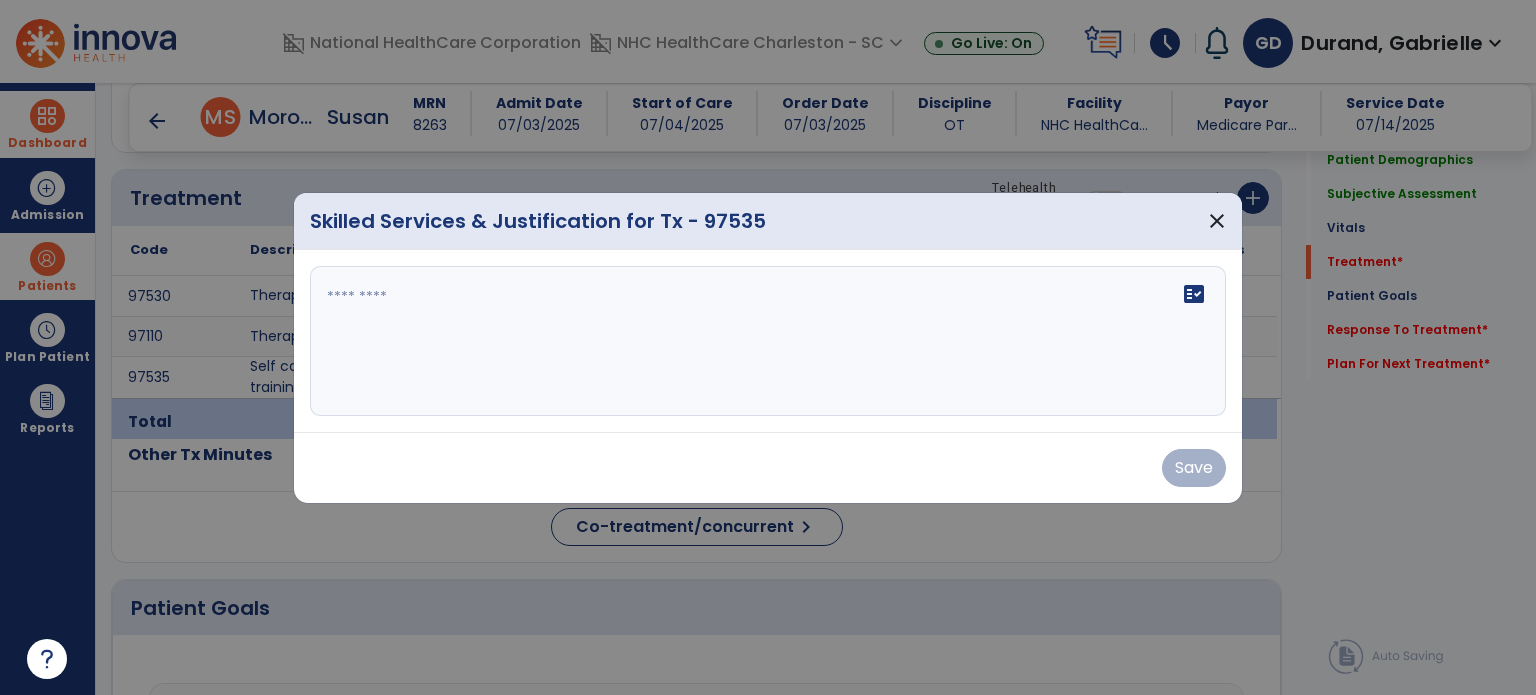 click on "fact_check" at bounding box center [768, 341] 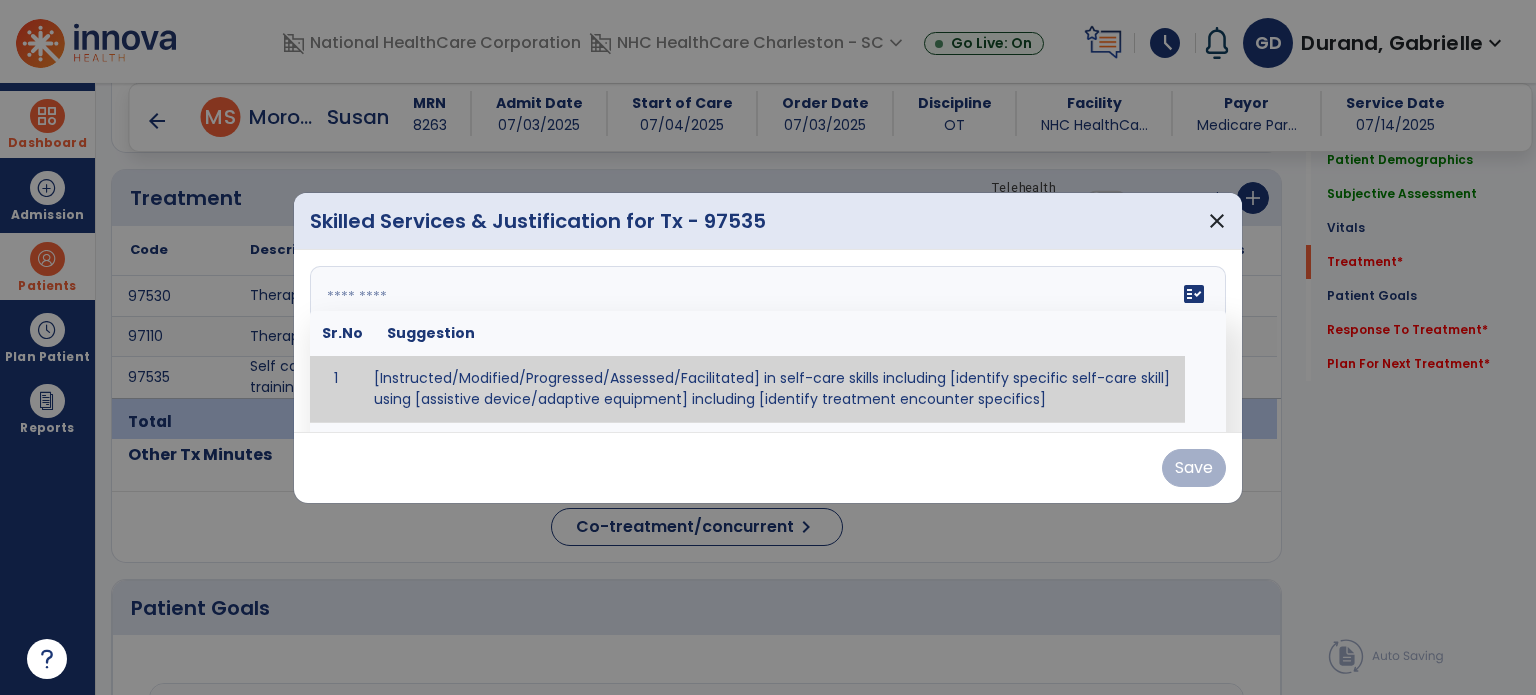 type on "*" 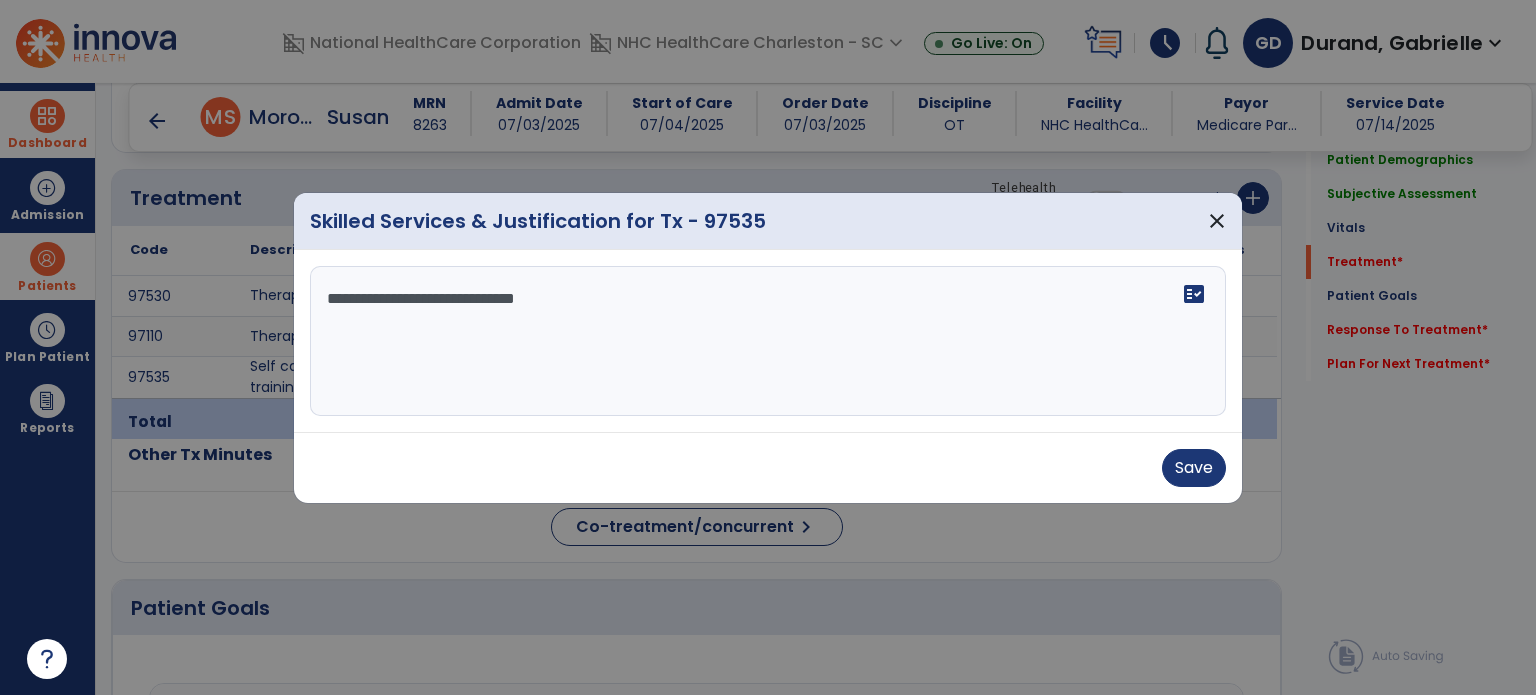 click on "**********" at bounding box center [768, 341] 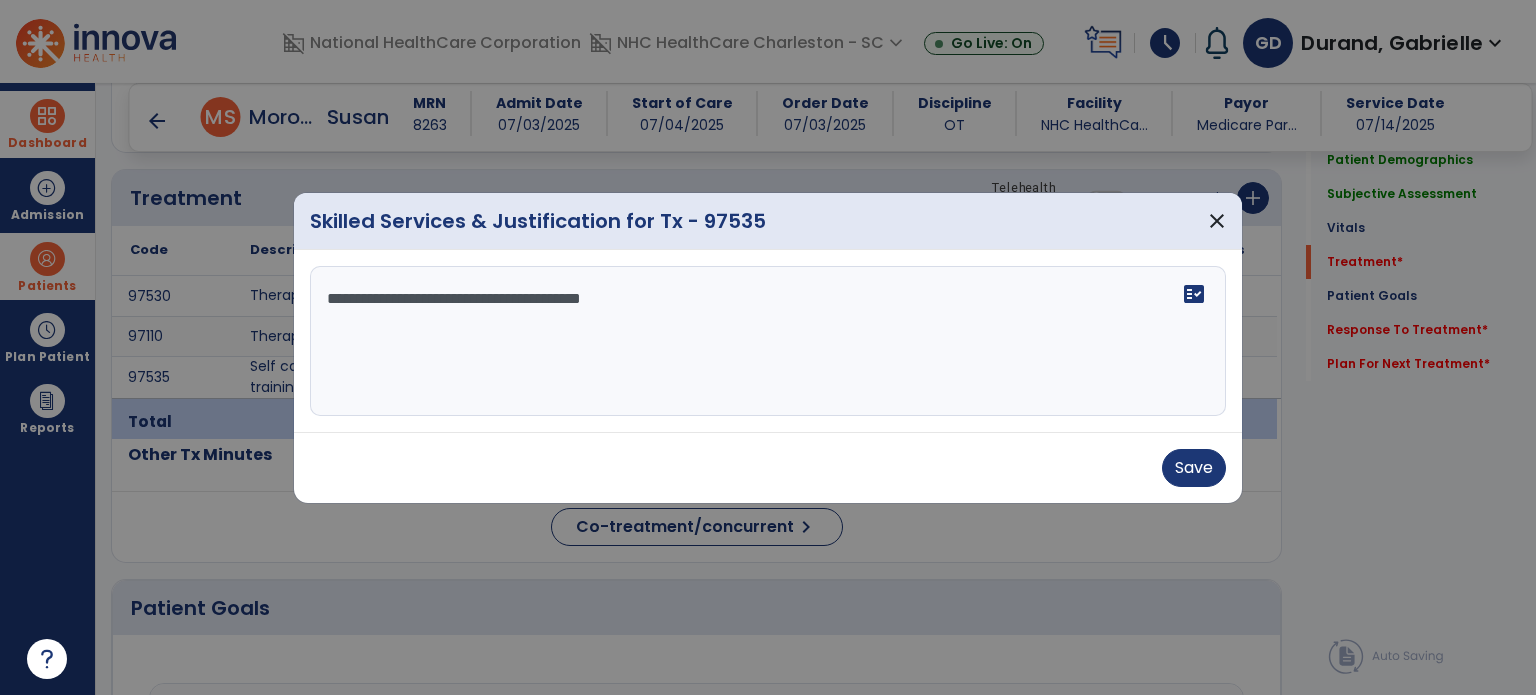 click on "**********" at bounding box center [768, 341] 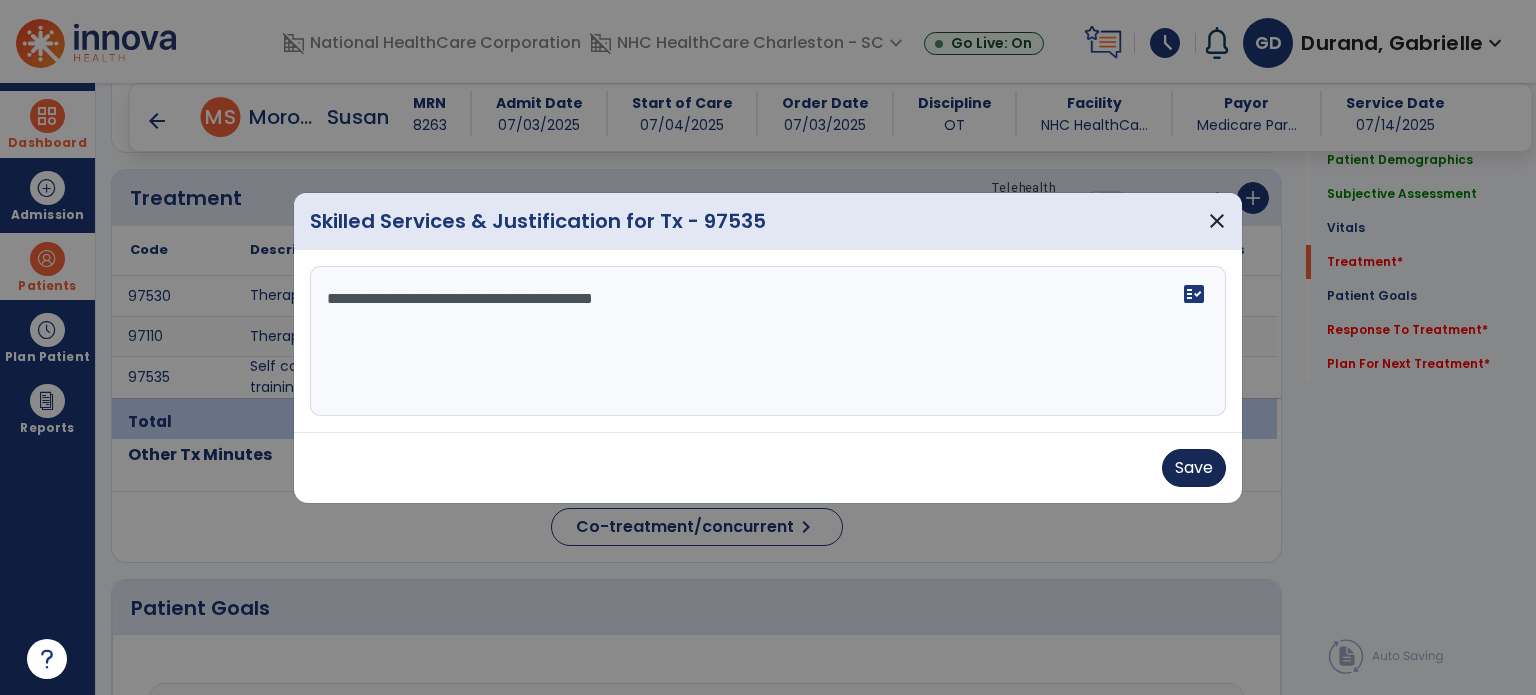 type on "**********" 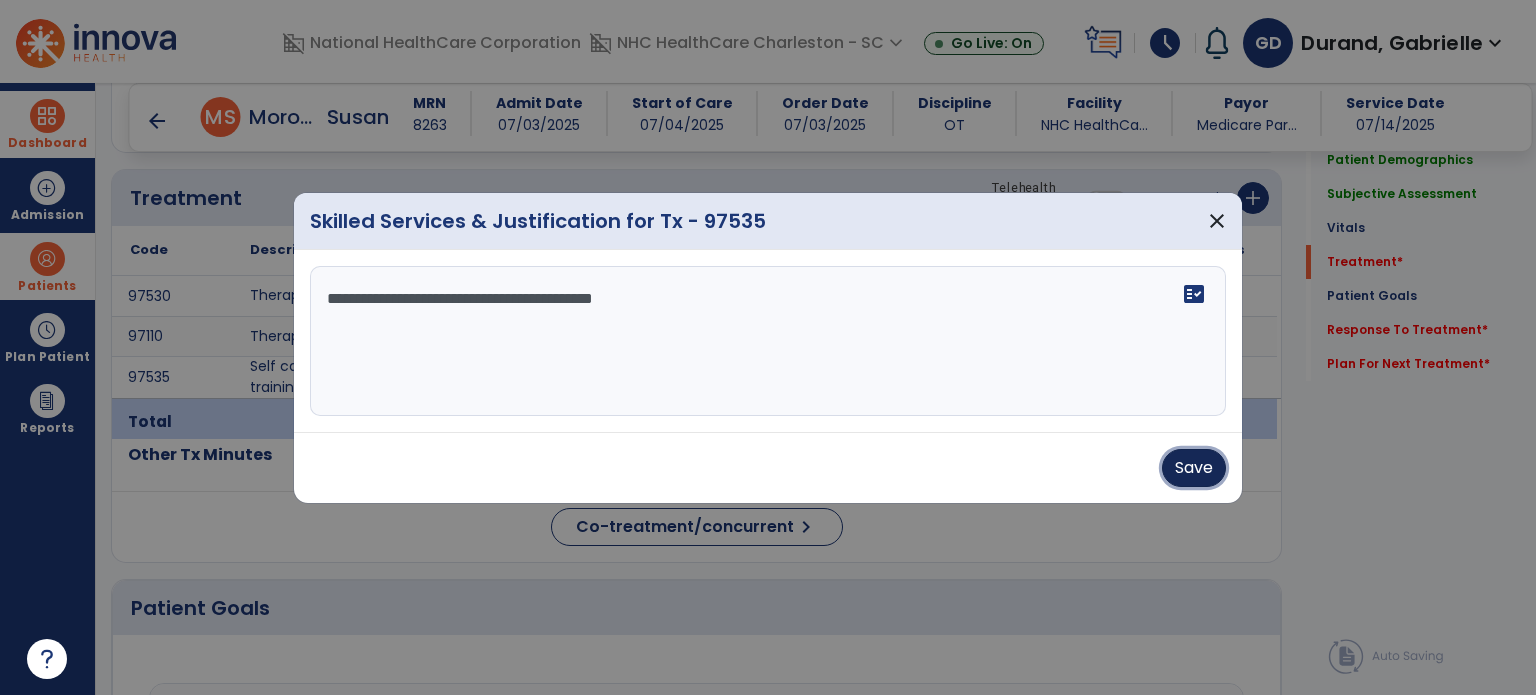 click on "Save" at bounding box center [1194, 468] 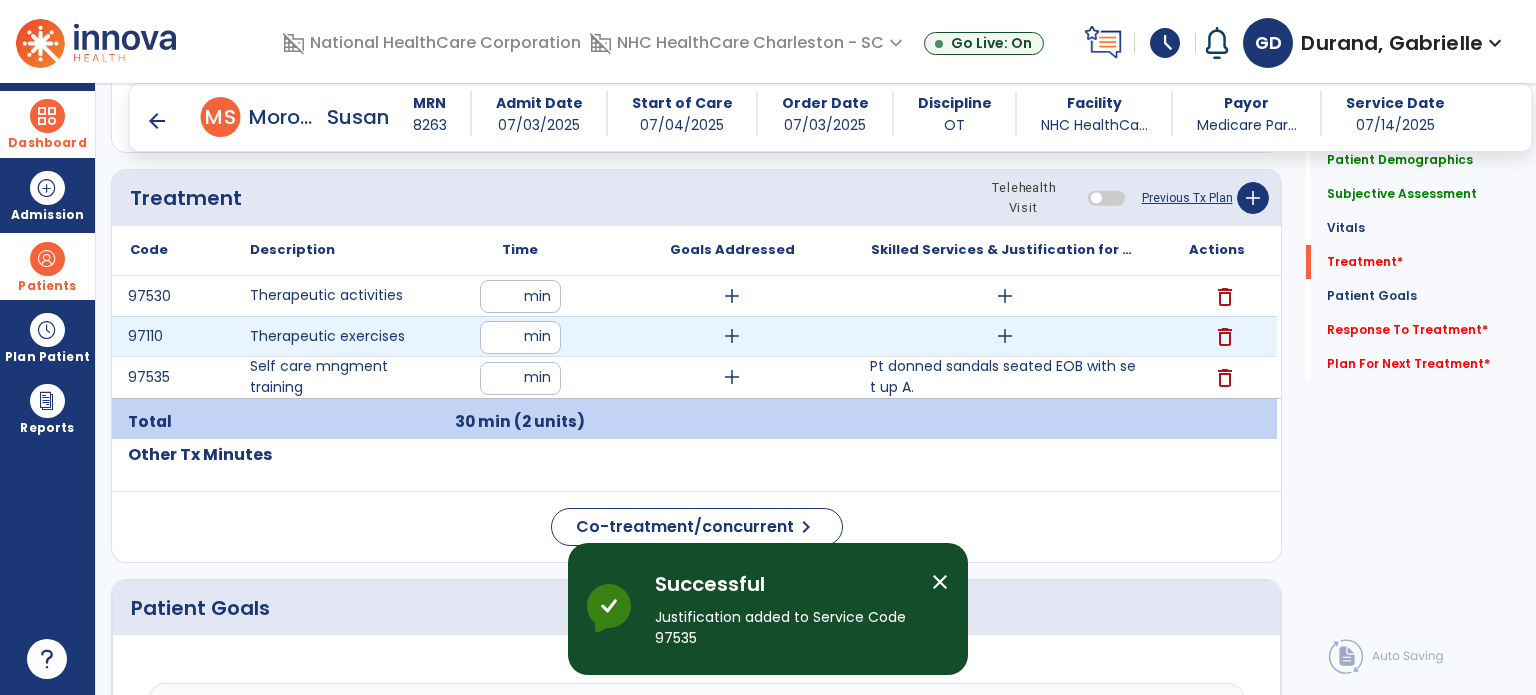 click on "add" at bounding box center [1005, 336] 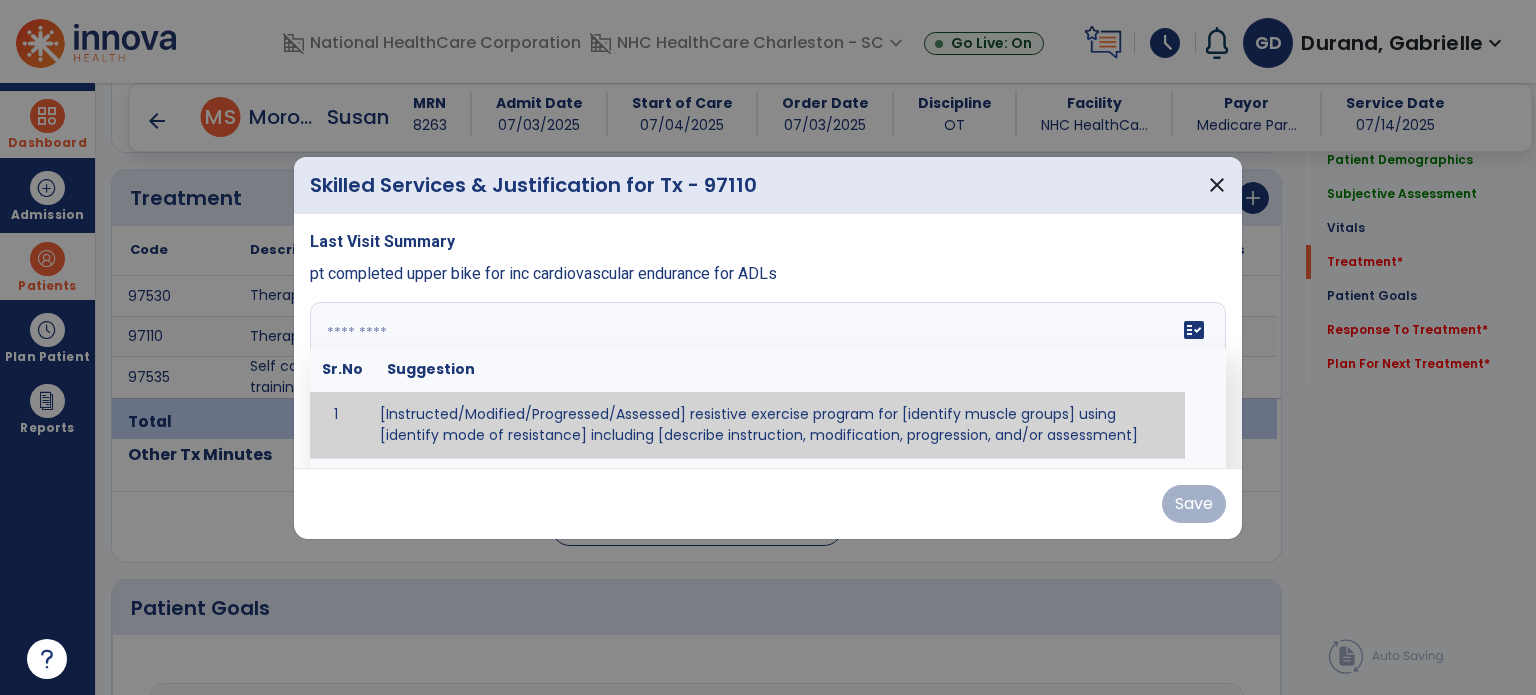 click on "fact_check  Sr.No Suggestion 1 [Instructed/Modified/Progressed/Assessed] resistive exercise program for [identify muscle groups] using [identify mode of resistance] including [describe instruction, modification, progression, and/or assessment] 2 [Instructed/Modified/Progressed/Assessed] aerobic exercise program using [identify equipment/mode] including [describe instruction, modification,progression, and/or assessment] 3 [Instructed/Modified/Progressed/Assessed] [PROM/A/AROM/AROM] program for [identify joint movements] using [contract-relax, over-pressure, inhibitory techniques, other] 4 [Assessed/Tested] aerobic capacity with administration of [aerobic capacity test]" at bounding box center (768, 377) 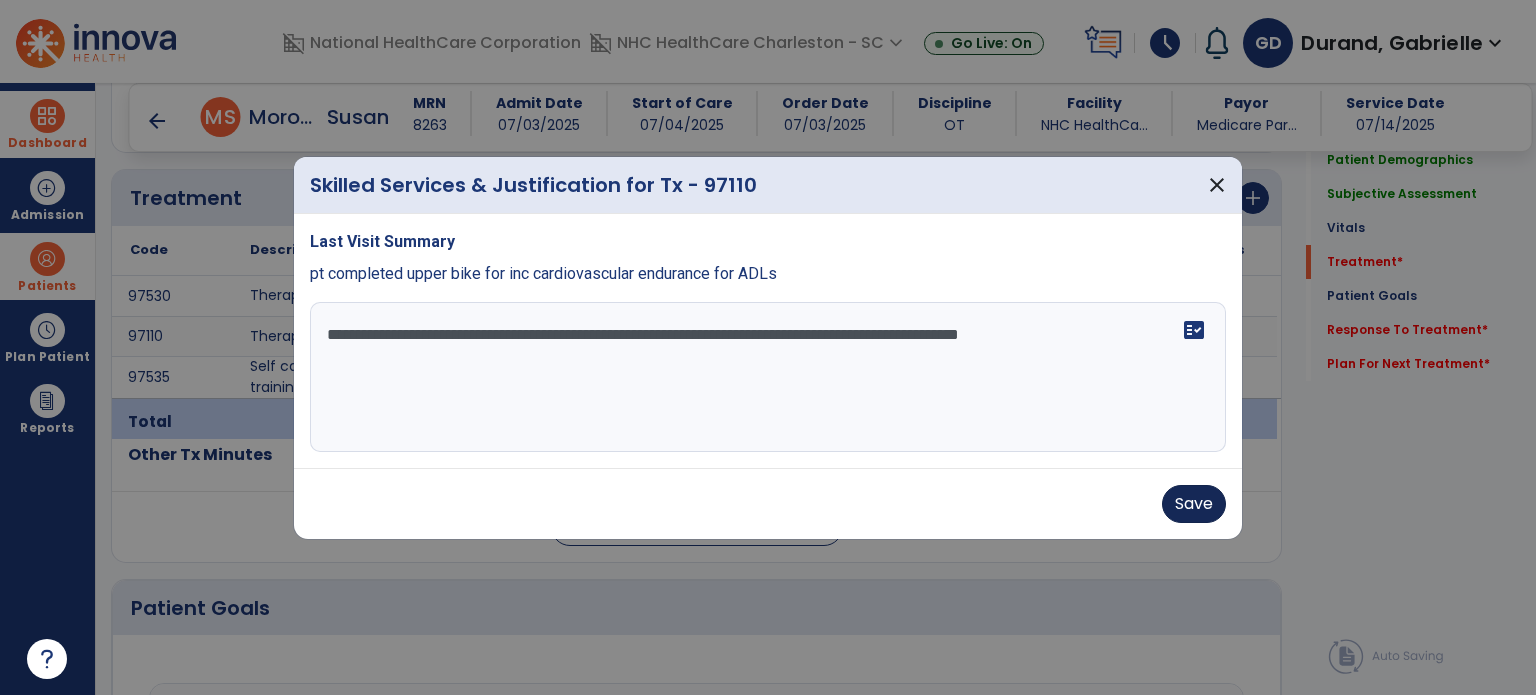 type on "**********" 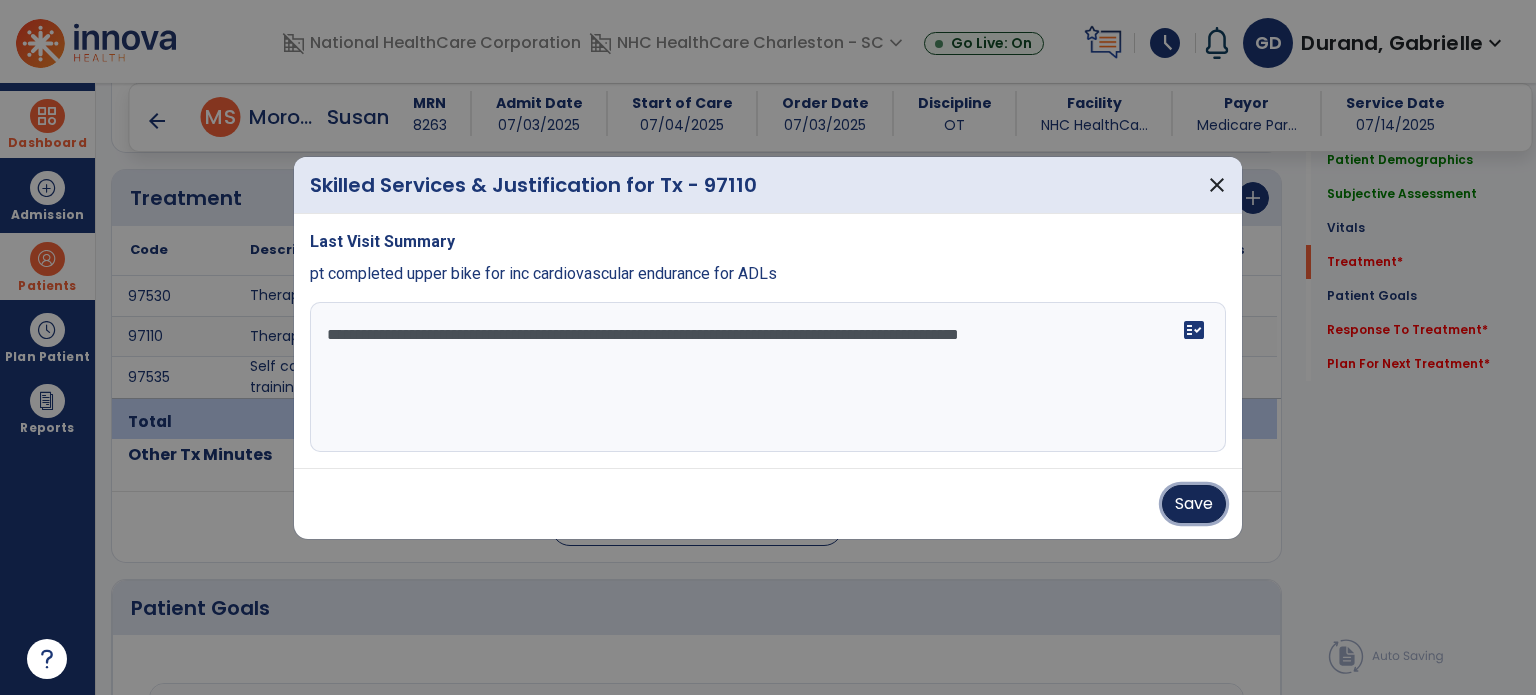click on "Save" at bounding box center [1194, 504] 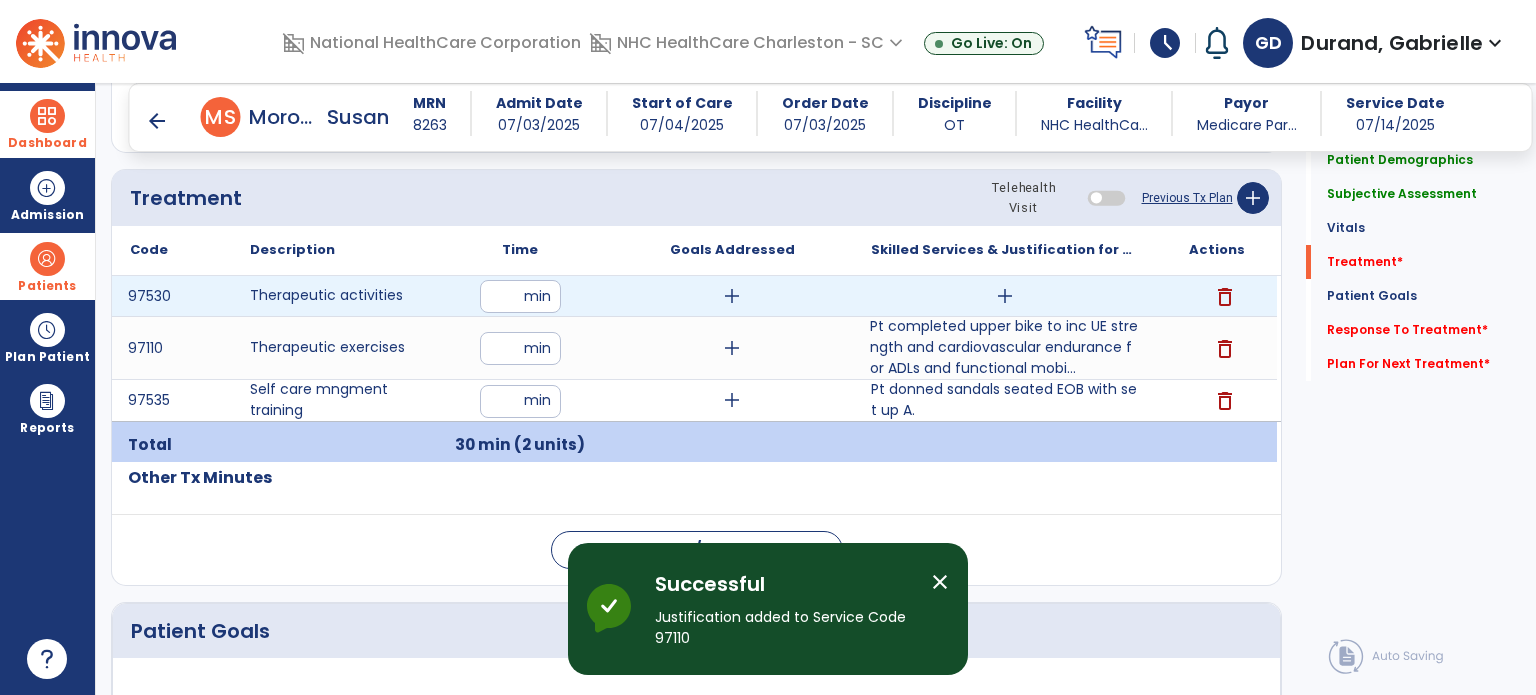 click on "add" at bounding box center [1005, 296] 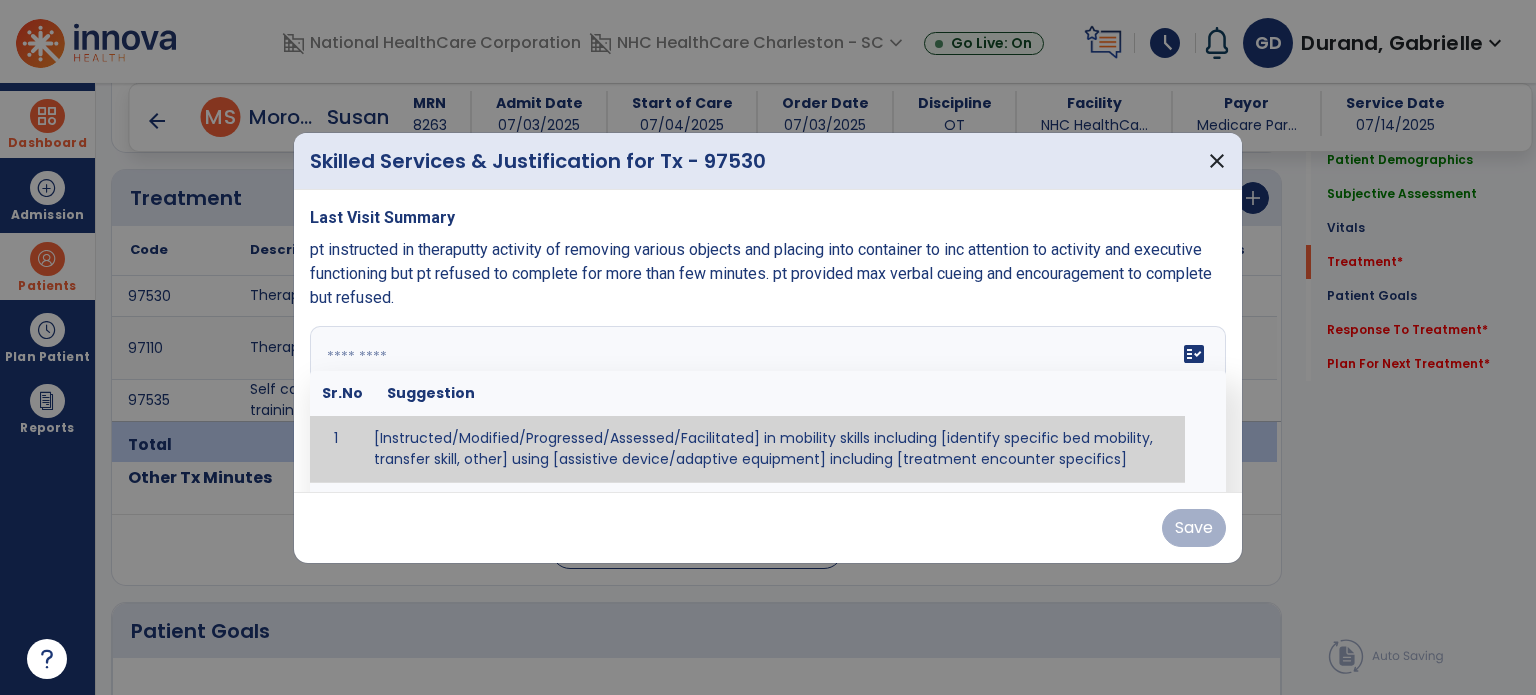 click on "fact_check  Sr.No Suggestion 1 [Instructed/Modified/Progressed/Assessed/Facilitated] in mobility skills including [identify specific bed mobility, transfer skill, other] using [assistive device/adaptive equipment] including [treatment encounter specifics]" at bounding box center [768, 401] 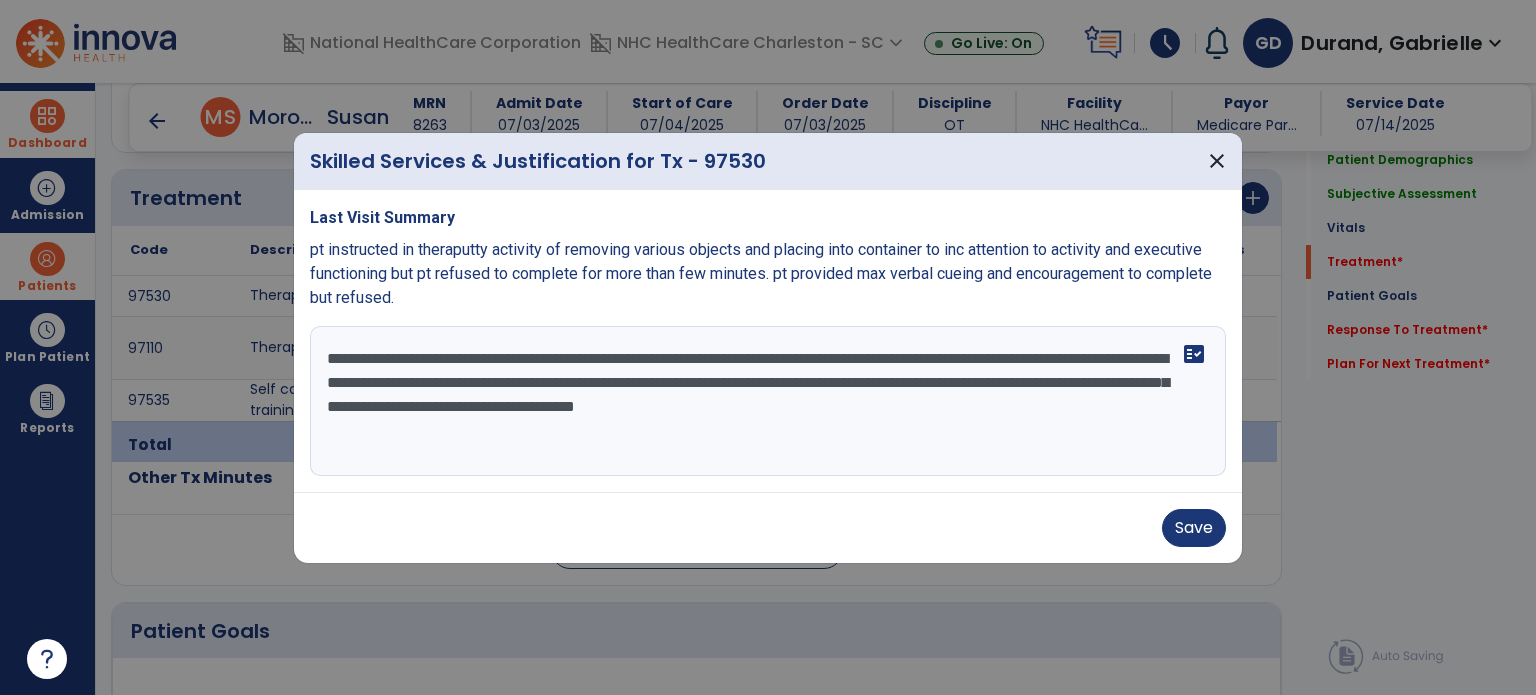click on "**********" at bounding box center [768, 401] 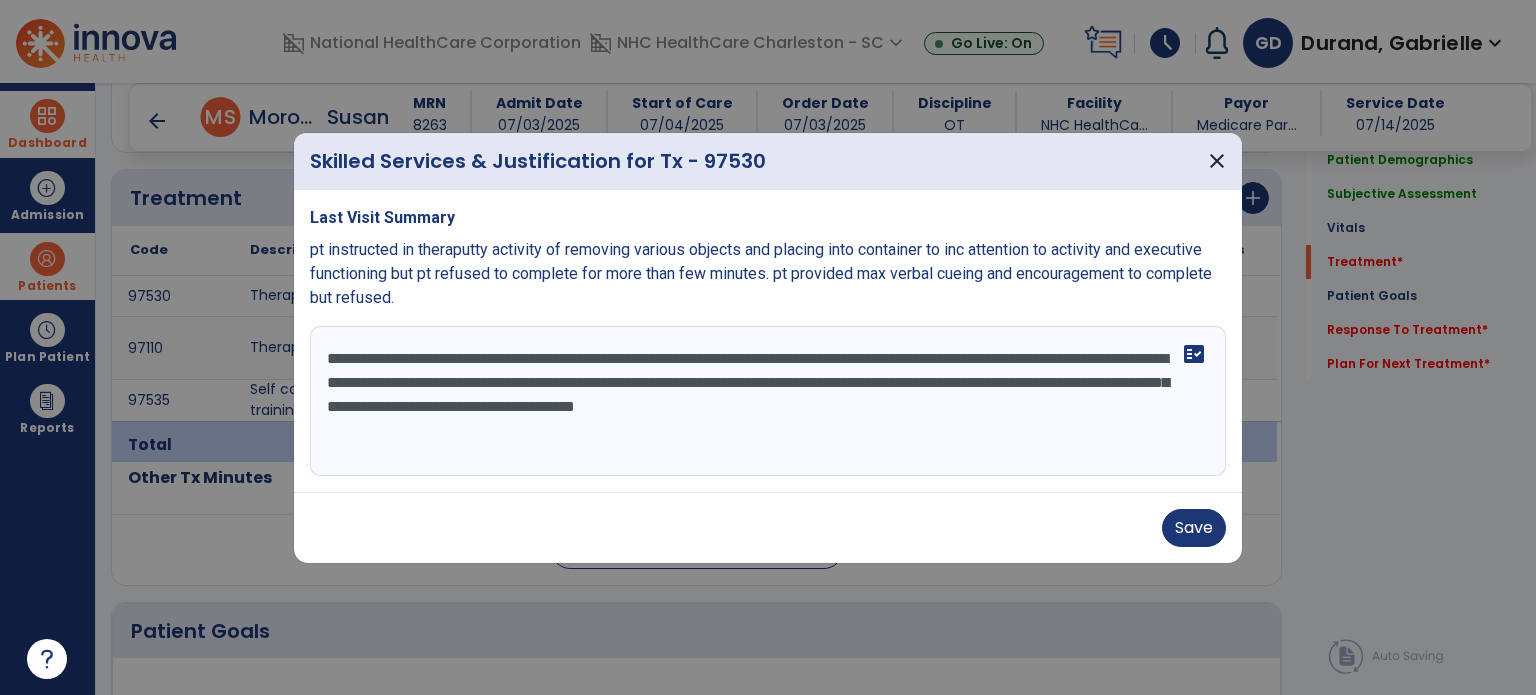 click on "**********" at bounding box center (768, 401) 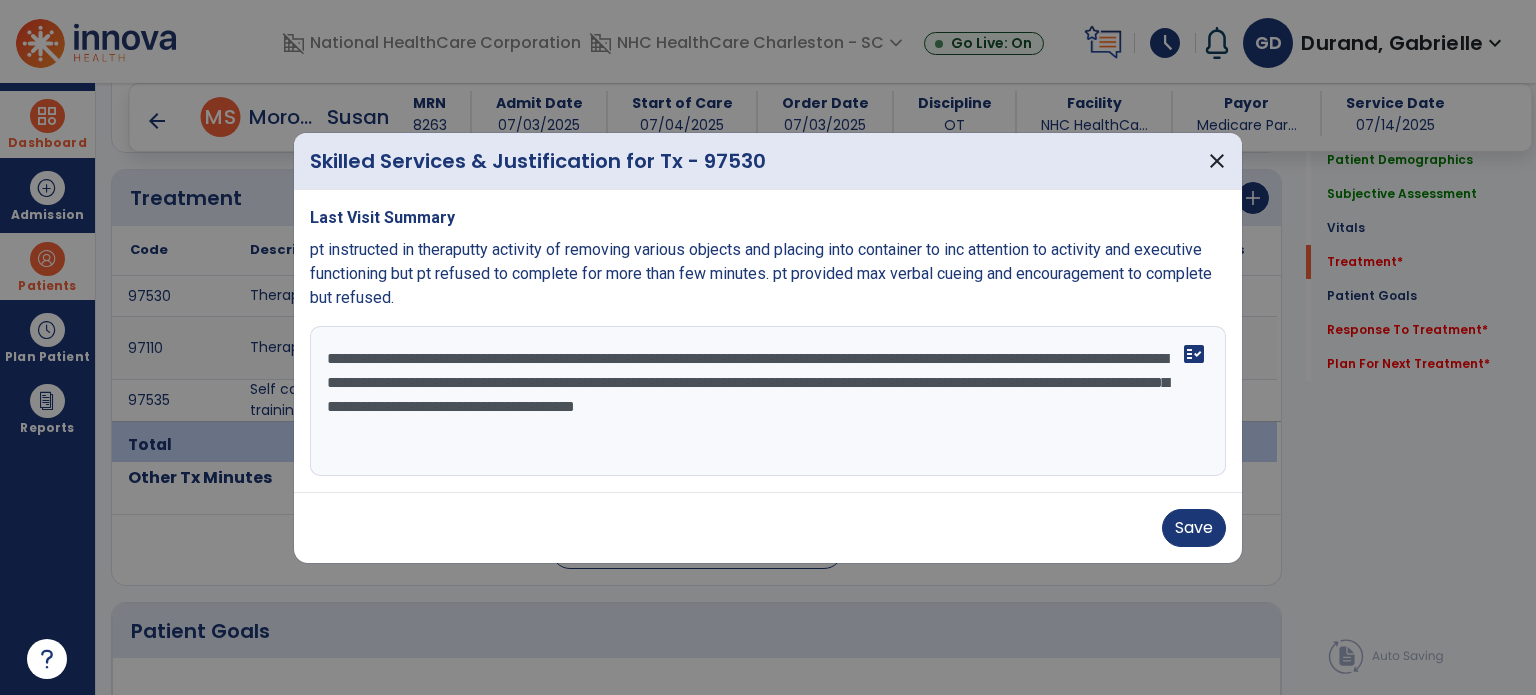 drag, startPoint x: 1109, startPoint y: 387, endPoint x: 1007, endPoint y: 389, distance: 102.01961 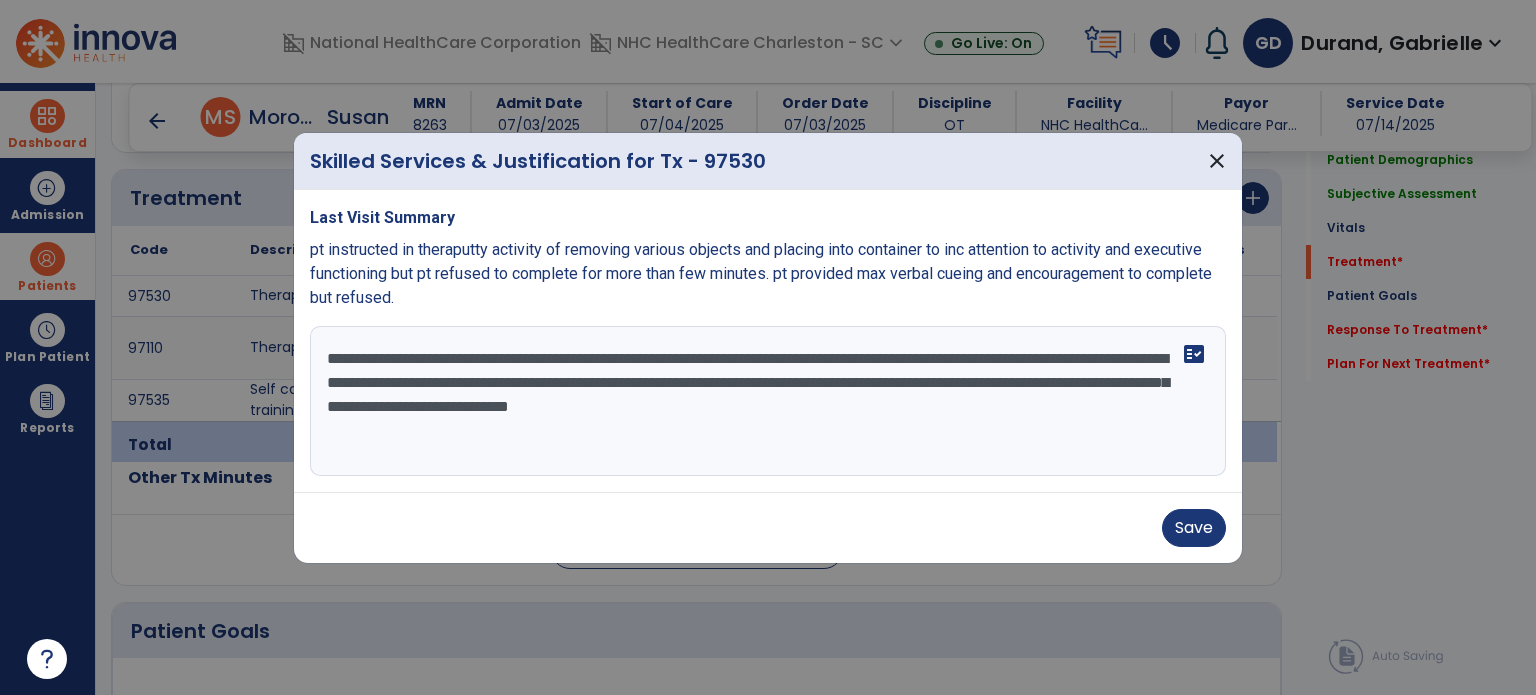click on "**********" at bounding box center (768, 401) 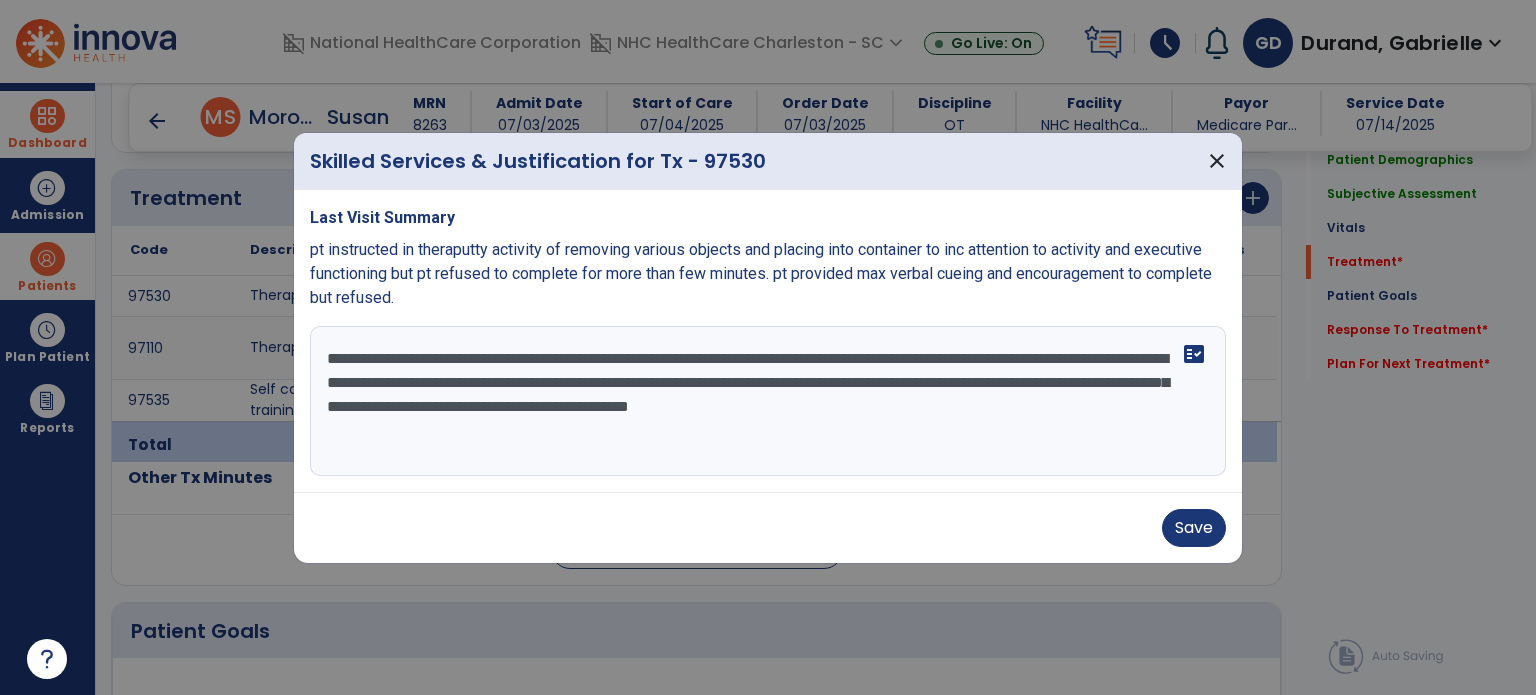 click on "**********" at bounding box center [768, 401] 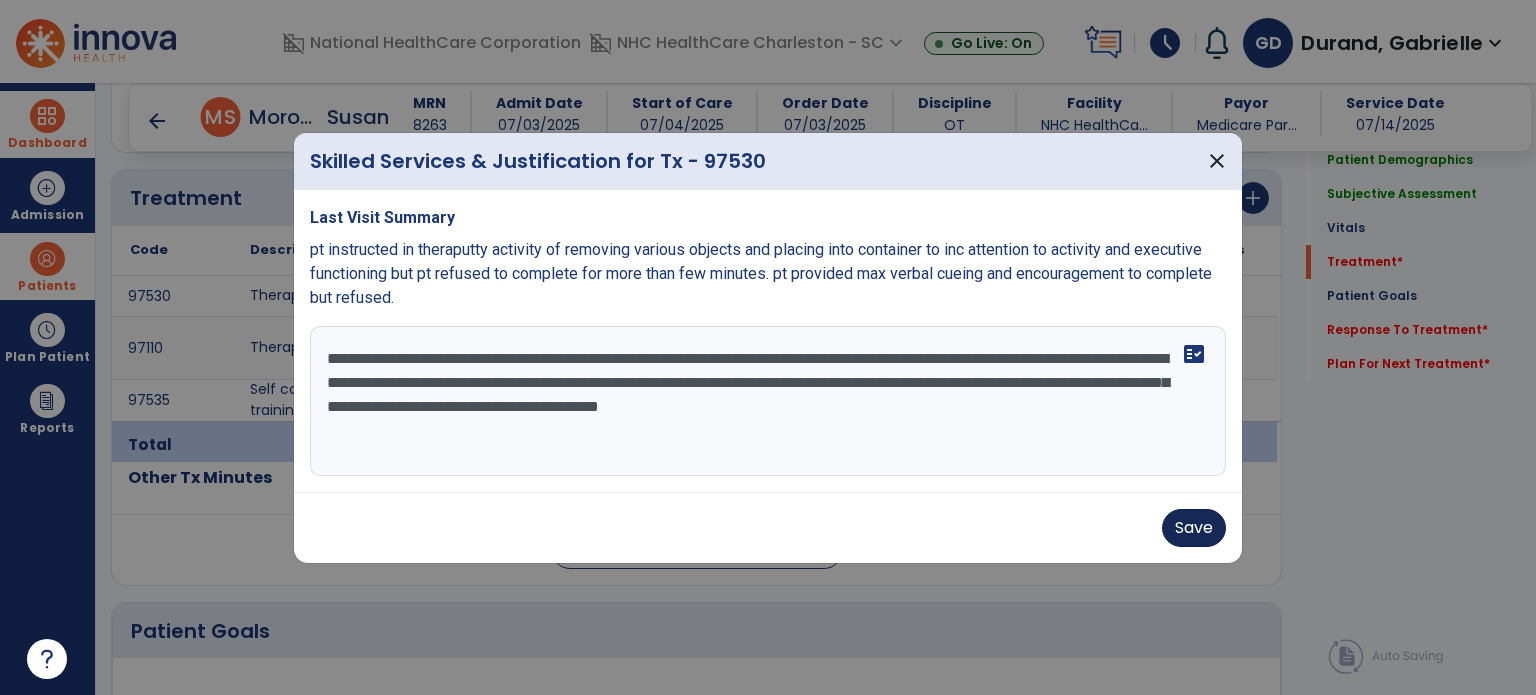 type on "**********" 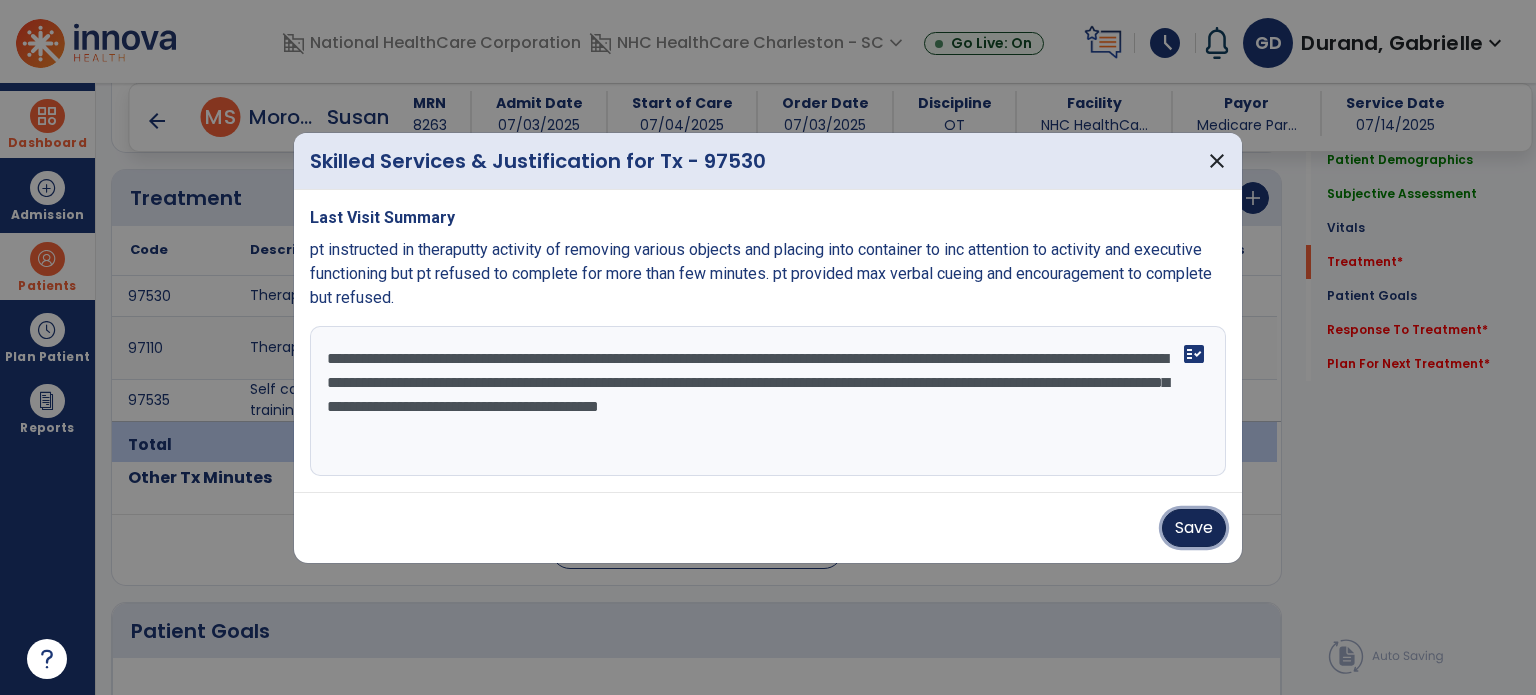 click on "Save" at bounding box center [1194, 528] 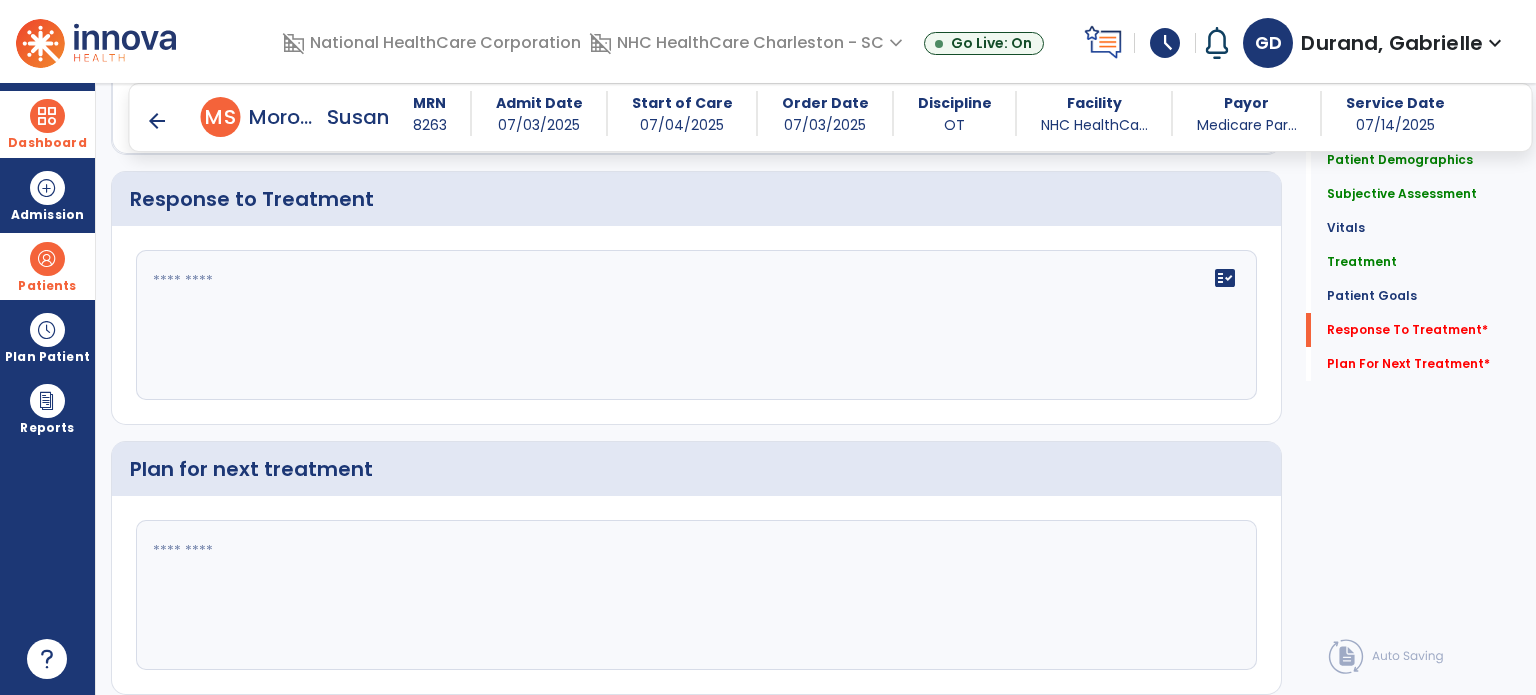 scroll, scrollTop: 2248, scrollLeft: 0, axis: vertical 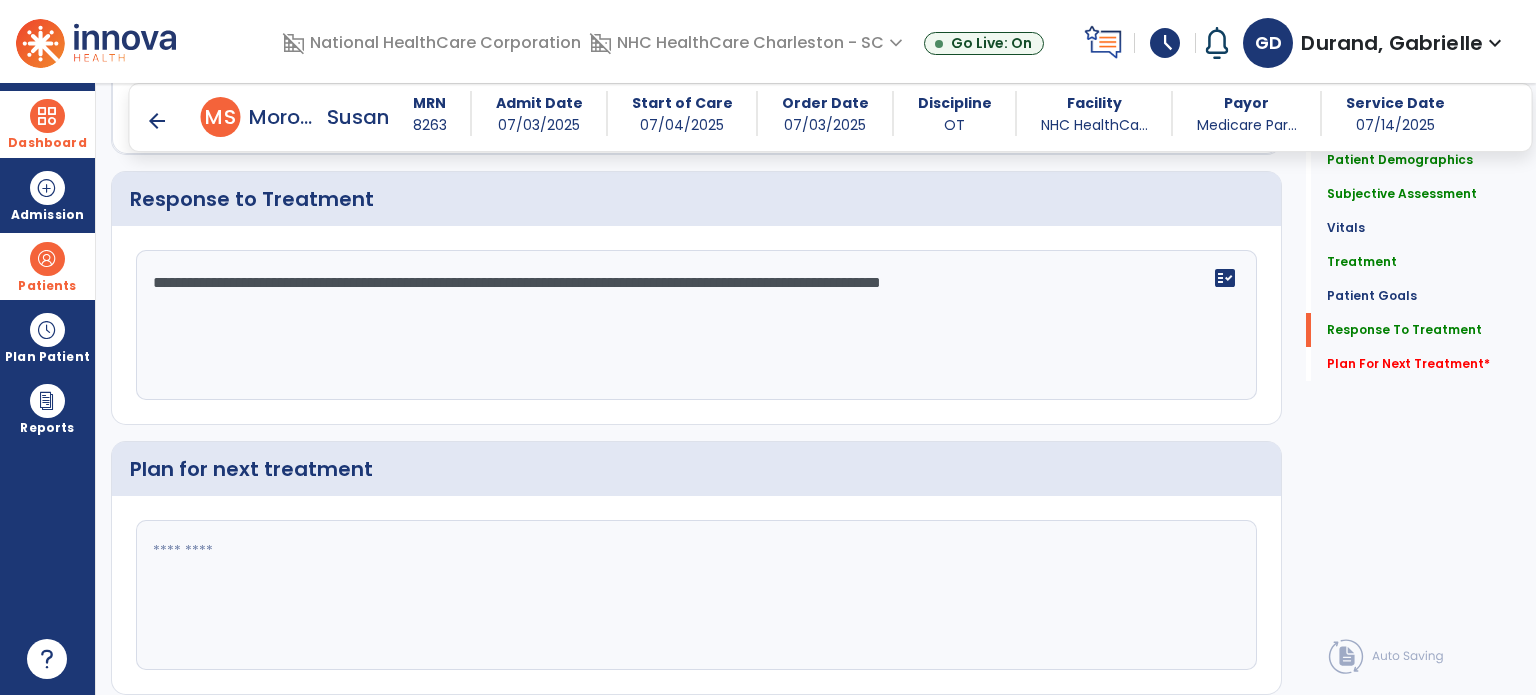 drag, startPoint x: 1109, startPoint y: 267, endPoint x: 1006, endPoint y: 267, distance: 103 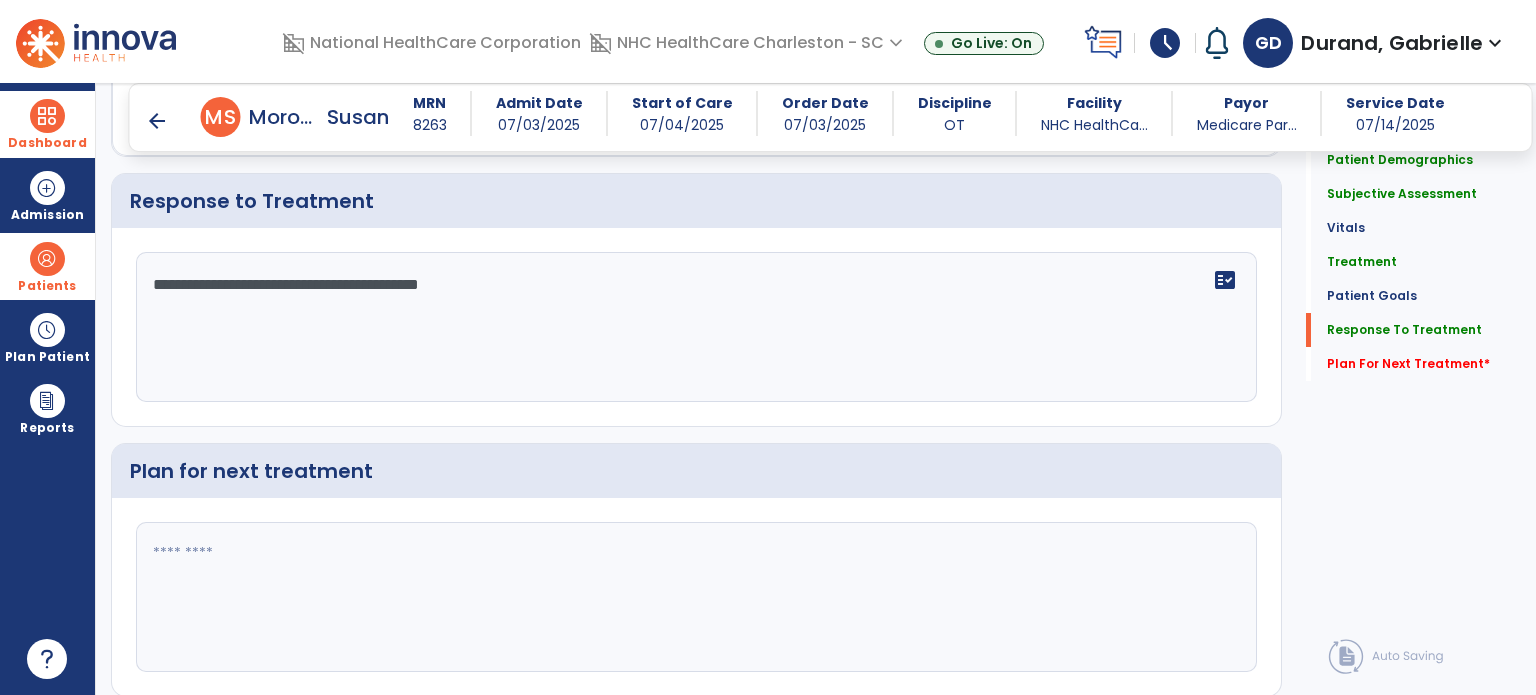 scroll, scrollTop: 2248, scrollLeft: 0, axis: vertical 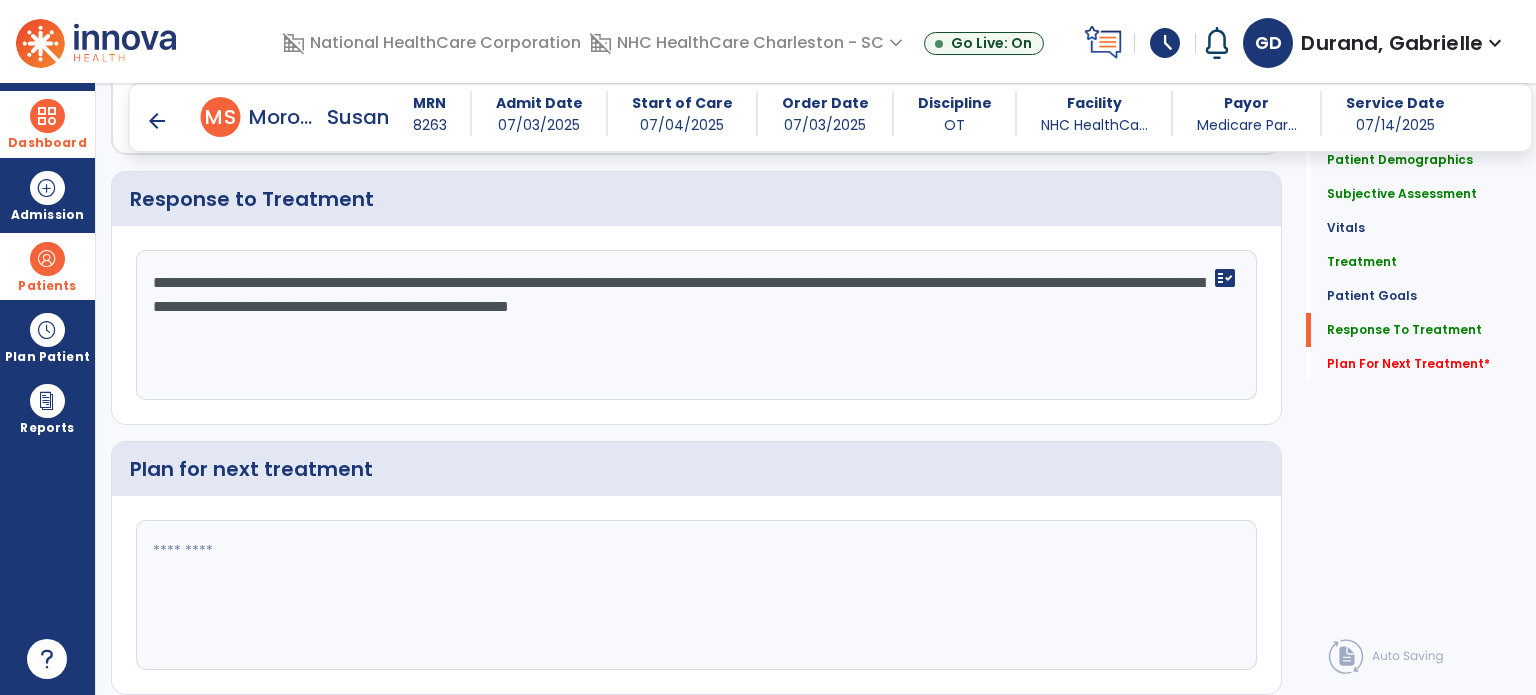 type on "**********" 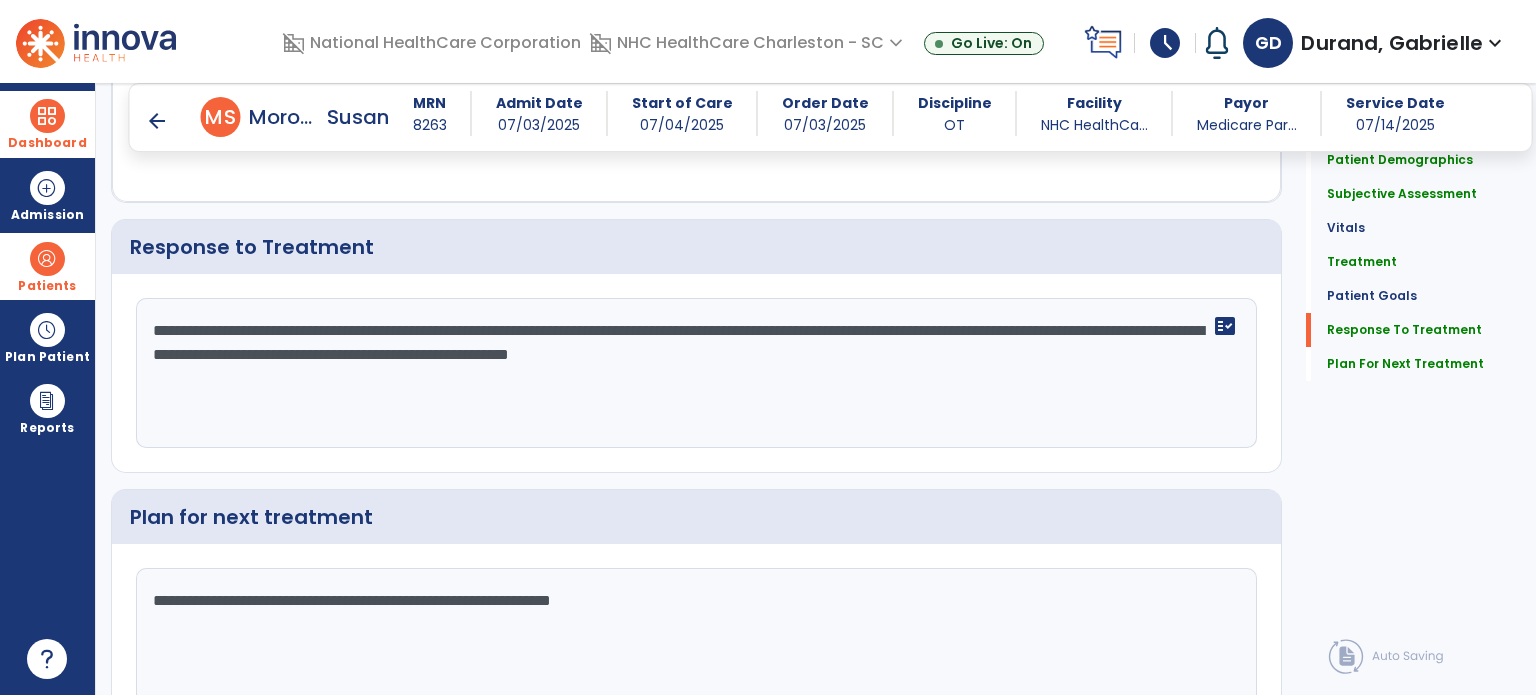 scroll, scrollTop: 2248, scrollLeft: 0, axis: vertical 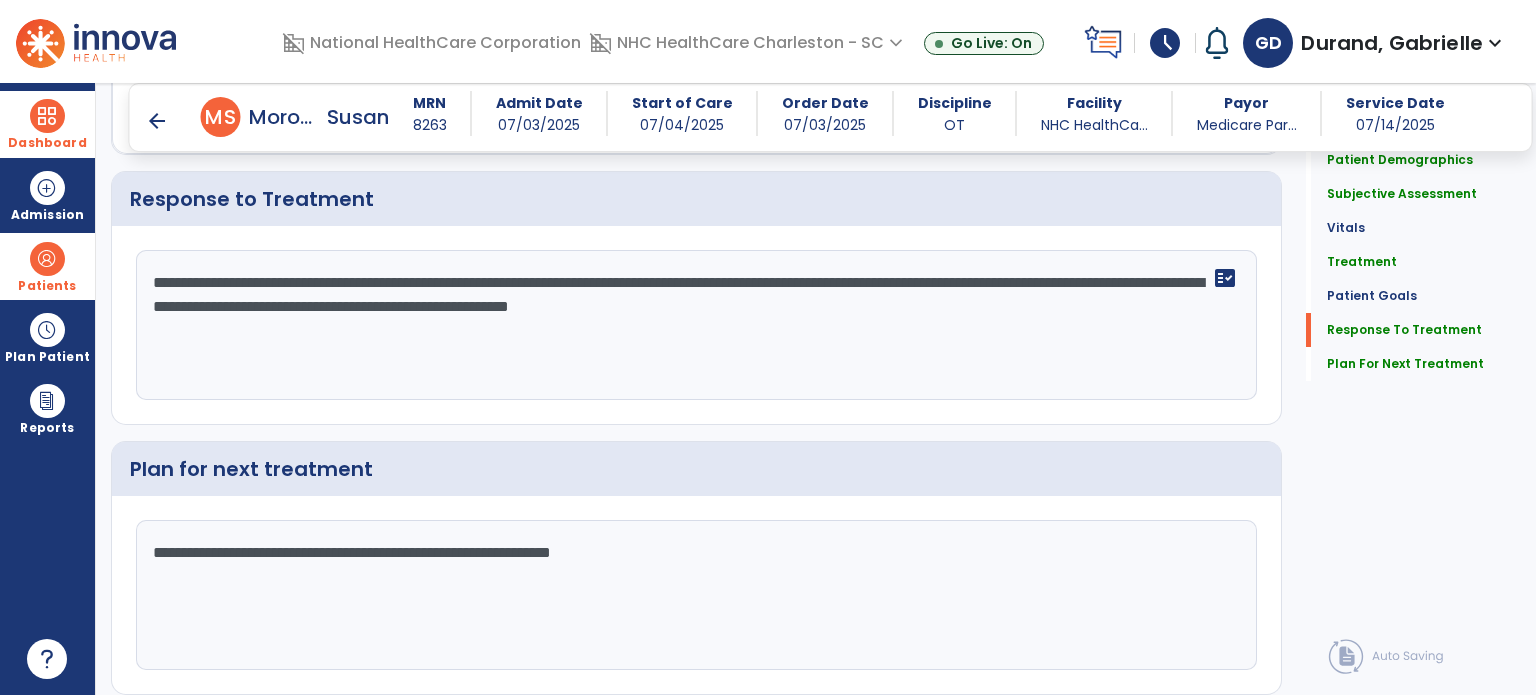 click on "**********" 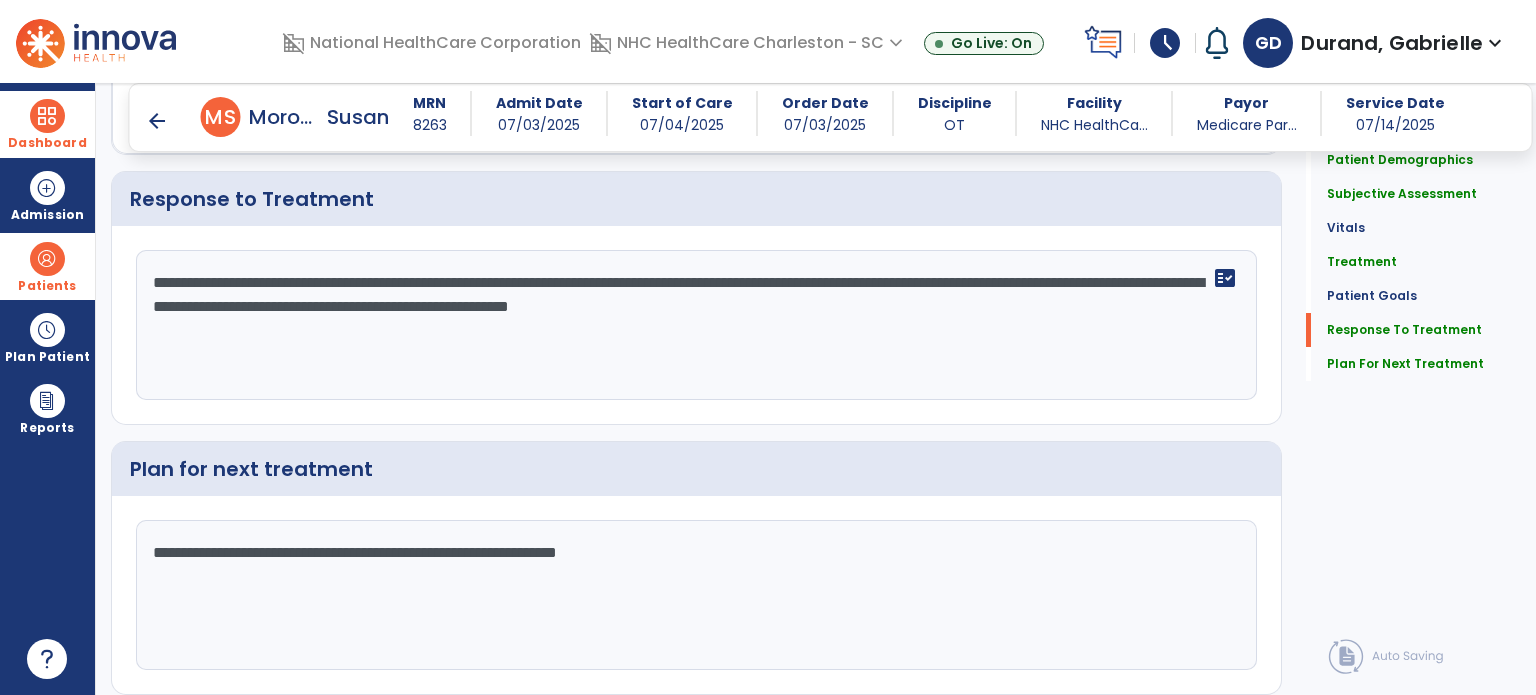 type on "**********" 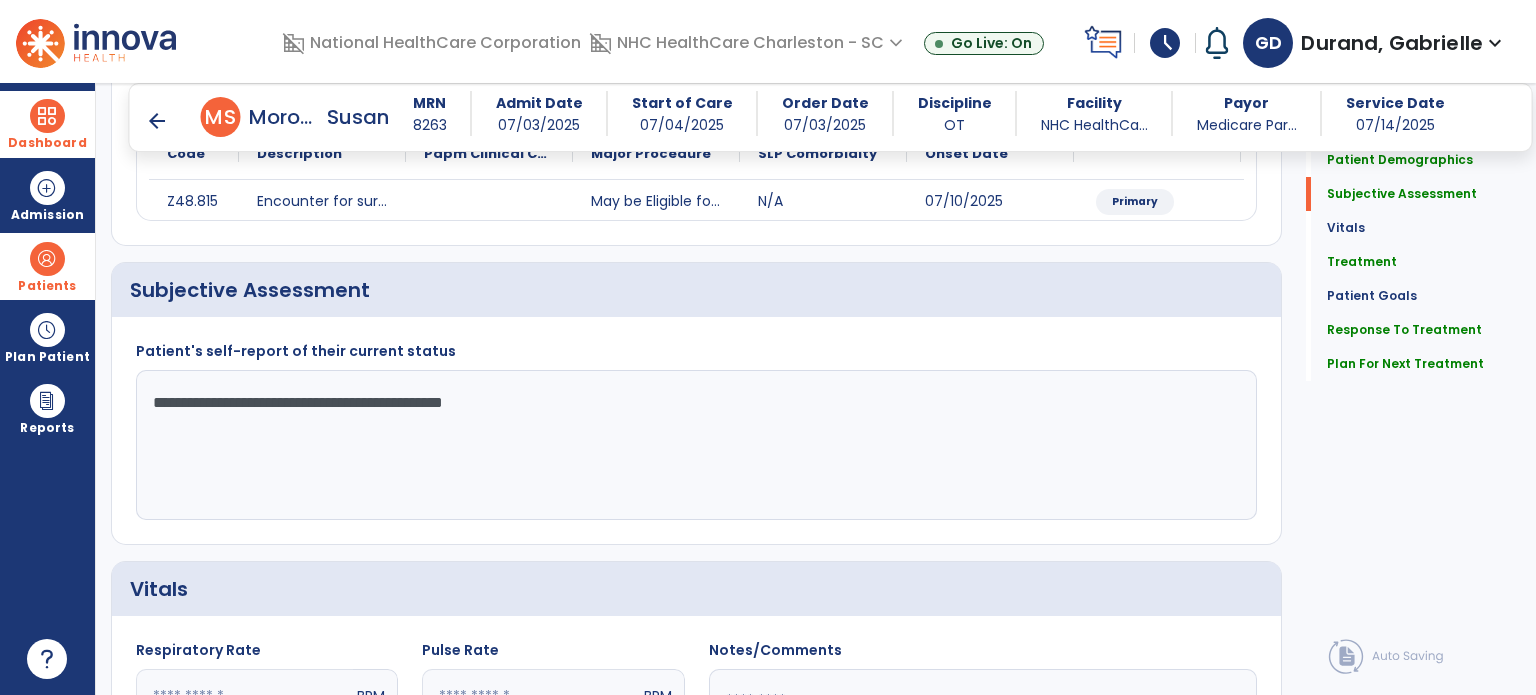 scroll, scrollTop: 252, scrollLeft: 0, axis: vertical 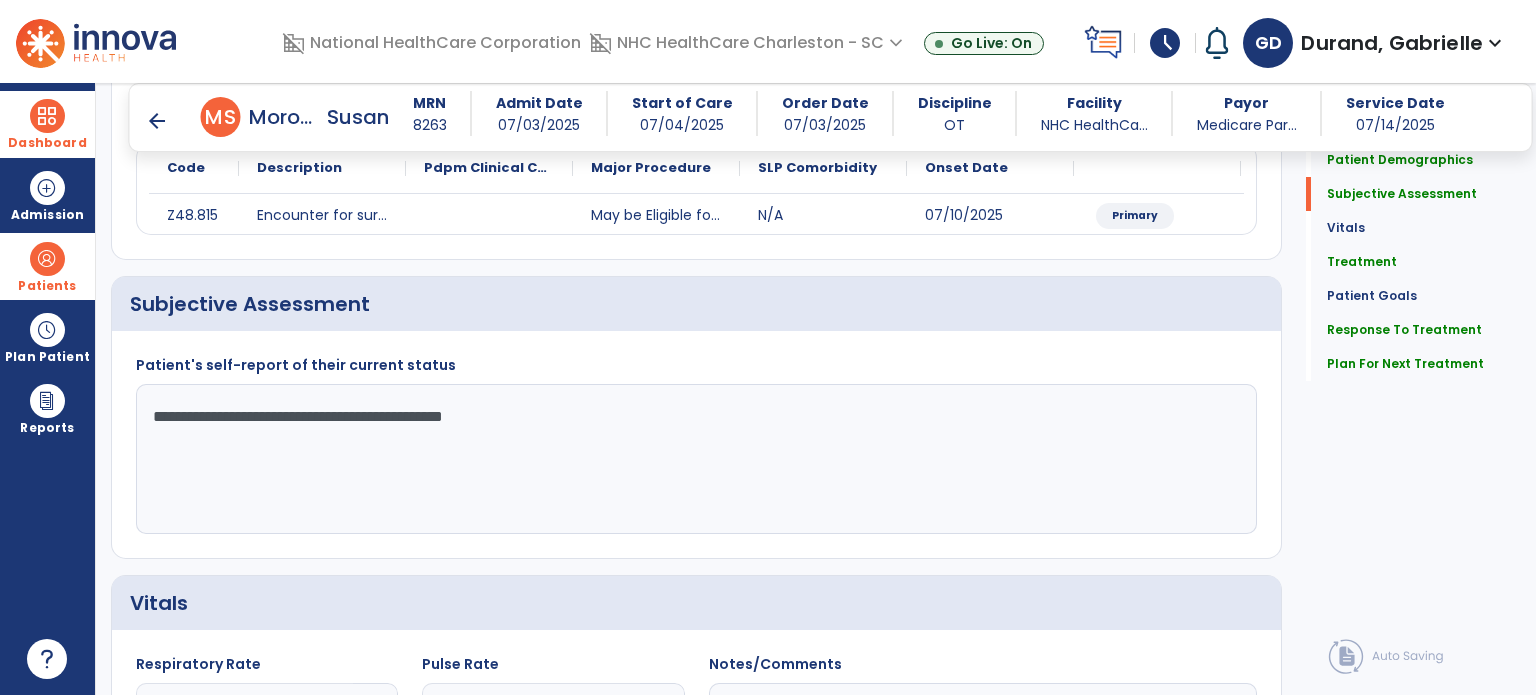 click on "arrow_back" at bounding box center (157, 121) 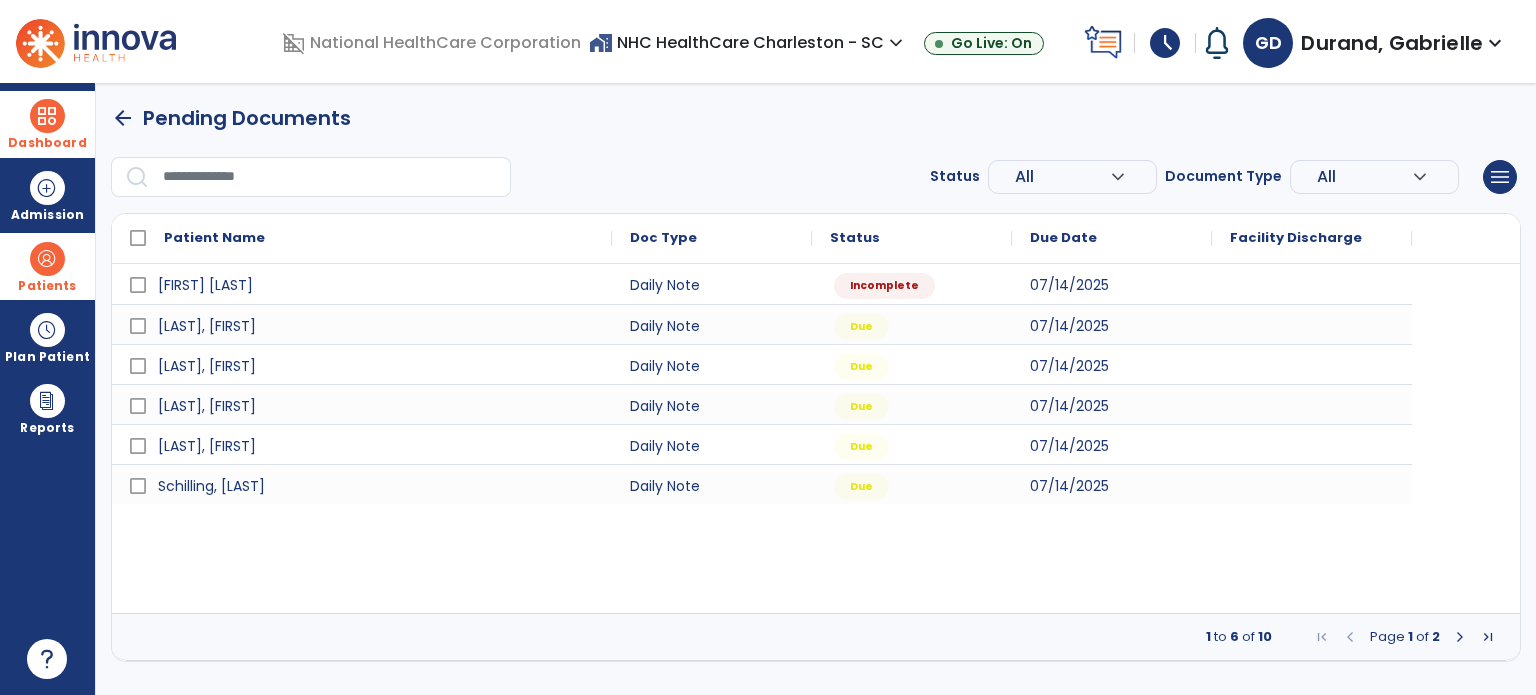 scroll, scrollTop: 0, scrollLeft: 0, axis: both 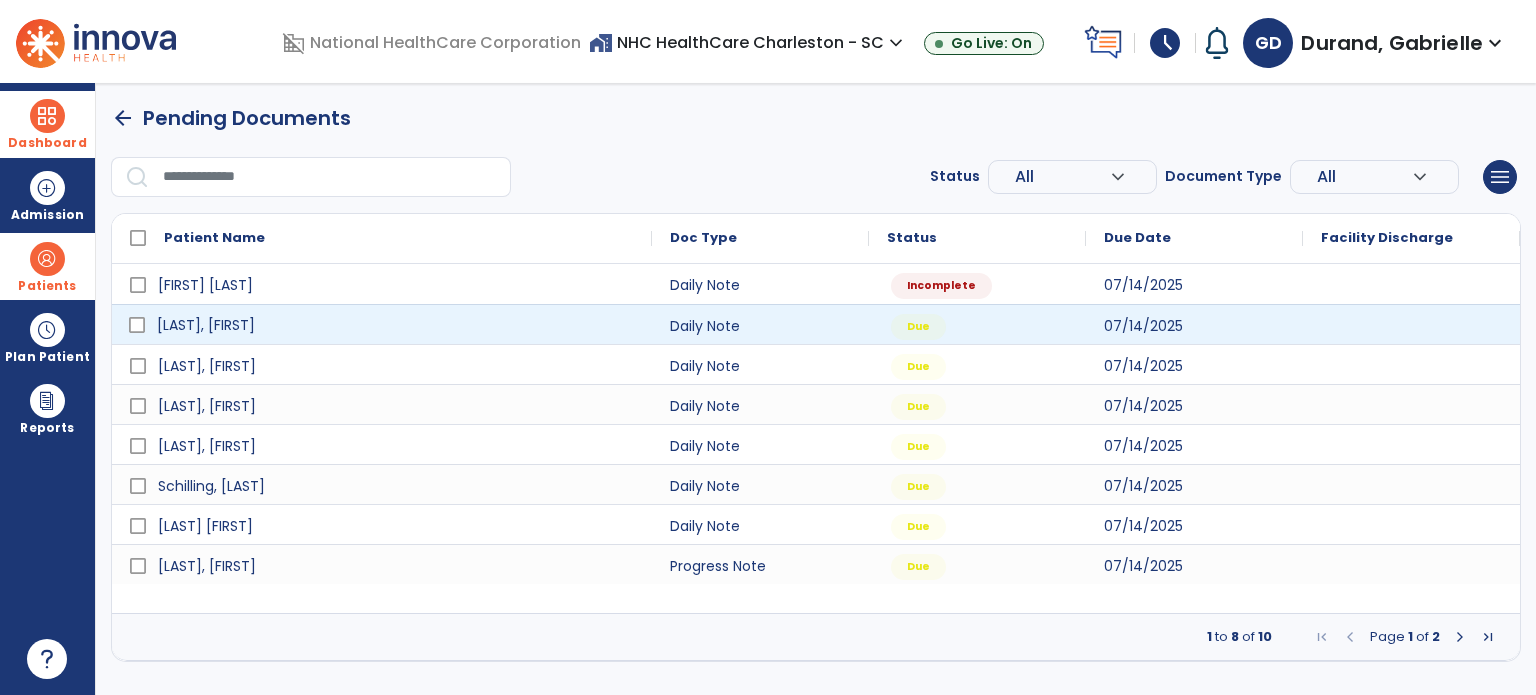 click on "[LAST], [FIRST]" at bounding box center [396, 325] 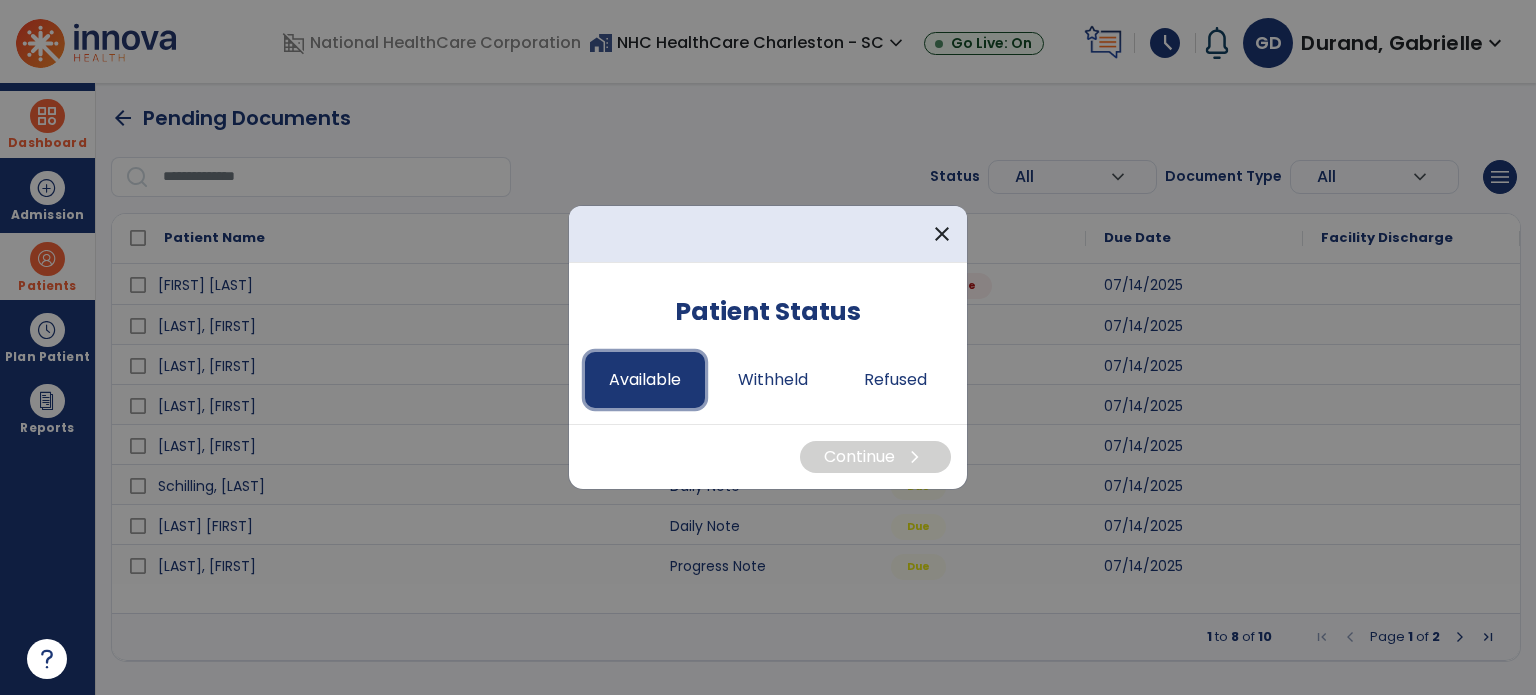 click on "Available" at bounding box center [645, 380] 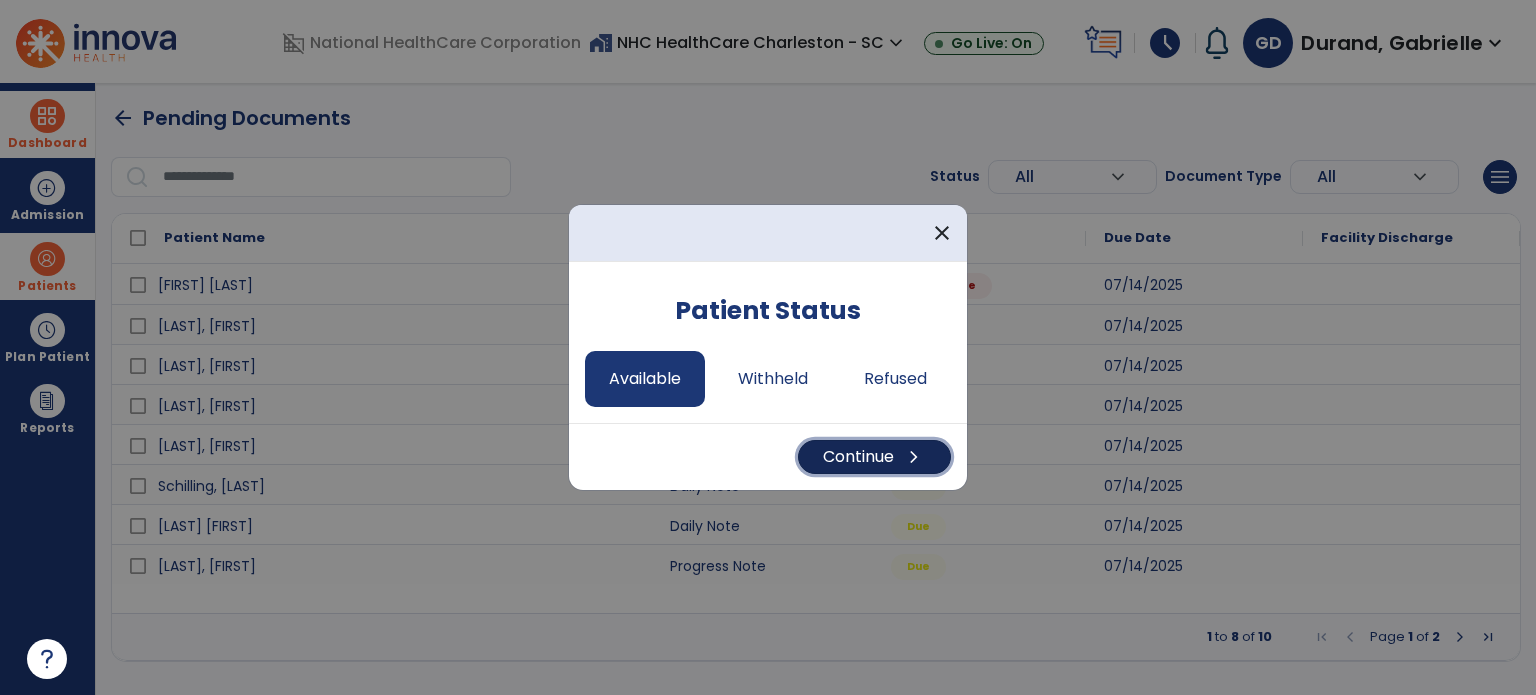 click on "Continue   chevron_right" at bounding box center [874, 457] 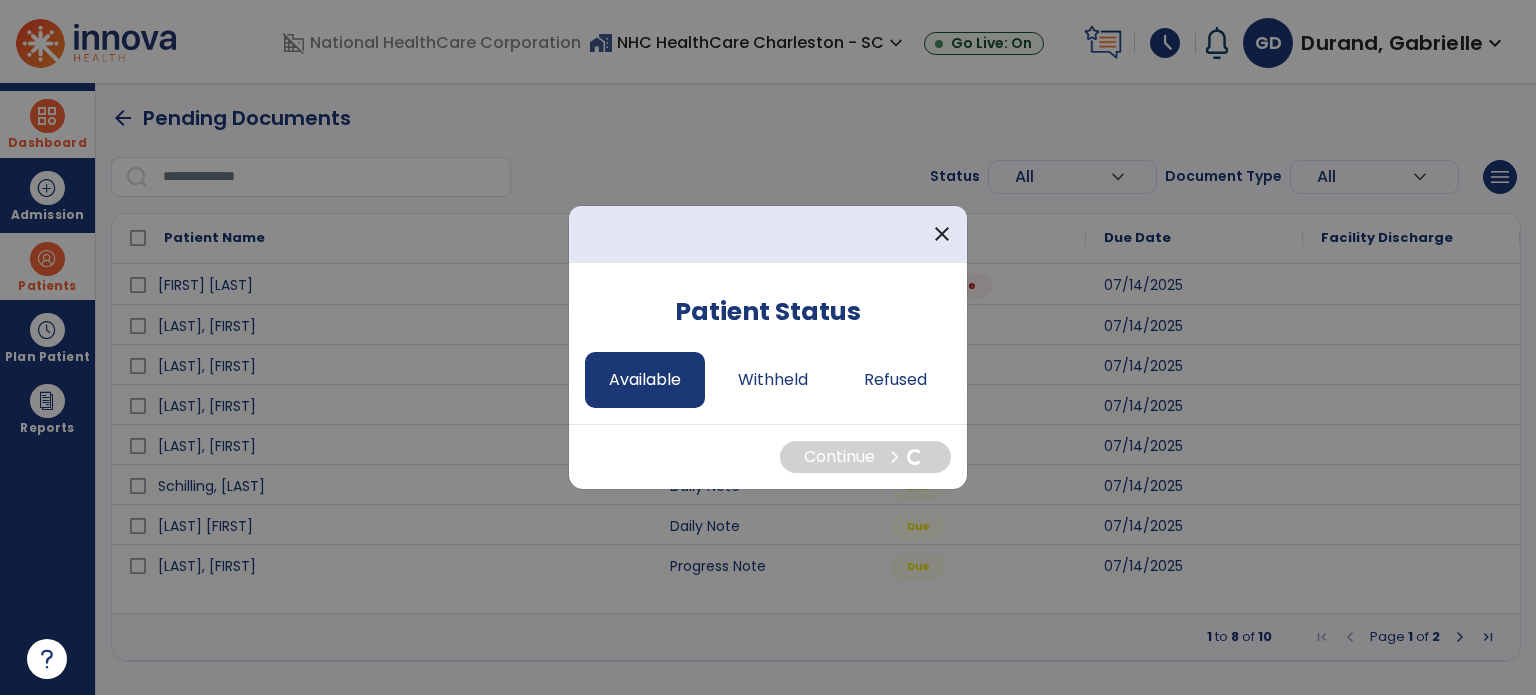 select on "*" 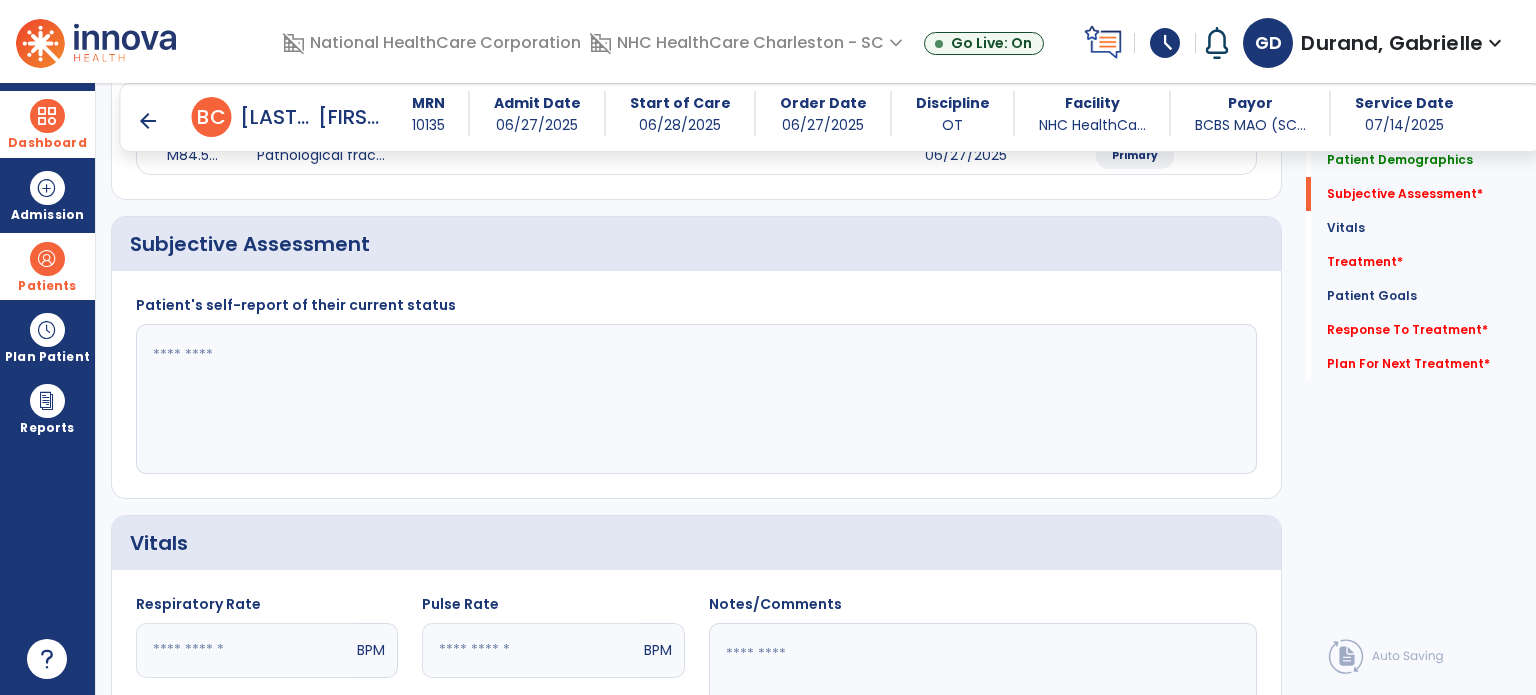 scroll, scrollTop: 315, scrollLeft: 0, axis: vertical 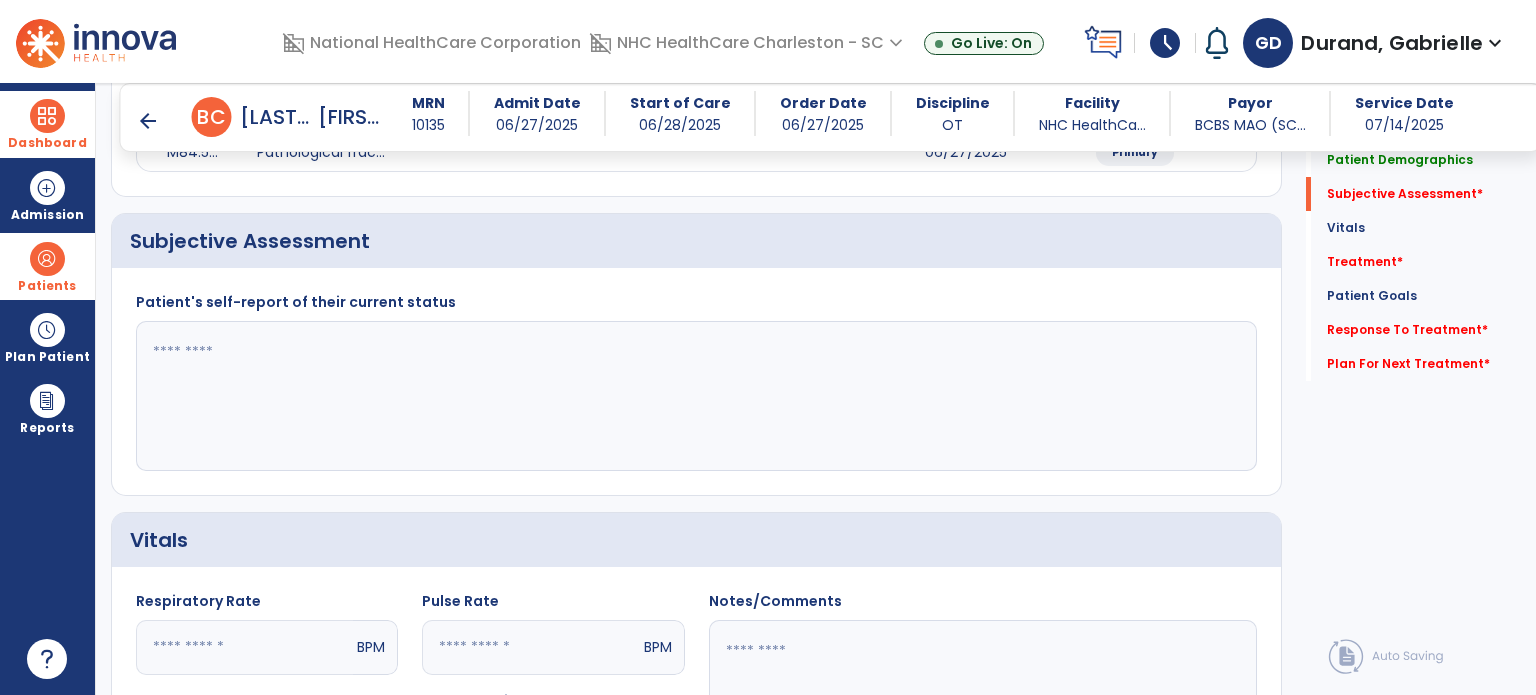 click 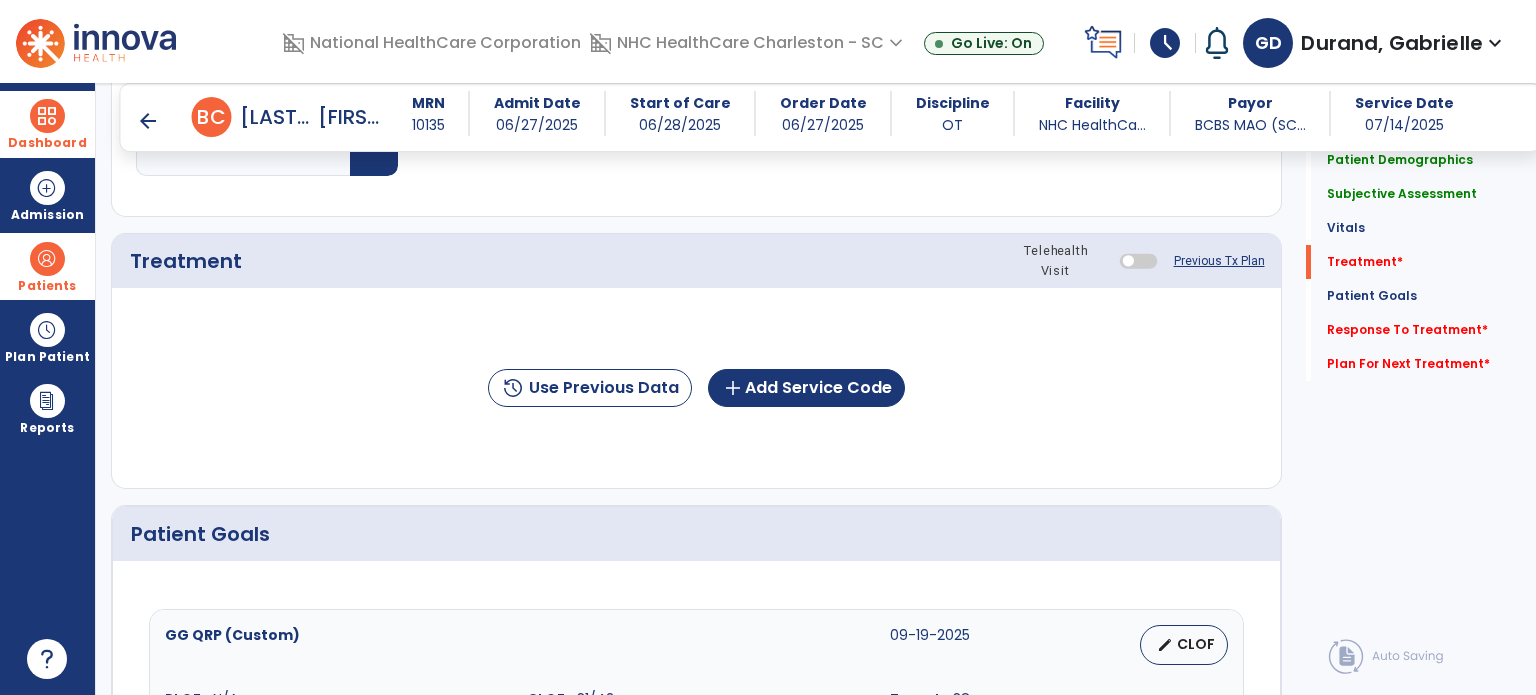 scroll, scrollTop: 1016, scrollLeft: 0, axis: vertical 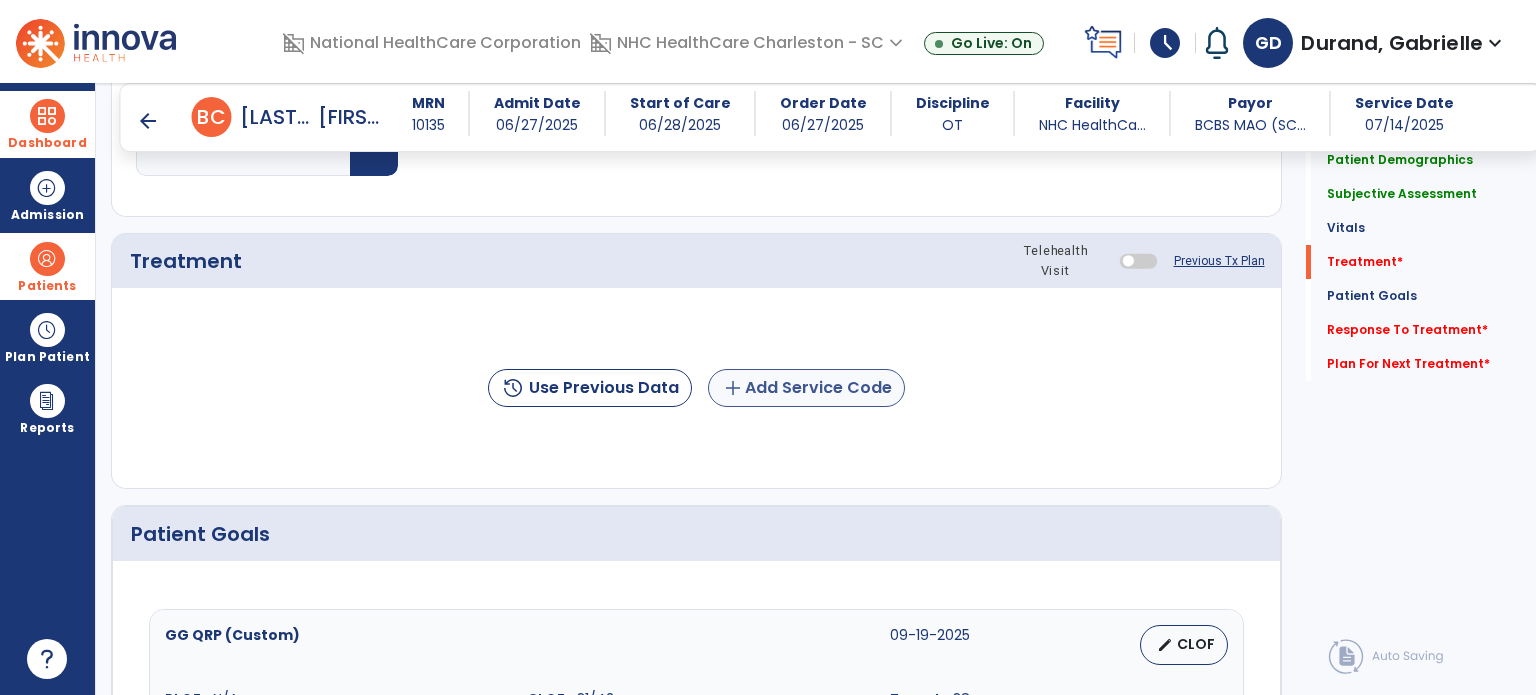 type on "**********" 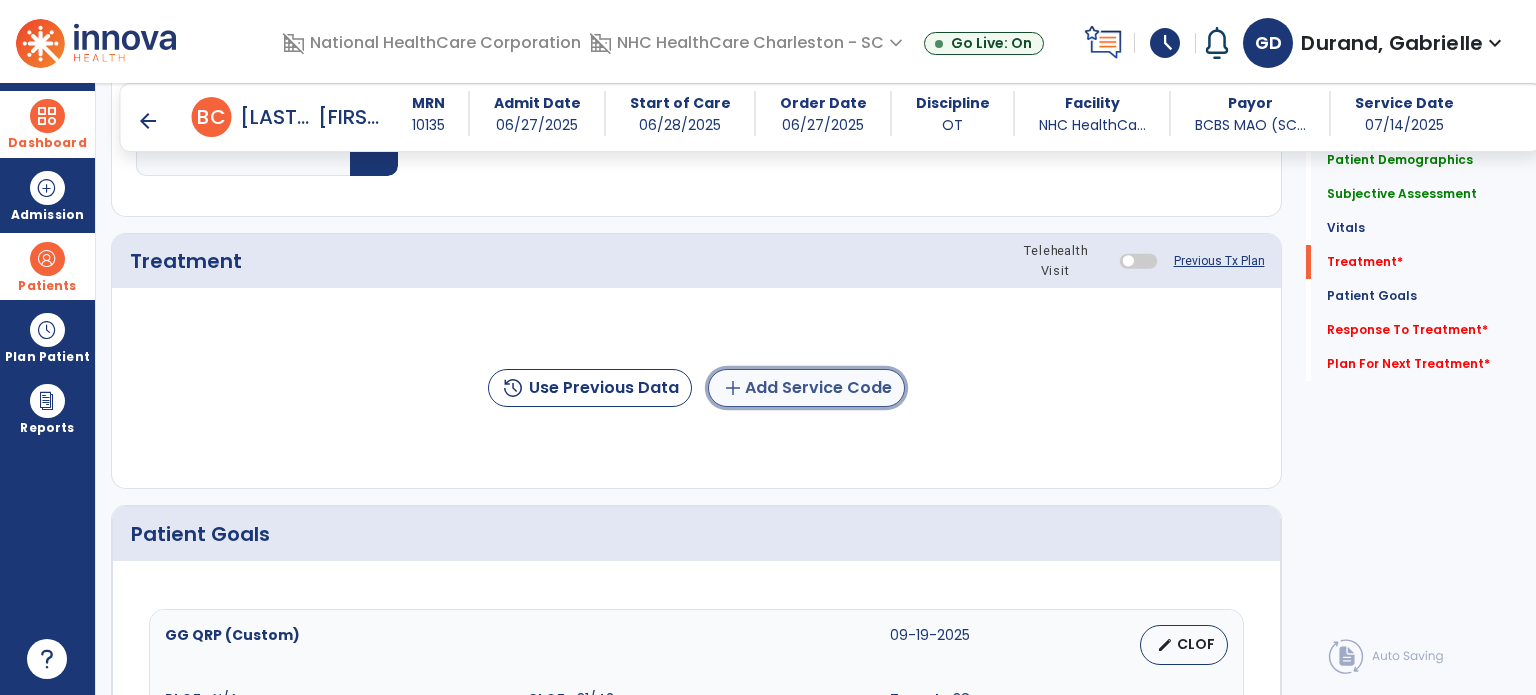 click on "add  Add Service Code" 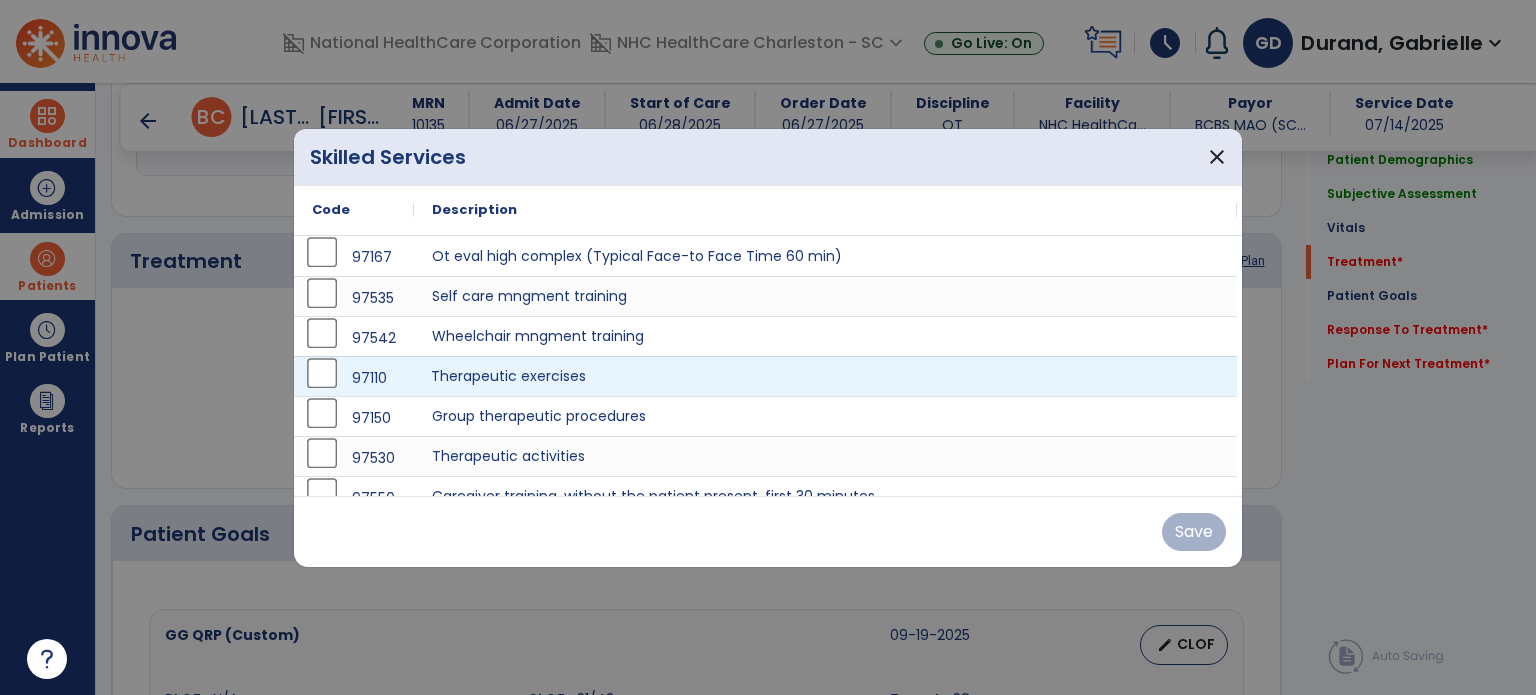 click on "Therapeutic exercises" at bounding box center [825, 376] 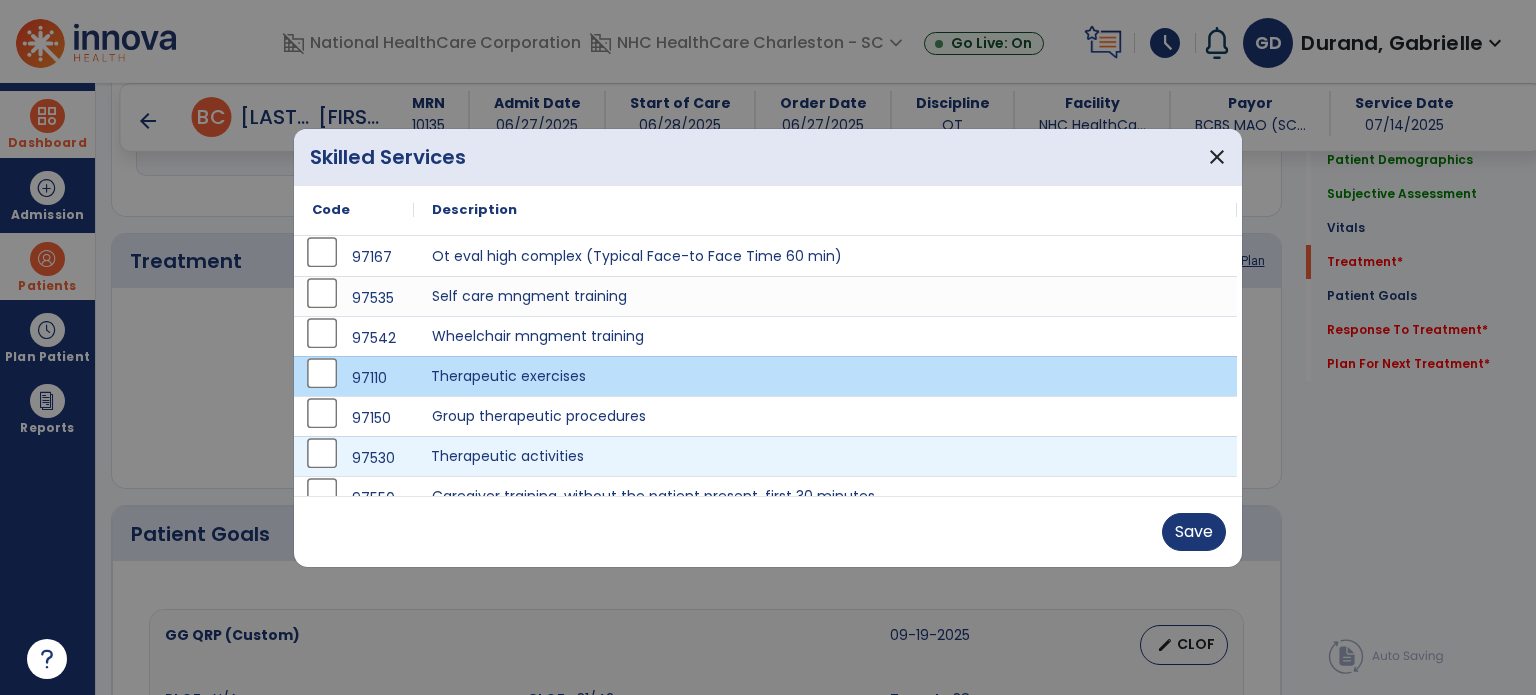 click on "Therapeutic activities" at bounding box center [825, 456] 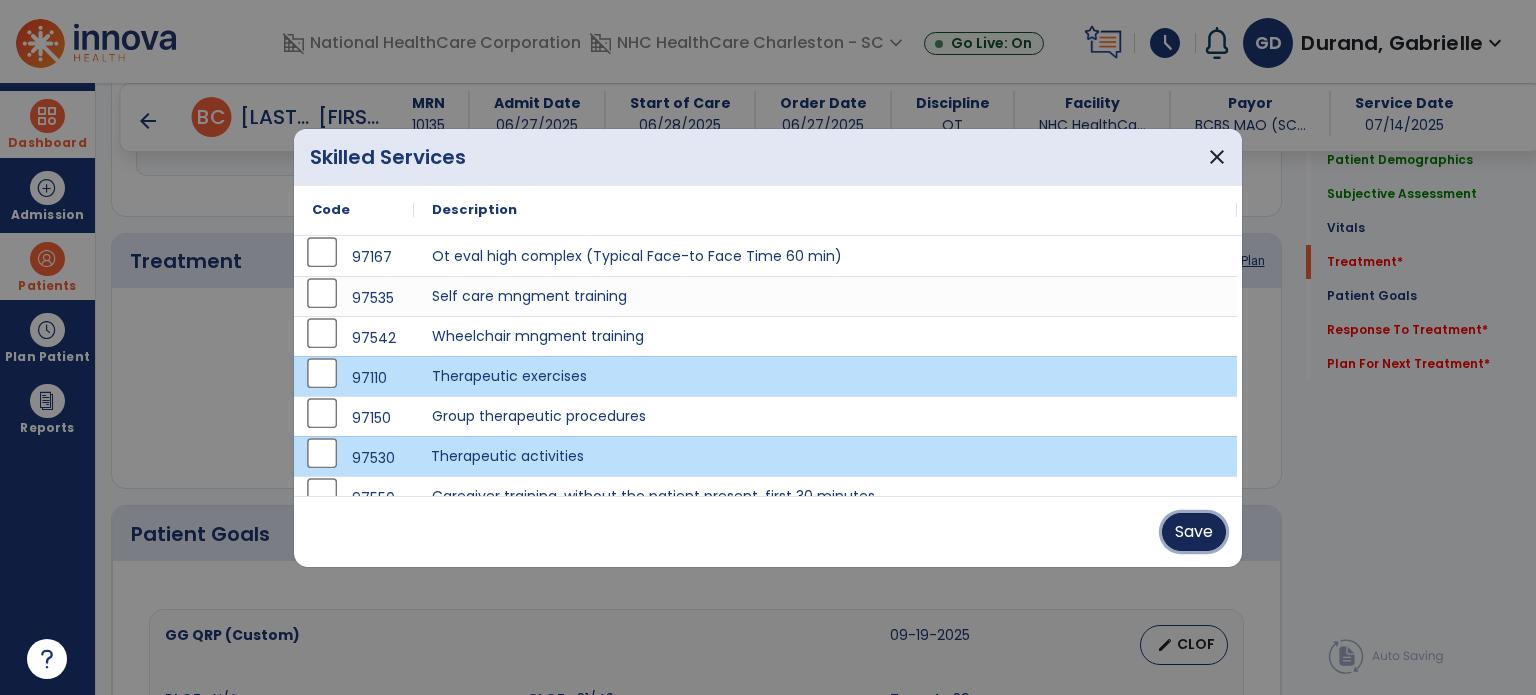 click on "Save" at bounding box center [1194, 532] 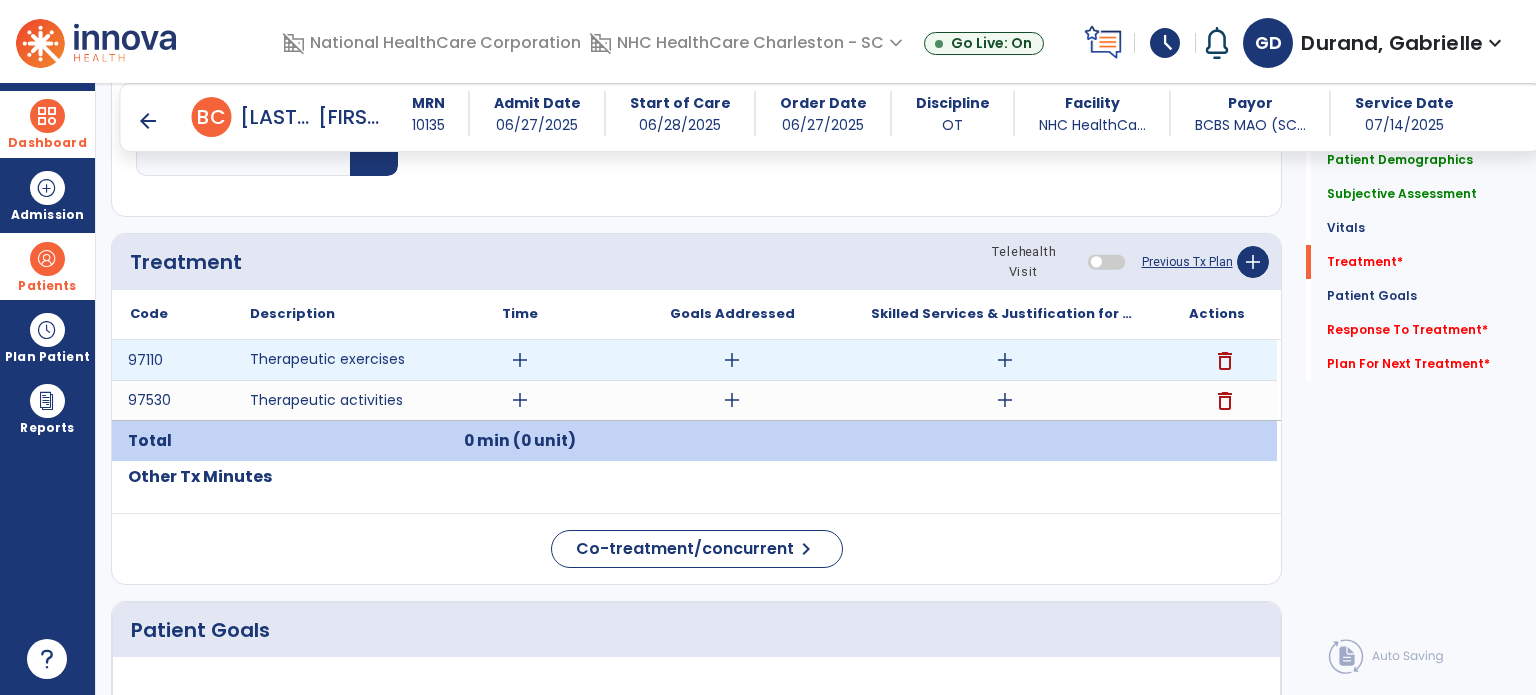 click on "add" at bounding box center (520, 360) 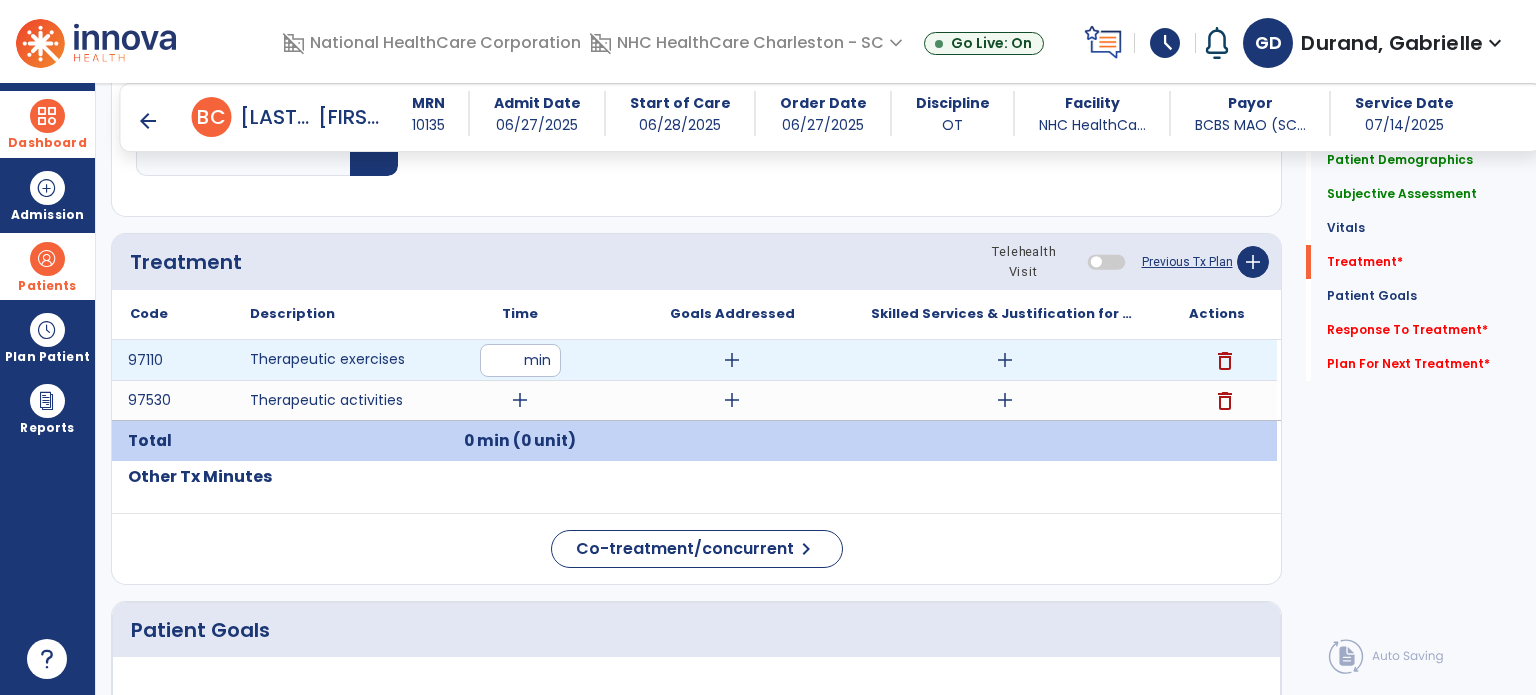 type on "**" 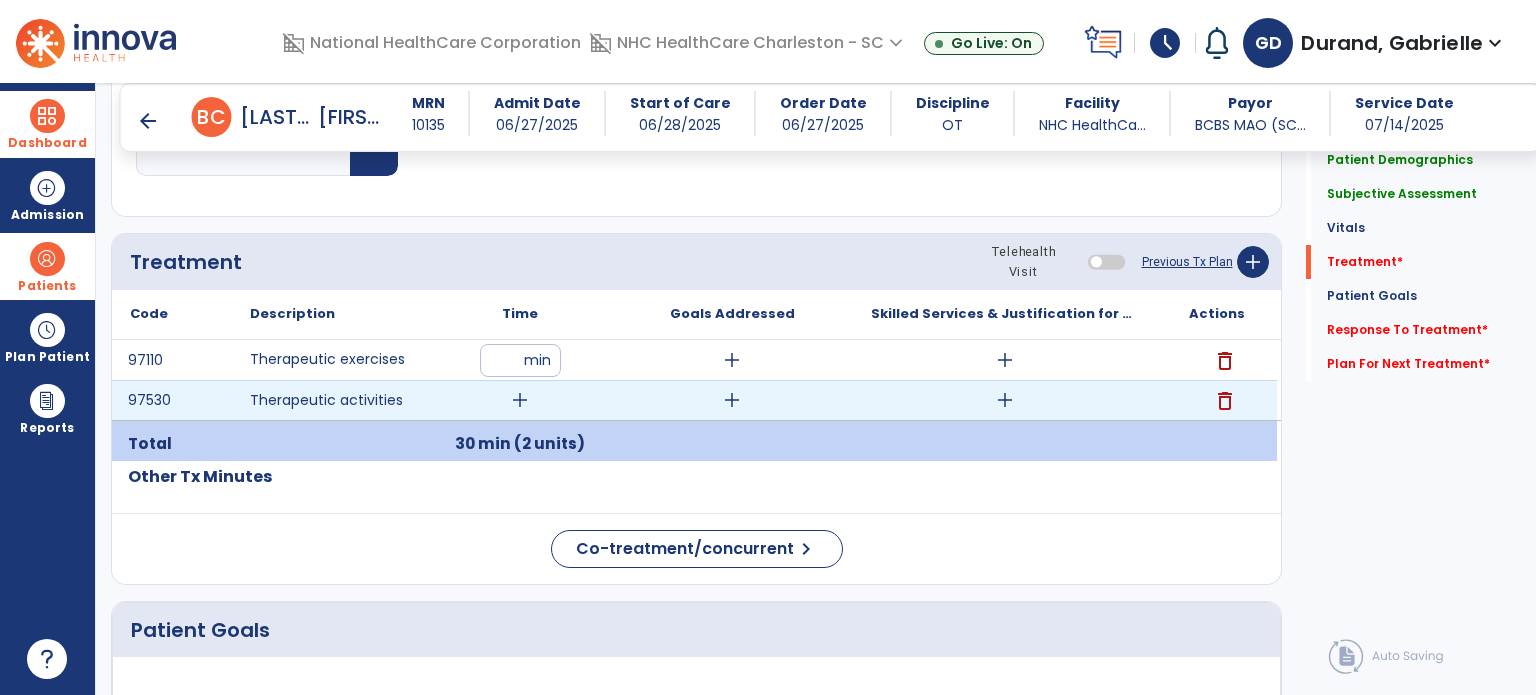 click on "add" at bounding box center [520, 400] 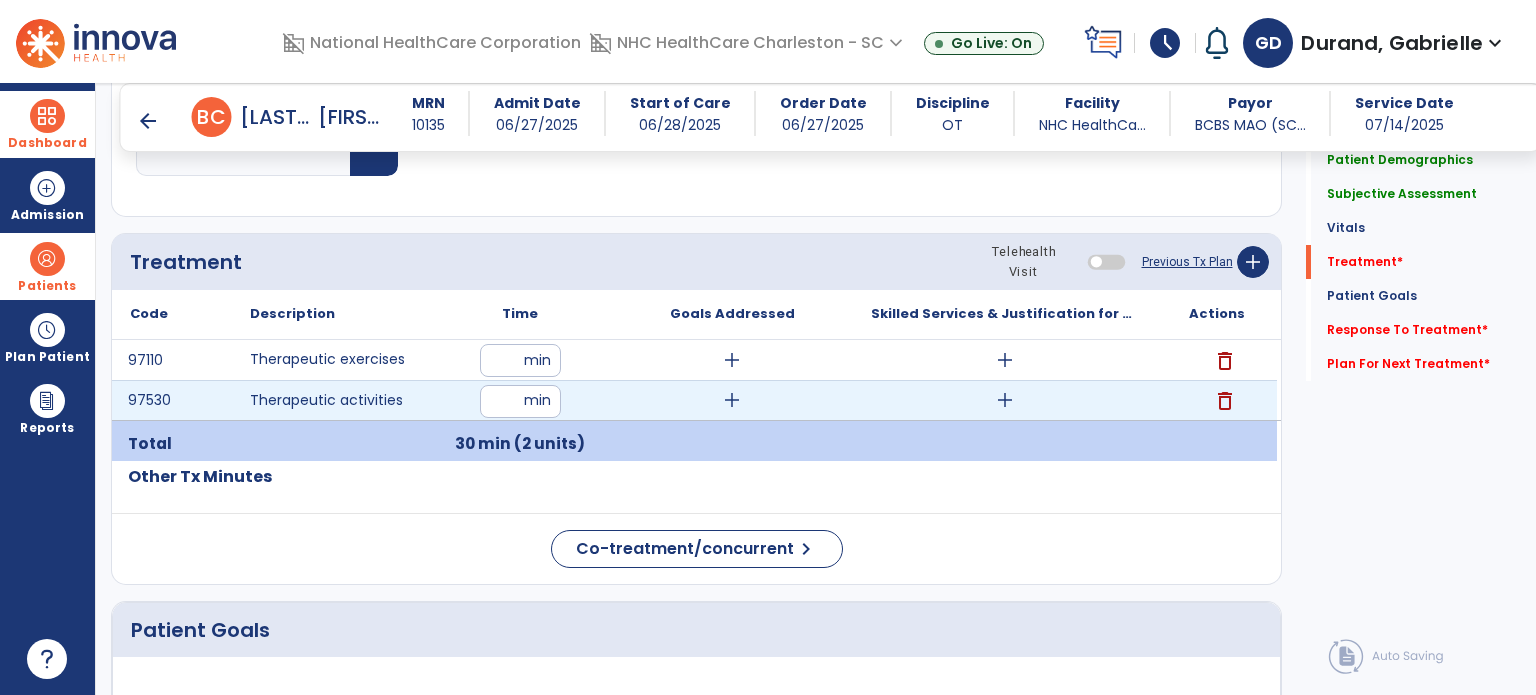 type on "**" 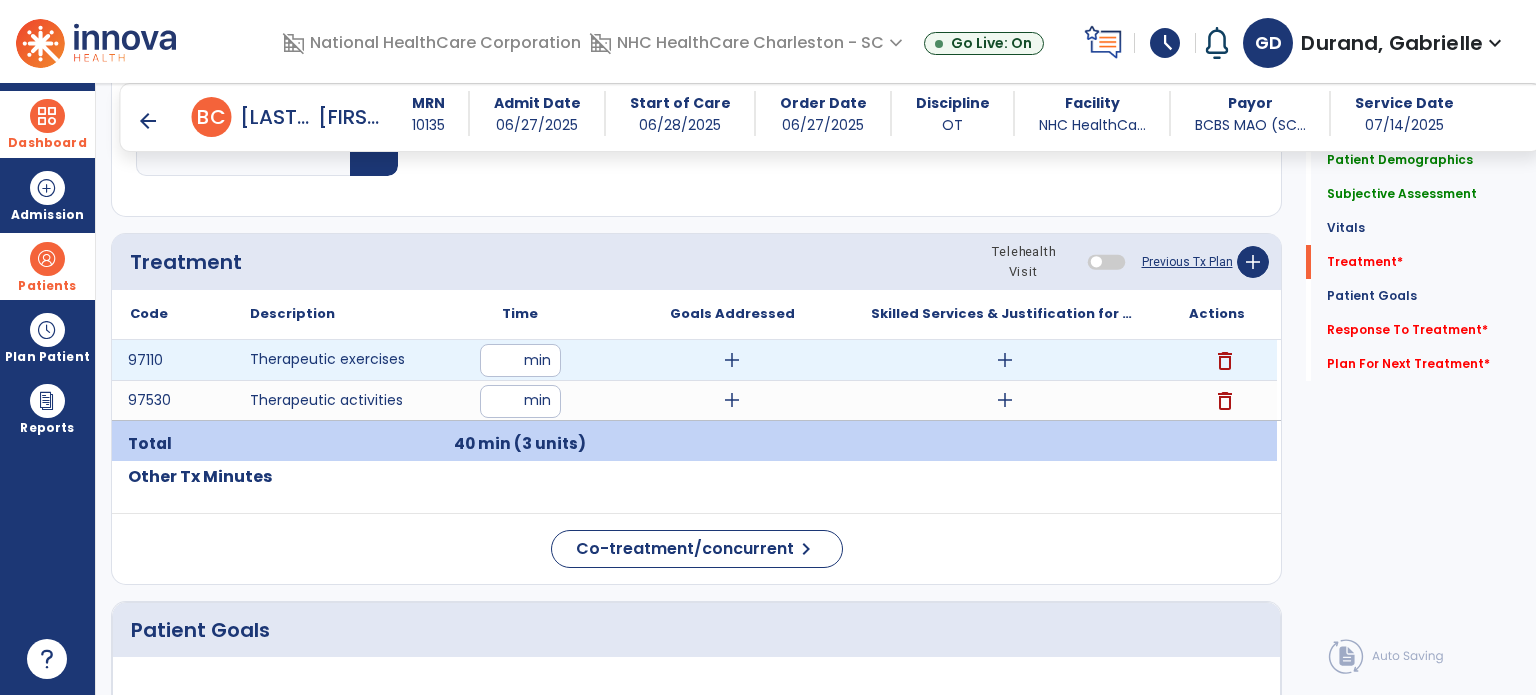 click on "**" at bounding box center (520, 360) 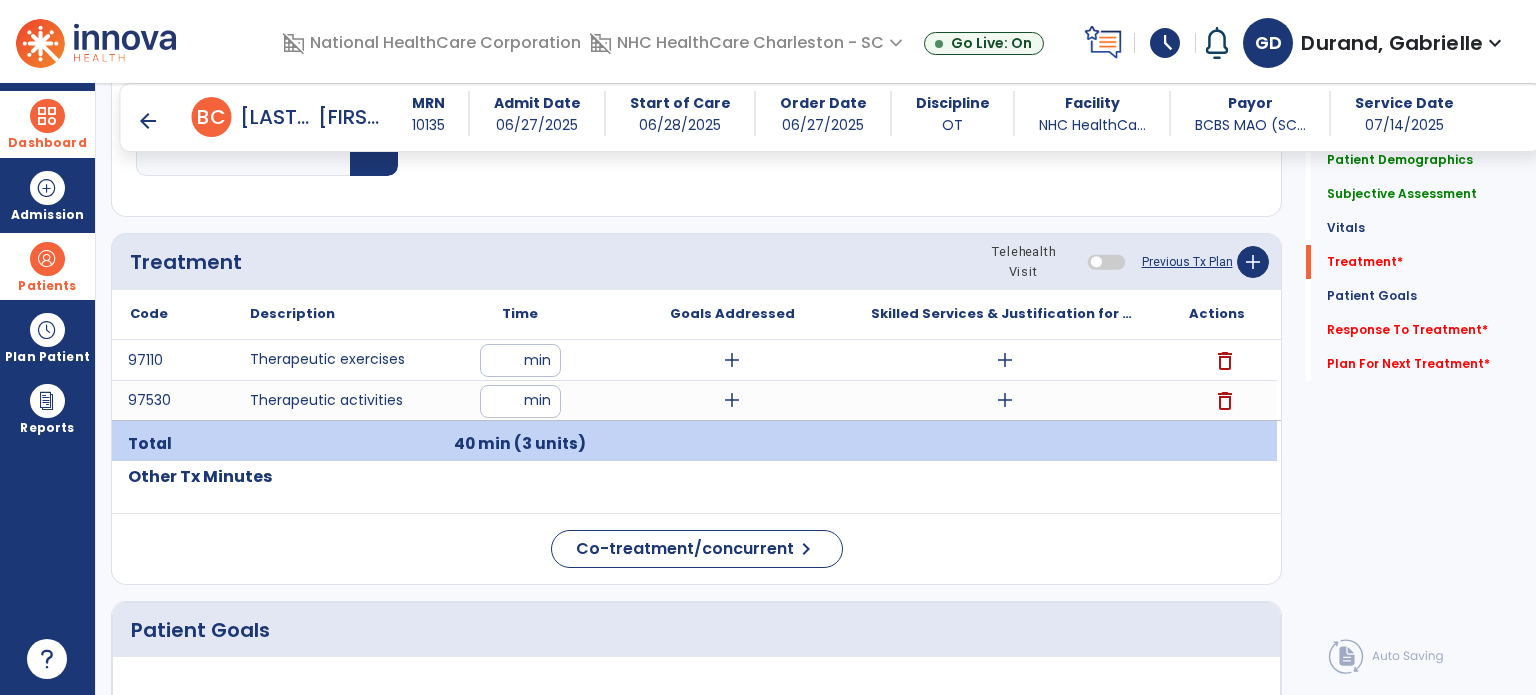 click on "Co-treatment/concurrent  chevron_right" 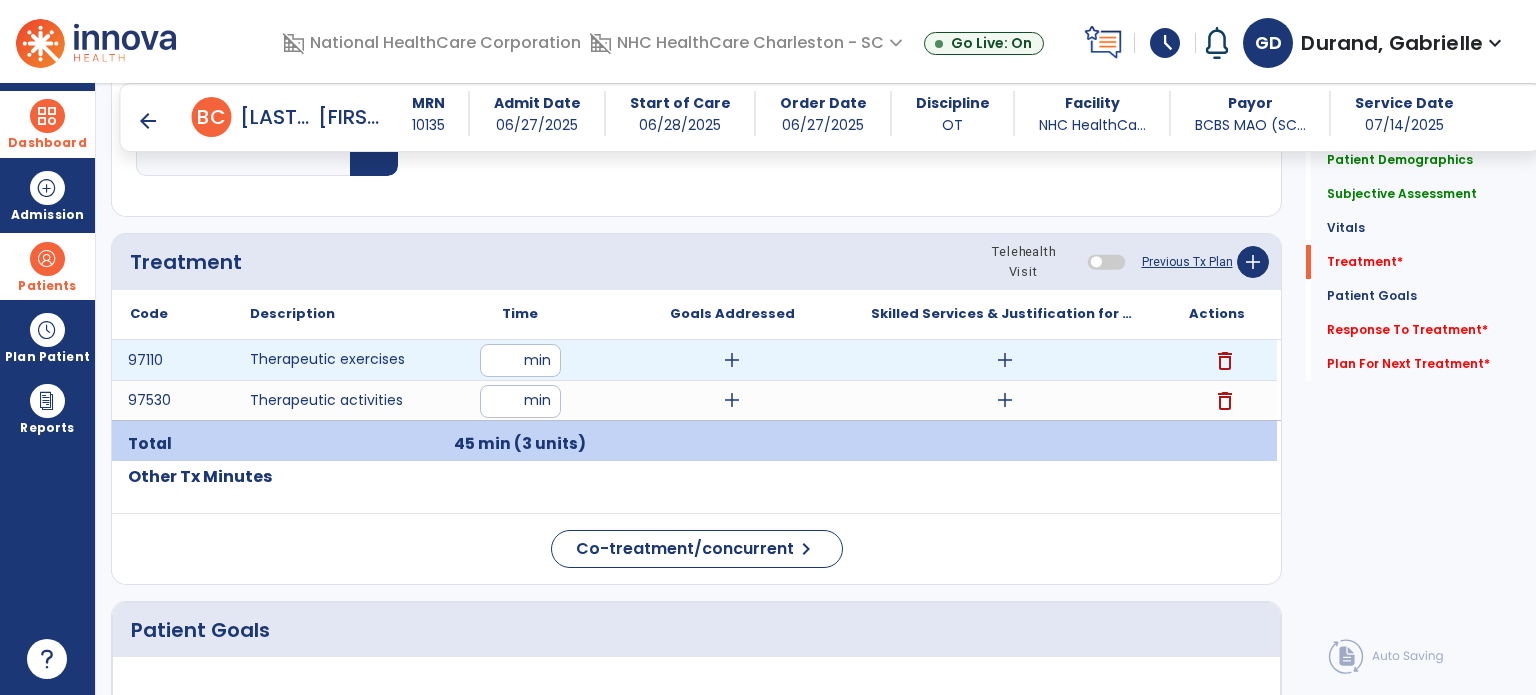 click on "add" at bounding box center (732, 360) 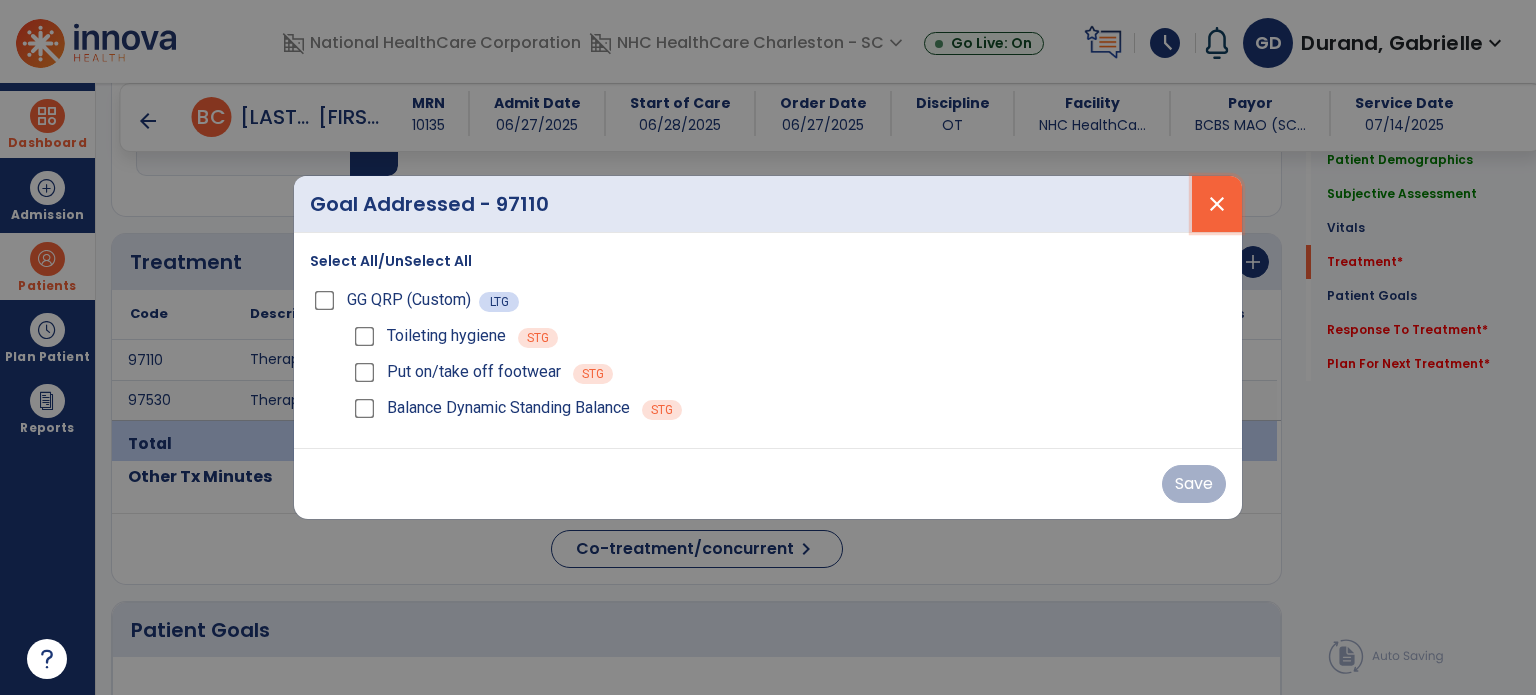 click on "close" at bounding box center [1217, 204] 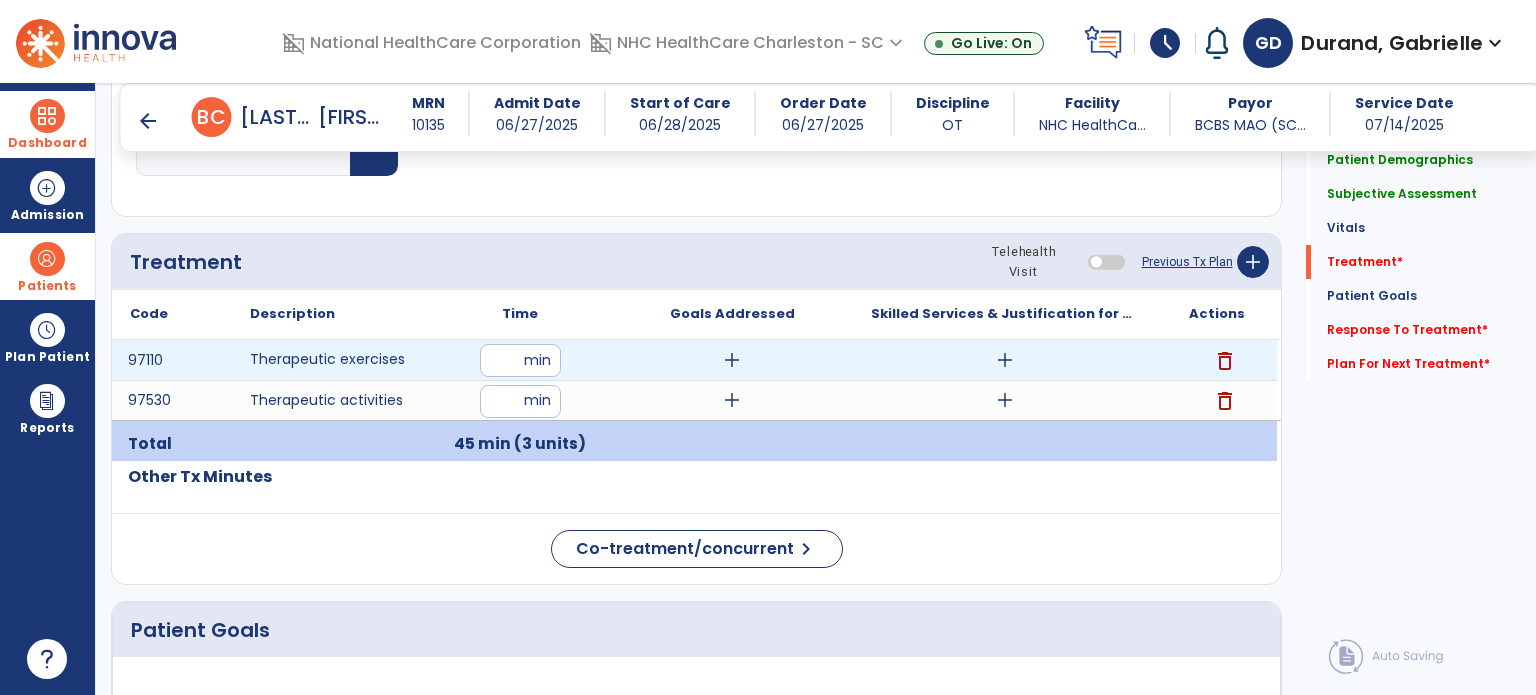 drag, startPoint x: 516, startPoint y: 358, endPoint x: 470, endPoint y: 351, distance: 46.52956 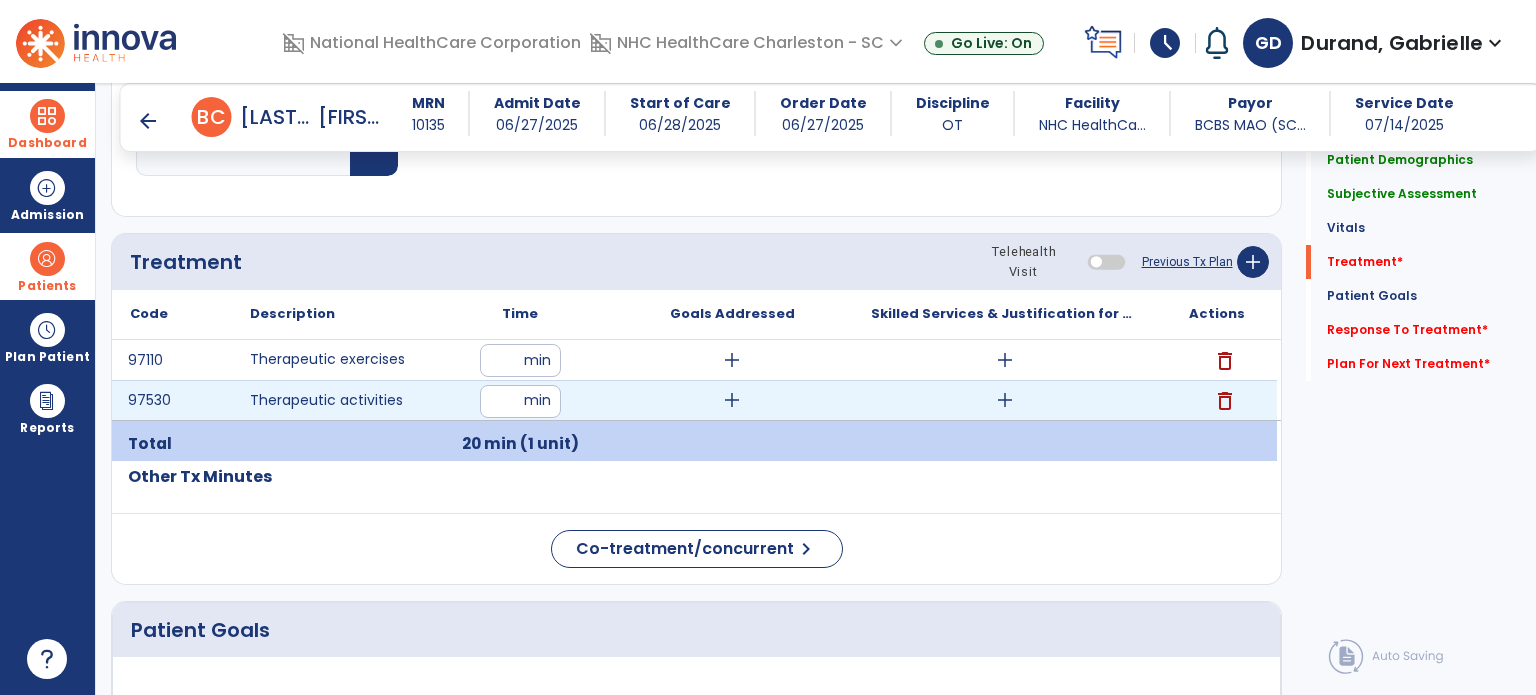 click on "**" at bounding box center (520, 401) 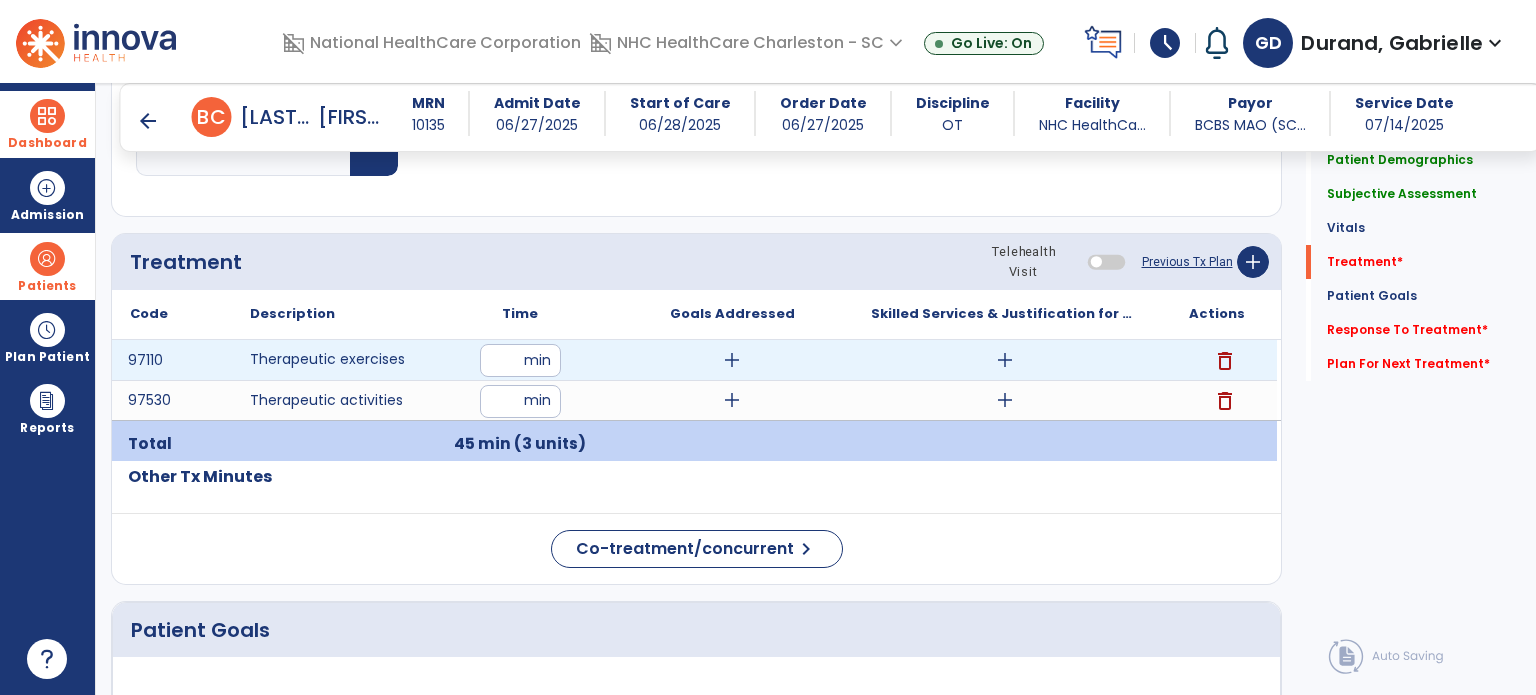 click on "add" at bounding box center [1005, 360] 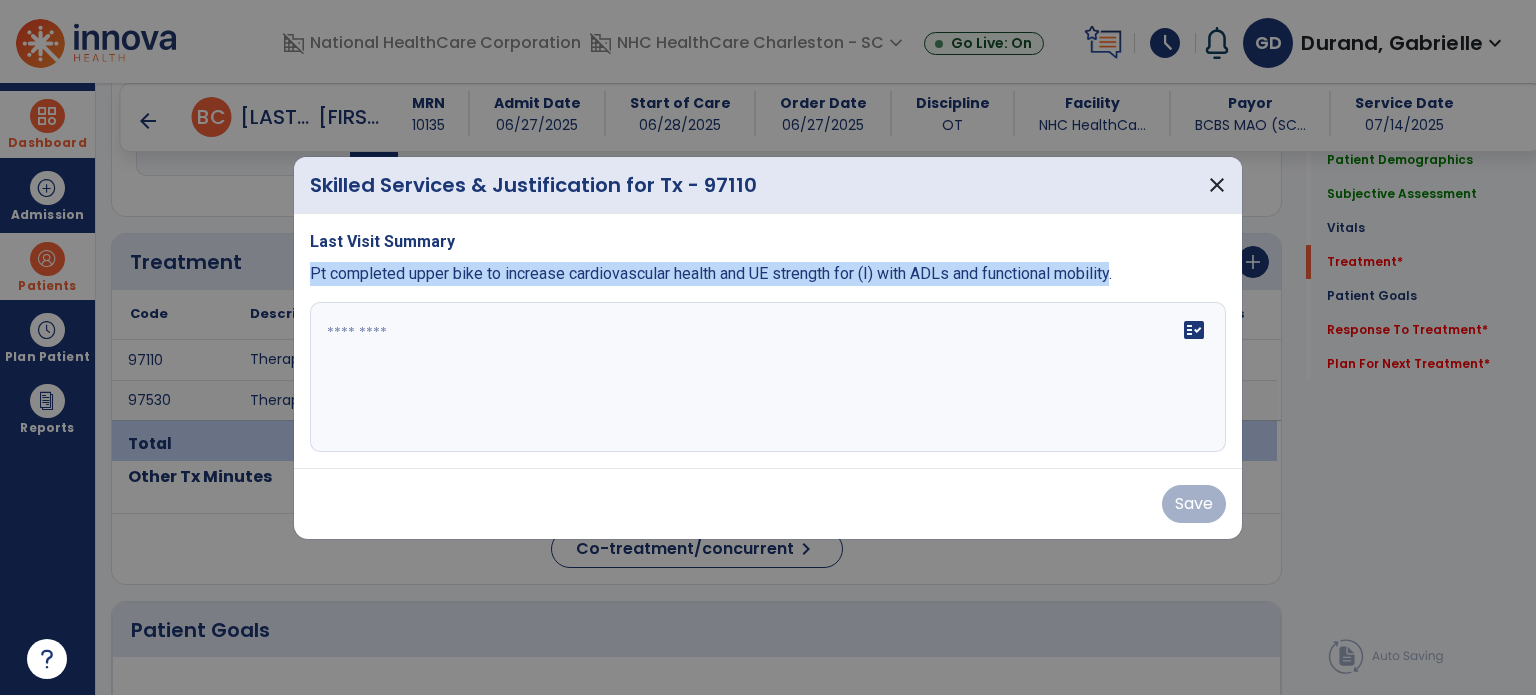 drag, startPoint x: 1119, startPoint y: 270, endPoint x: 303, endPoint y: 275, distance: 816.0153 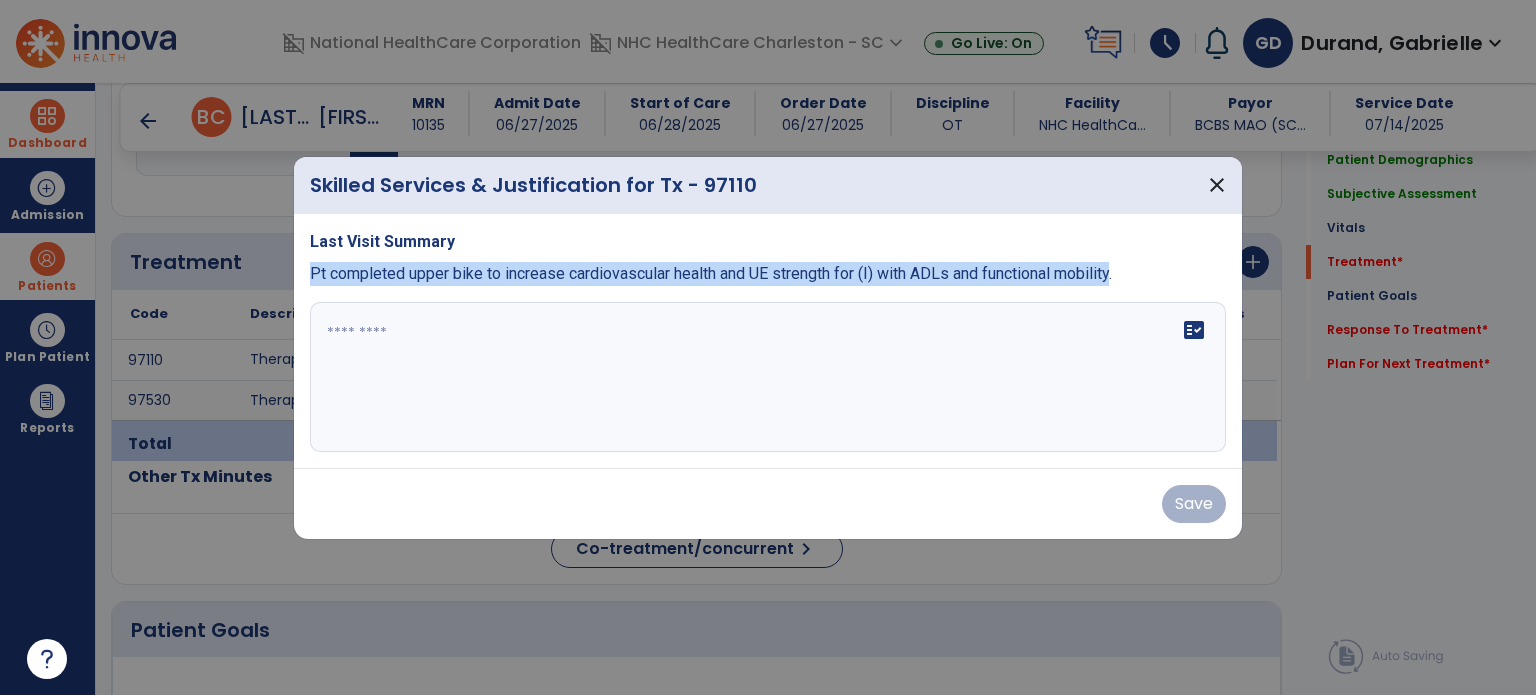 click on "Last Visit Summary Pt completed upper bike to increase cardiovascular health and UE strength for (I) with ADLs and functional mobility.   fact_check" at bounding box center [768, 341] 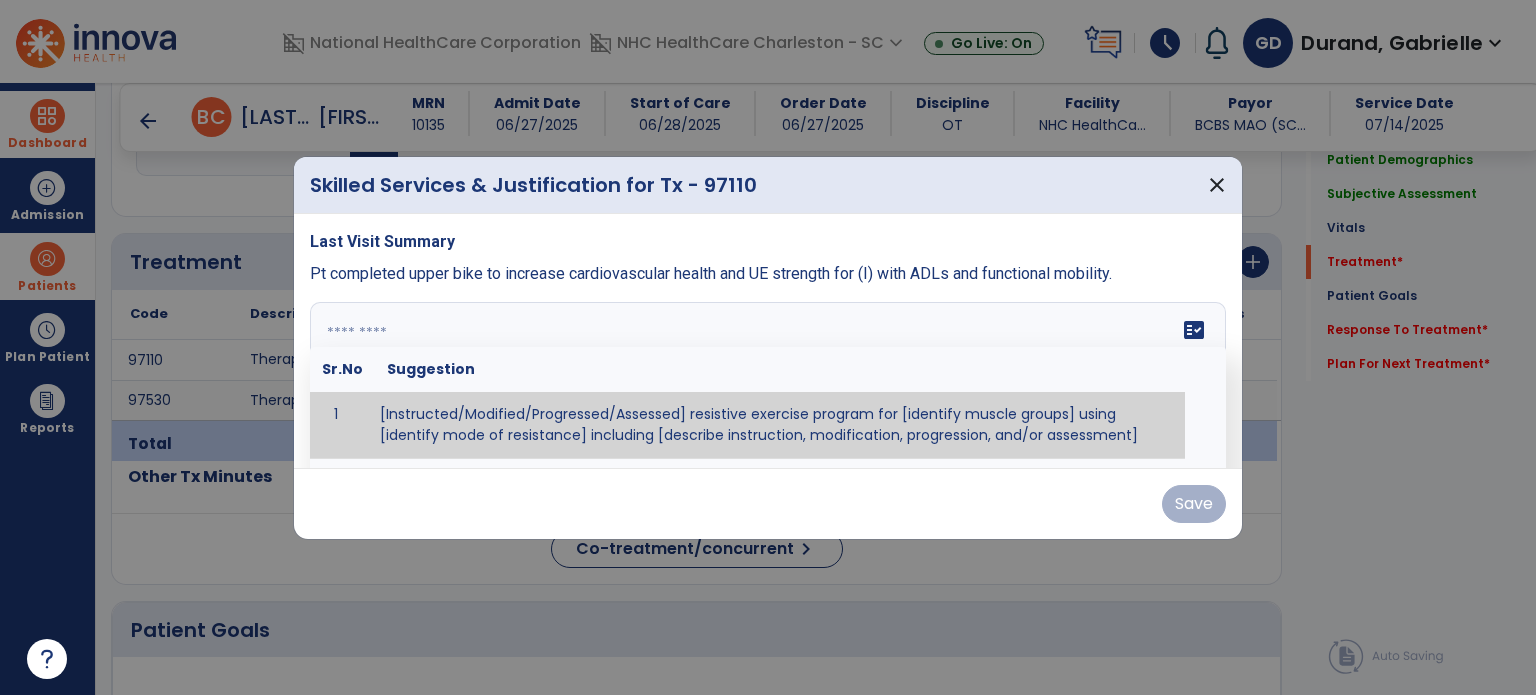 click on "fact_check  Sr.No Suggestion 1 [Instructed/Modified/Progressed/Assessed] resistive exercise program for [identify muscle groups] using [identify mode of resistance] including [describe instruction, modification, progression, and/or assessment] 2 [Instructed/Modified/Progressed/Assessed] aerobic exercise program using [identify equipment/mode] including [describe instruction, modification,progression, and/or assessment] 3 [Instructed/Modified/Progressed/Assessed] [PROM/A/AROM/AROM] program for [identify joint movements] using [contract-relax, over-pressure, inhibitory techniques, other] 4 [Assessed/Tested] aerobic capacity with administration of [aerobic capacity test]" at bounding box center [768, 377] 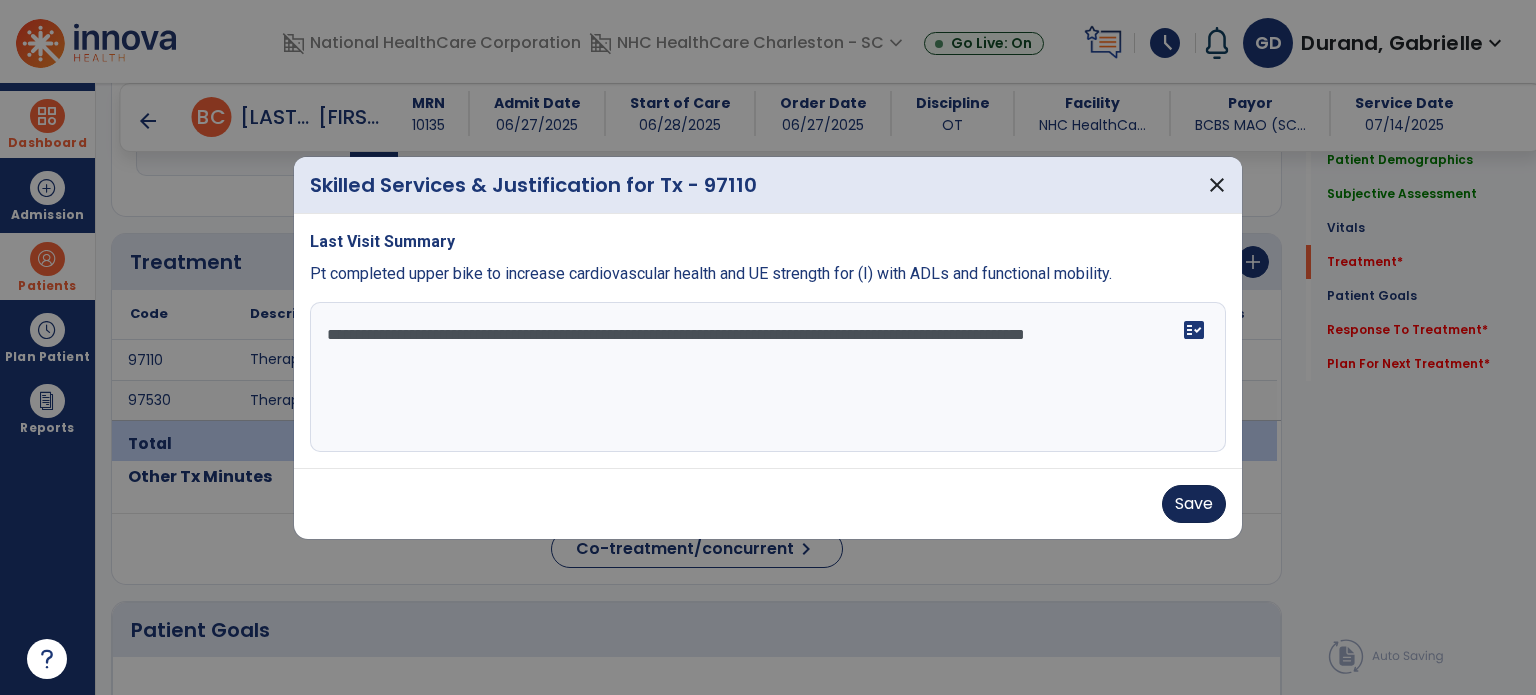 type on "**********" 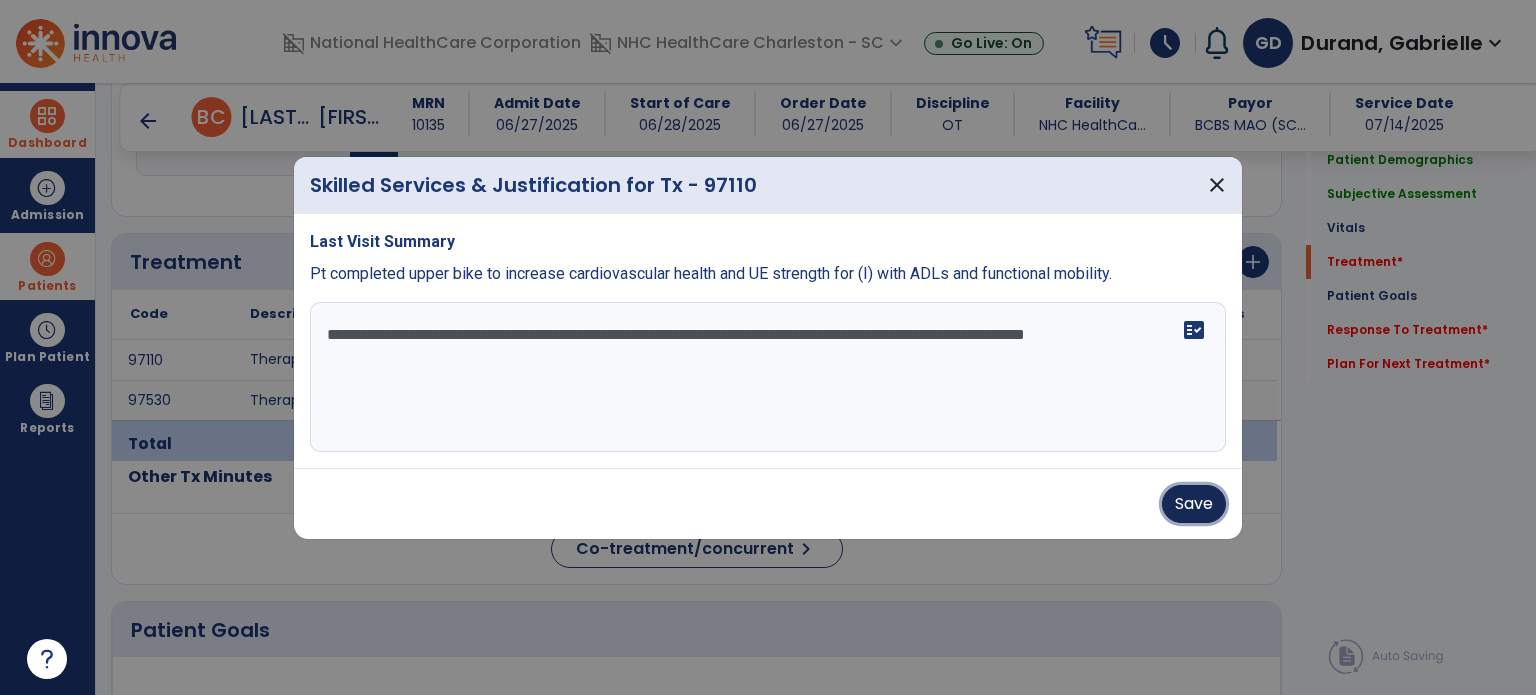 click on "Save" at bounding box center [1194, 504] 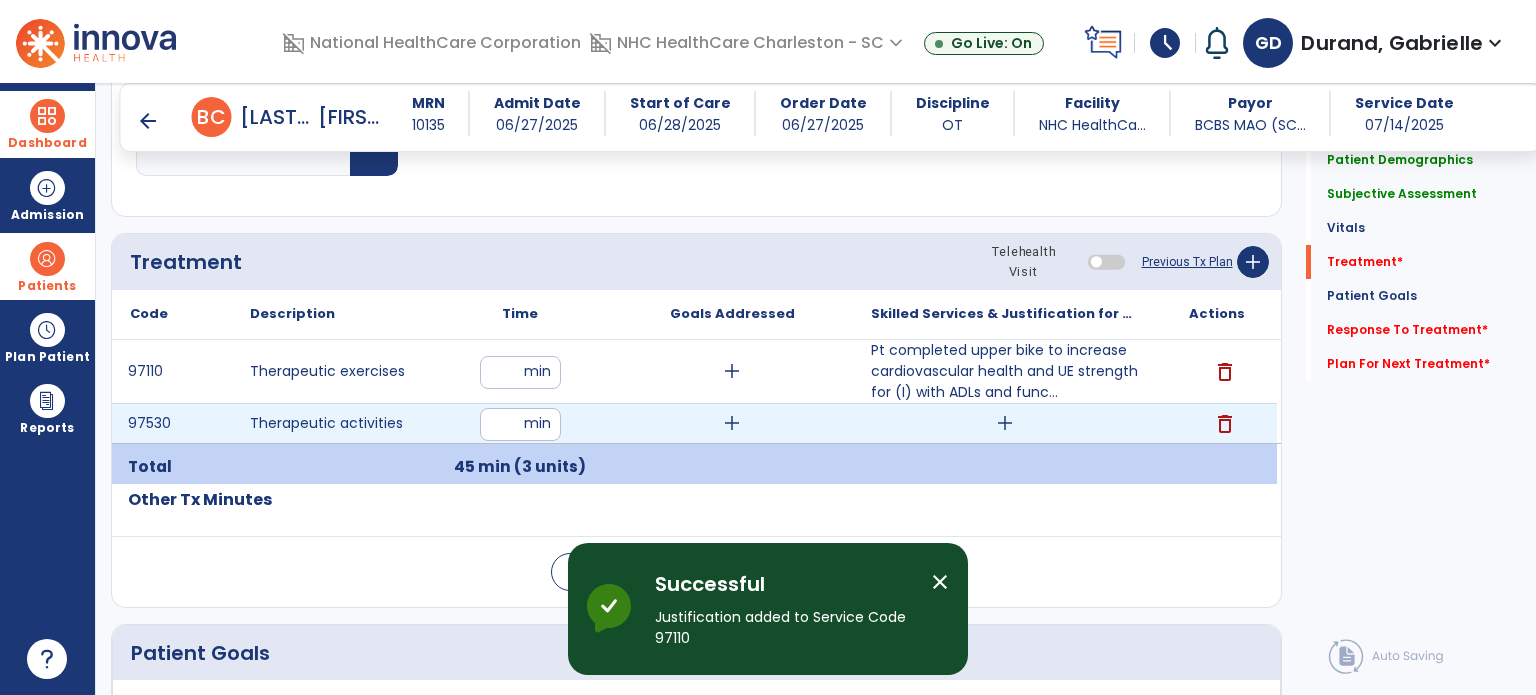 click on "add" at bounding box center (1005, 423) 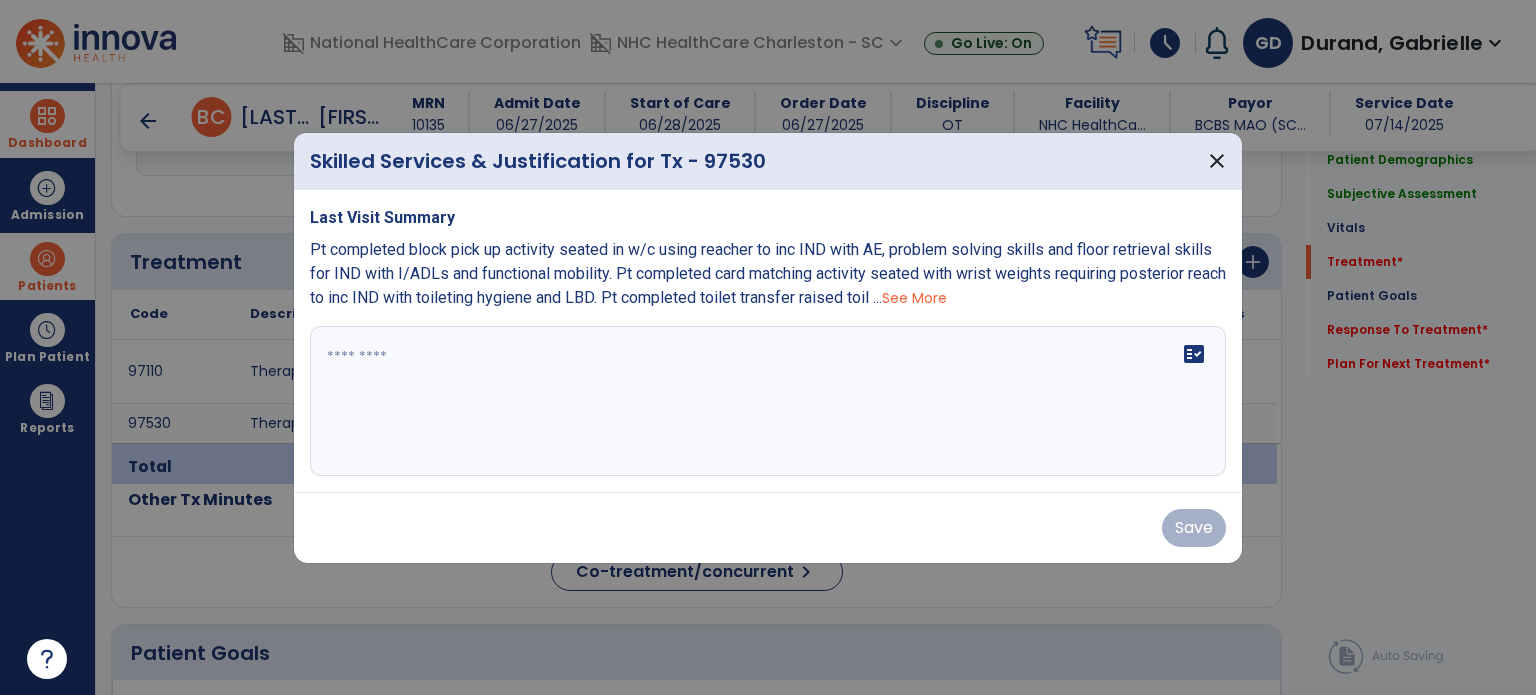 click on "See More" at bounding box center [914, 298] 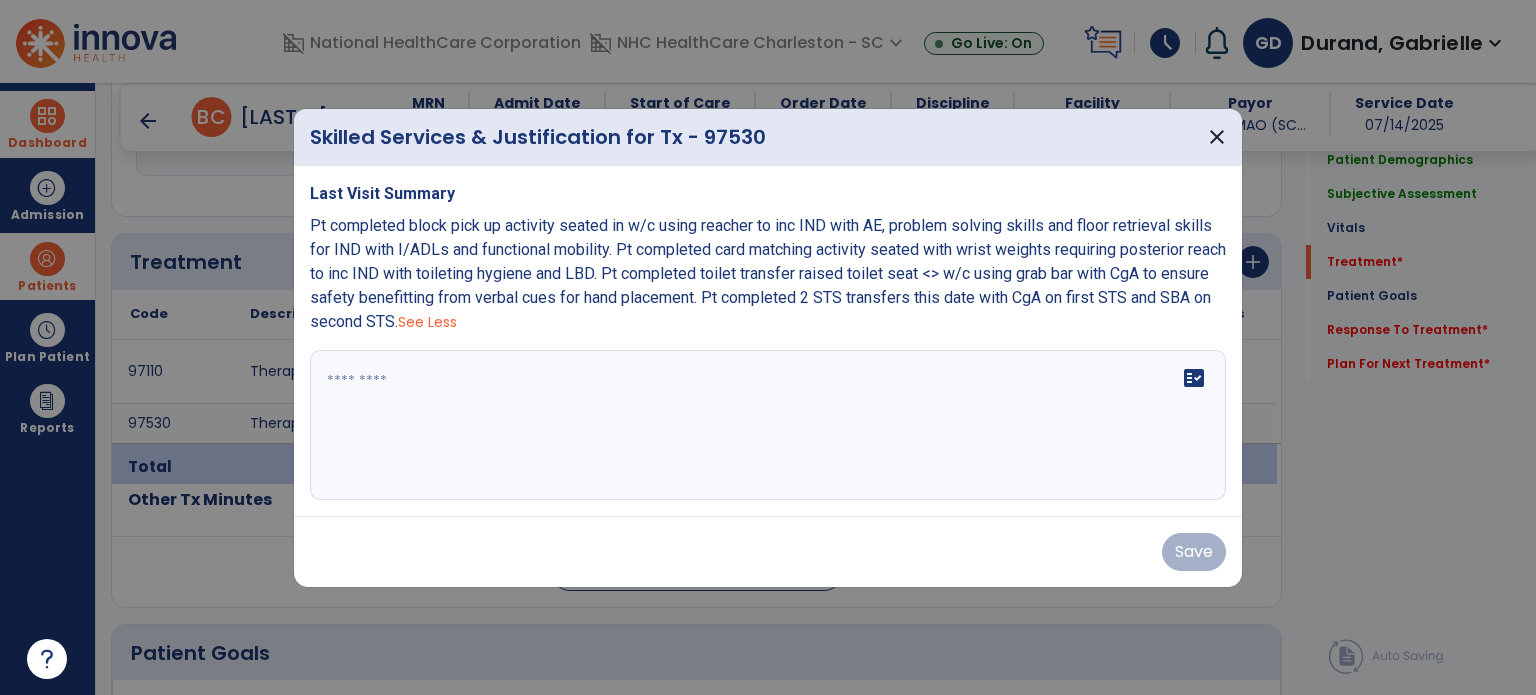 click at bounding box center (768, 425) 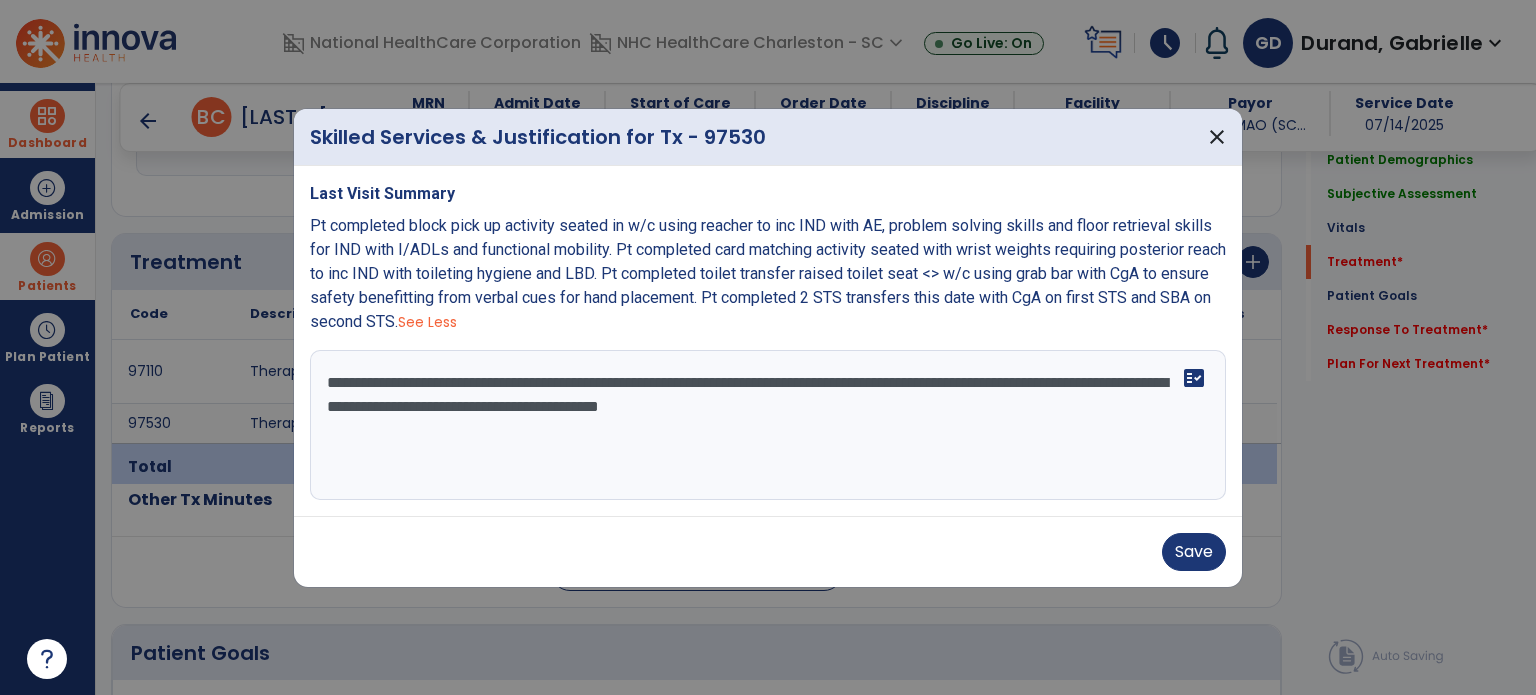 click on "**********" at bounding box center (768, 425) 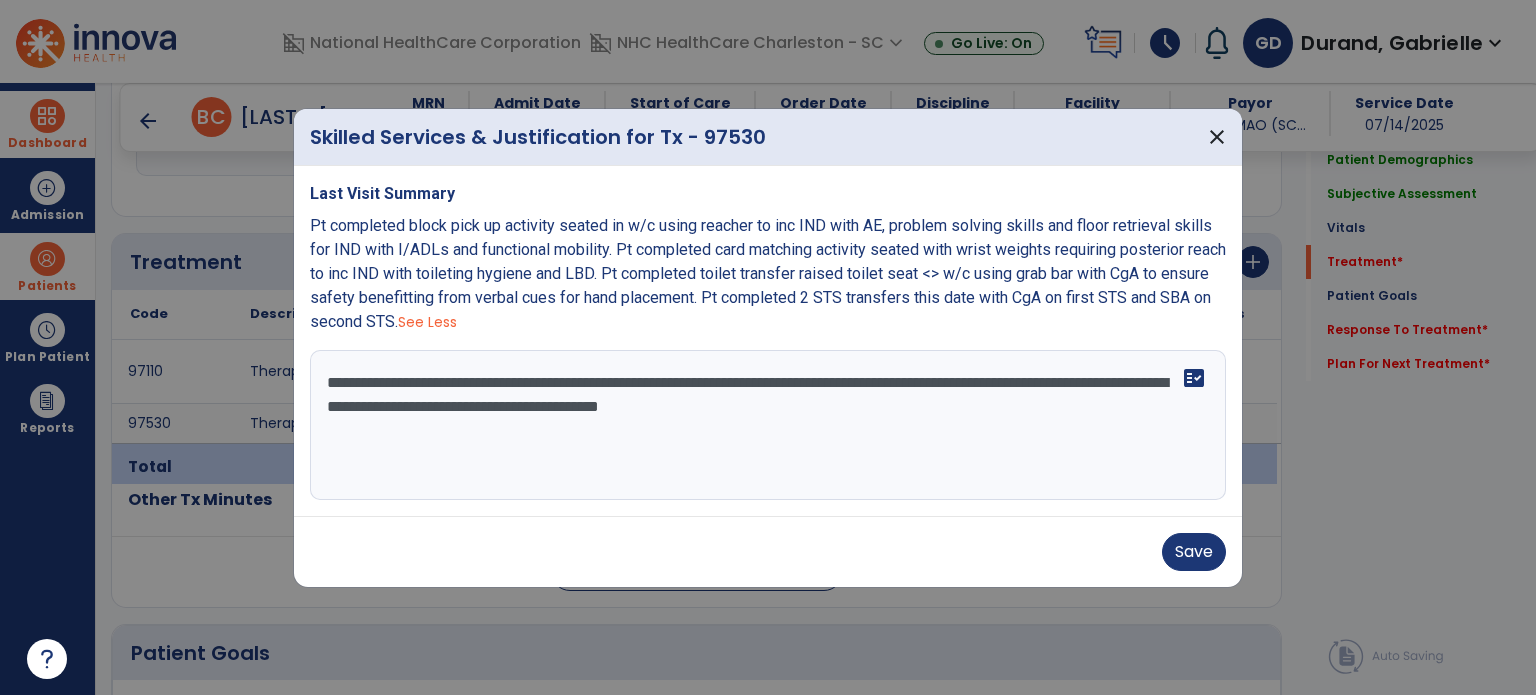 click on "**********" at bounding box center [768, 425] 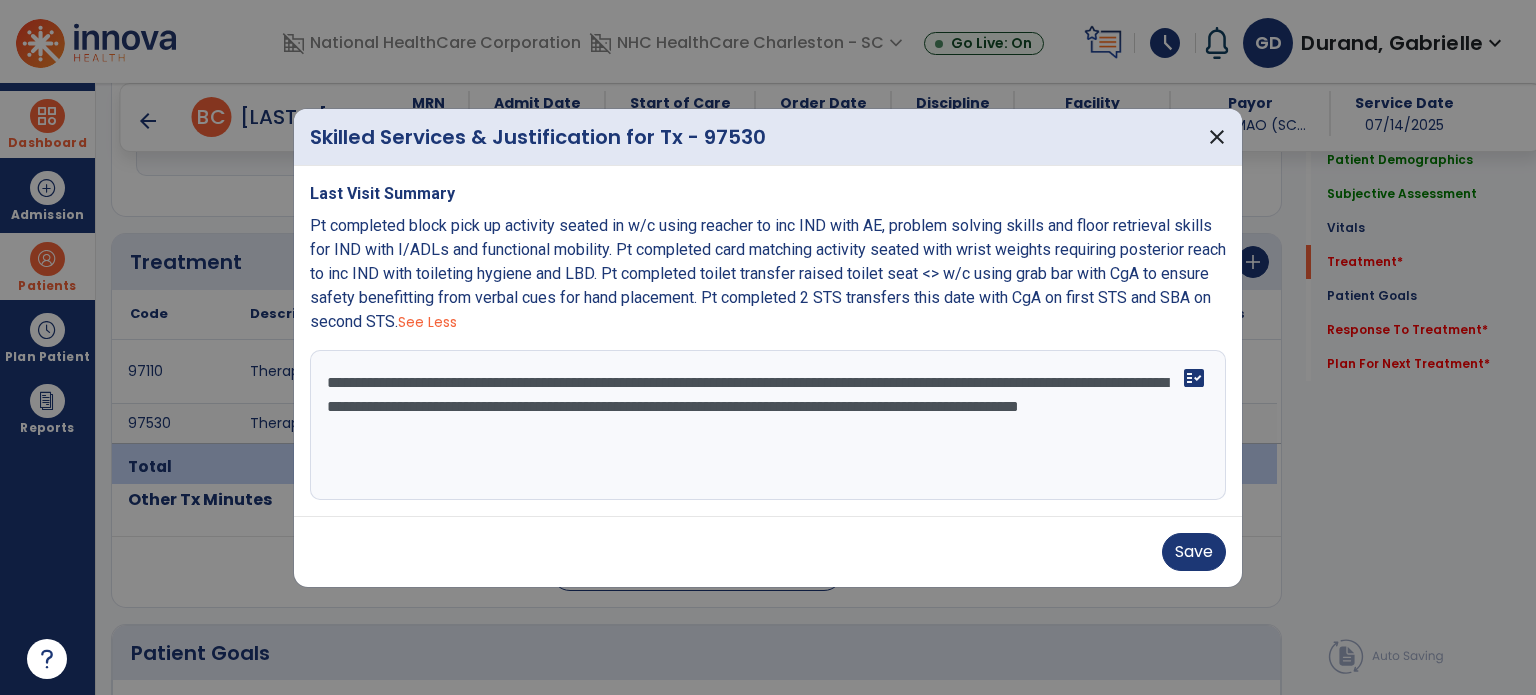 click on "**********" at bounding box center [768, 425] 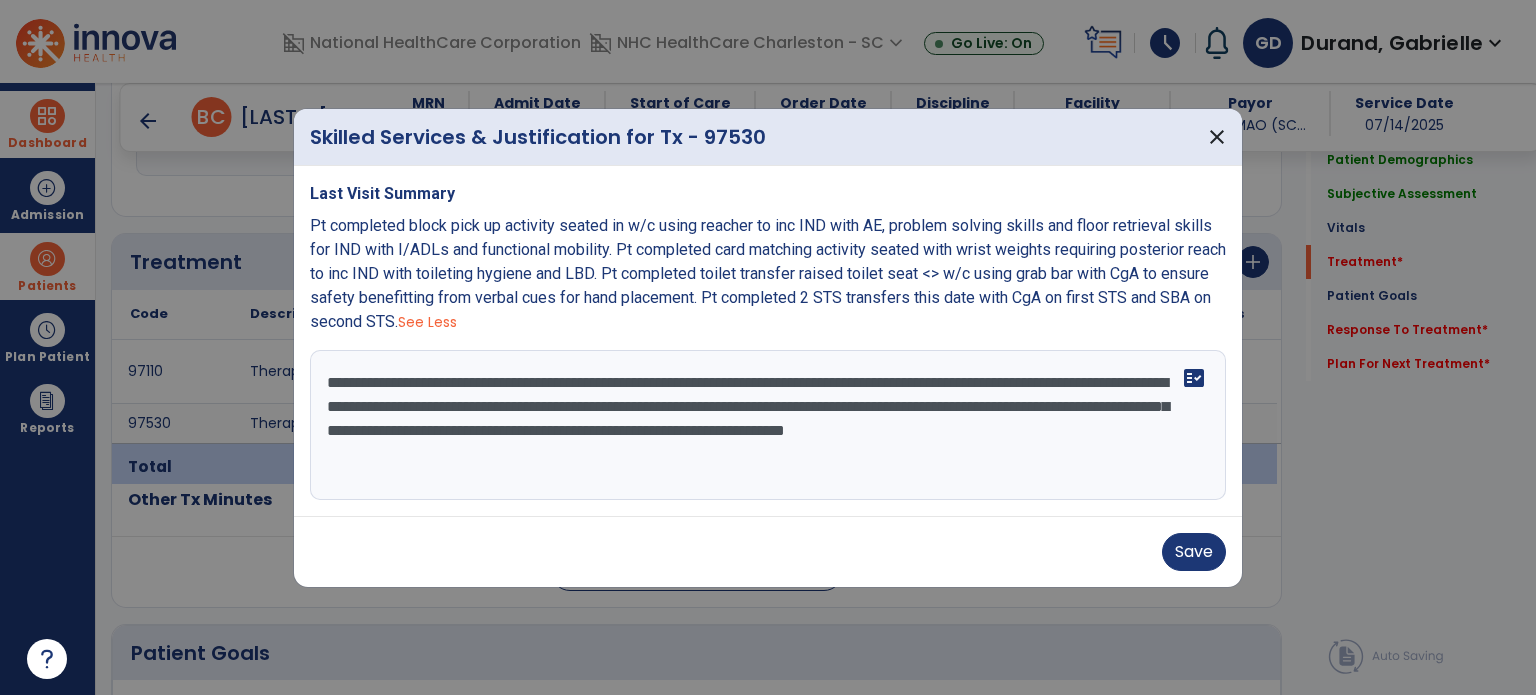 click on "**********" at bounding box center (768, 425) 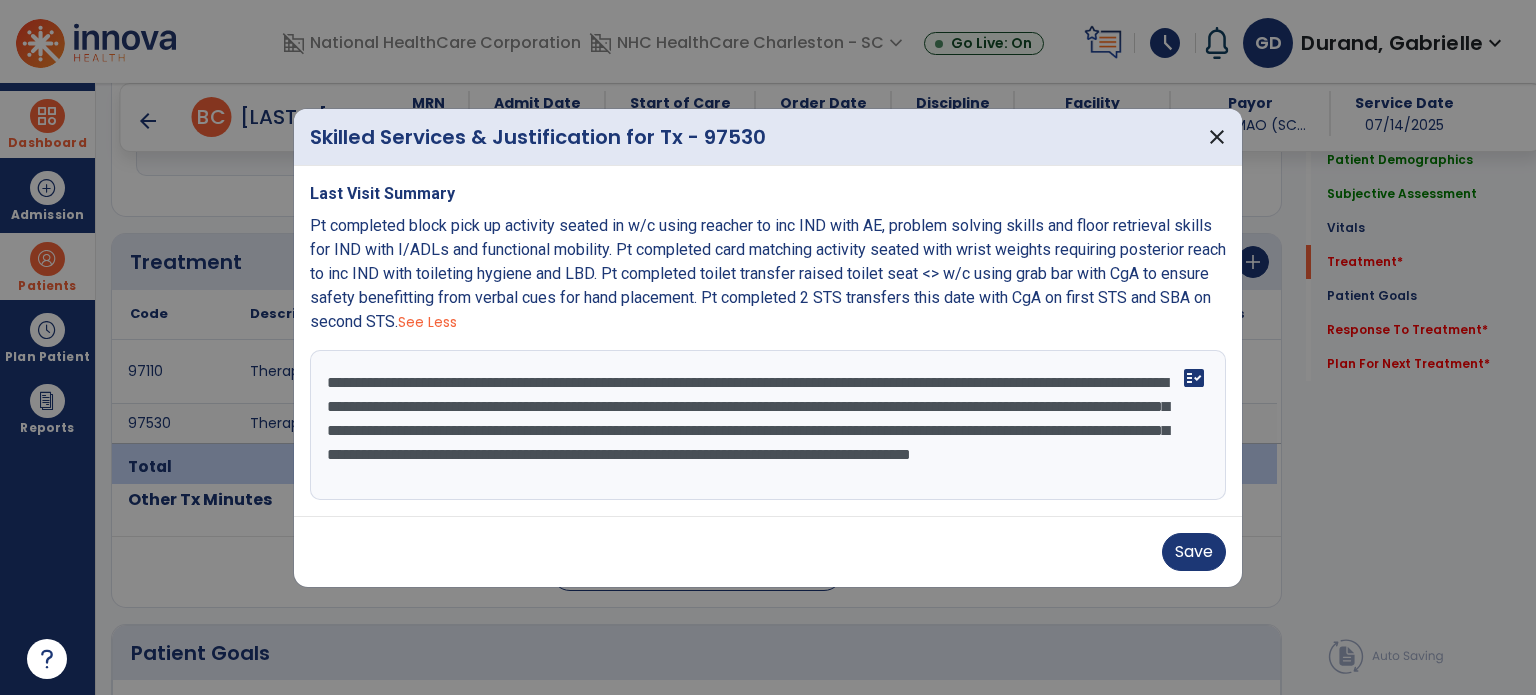 scroll, scrollTop: 15, scrollLeft: 0, axis: vertical 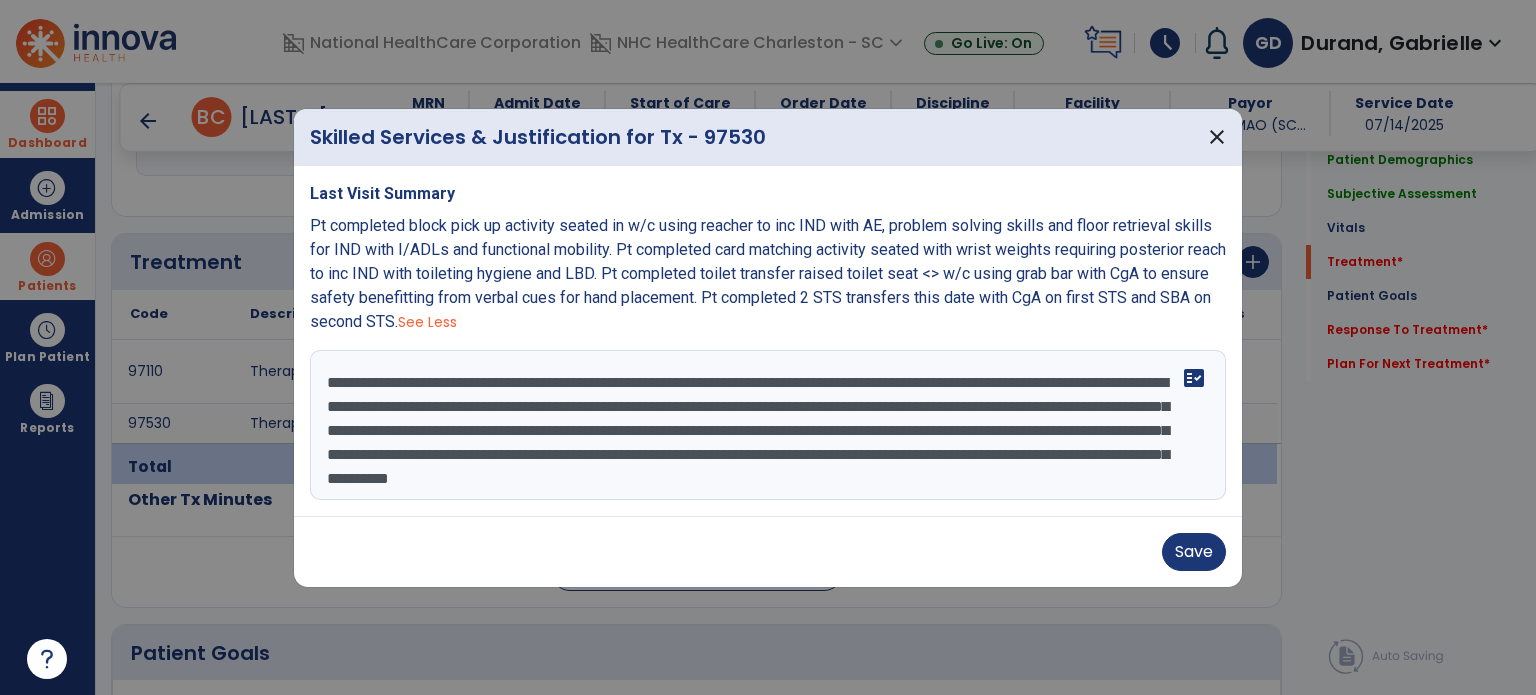 click on "**********" at bounding box center (768, 425) 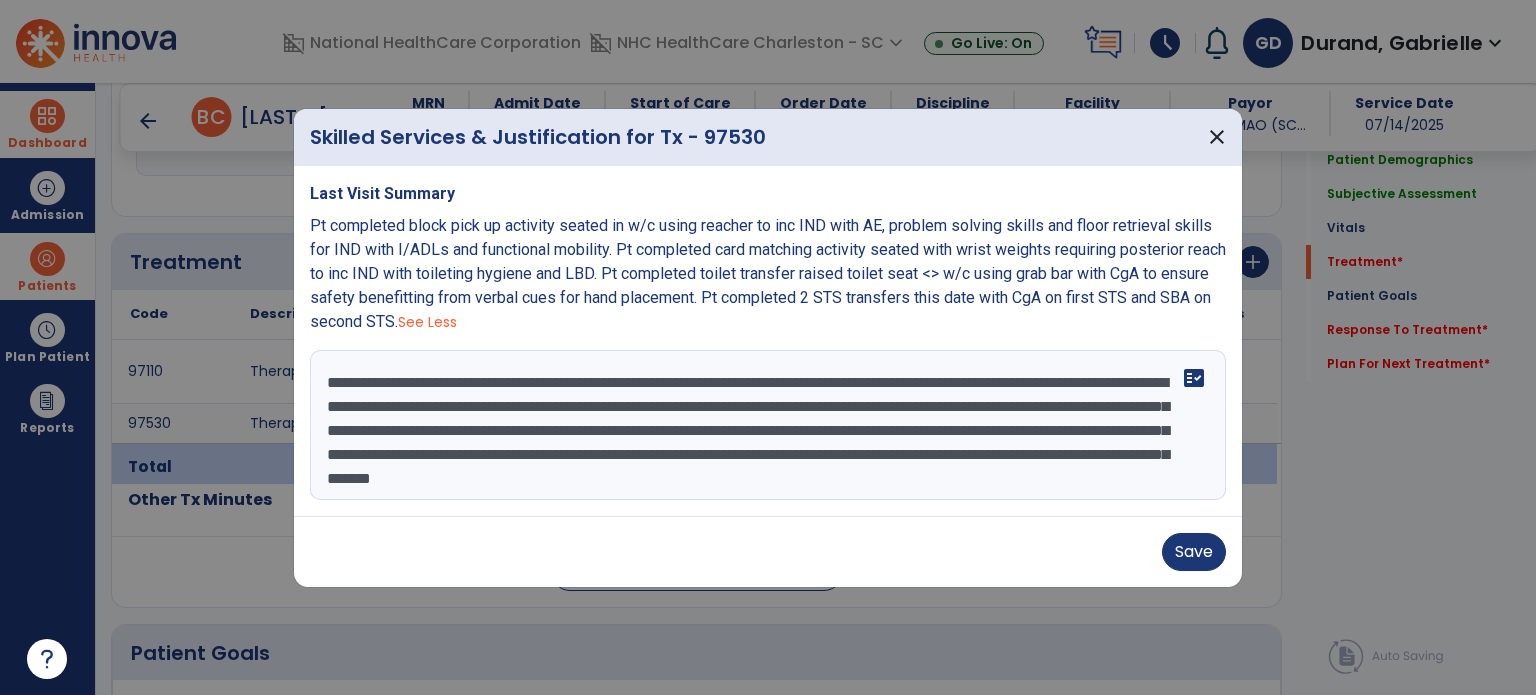 click on "**********" at bounding box center (768, 425) 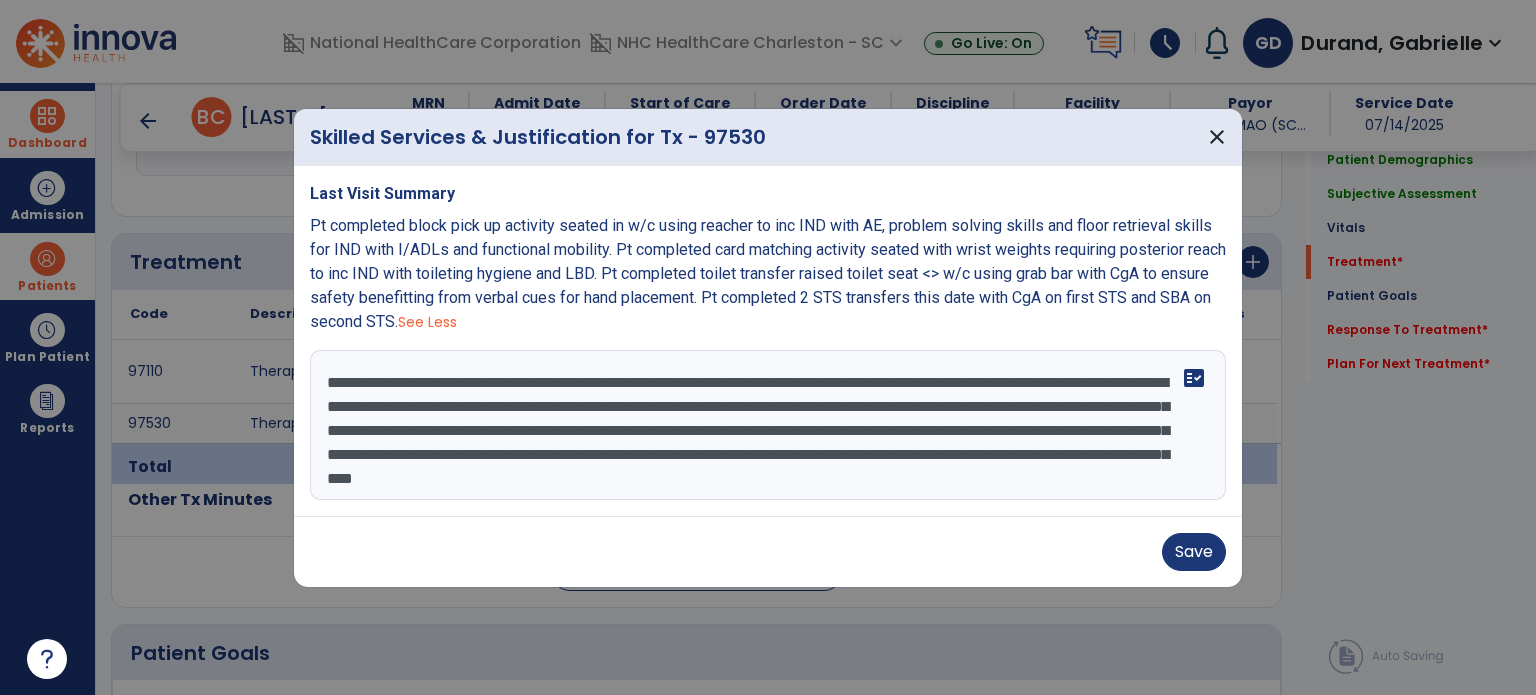 click on "**********" at bounding box center (768, 425) 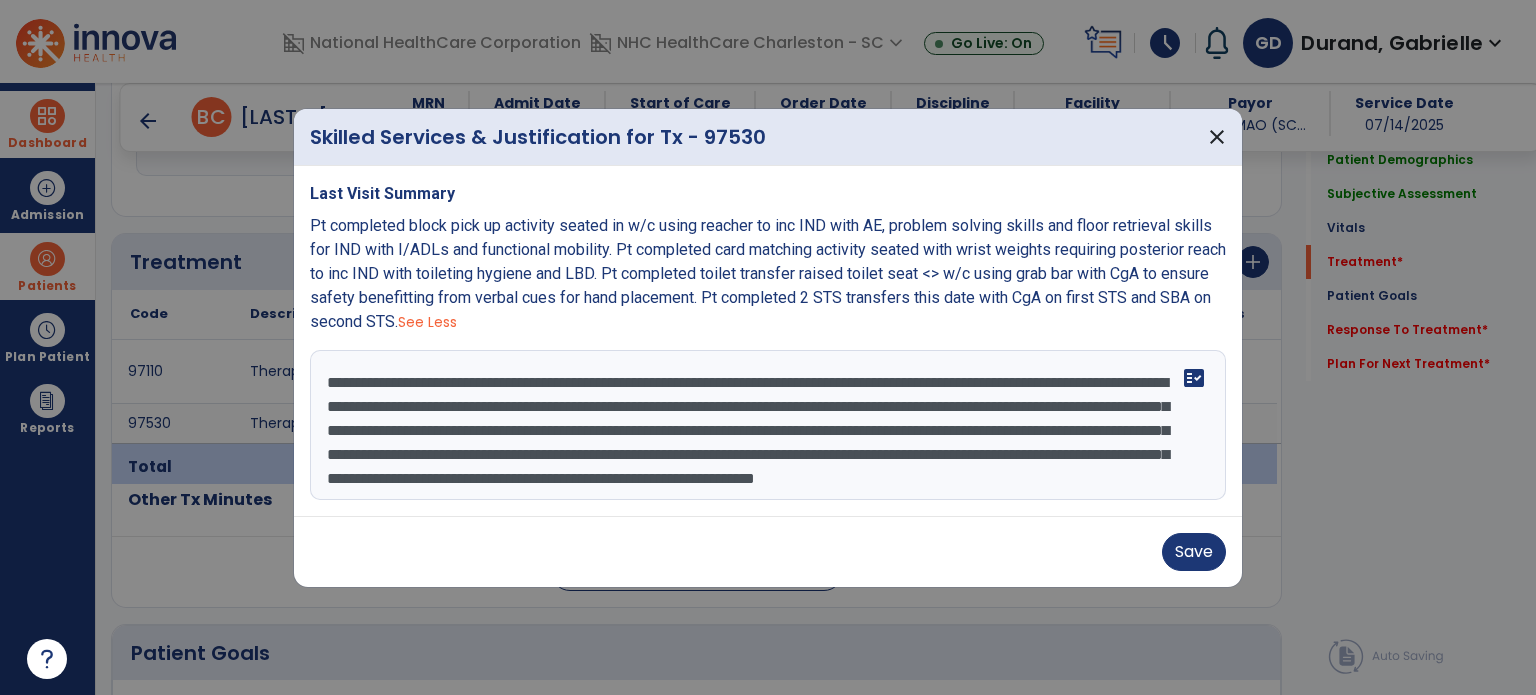 scroll, scrollTop: 39, scrollLeft: 0, axis: vertical 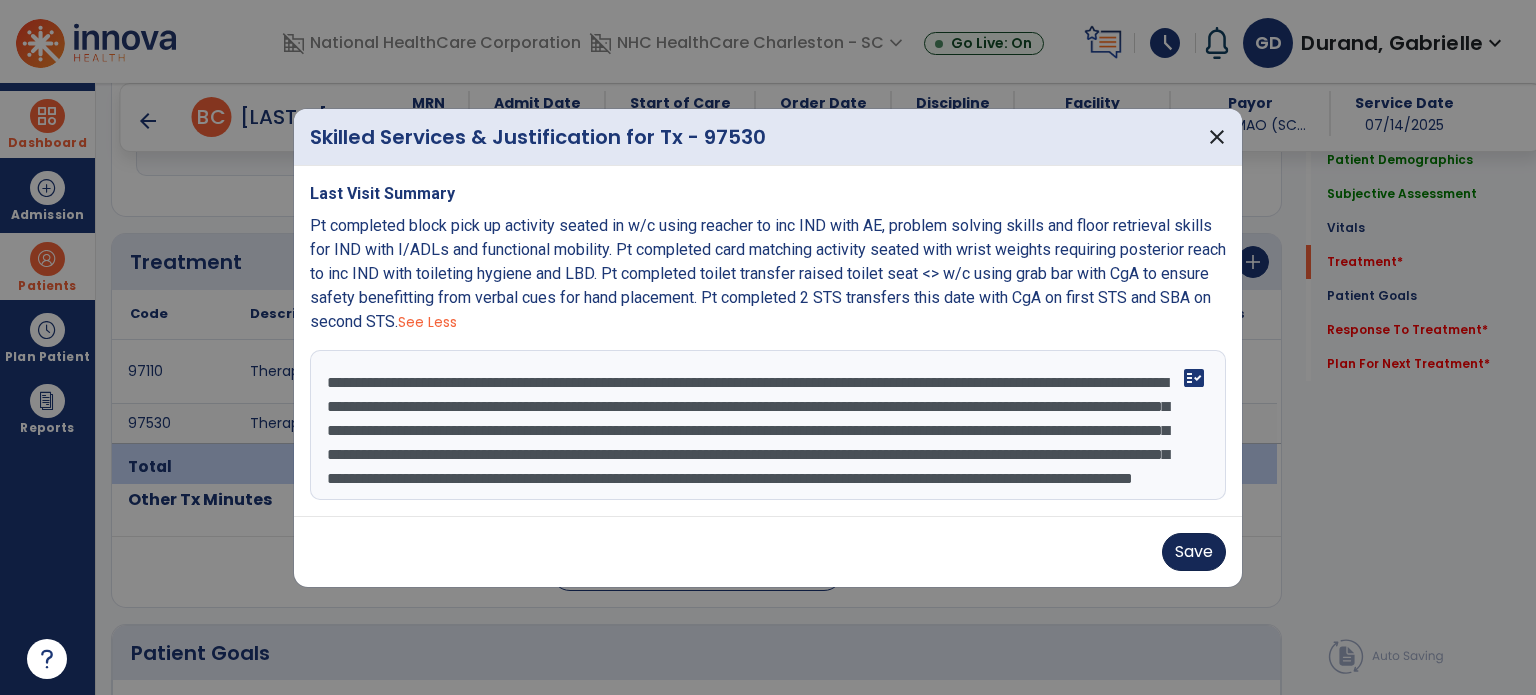 type on "**********" 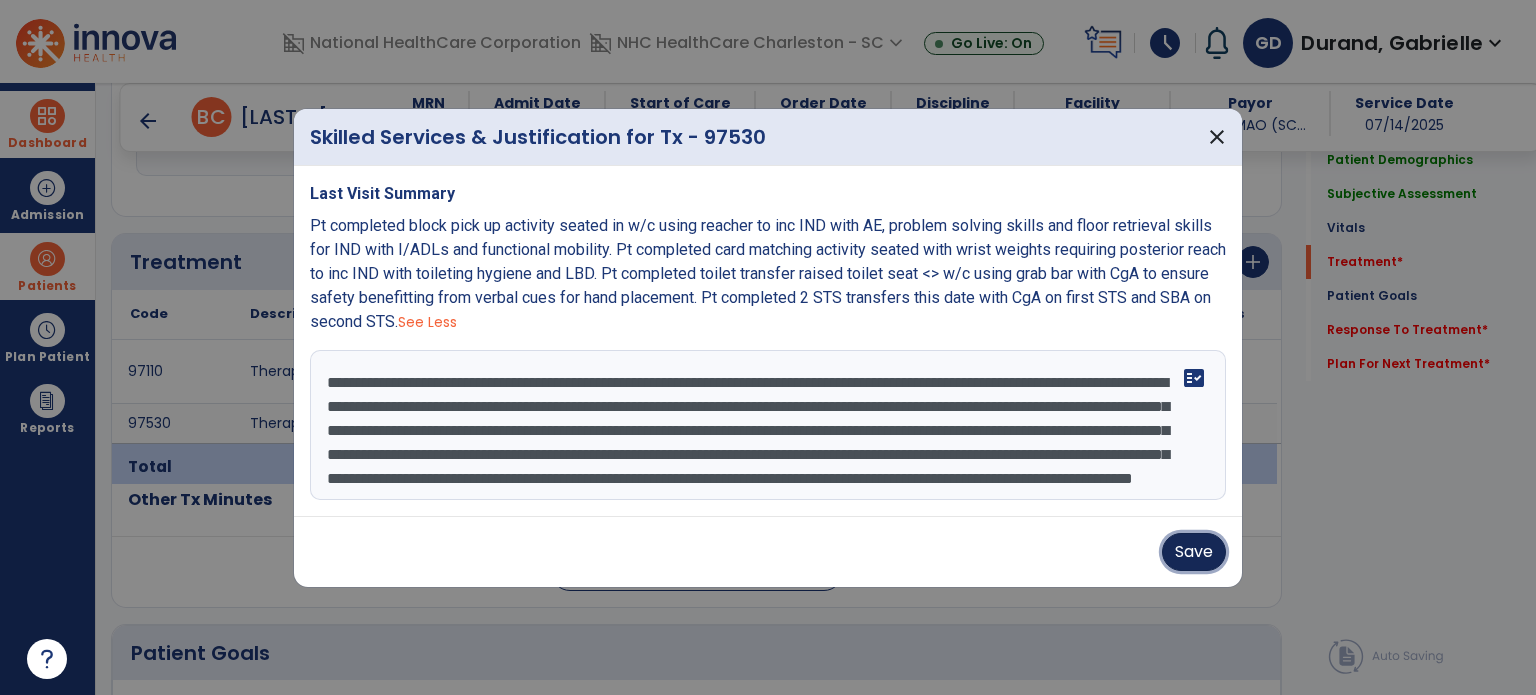 click on "Save" at bounding box center (1194, 552) 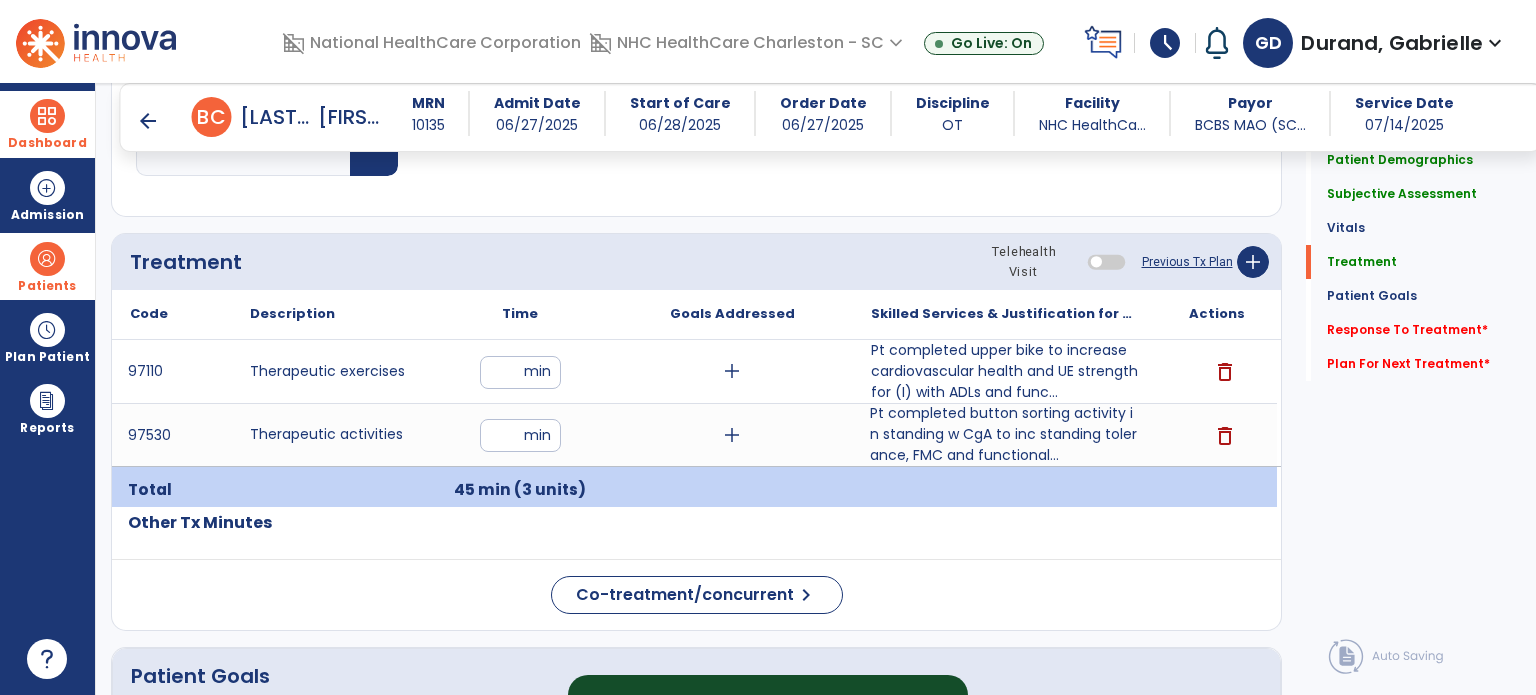 click on "Successful Justification added to Service Code 97530  close   Innova Health  Successful" at bounding box center [768, 609] 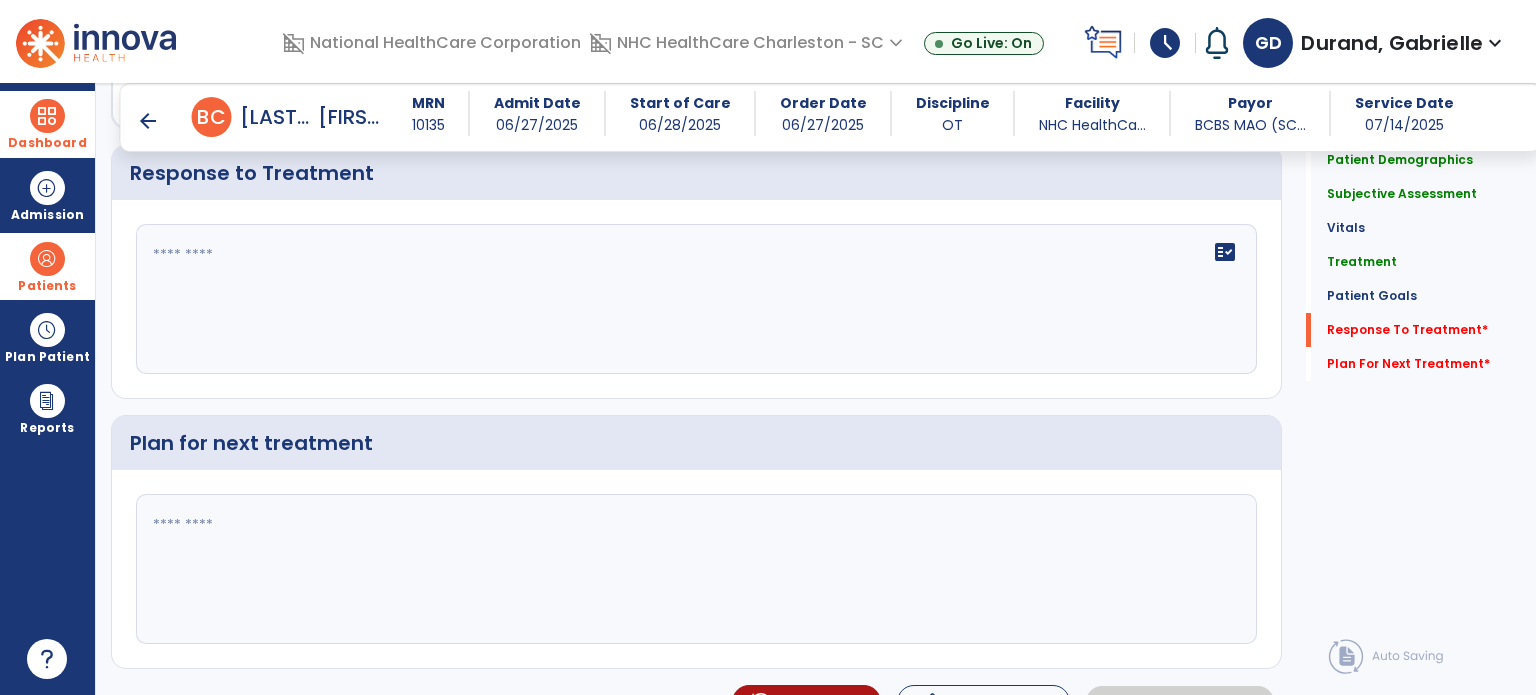 scroll, scrollTop: 2324, scrollLeft: 0, axis: vertical 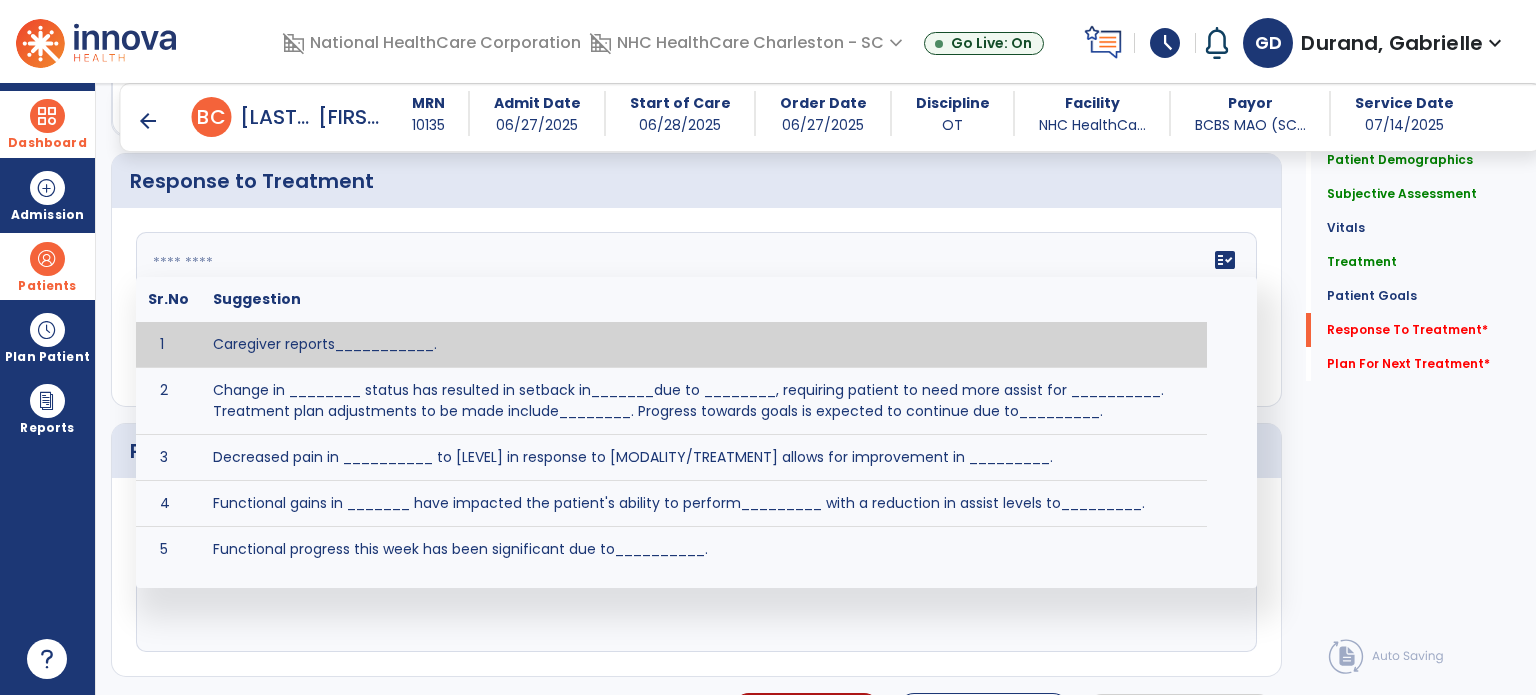 click on "fact_check  Sr.No Suggestion 1 Caregiver reports___________. 2 Change in ________ status has resulted in setback in_______due to ________, requiring patient to need more assist for __________.   Treatment plan adjustments to be made include________.  Progress towards goals is expected to continue due to_________. 3 Decreased pain in __________ to [LEVEL] in response to [MODALITY/TREATMENT] allows for improvement in _________. 4 Functional gains in _______ have impacted the patient's ability to perform_________ with a reduction in assist levels to_________. 5 Functional progress this week has been significant due to__________. 6 Gains in ________ have improved the patient's ability to perform ______with decreased levels of assist to___________. 7 Improvement in ________allows patient to tolerate higher levels of challenges in_________. 8 Pain in [AREA] has decreased to [LEVEL] in response to [TREATMENT/MODALITY], allowing fore ease in completing__________. 9 10 11 12 13 14 15 16 17 18 19 20 21" 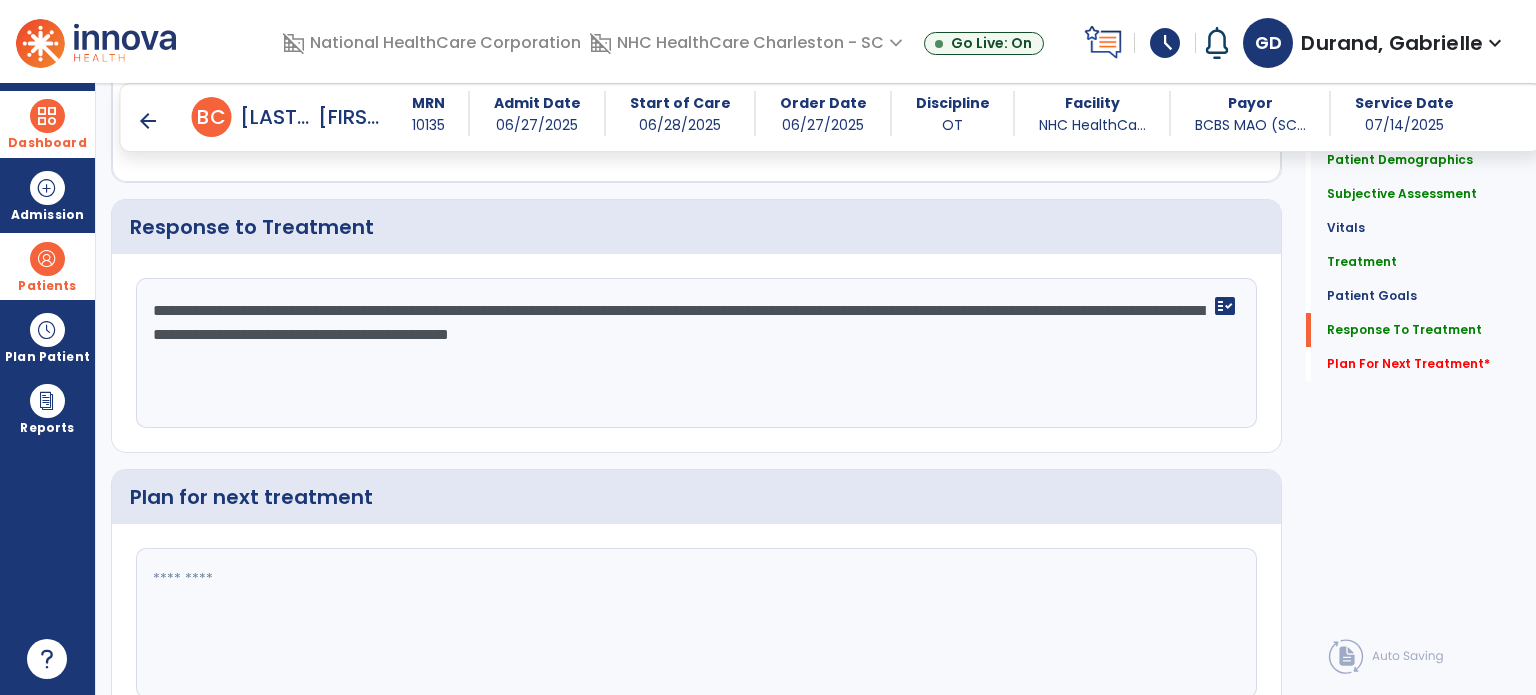 scroll, scrollTop: 2324, scrollLeft: 0, axis: vertical 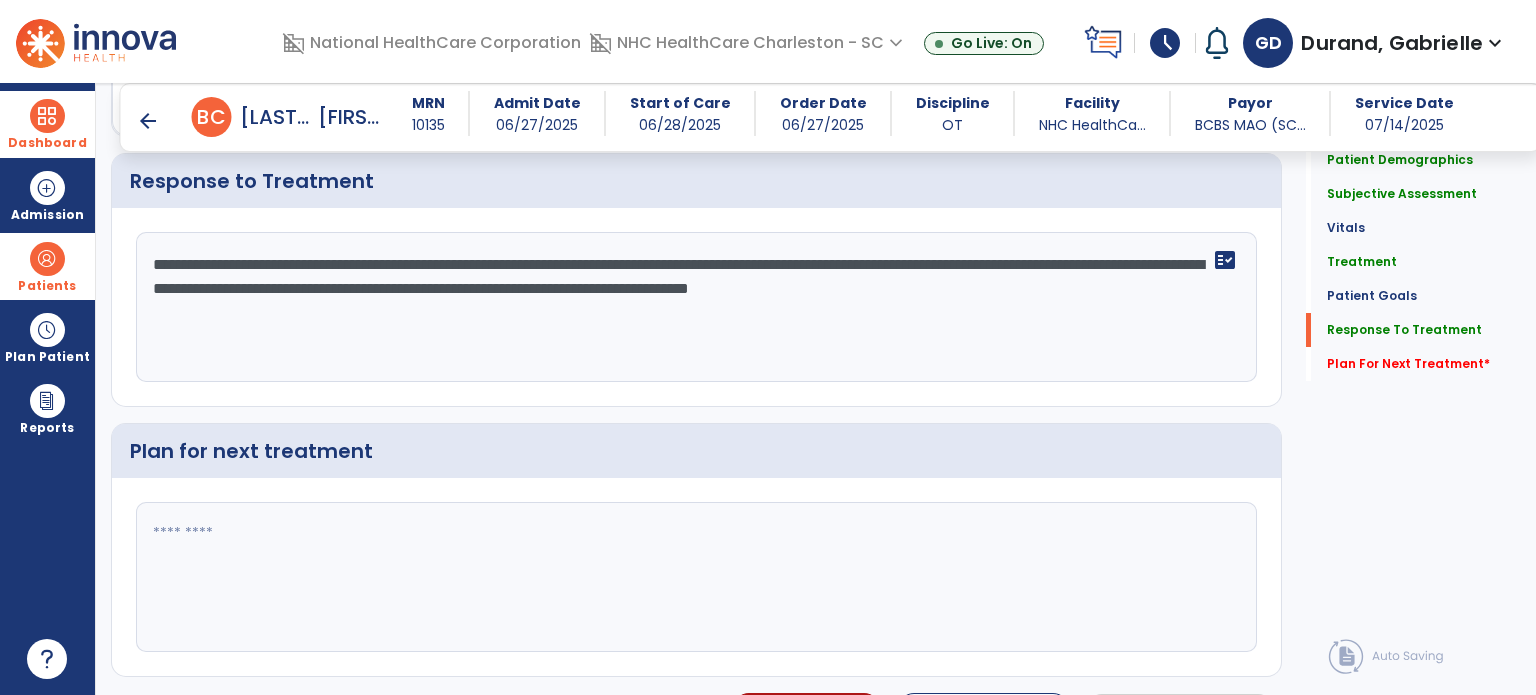 type on "**********" 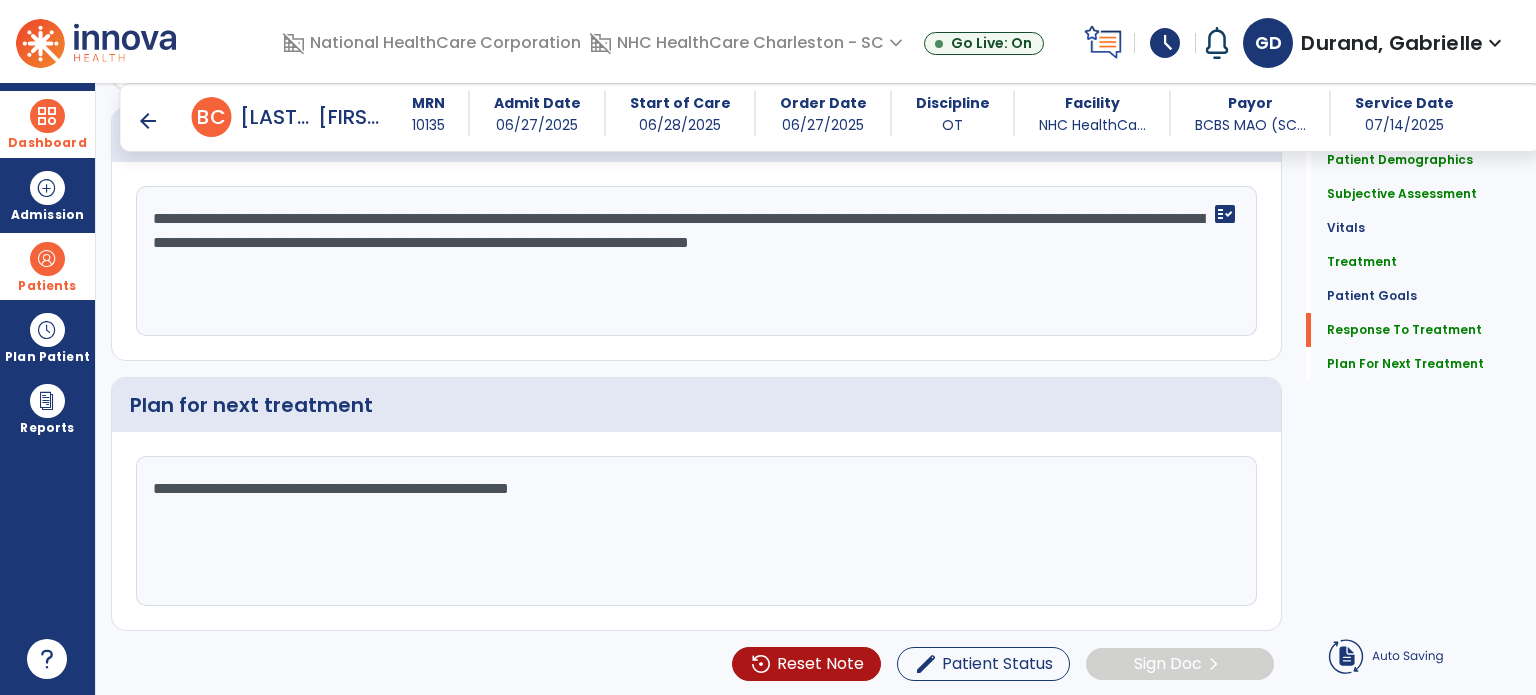 scroll, scrollTop: 2278, scrollLeft: 0, axis: vertical 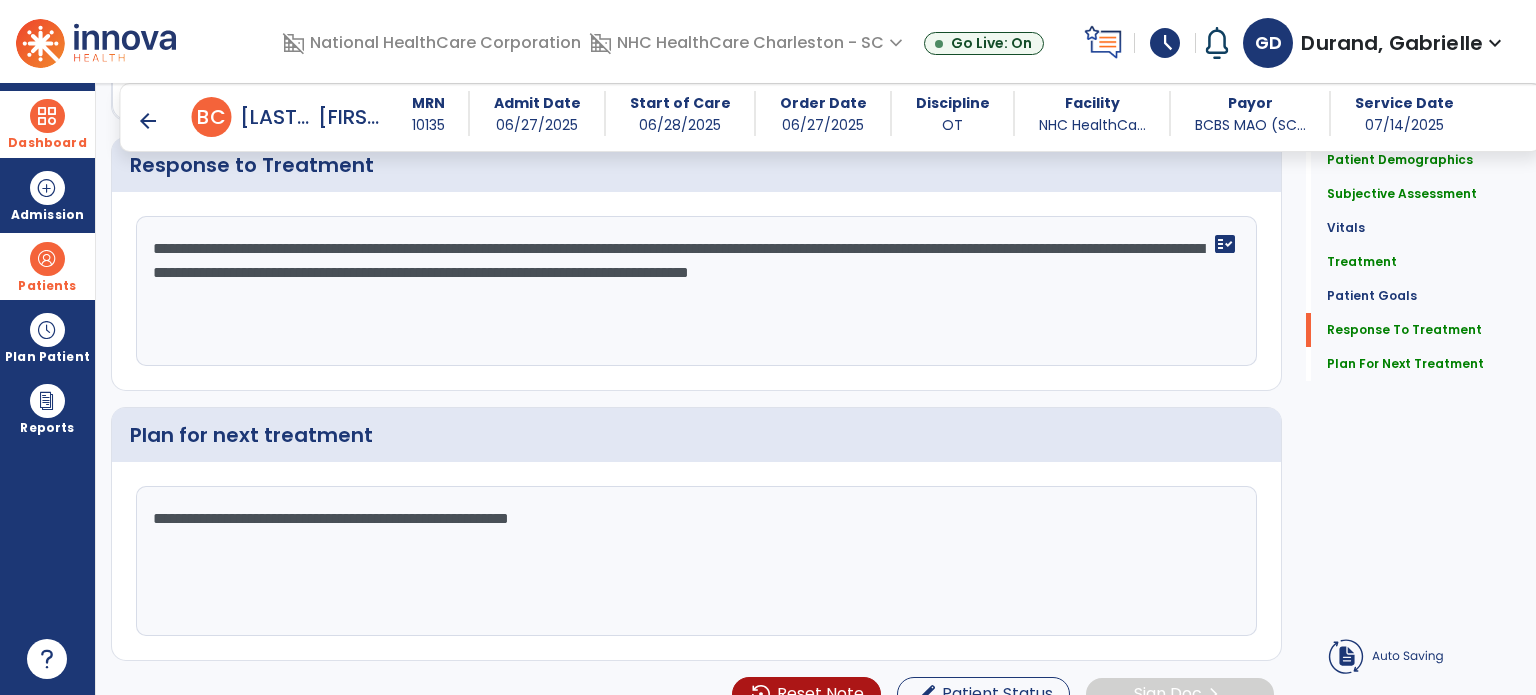 type on "**********" 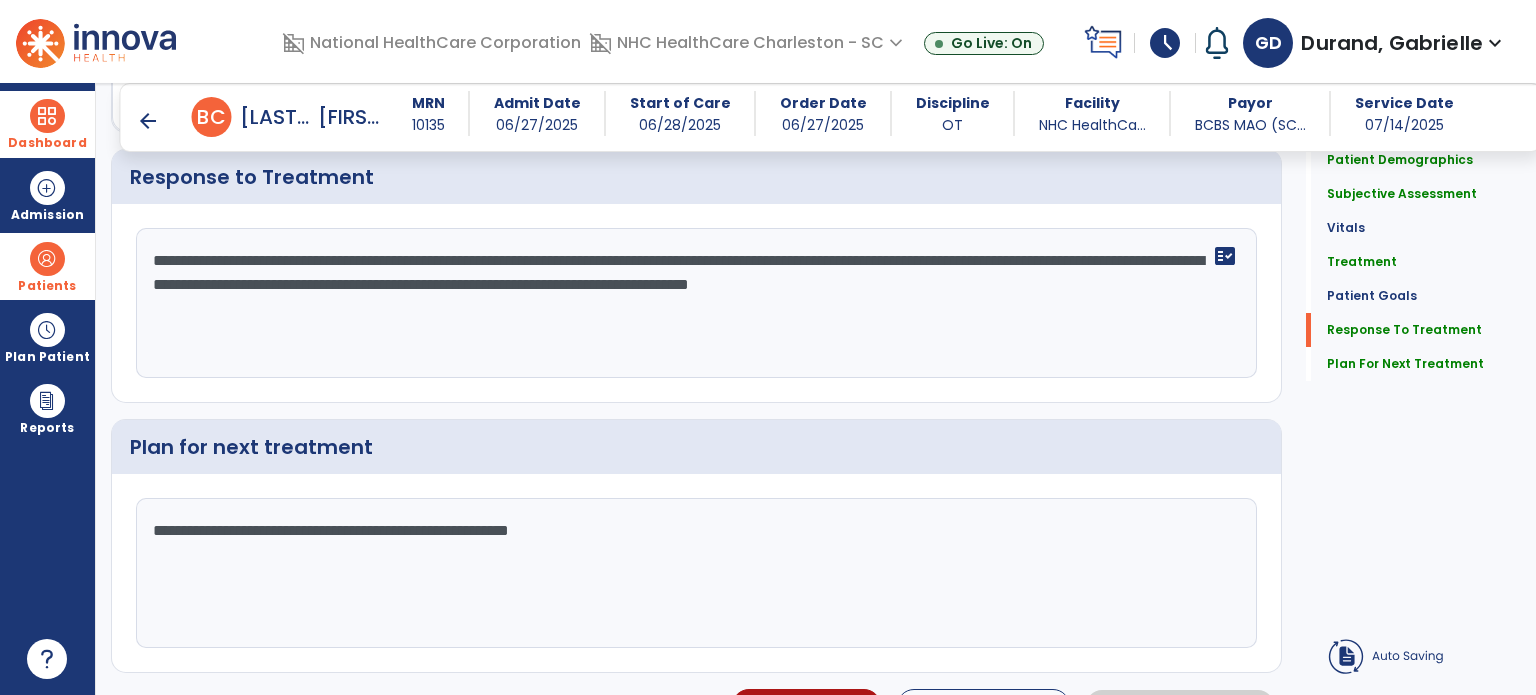 click on "arrow_back" at bounding box center [148, 121] 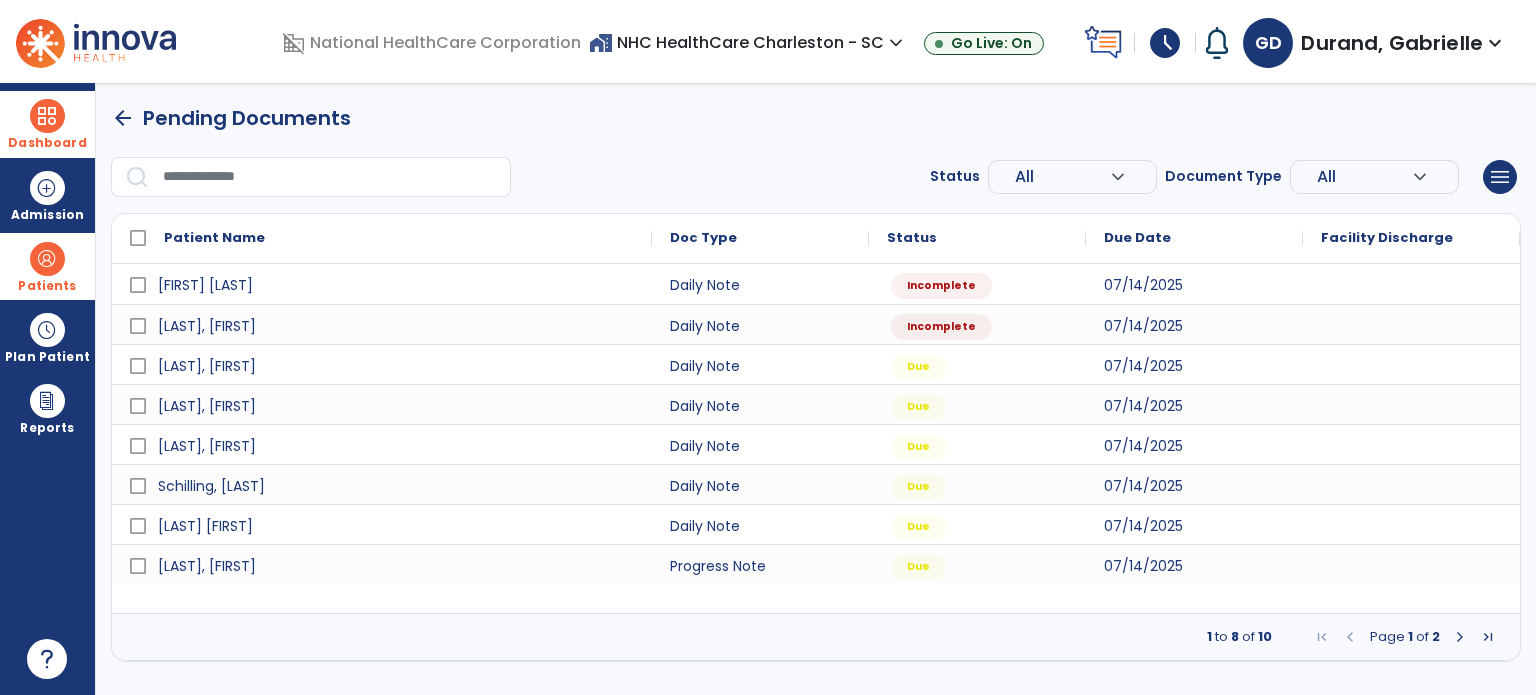 scroll, scrollTop: 0, scrollLeft: 0, axis: both 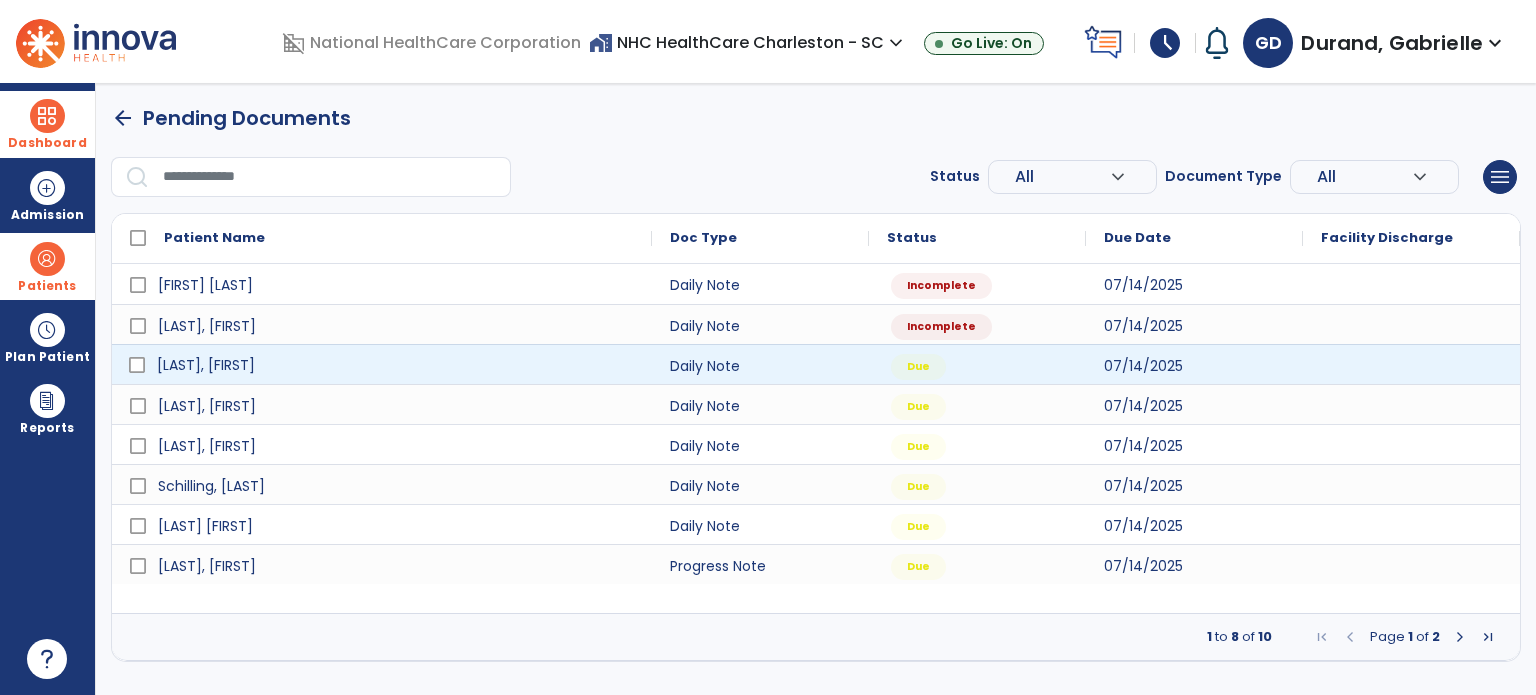 click on "[LAST], [FIRST]" at bounding box center [396, 365] 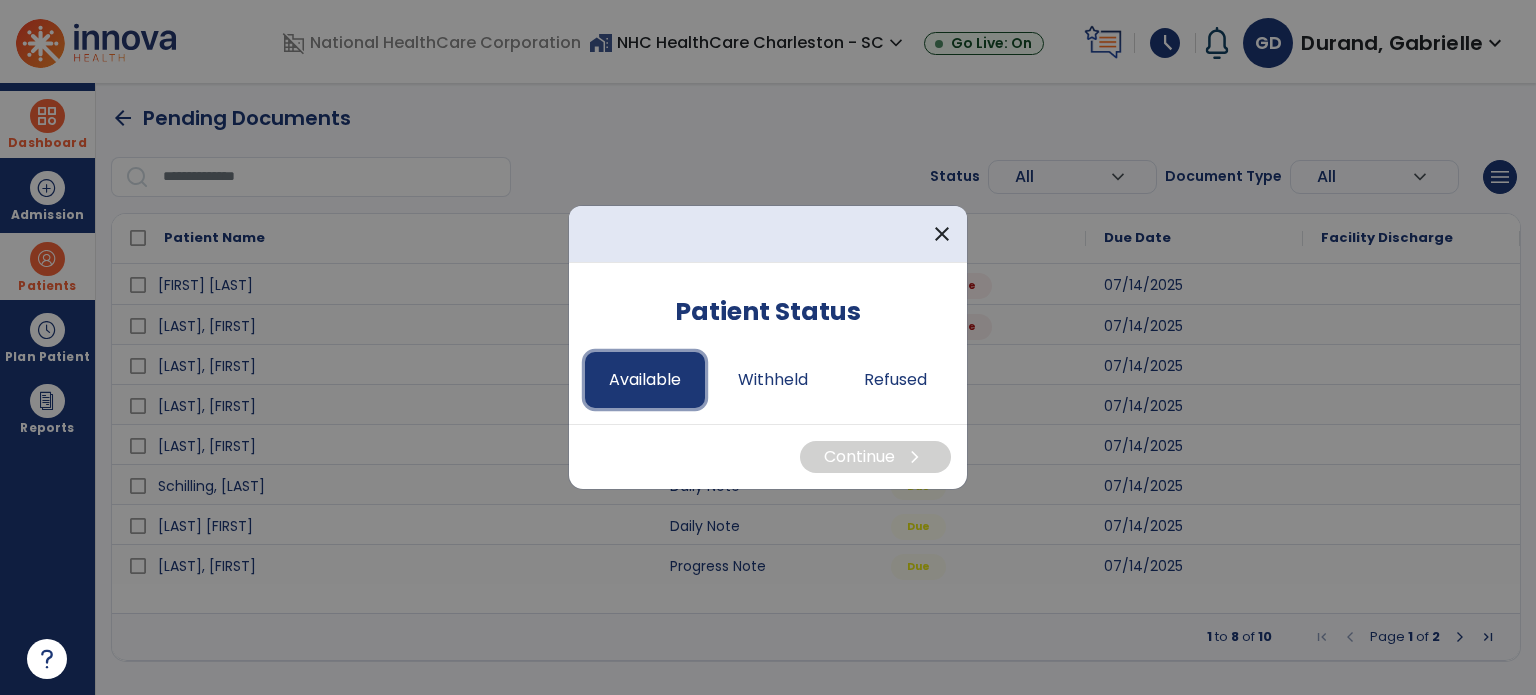 click on "Available" at bounding box center [645, 380] 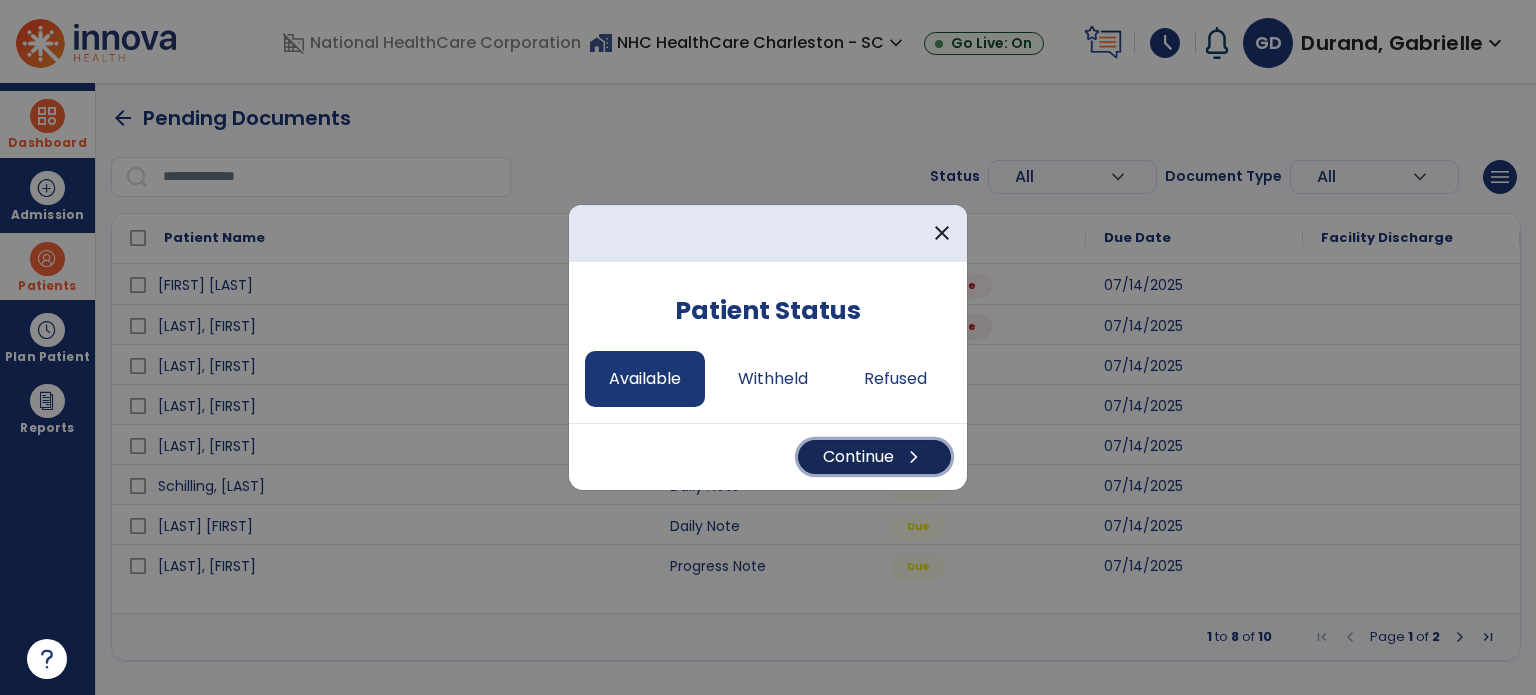 click on "Continue   chevron_right" at bounding box center (874, 457) 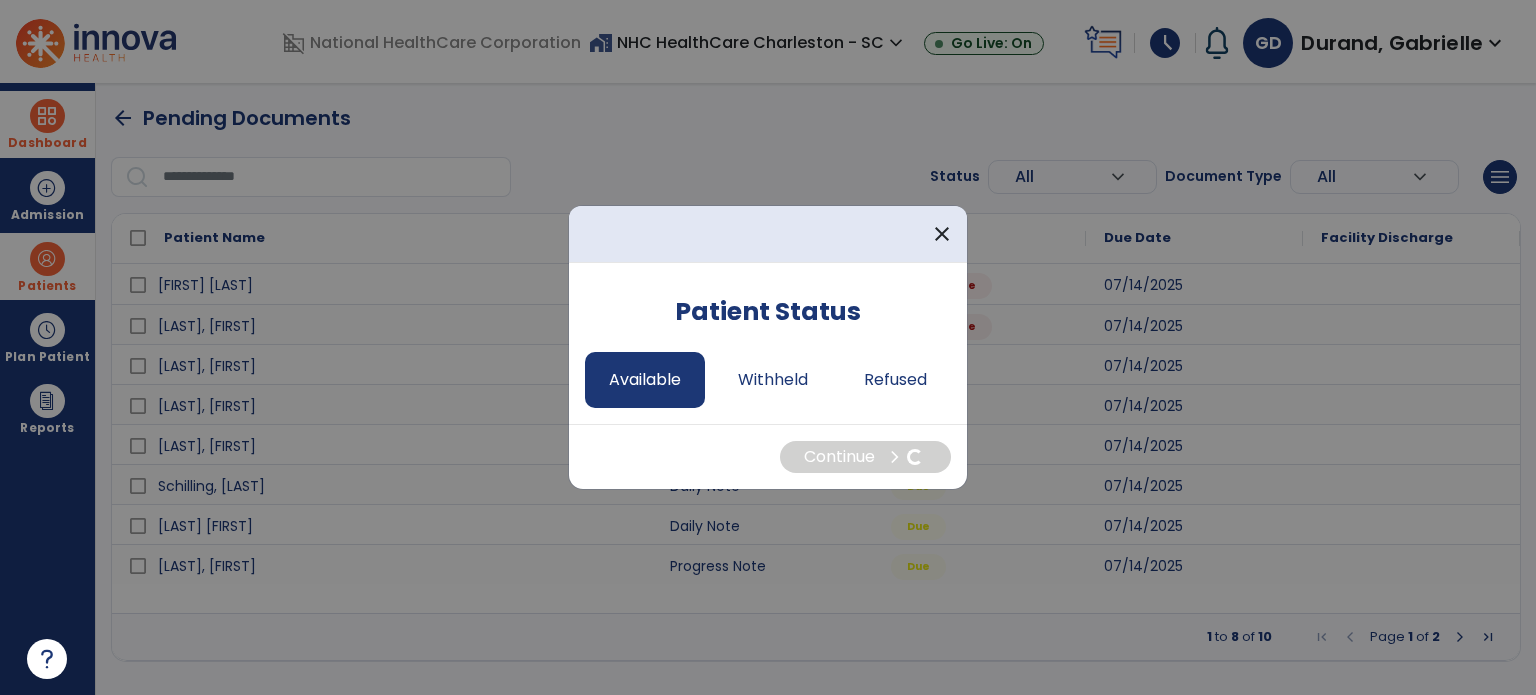 select on "*" 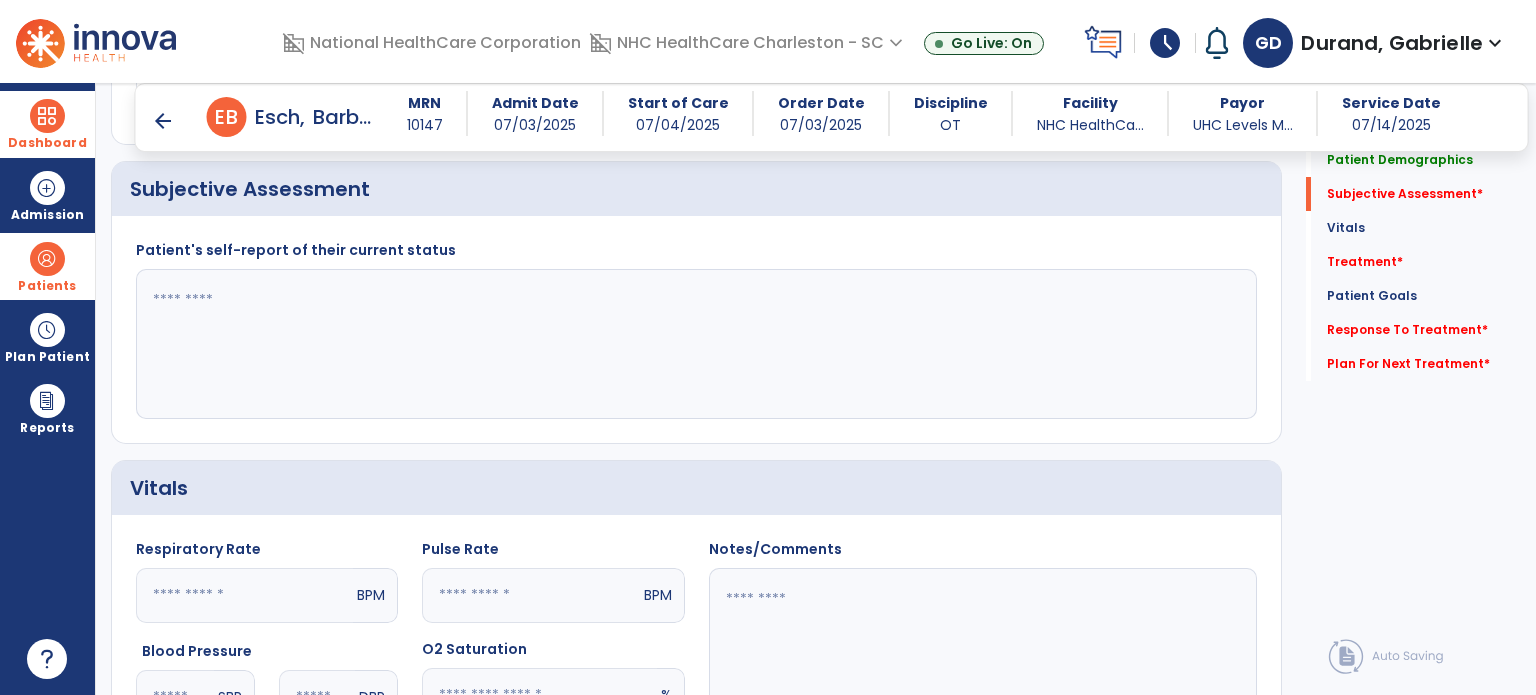 scroll, scrollTop: 367, scrollLeft: 0, axis: vertical 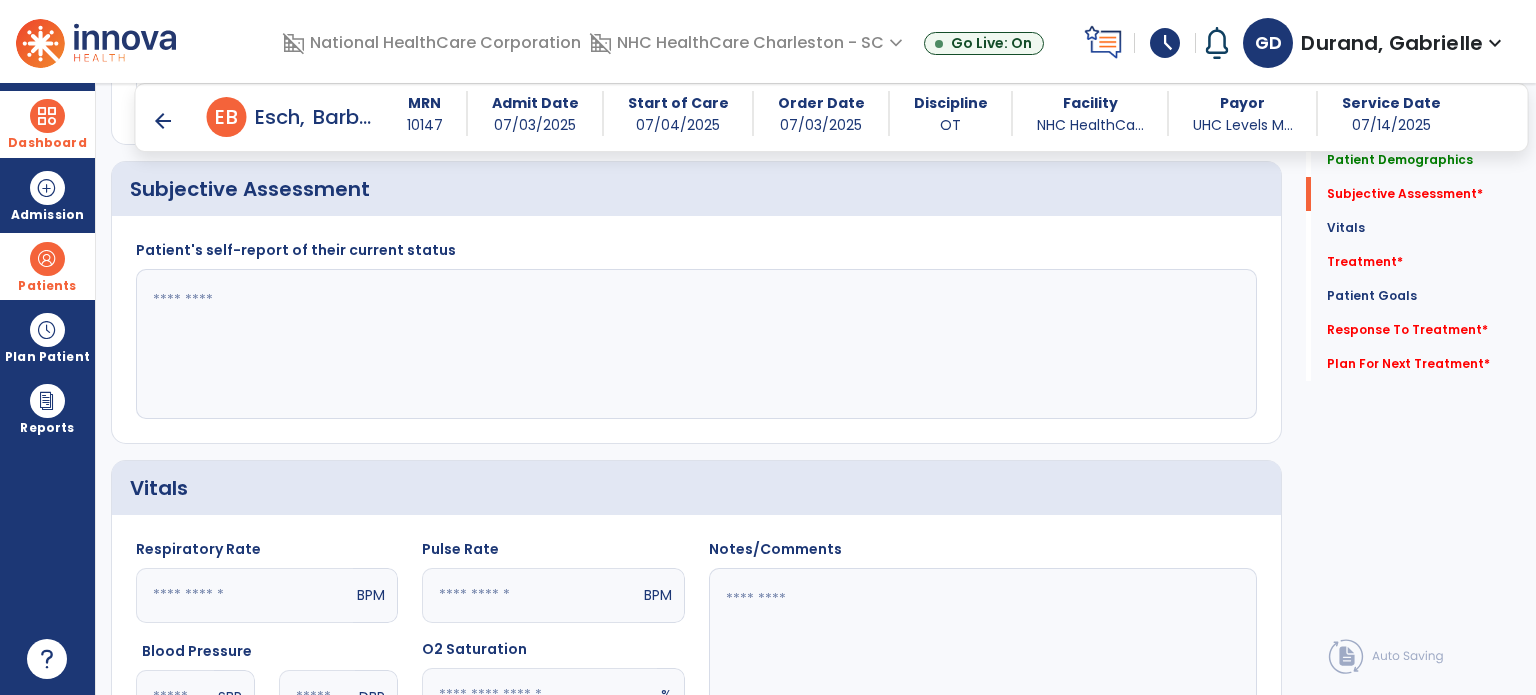 click 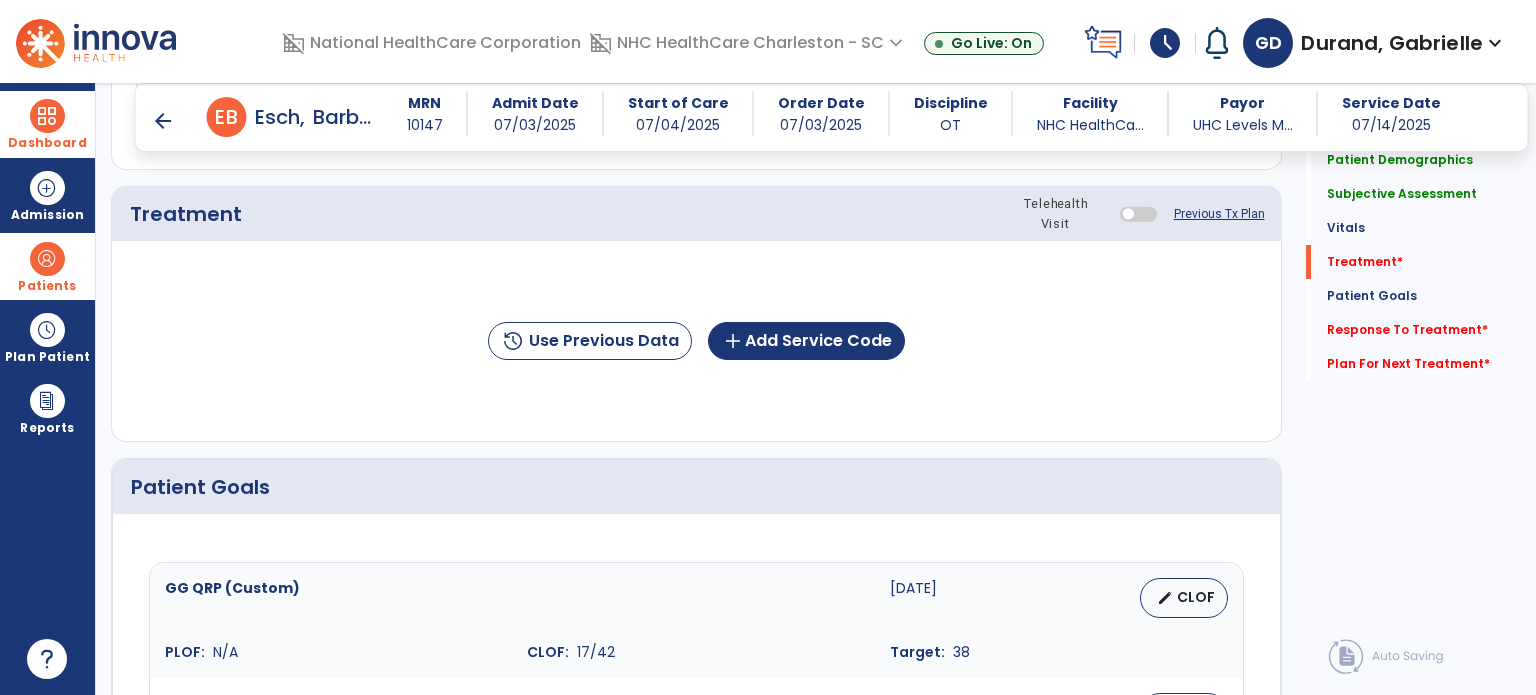 scroll, scrollTop: 1056, scrollLeft: 0, axis: vertical 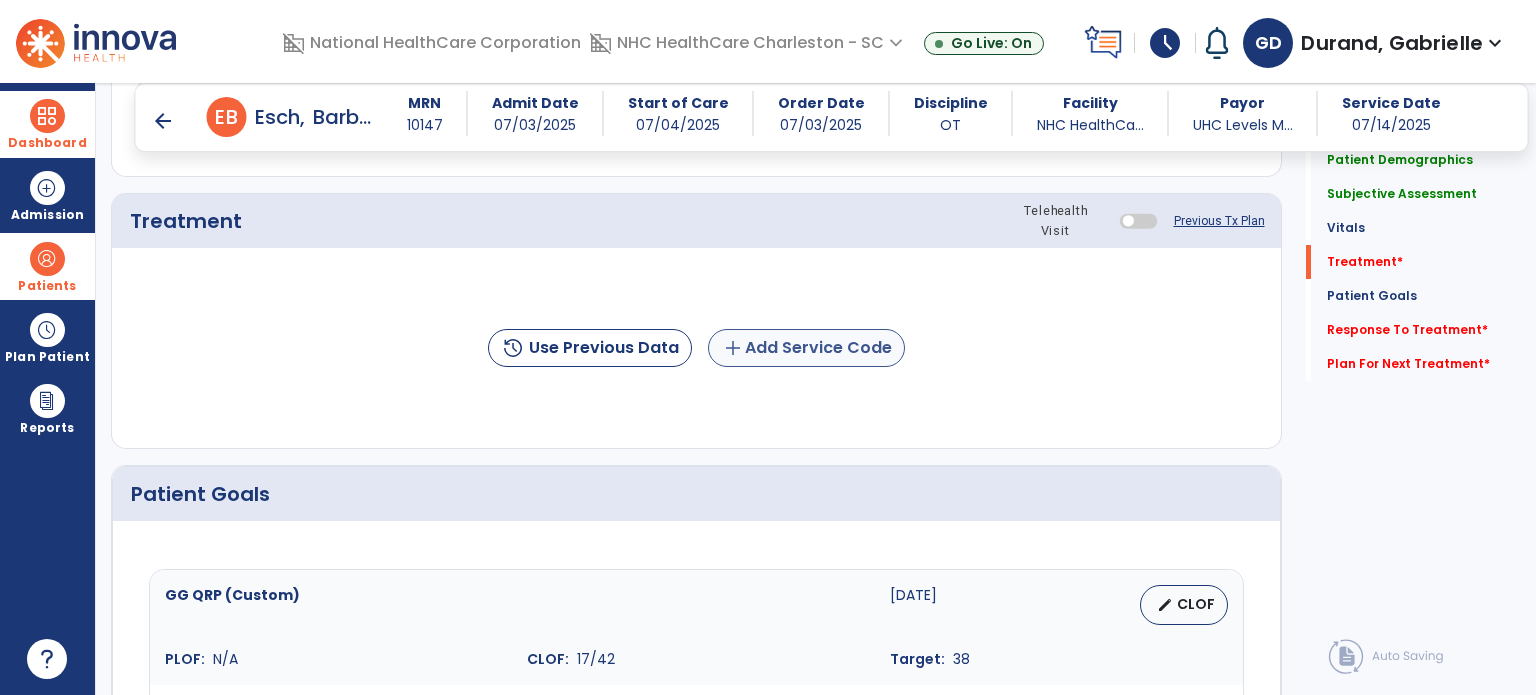 type on "**********" 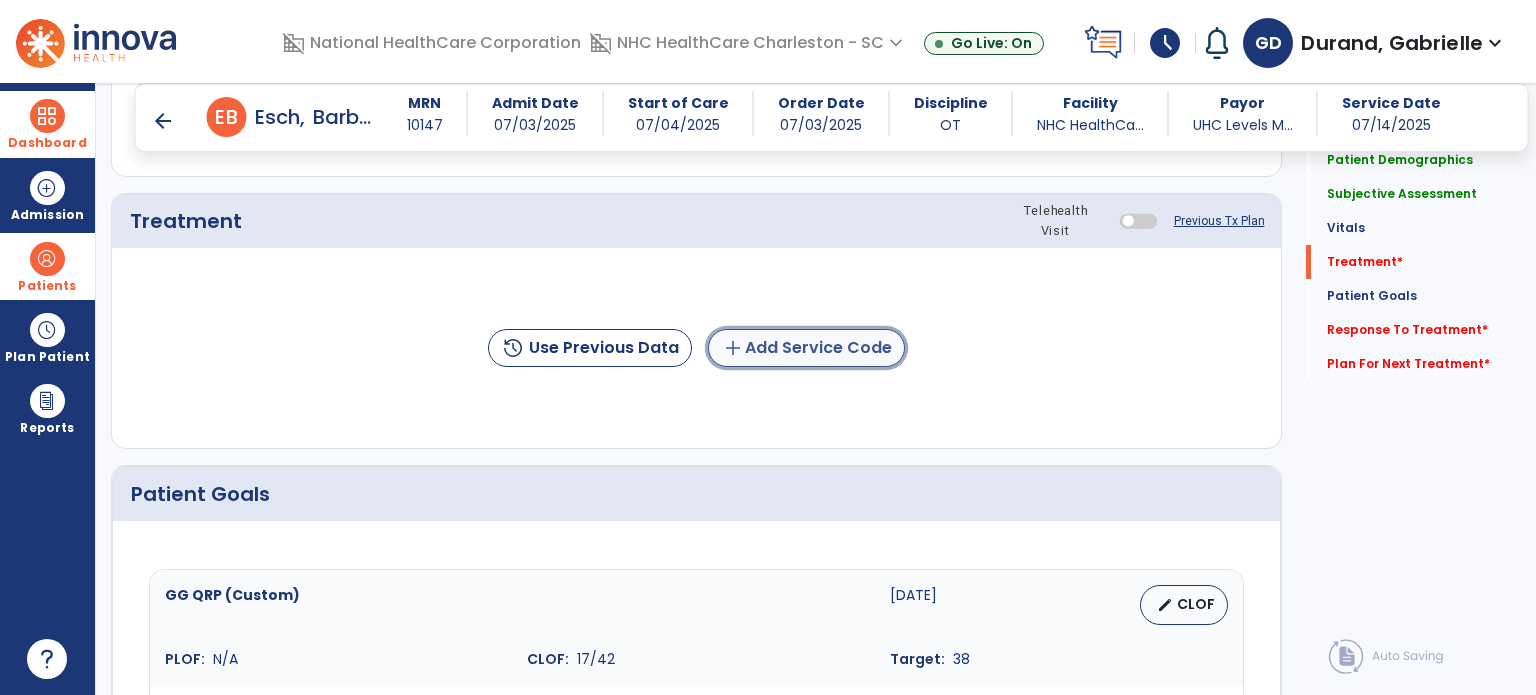 click on "add  Add Service Code" 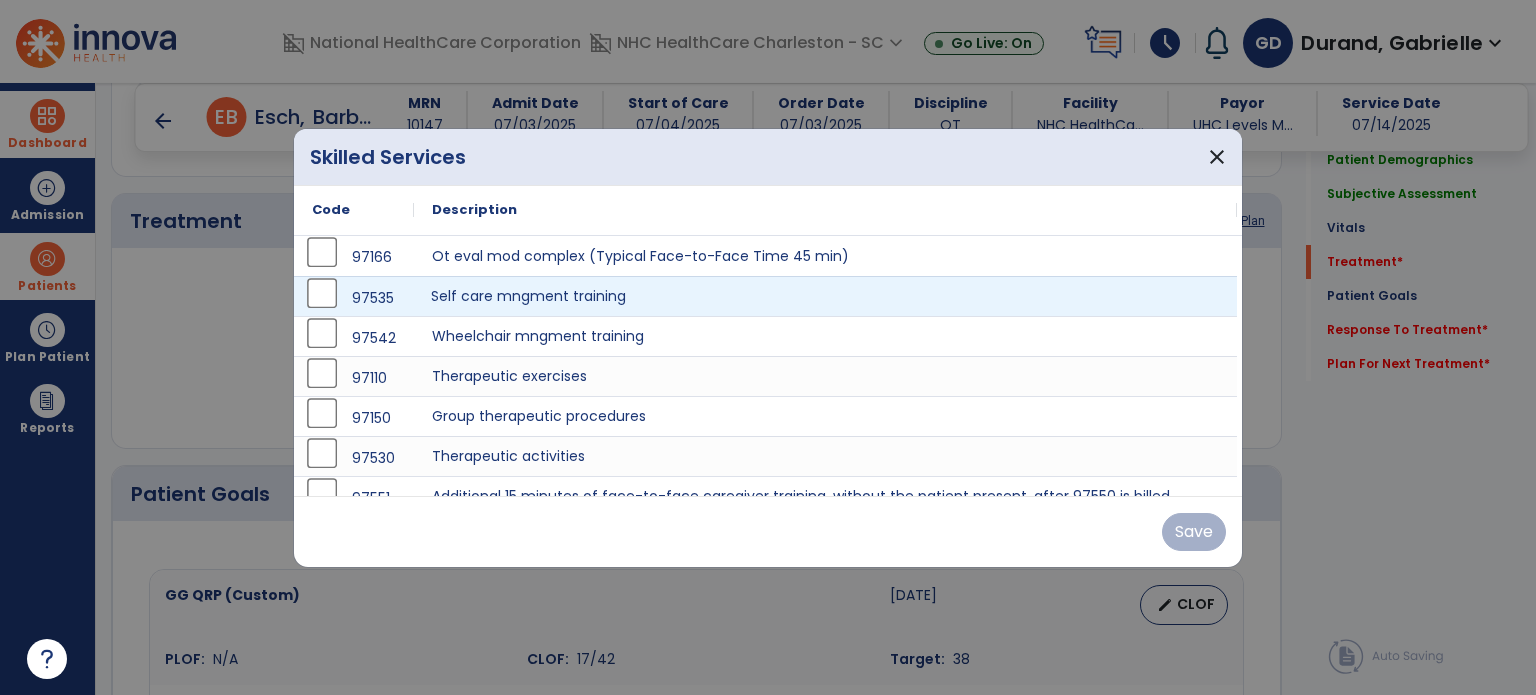 click on "Self care mngment training" at bounding box center (825, 296) 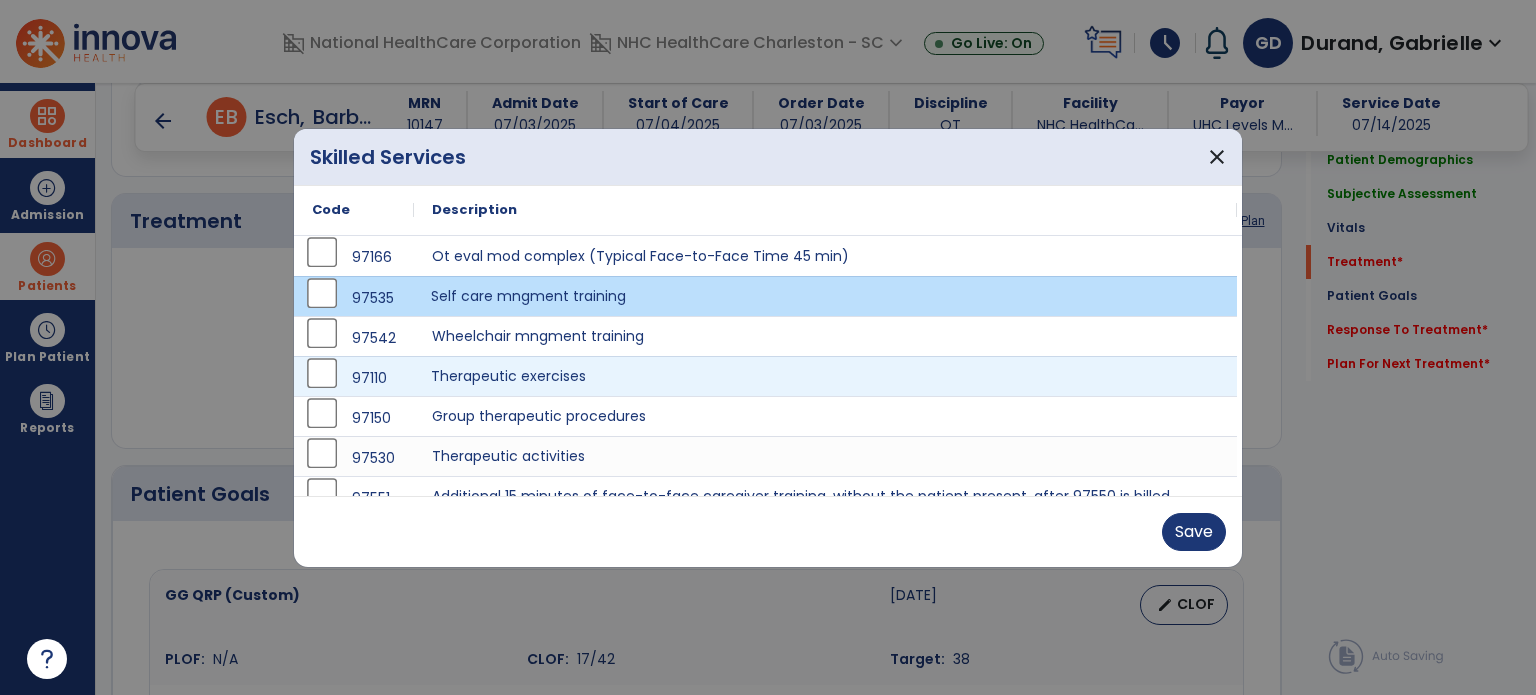 click on "Therapeutic exercises" at bounding box center (825, 376) 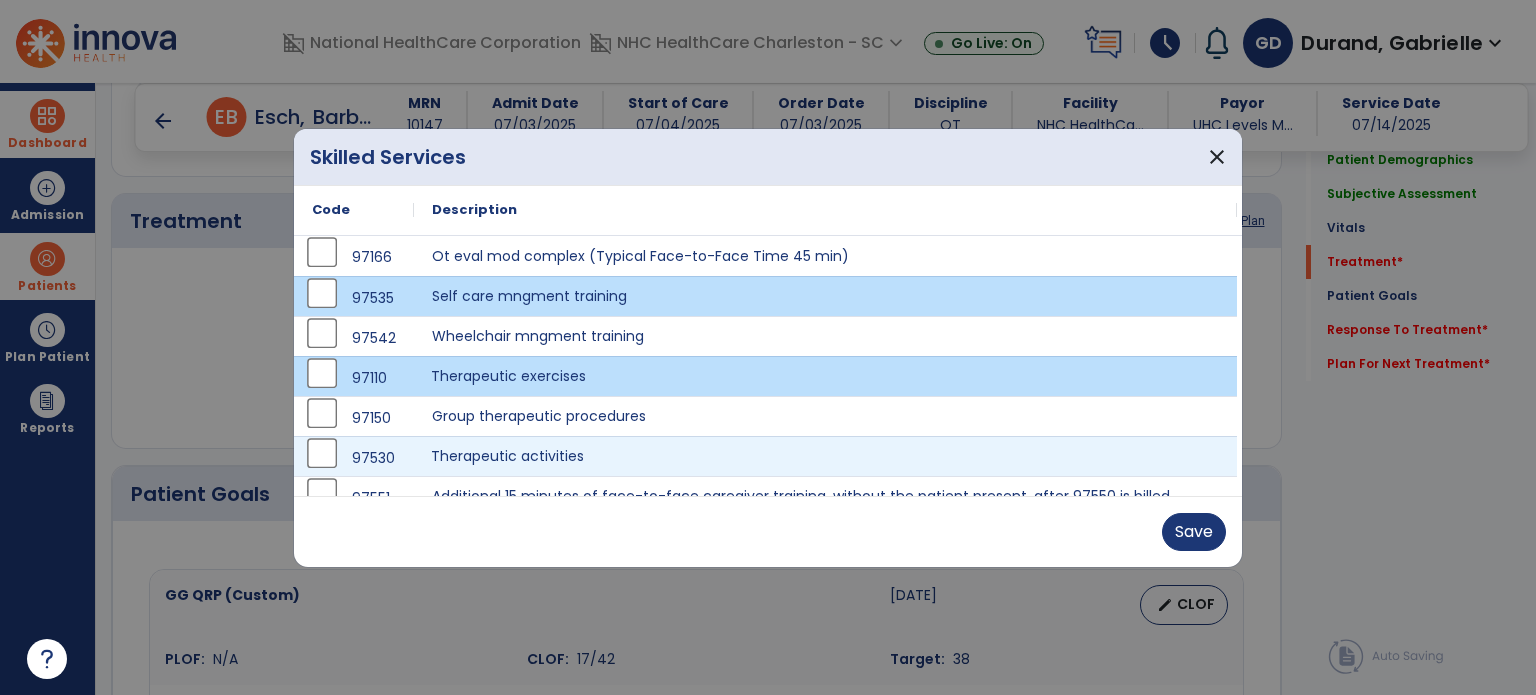 click on "Therapeutic activities" at bounding box center (825, 456) 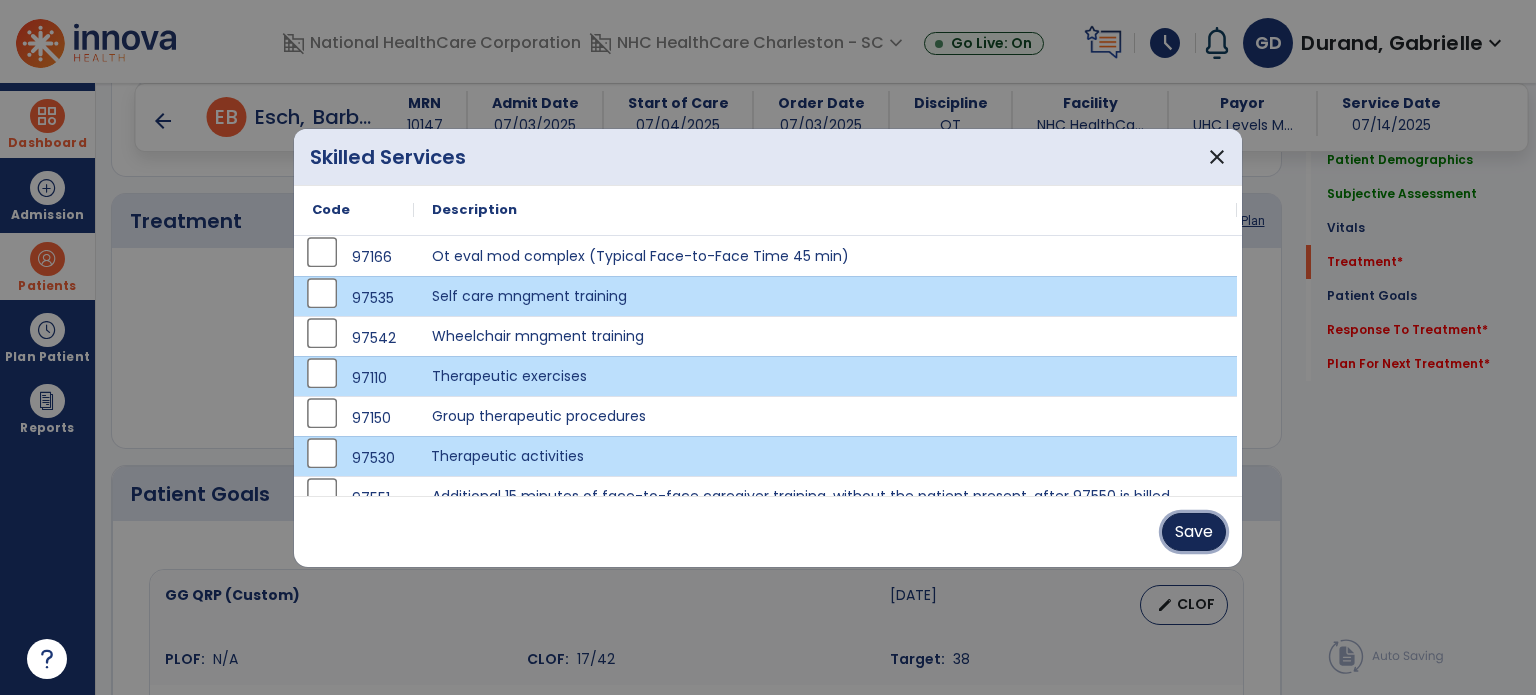 click on "Save" at bounding box center (1194, 532) 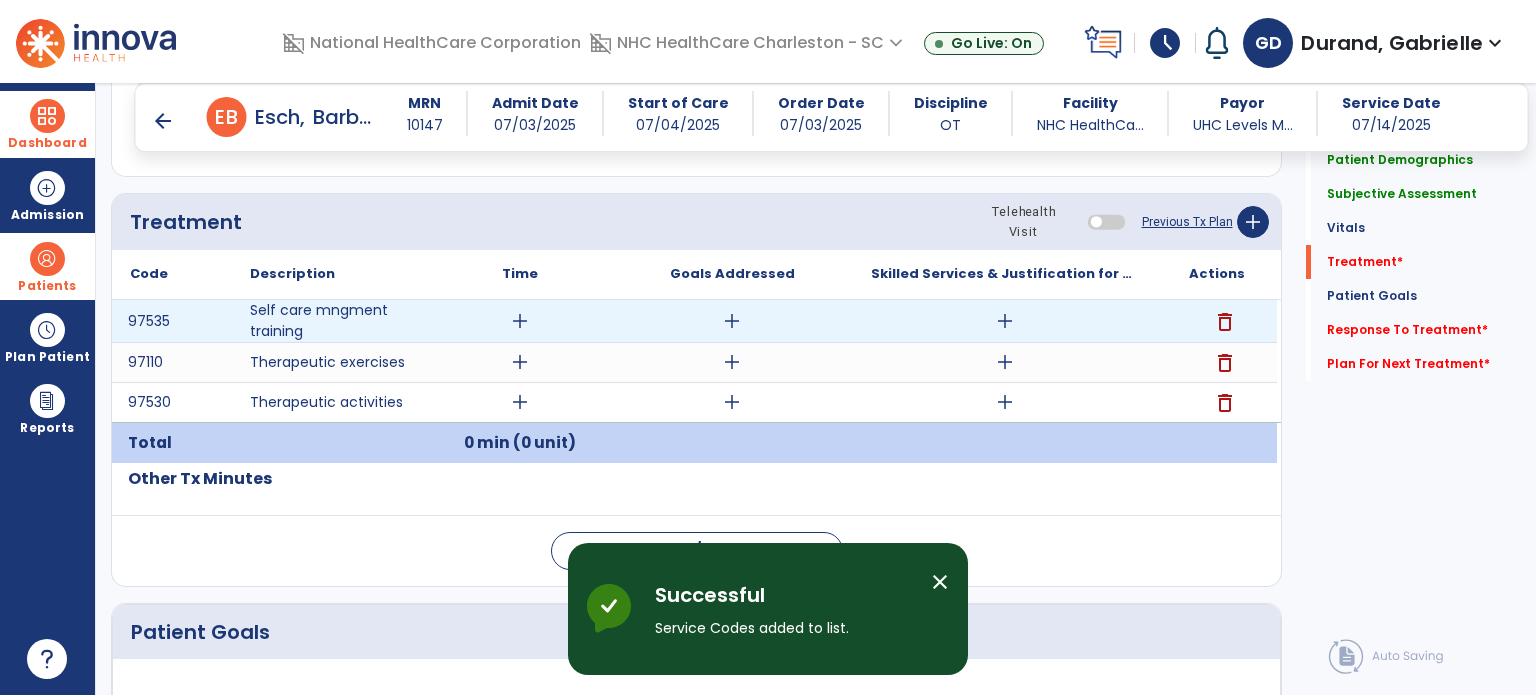 click on "add" at bounding box center [520, 321] 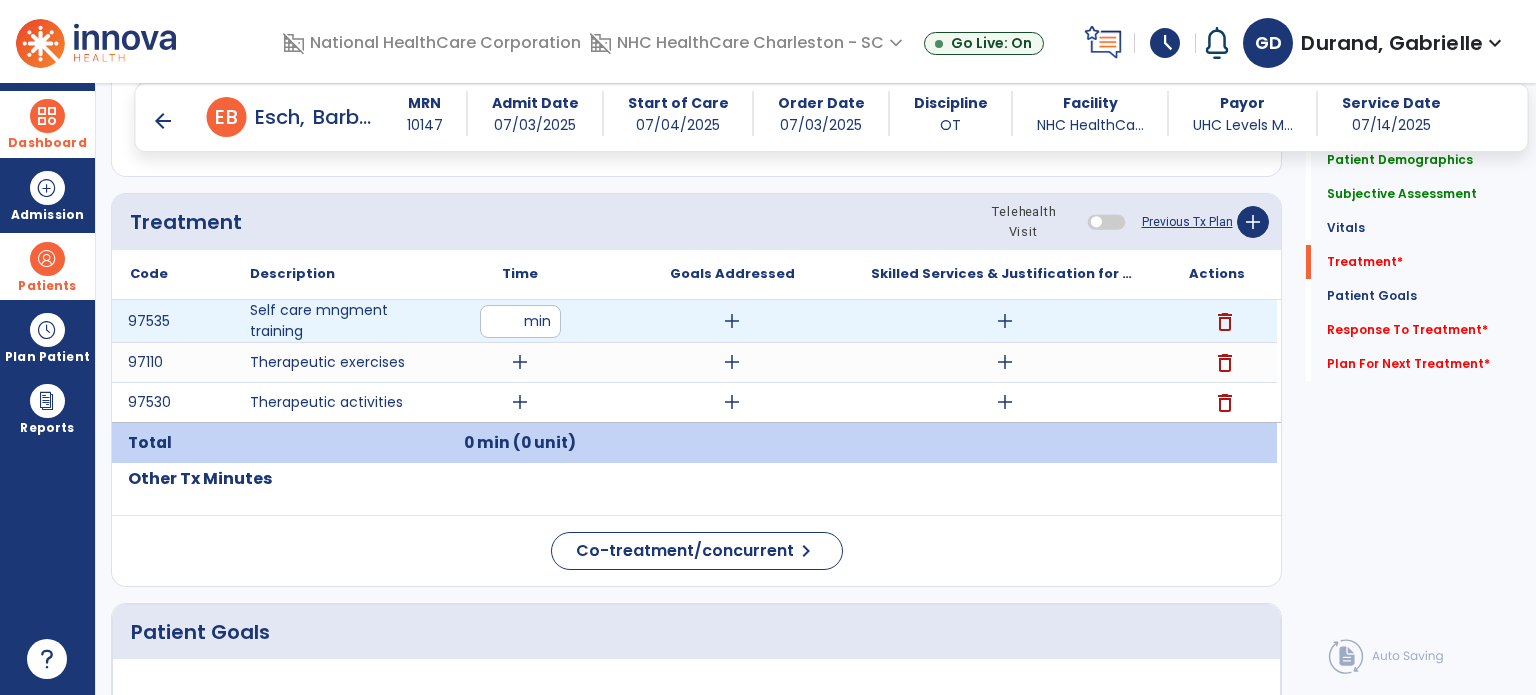 type on "*" 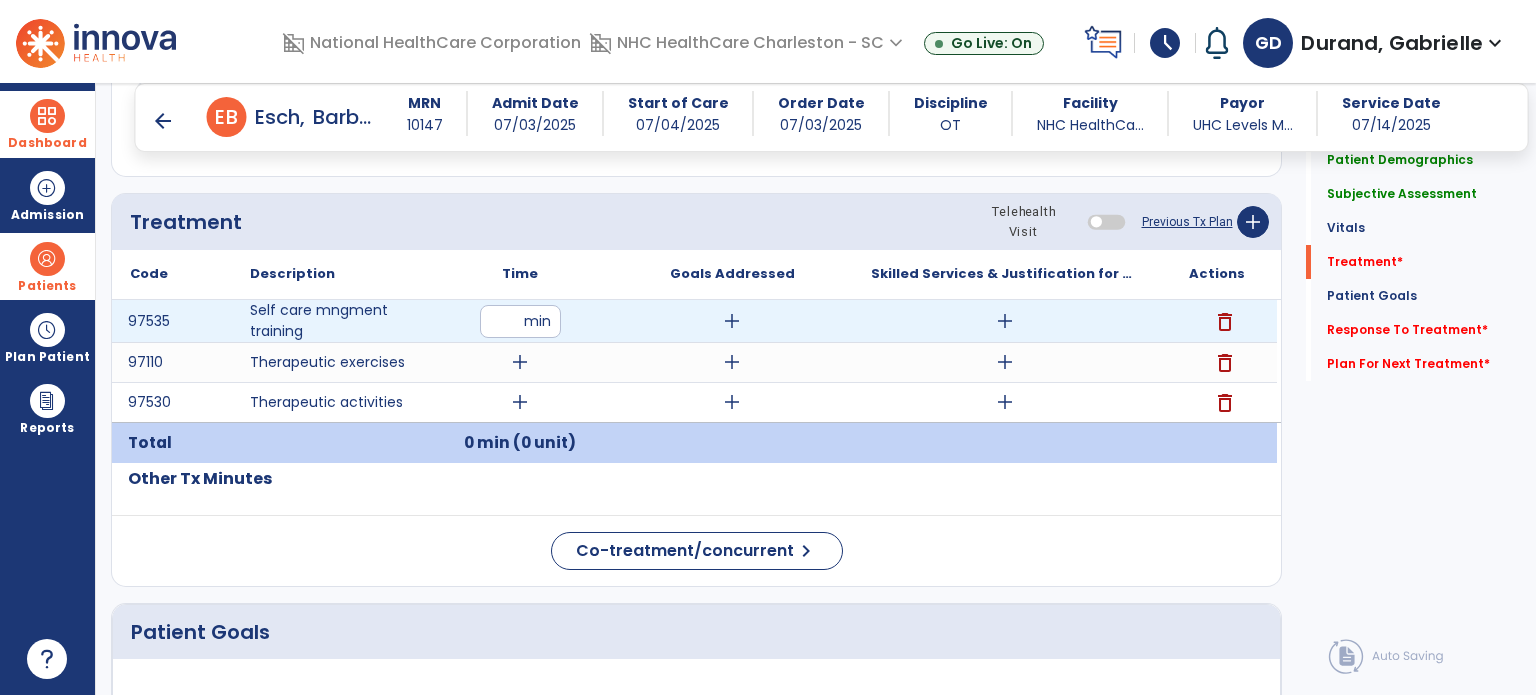 type on "**" 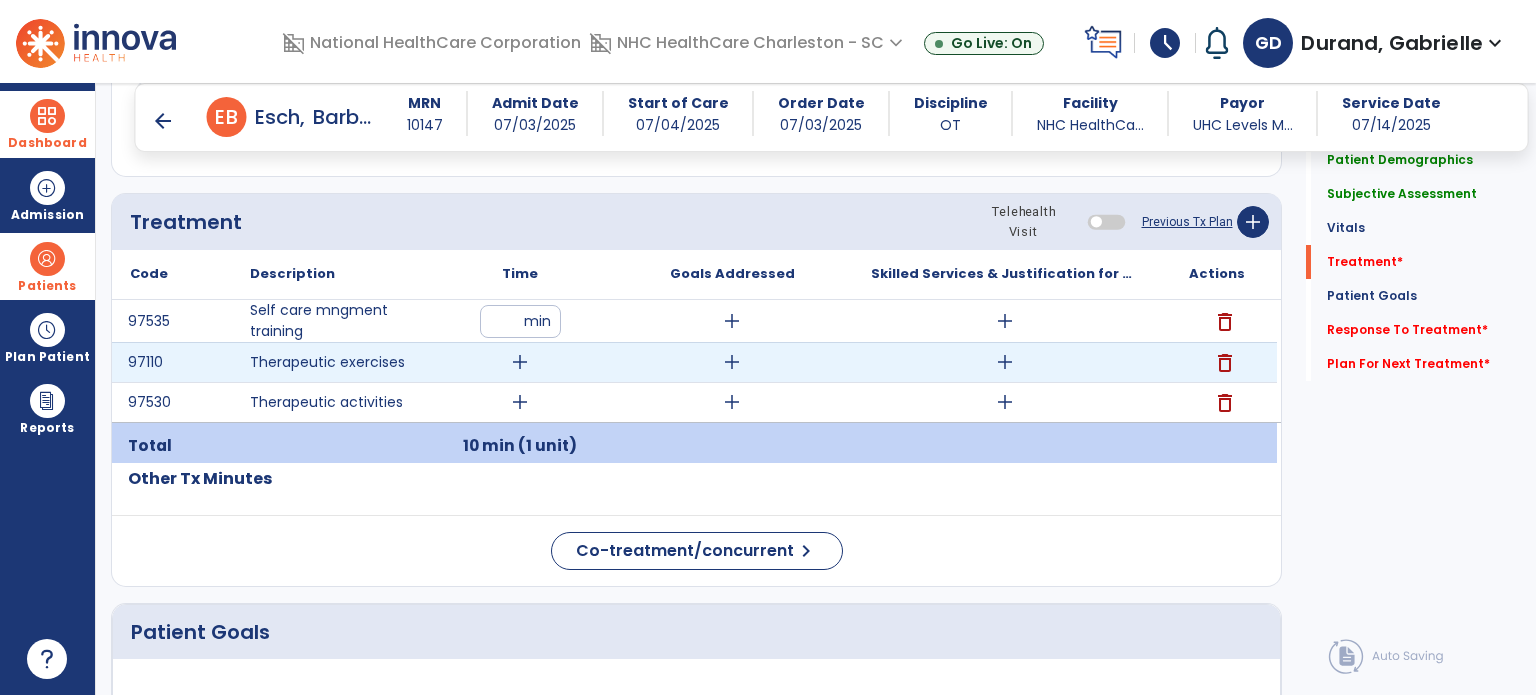 click on "add" at bounding box center [520, 362] 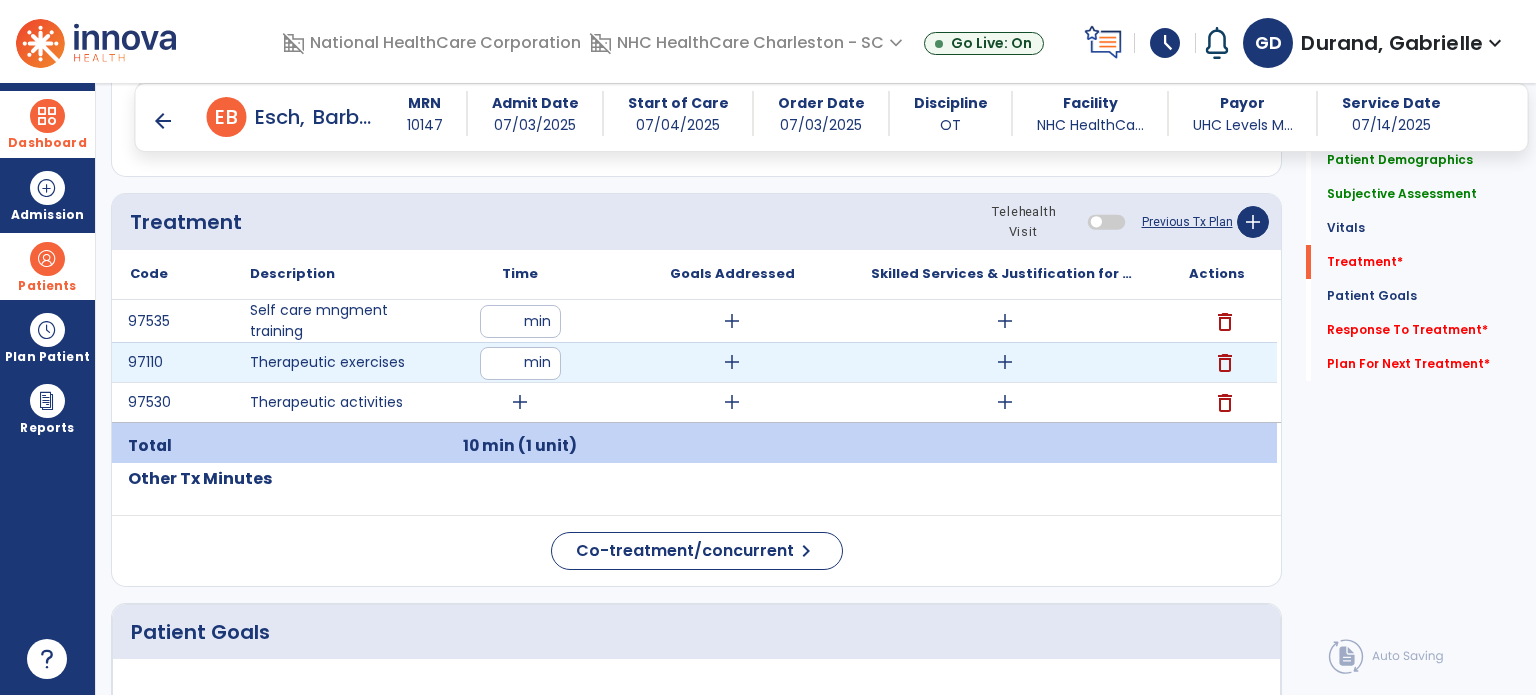 type on "**" 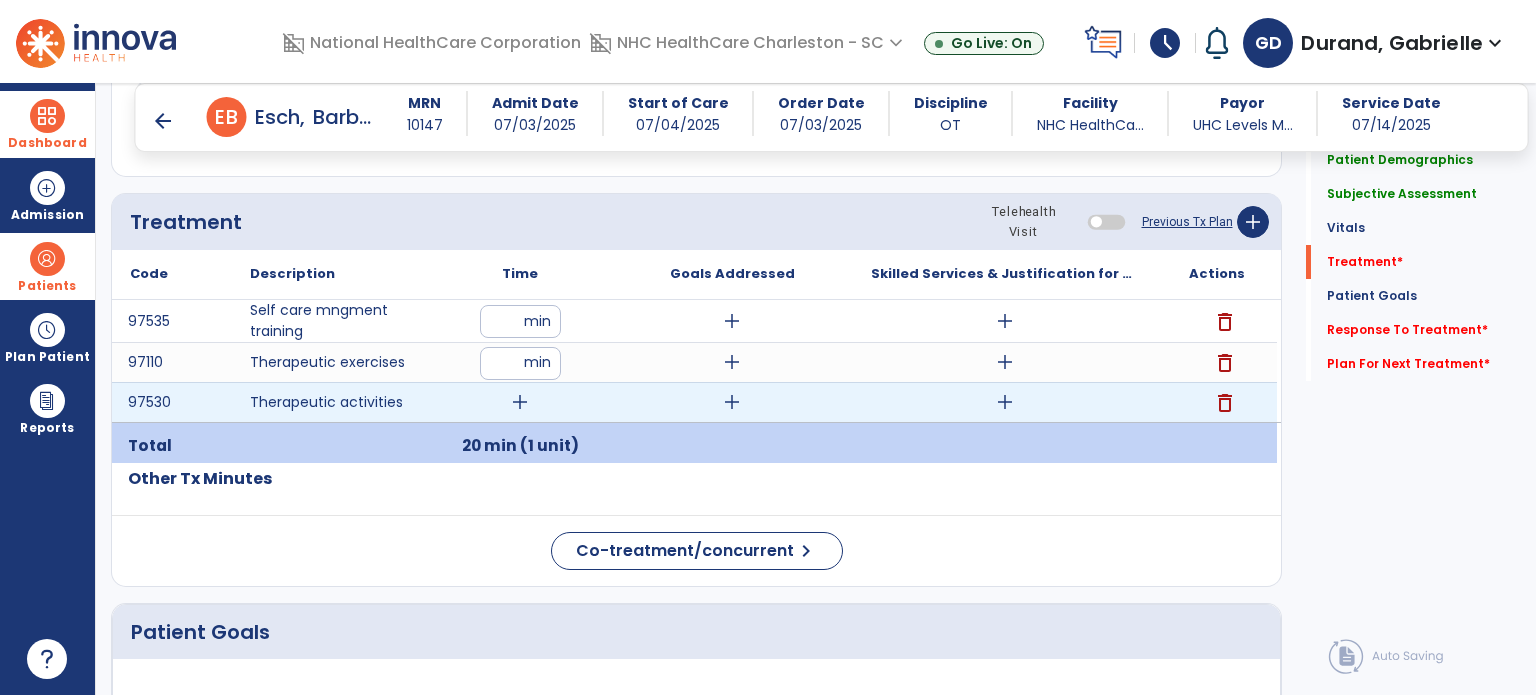 click on "add" at bounding box center [520, 402] 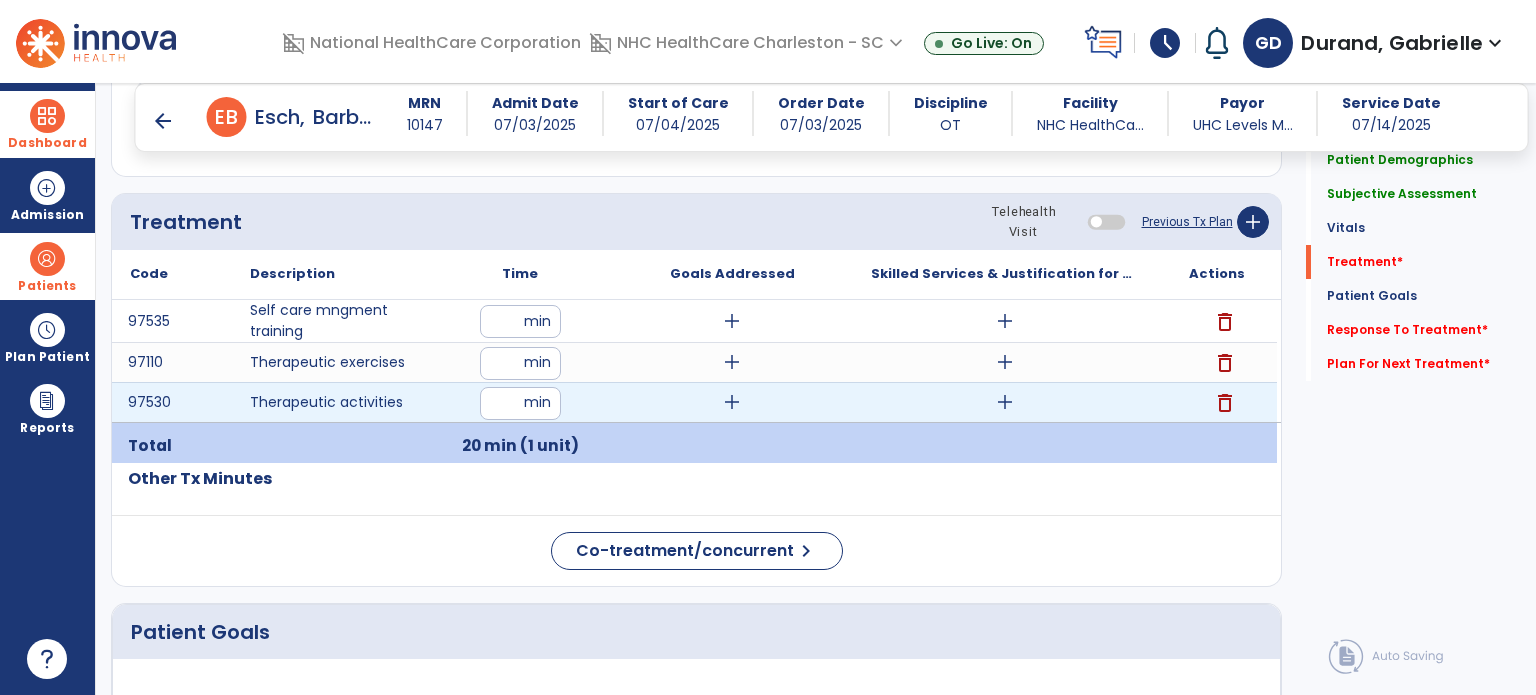 type on "**" 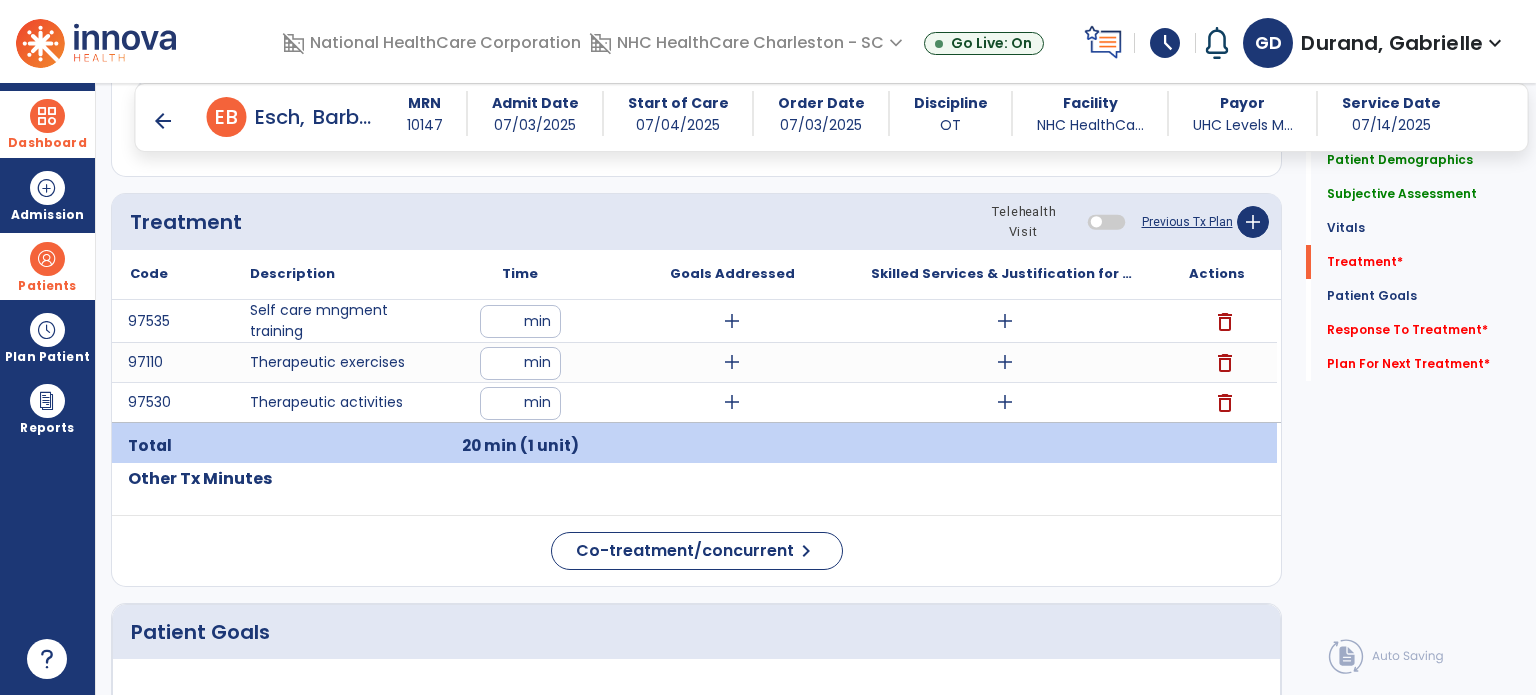 click 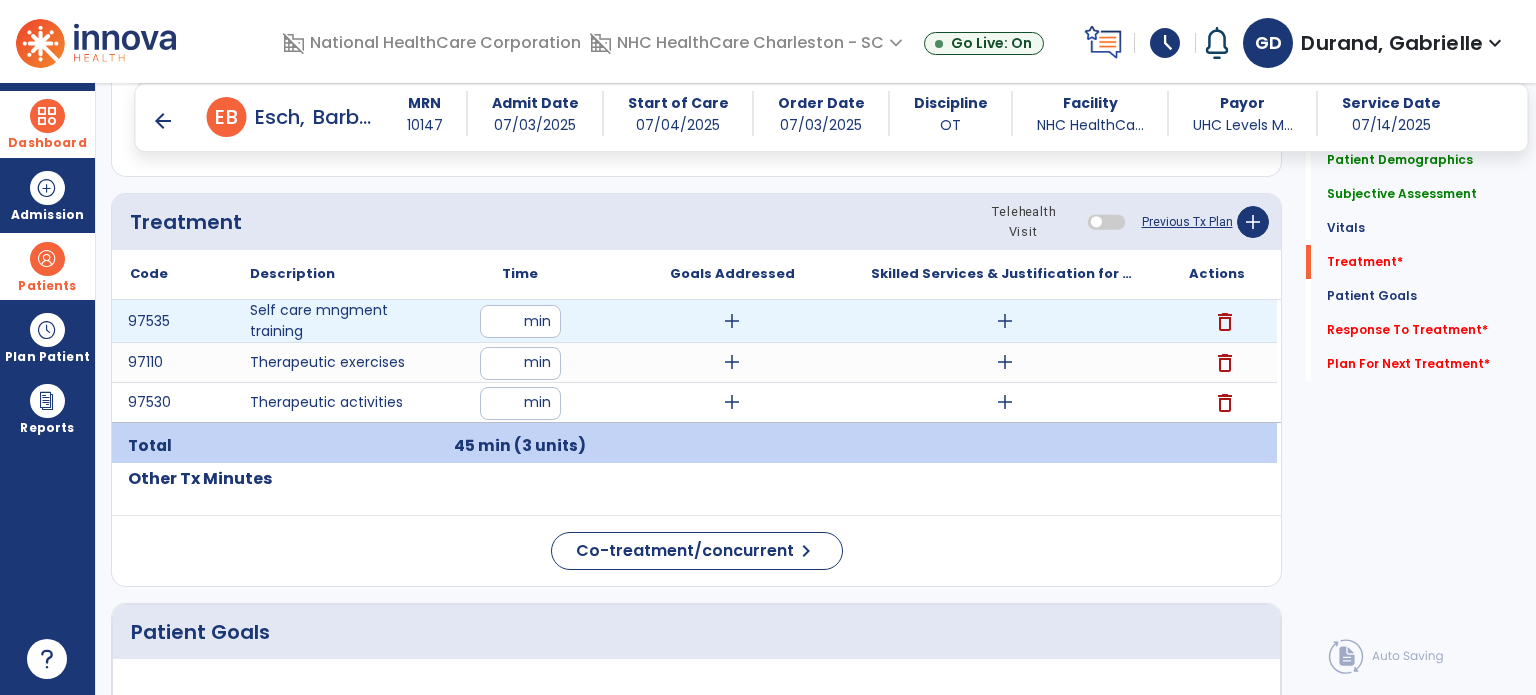 click on "add" at bounding box center (1005, 321) 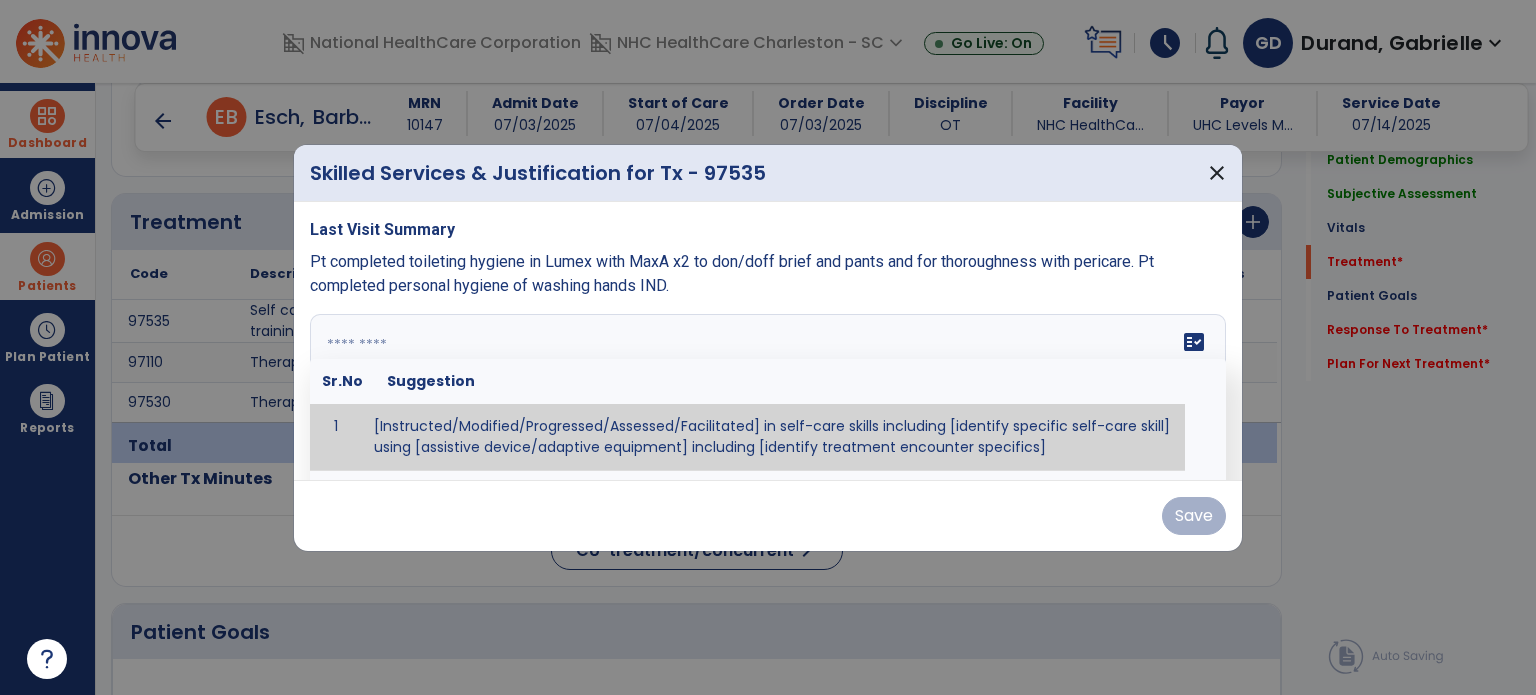 click on "fact_check  Sr.No Suggestion 1 [Instructed/Modified/Progressed/Assessed/Facilitated] in self-care skills including [identify specific self-care skill] using [assistive device/adaptive equipment] including [identify treatment encounter specifics]" at bounding box center [768, 389] 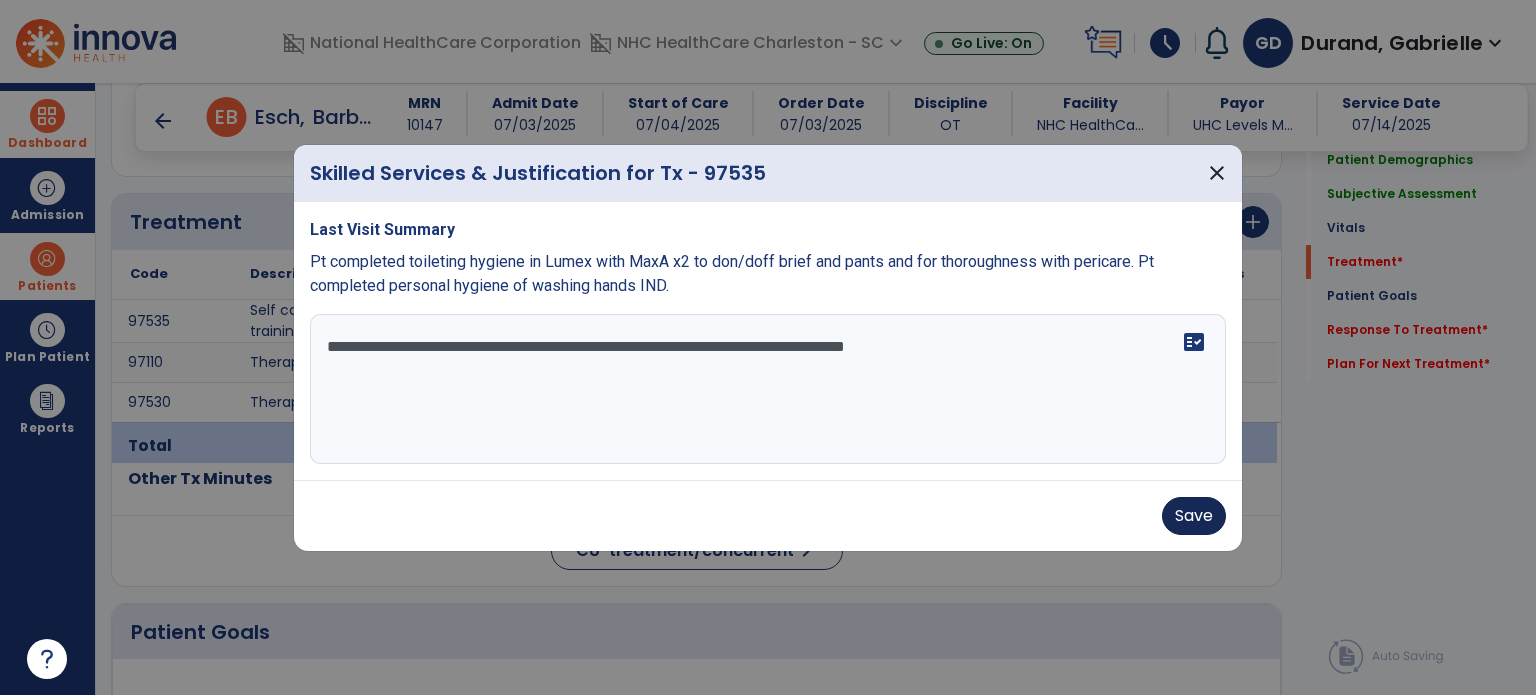 type on "**********" 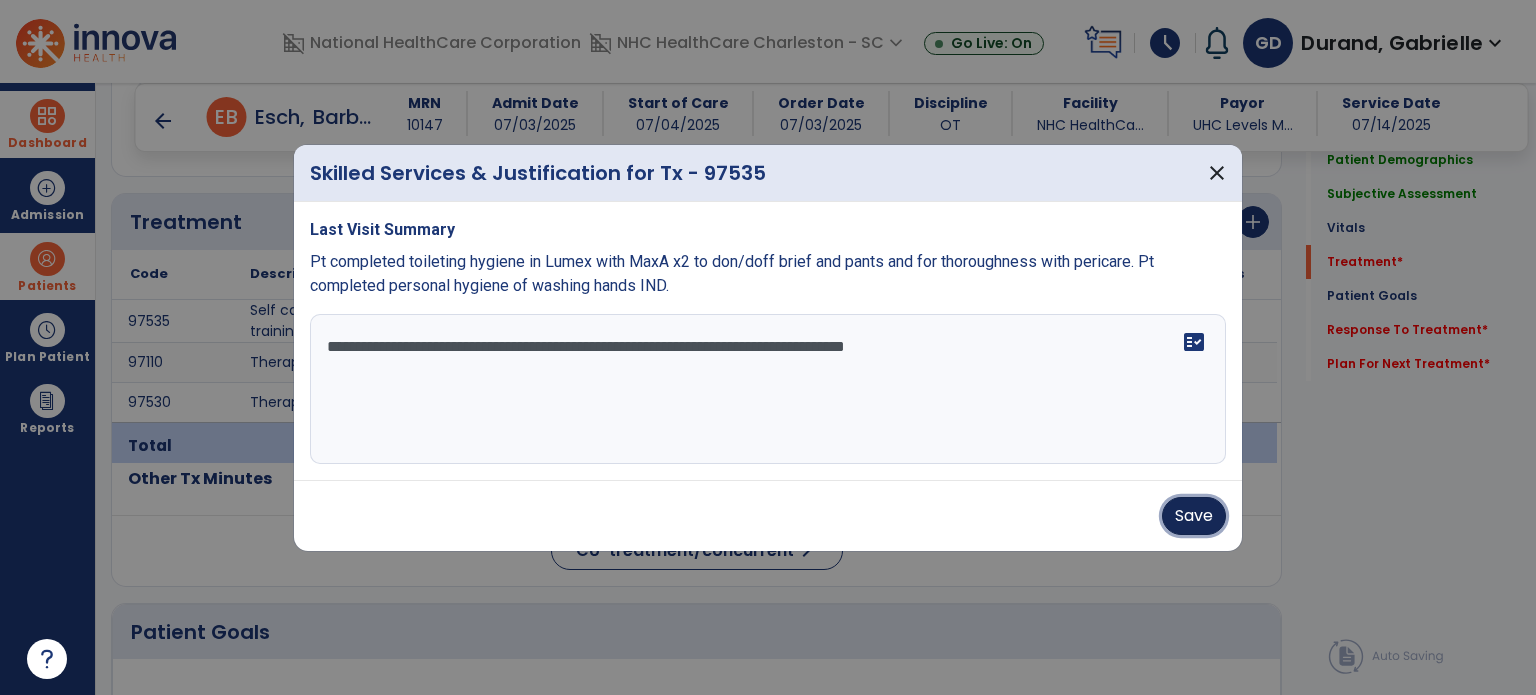 click on "Save" at bounding box center [1194, 516] 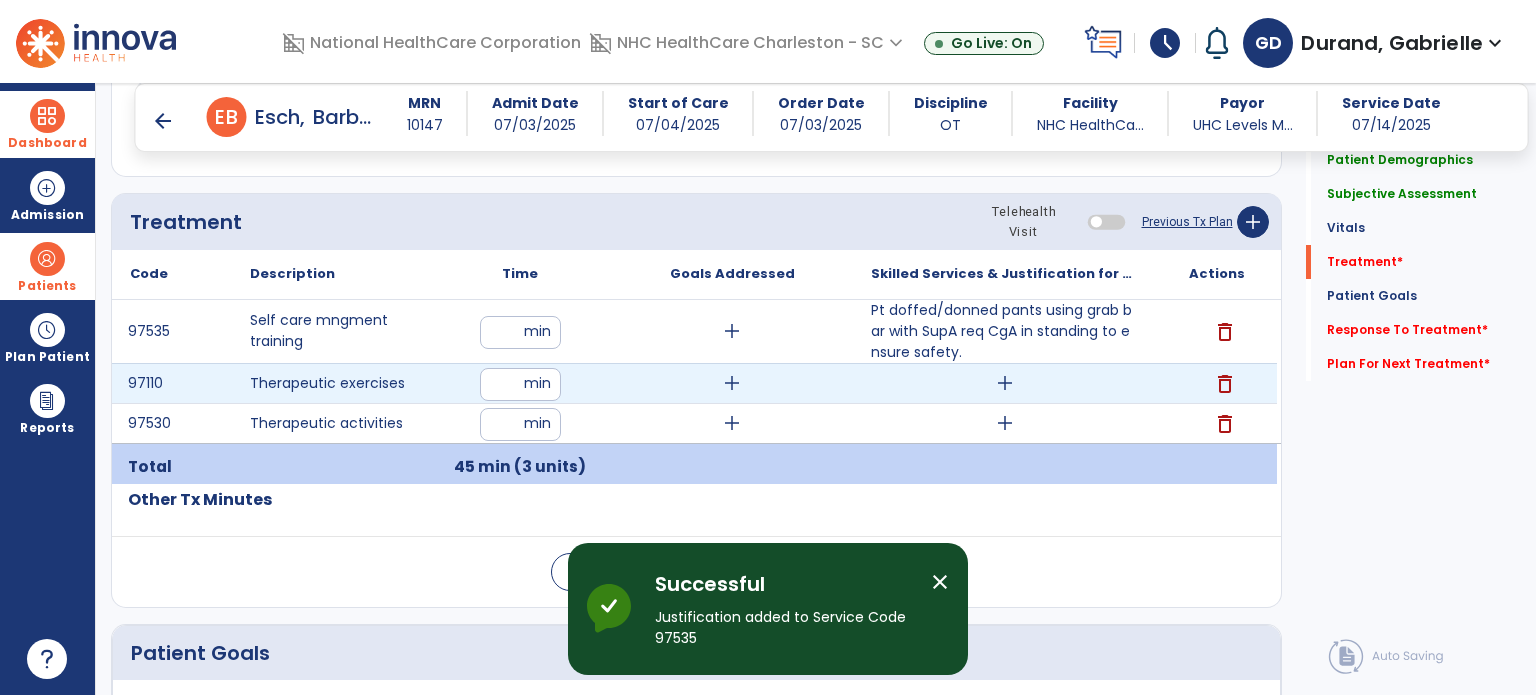 click on "add" at bounding box center (1005, 383) 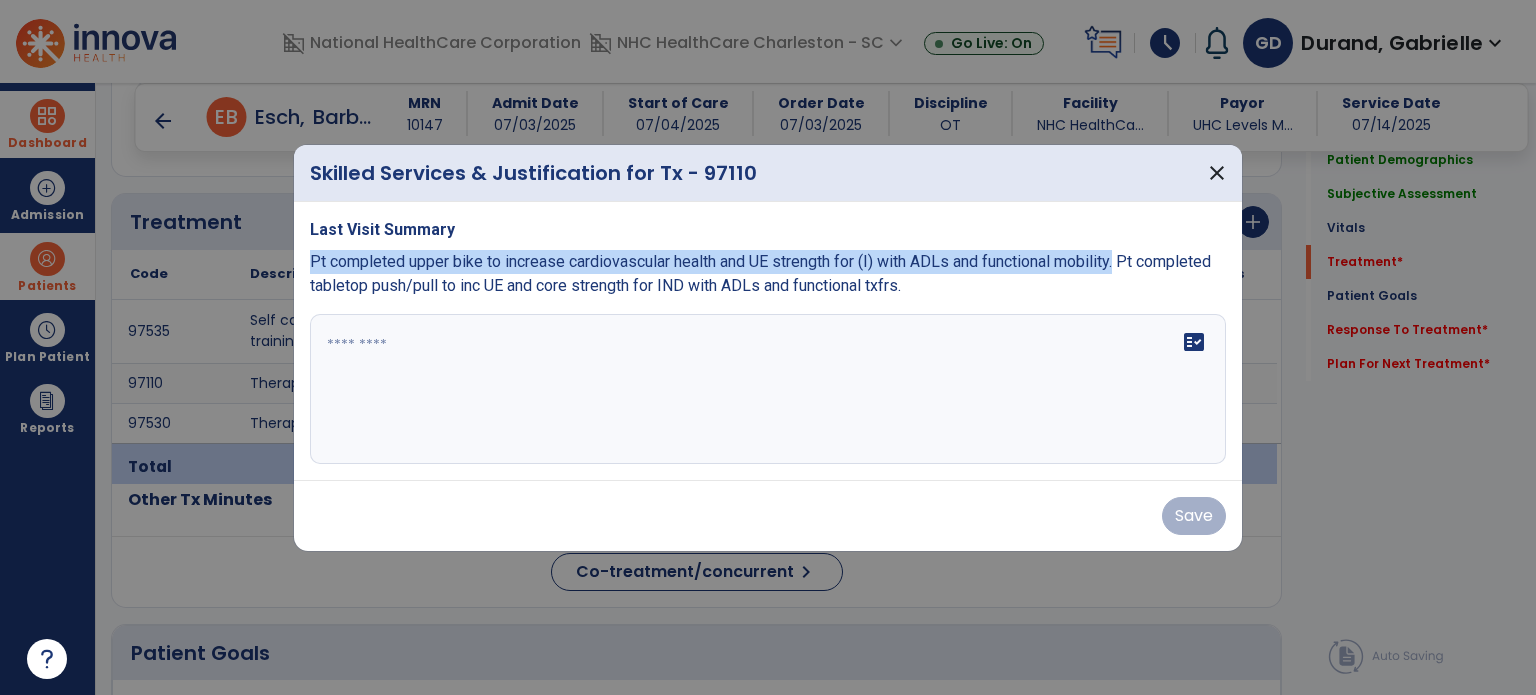 drag, startPoint x: 310, startPoint y: 263, endPoint x: 1124, endPoint y: 260, distance: 814.00555 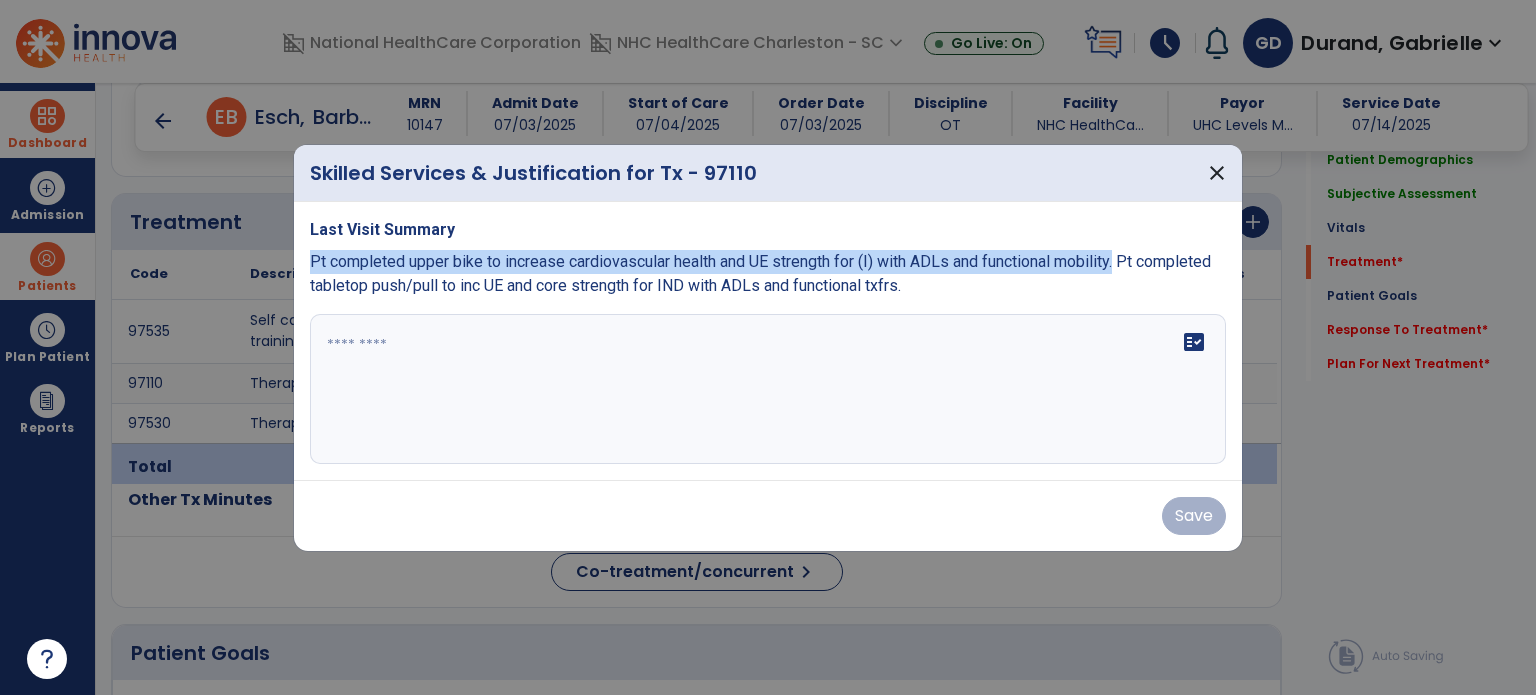 click on "Pt completed upper bike to increase cardiovascular health and UE strength for (I) with ADLs and functional mobility. Pt completed tabletop push/pull to inc UE and core strength for IND with ADLs and functional txfrs." at bounding box center (760, 273) 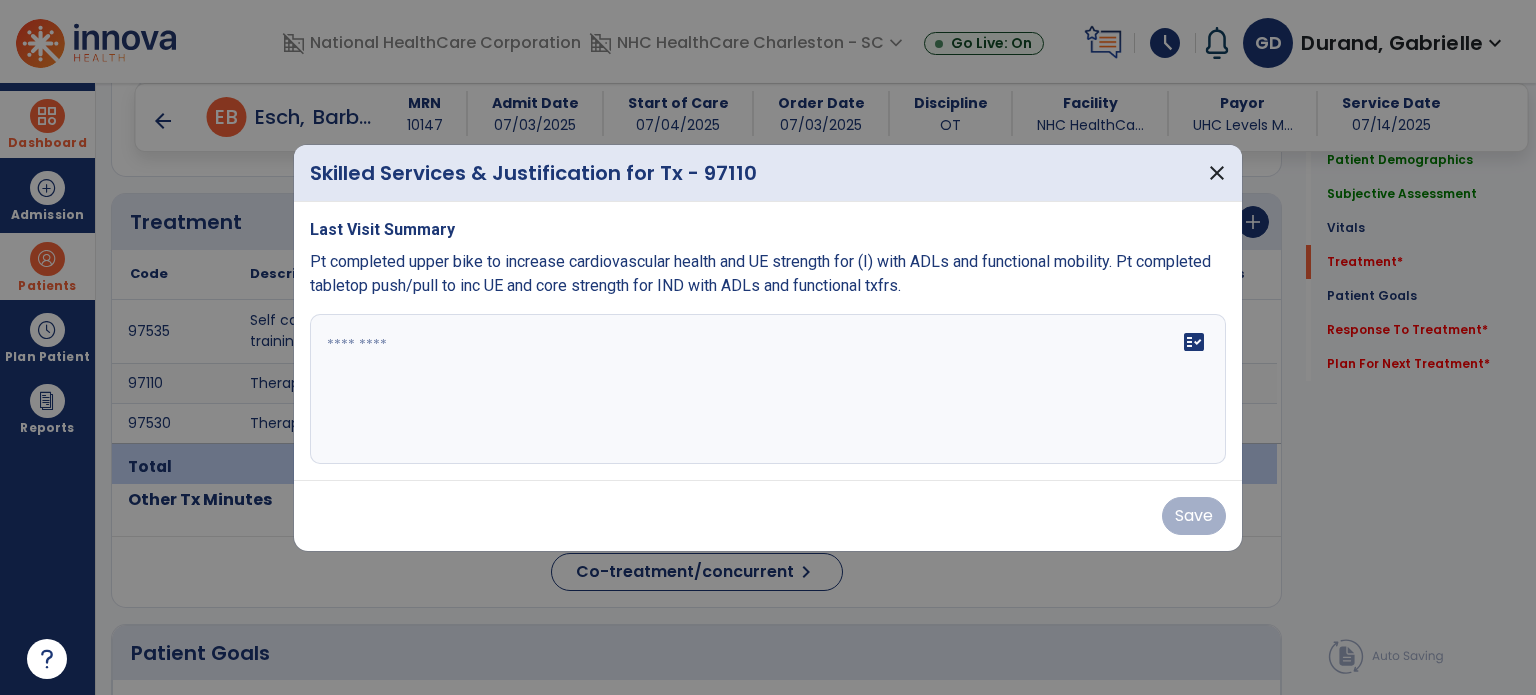 click on "fact_check" at bounding box center (768, 389) 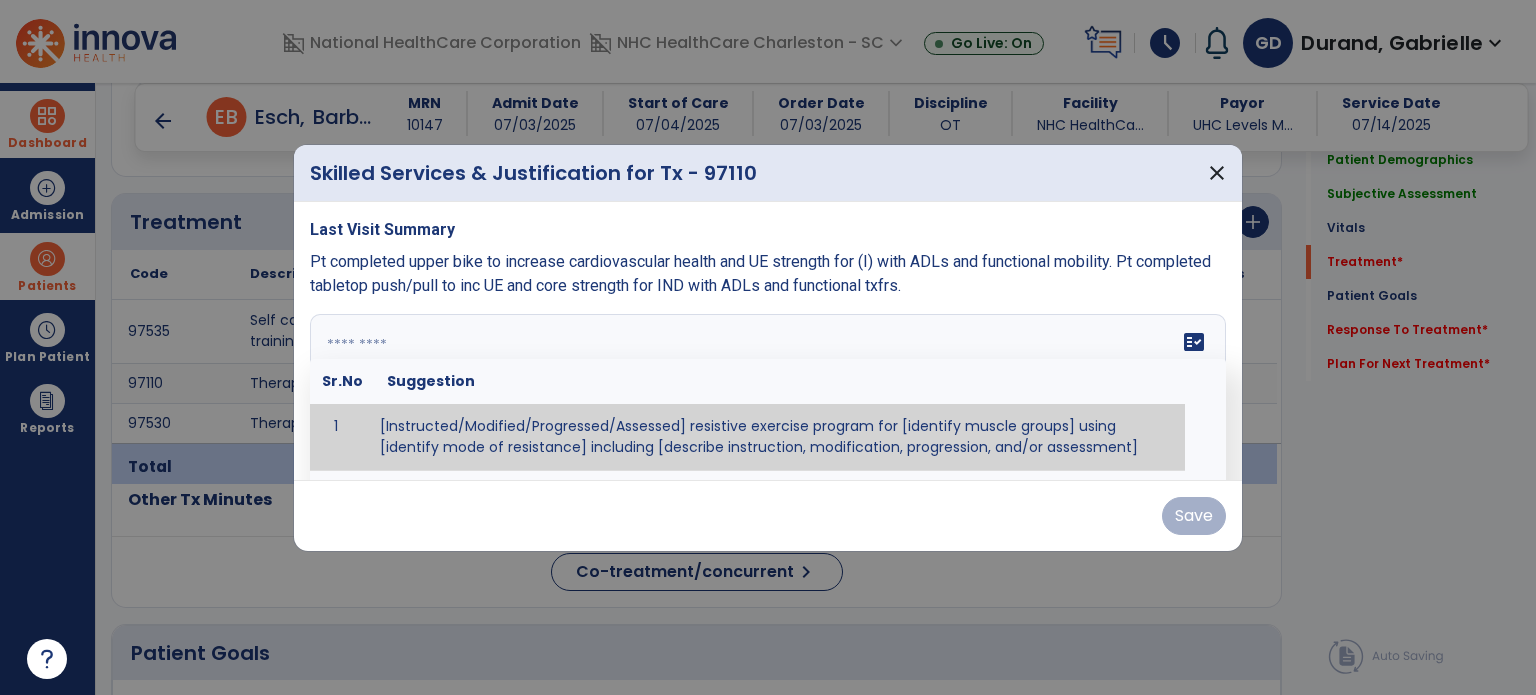 paste on "**********" 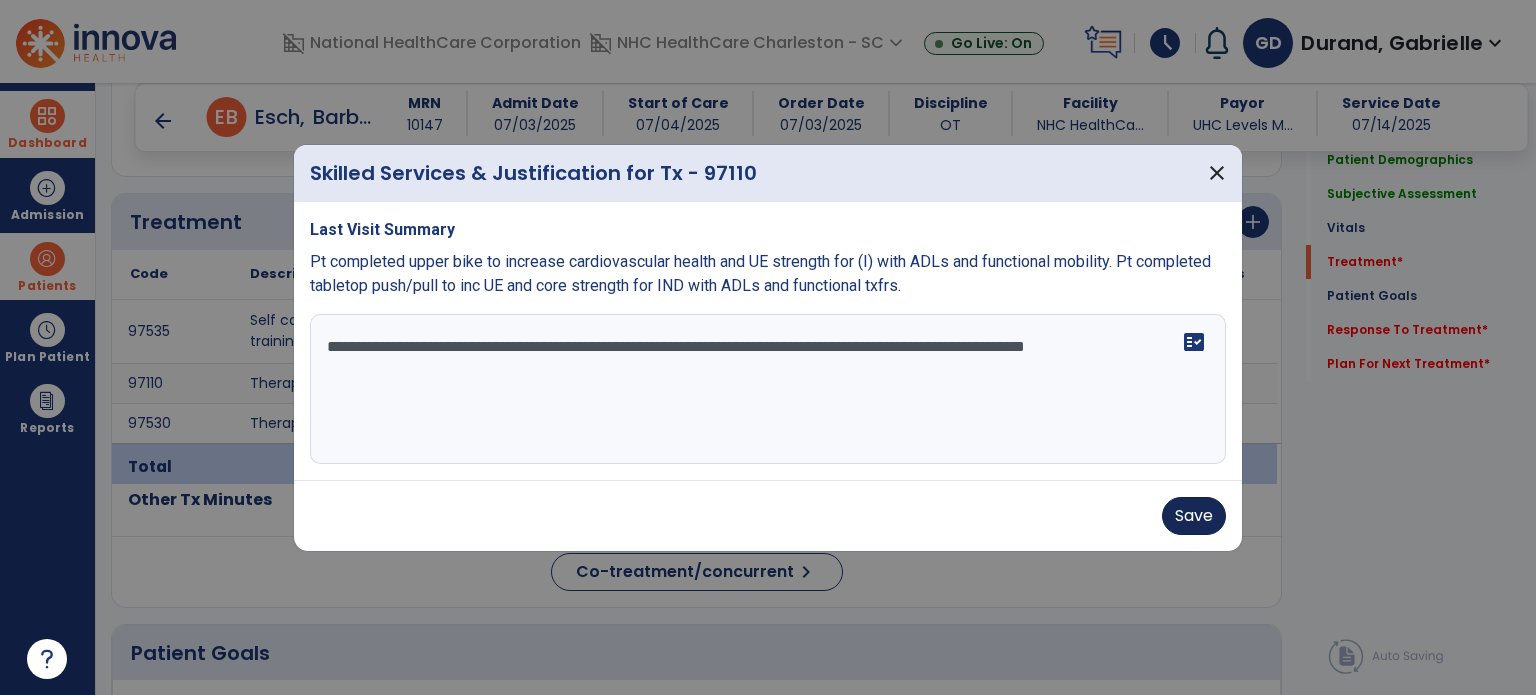 type on "**********" 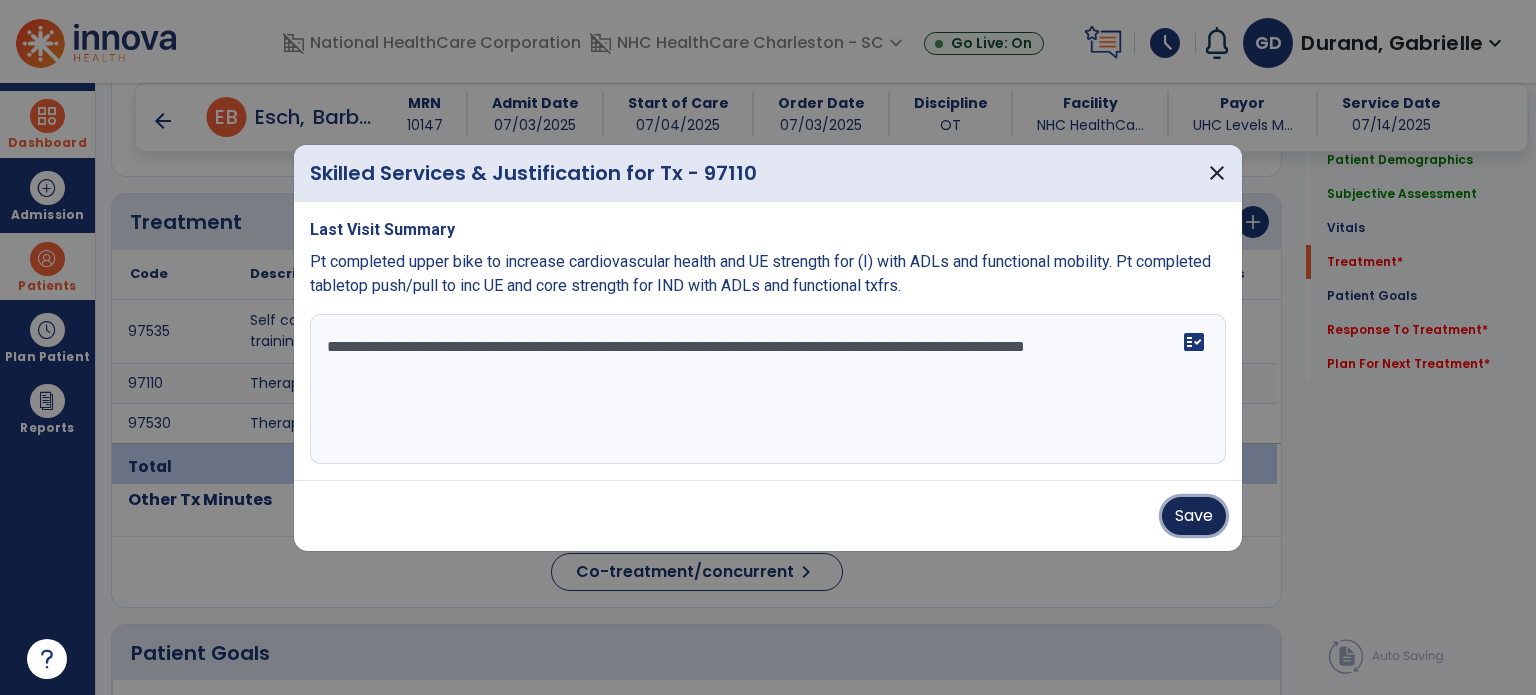 click on "Save" at bounding box center (1194, 516) 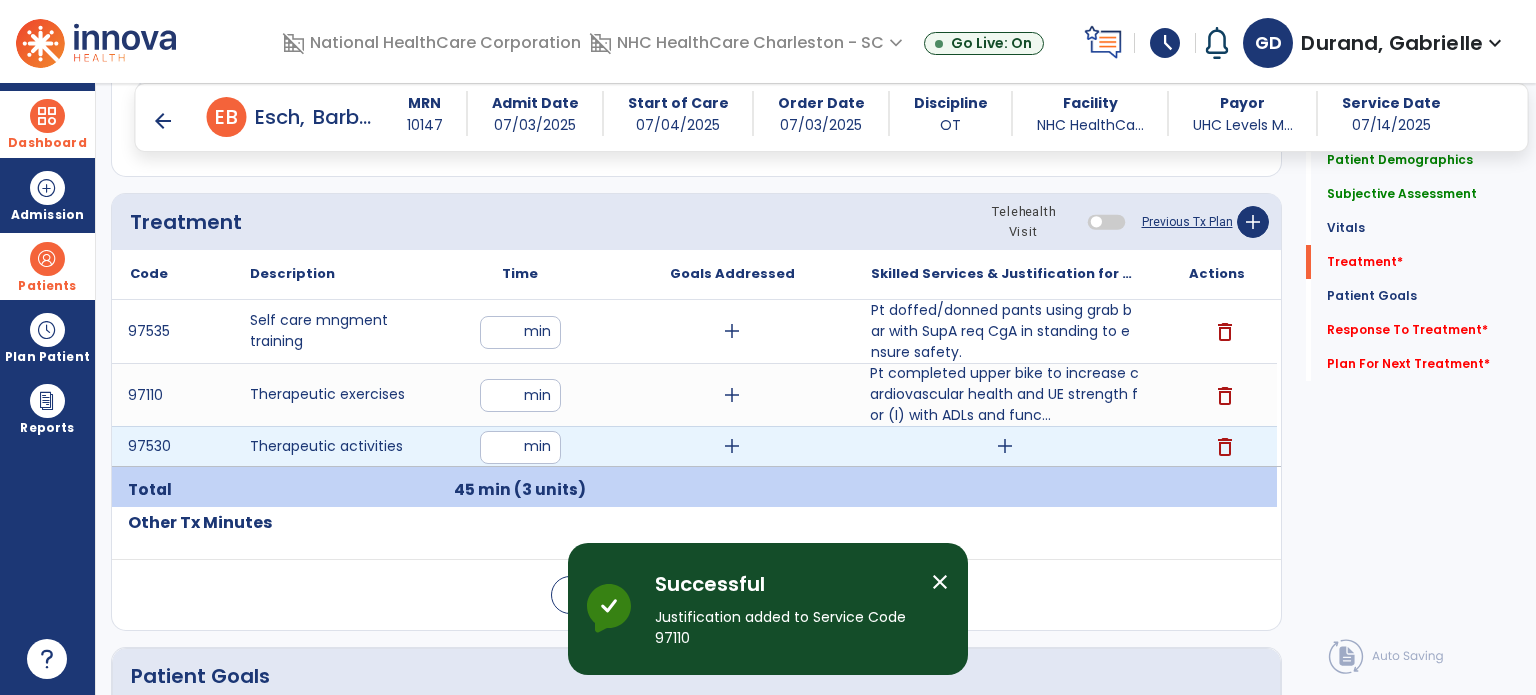 click on "add" at bounding box center [1005, 446] 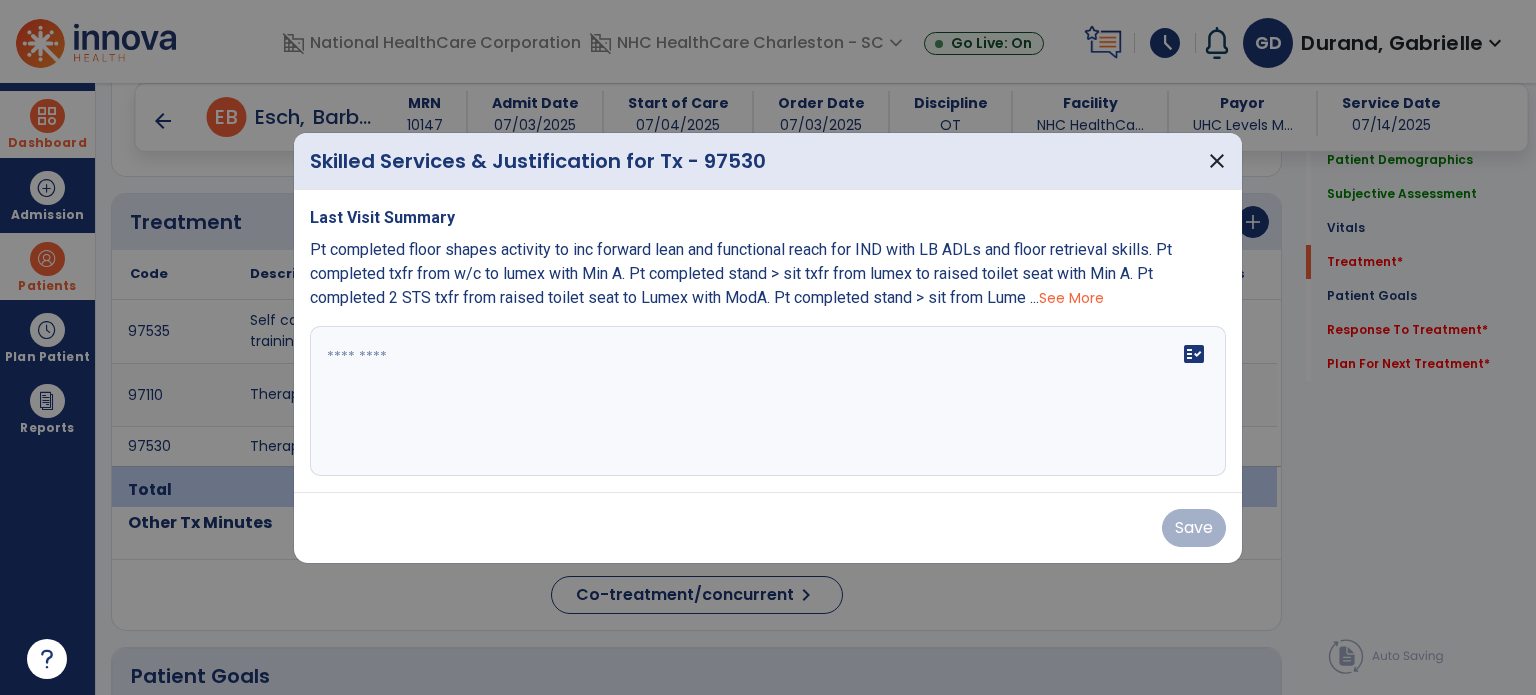 click at bounding box center (768, 401) 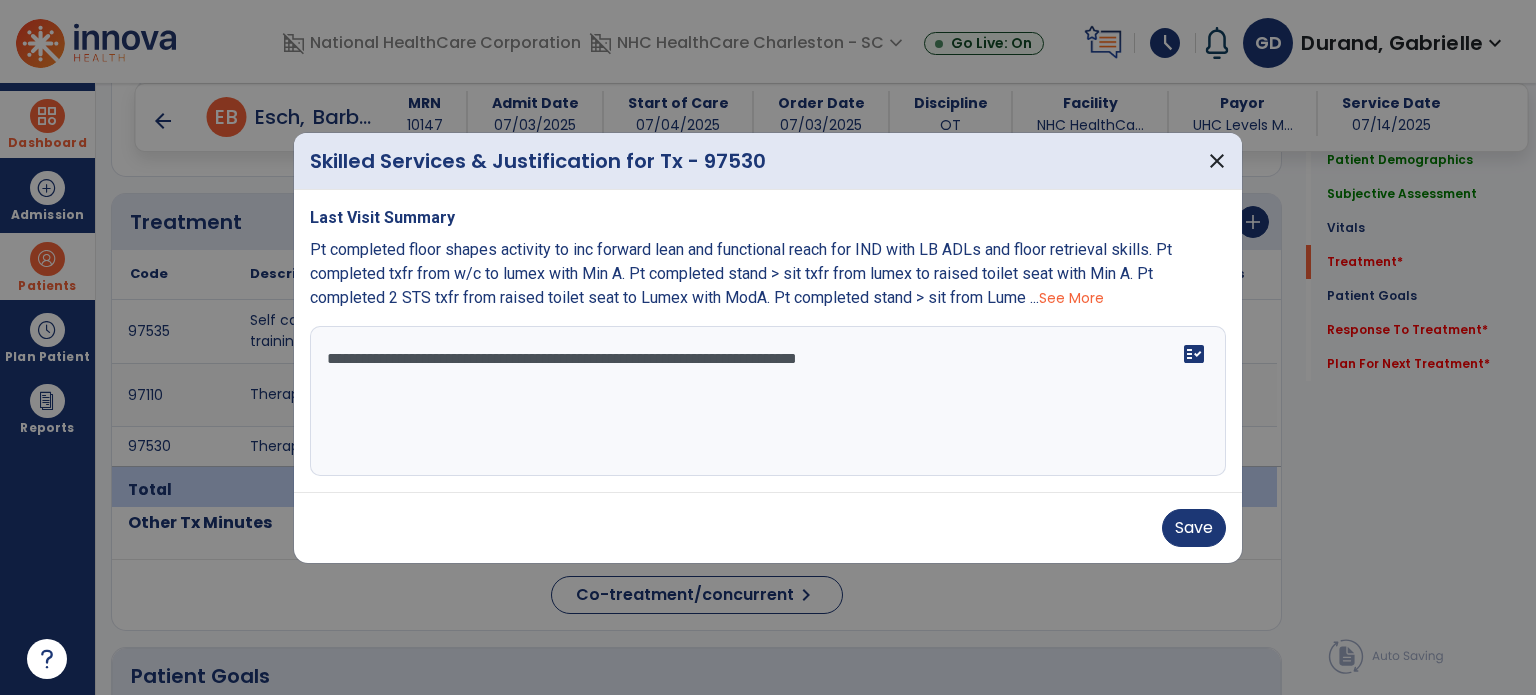 drag, startPoint x: 960, startPoint y: 365, endPoint x: 817, endPoint y: 358, distance: 143.17122 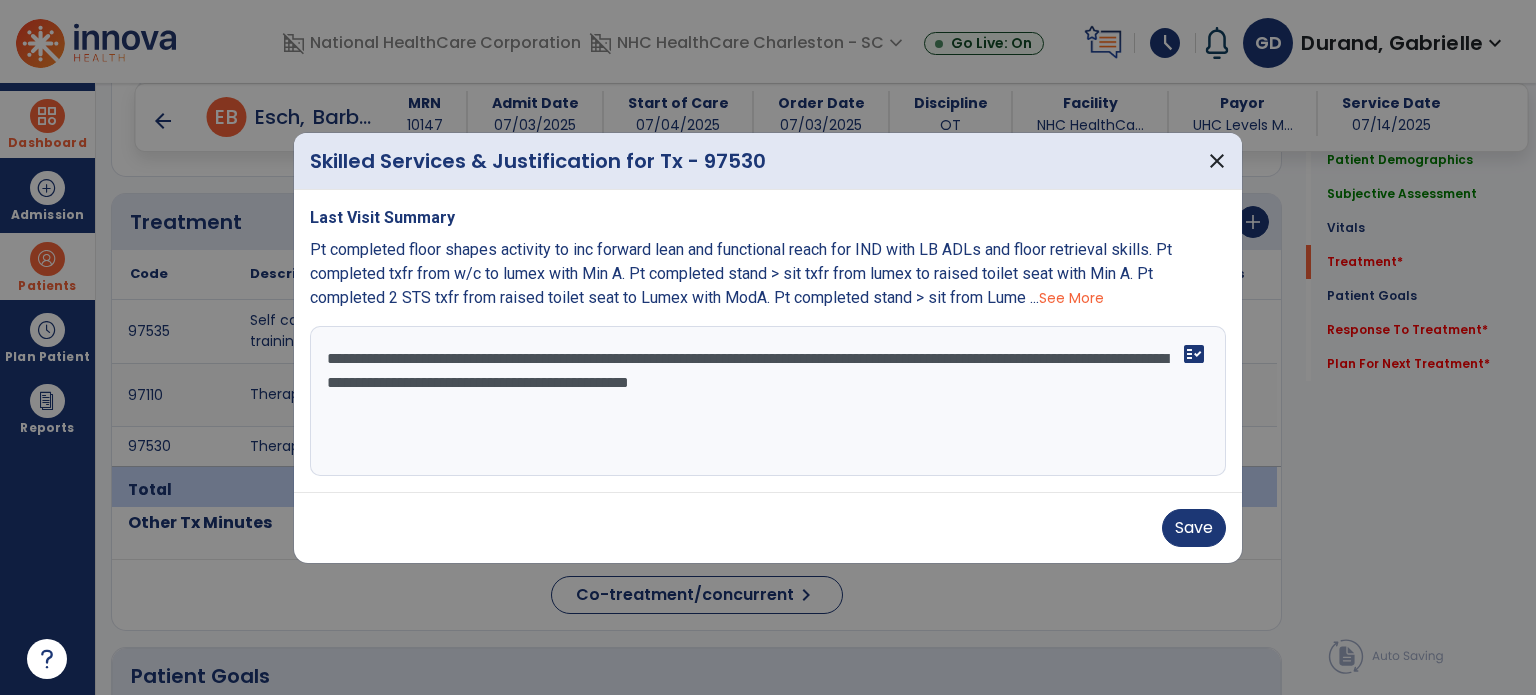 click on "**********" at bounding box center [768, 401] 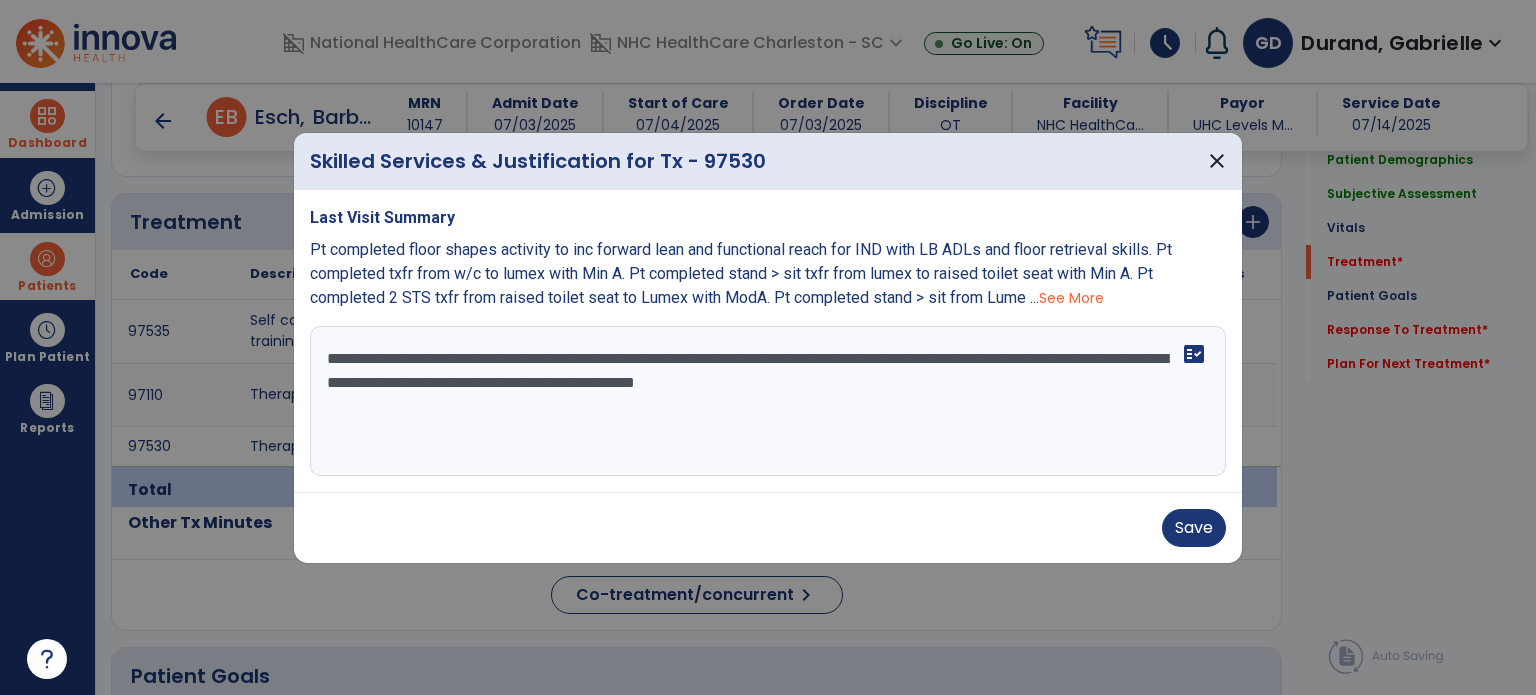 click on "**********" at bounding box center (768, 401) 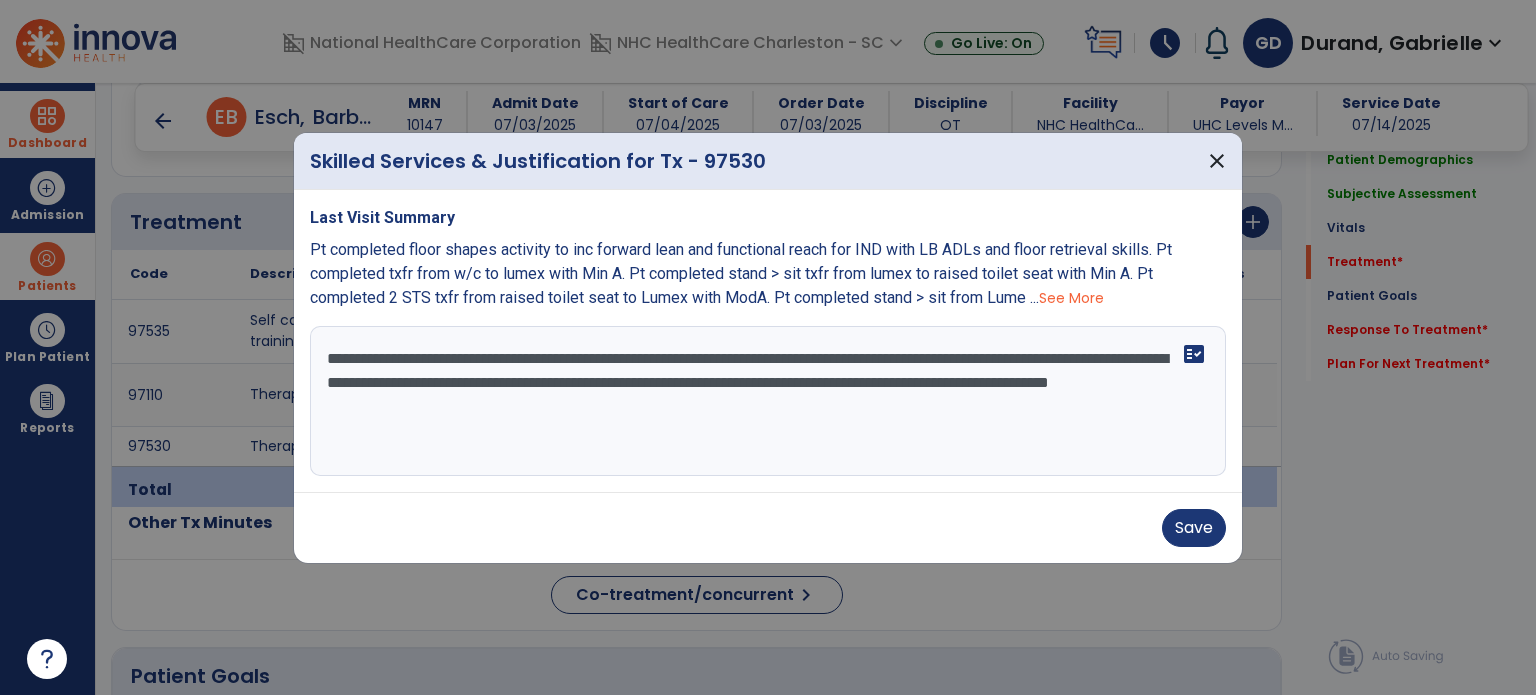 click on "**********" at bounding box center [768, 401] 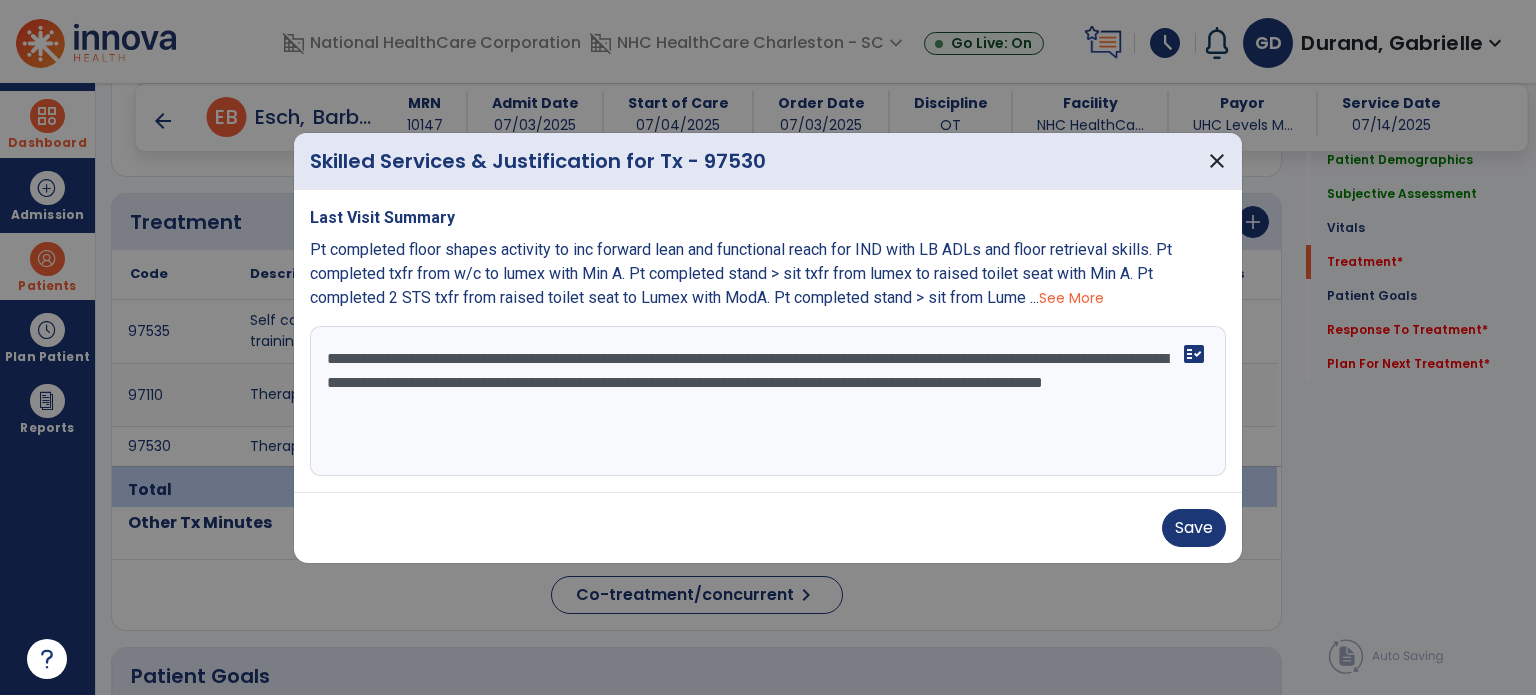 click on "**********" at bounding box center [768, 401] 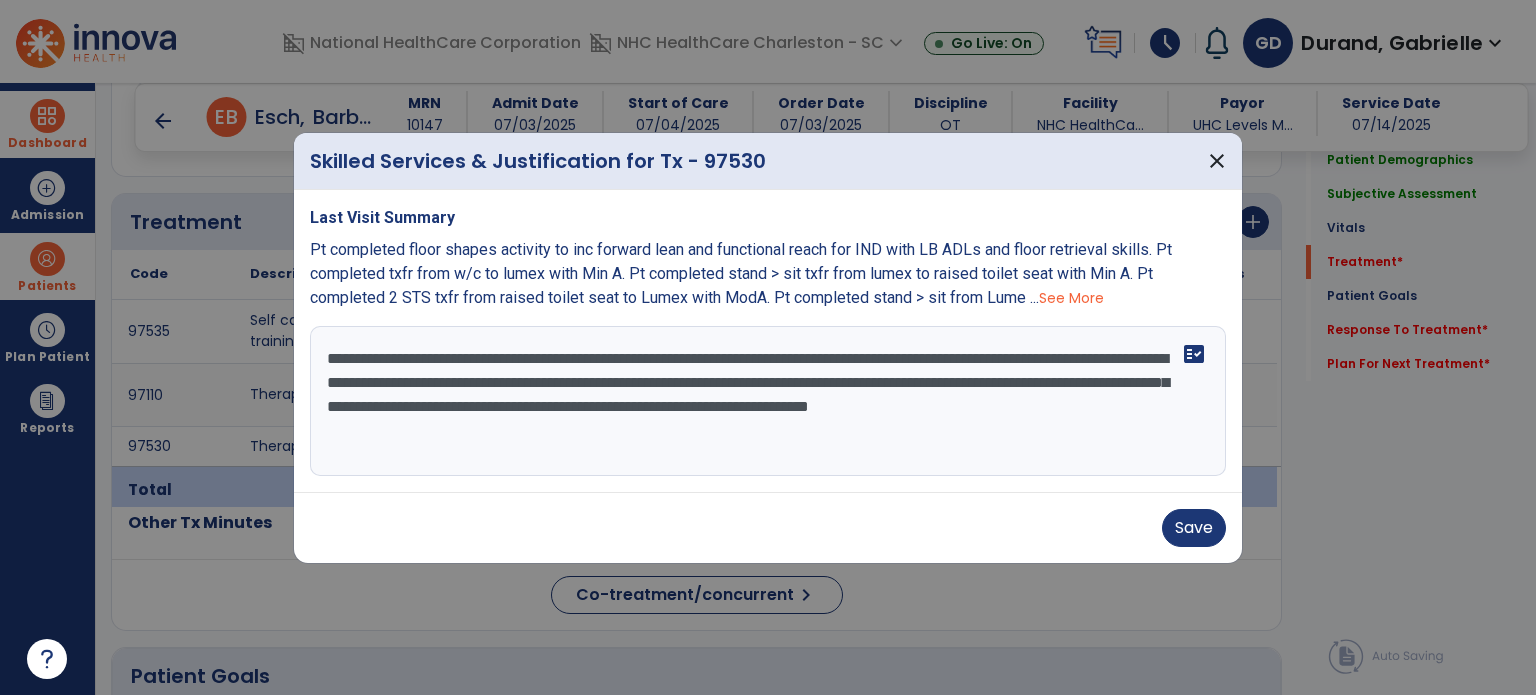 type on "**********" 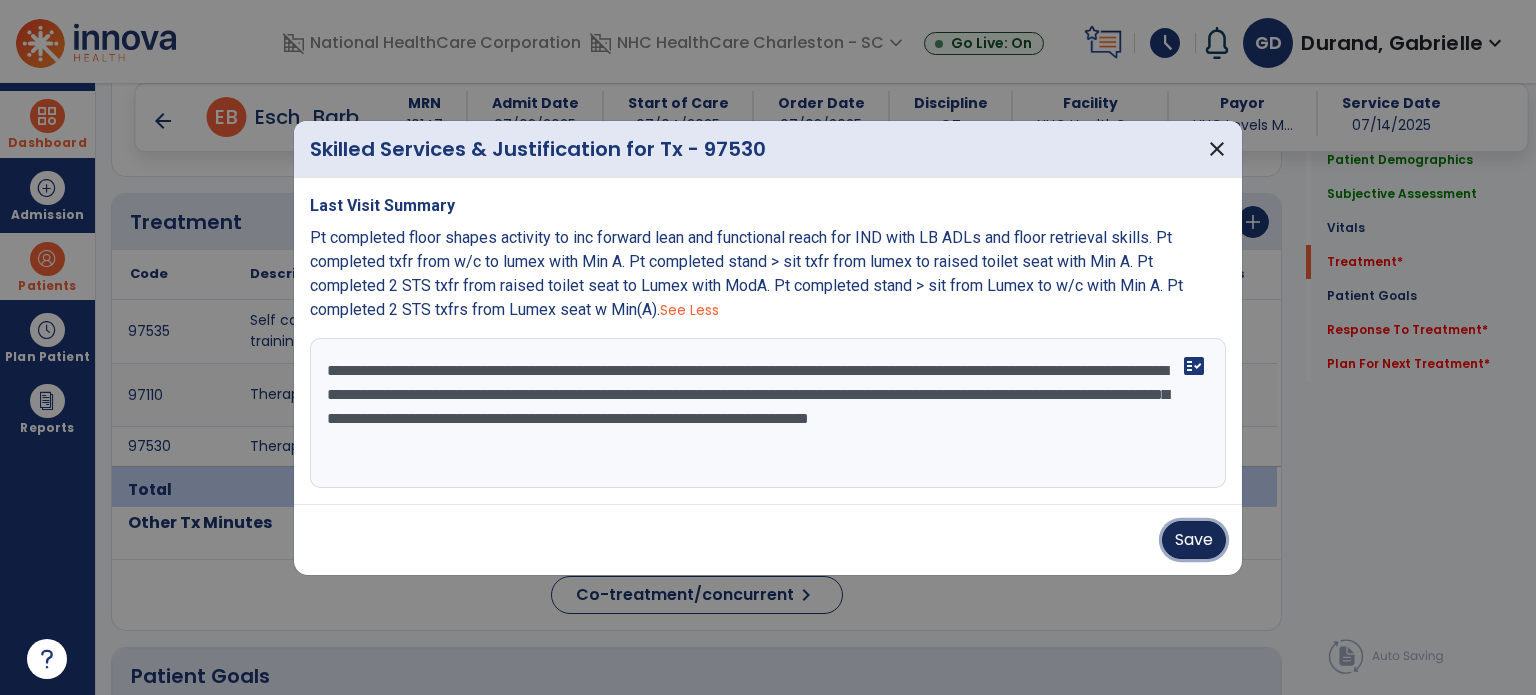 click on "Save" at bounding box center (1194, 540) 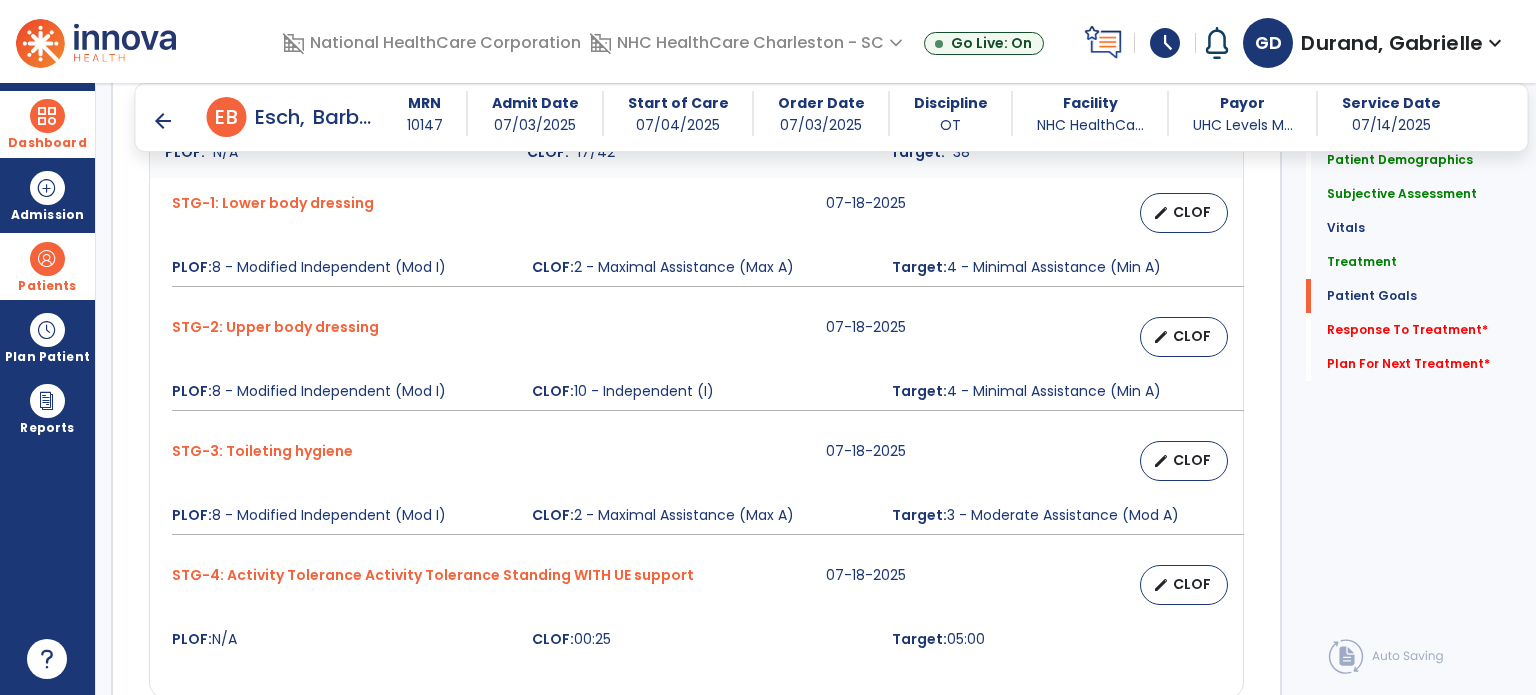 scroll, scrollTop: 1771, scrollLeft: 0, axis: vertical 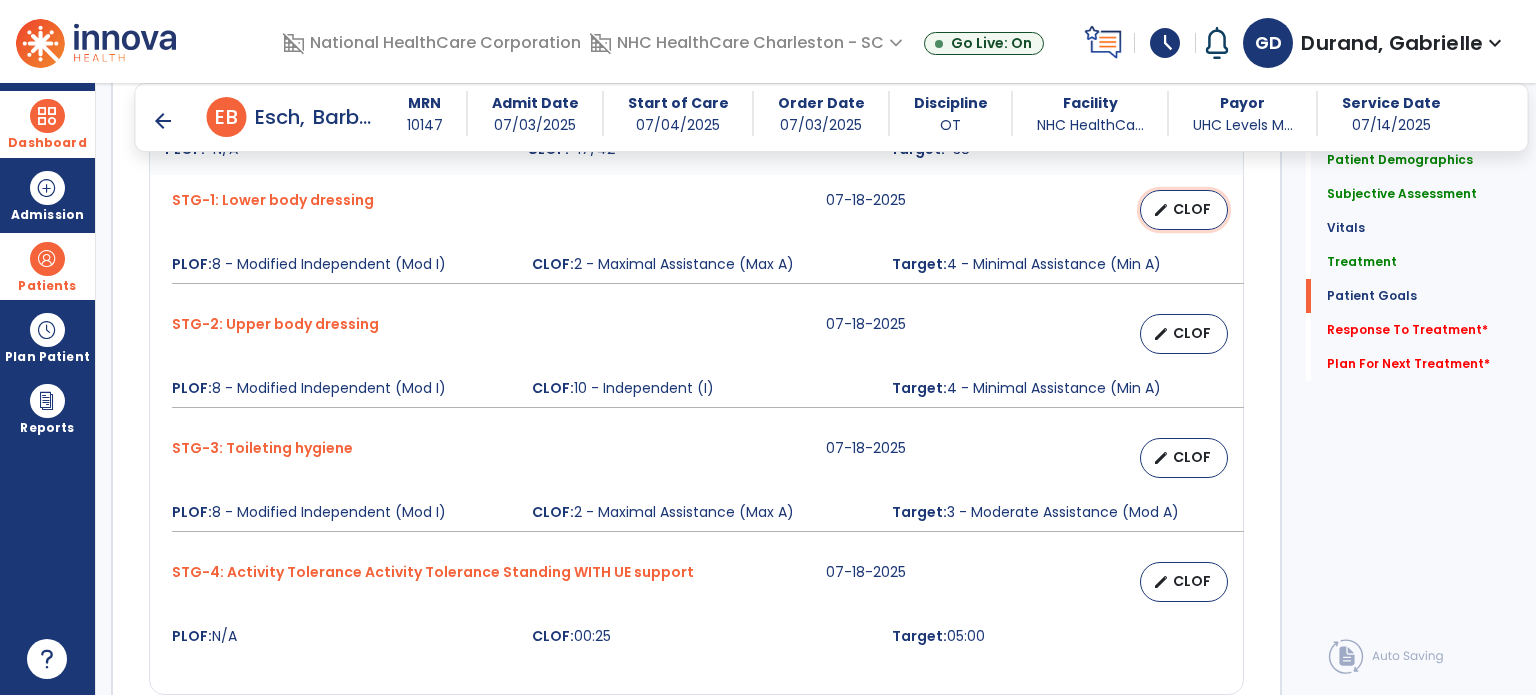 click on "CLOF" at bounding box center [1192, 209] 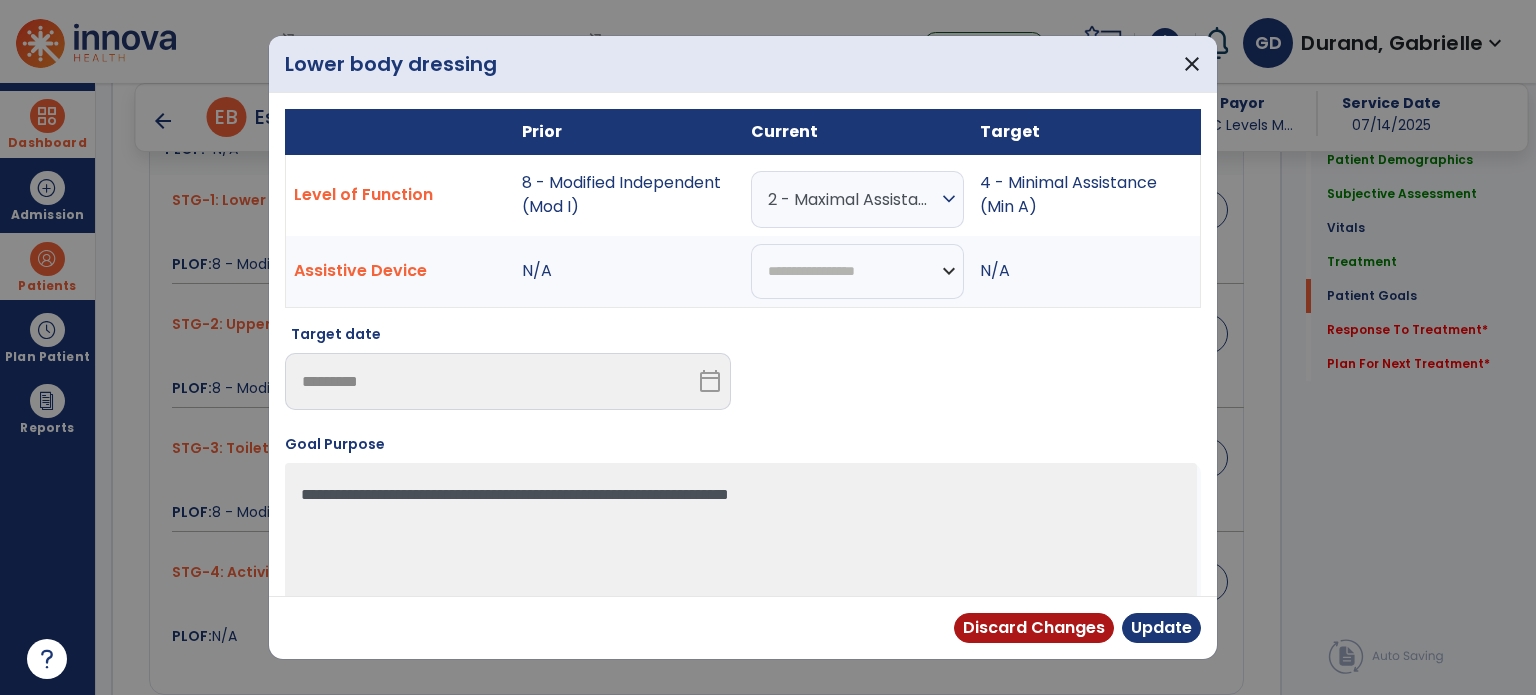 click on "expand_more" at bounding box center (949, 199) 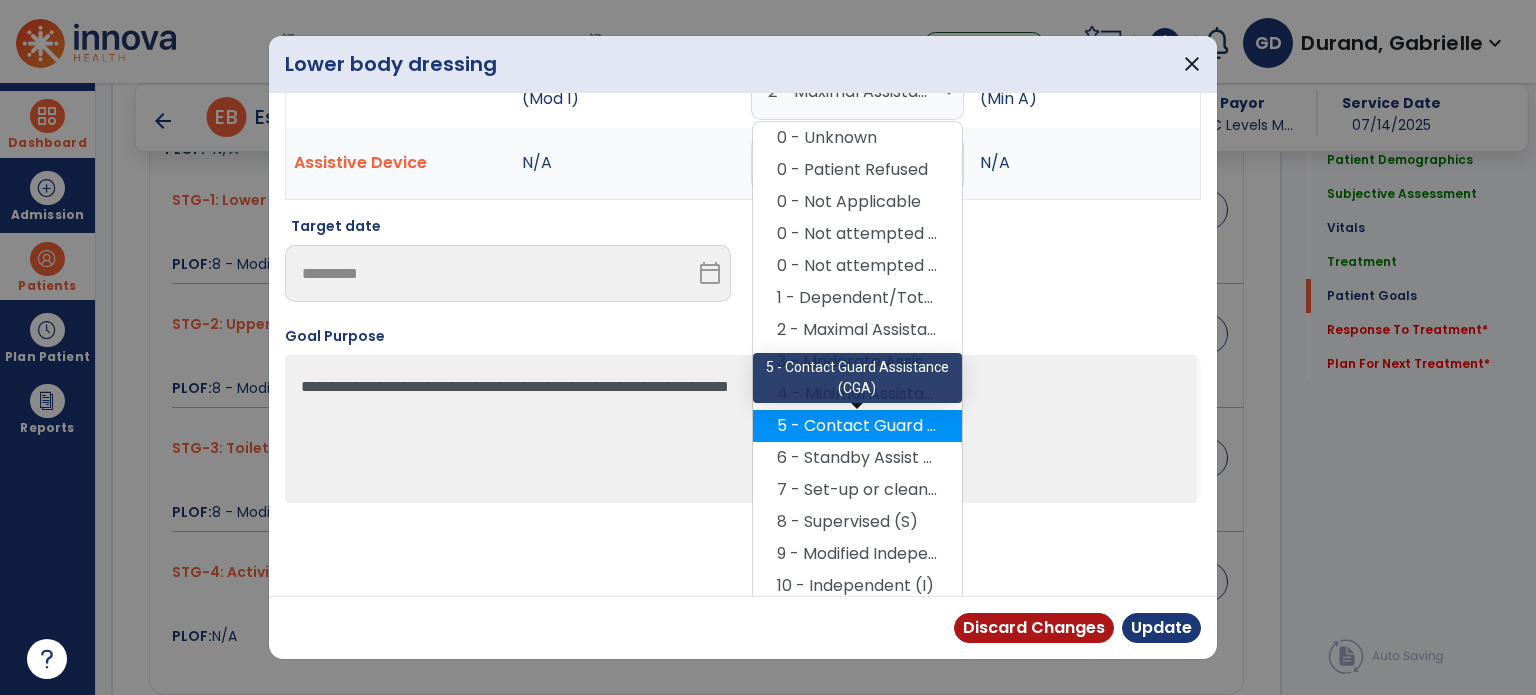 scroll, scrollTop: 112, scrollLeft: 0, axis: vertical 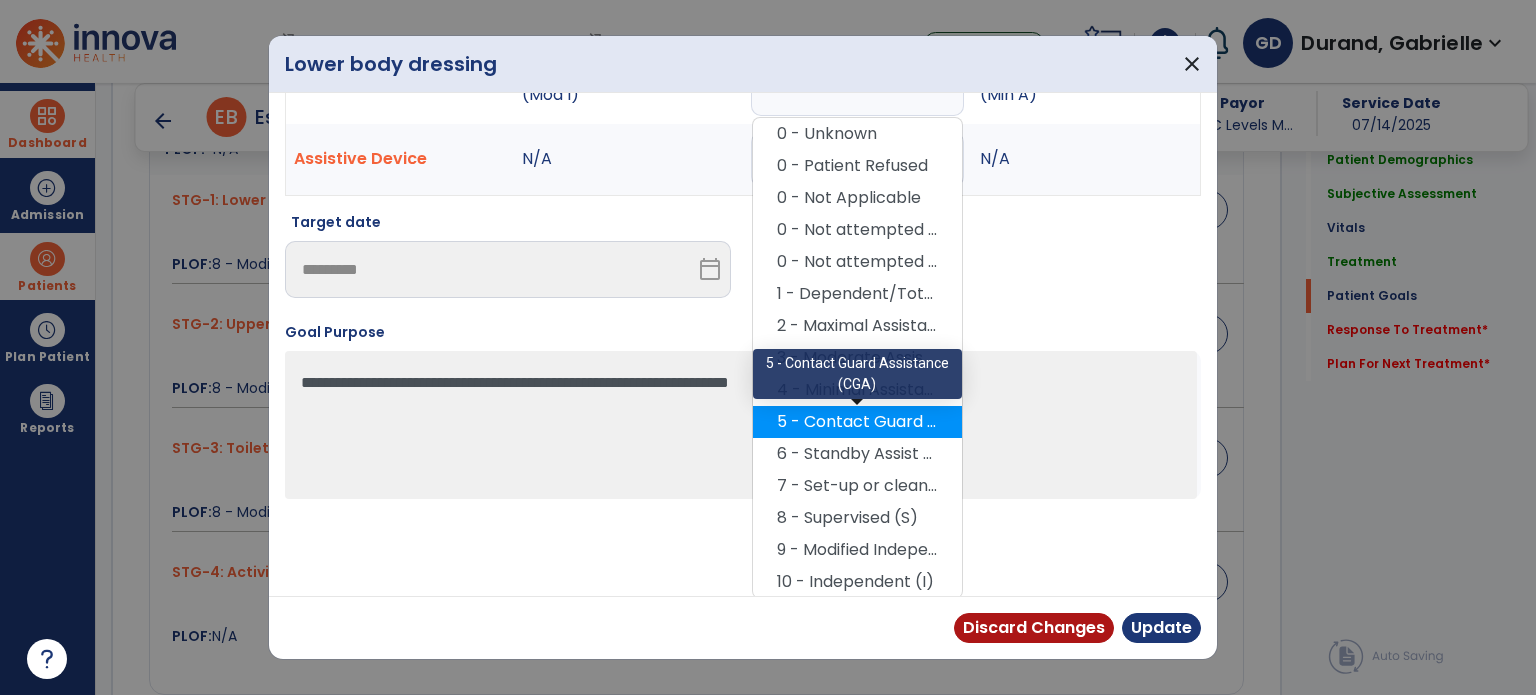 click on "5 - Contact Guard Assistance (CGA)" at bounding box center (857, 422) 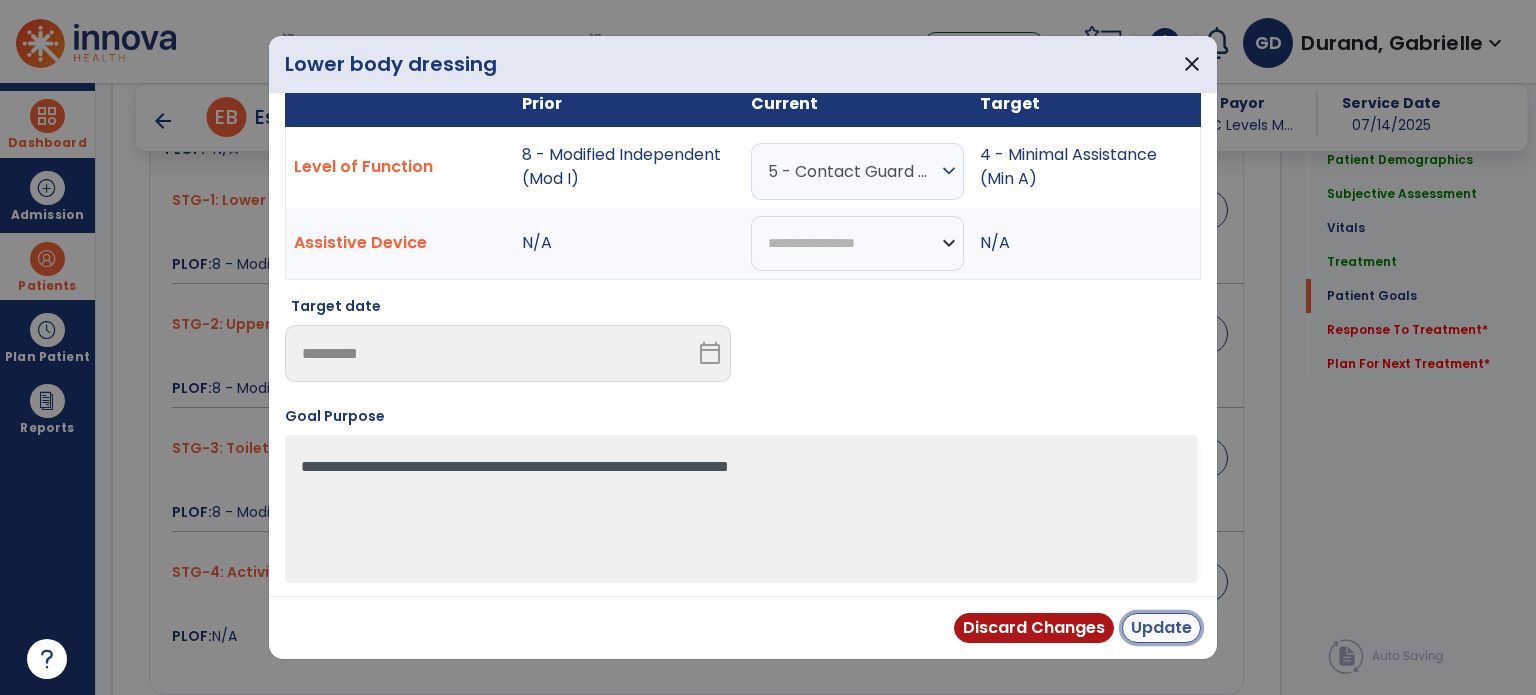 click on "Update" at bounding box center (1161, 628) 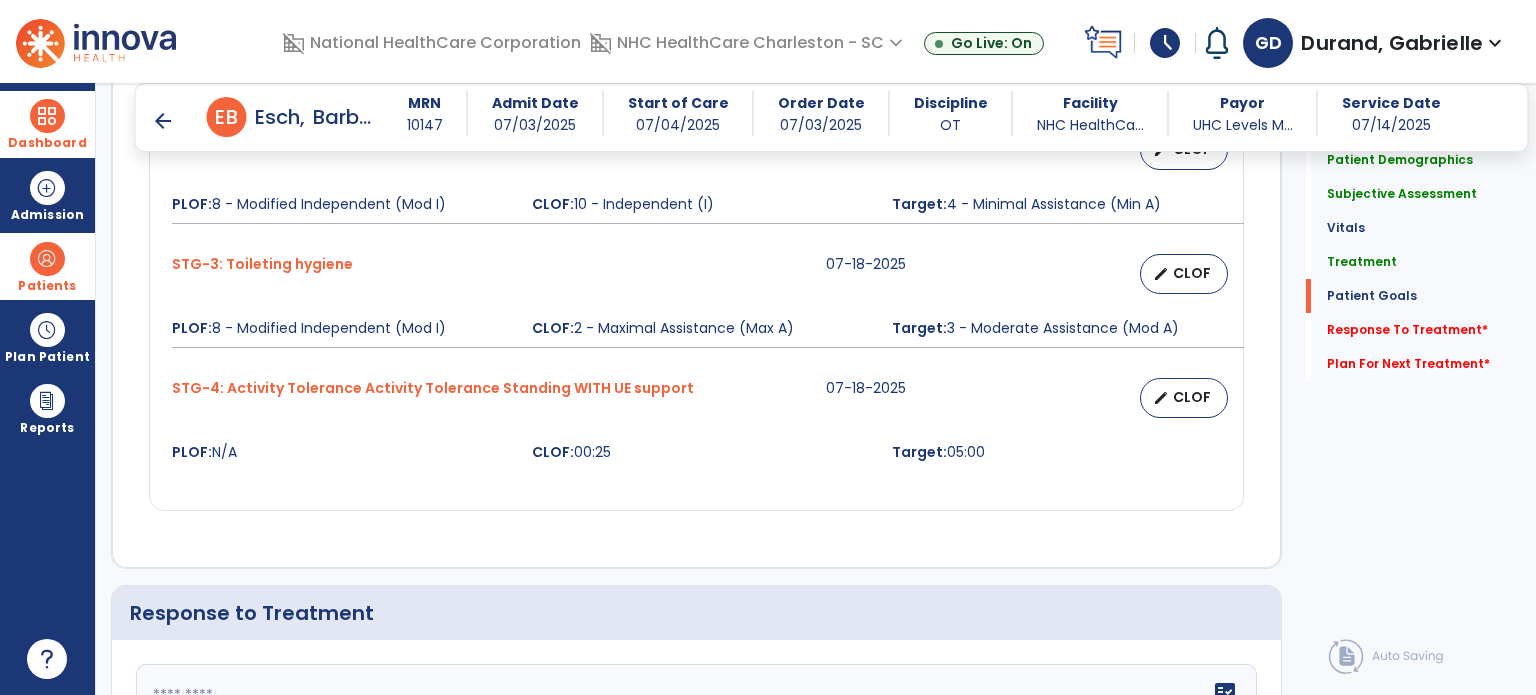 scroll, scrollTop: 1964, scrollLeft: 0, axis: vertical 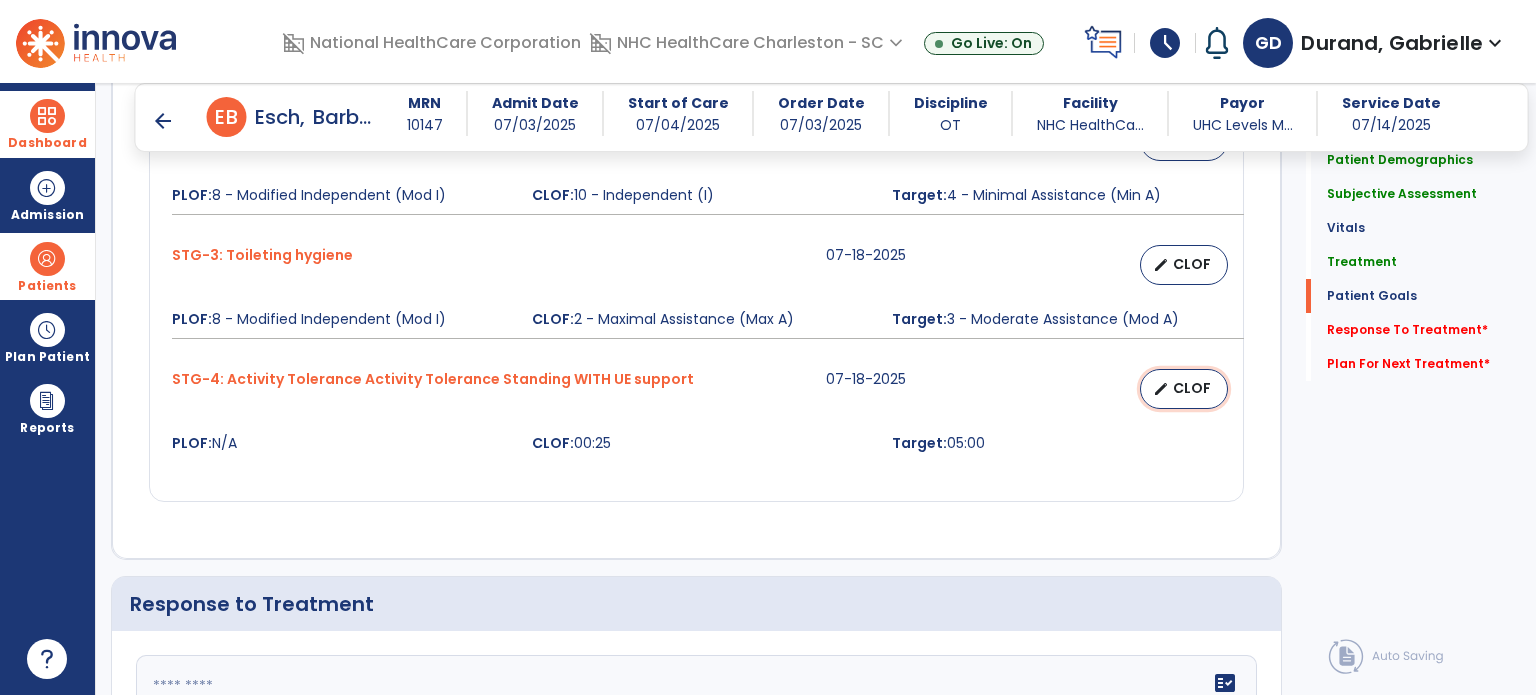 click on "CLOF" at bounding box center [1192, 388] 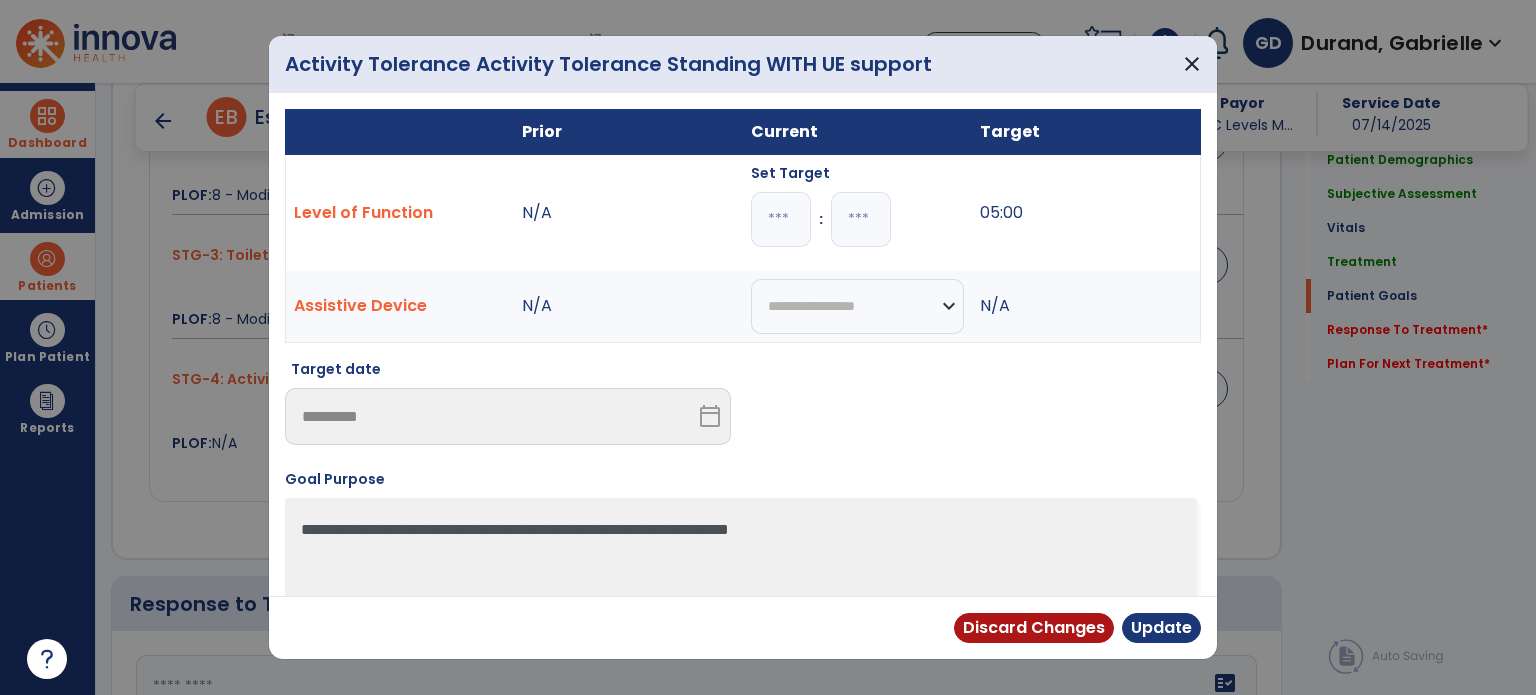 click at bounding box center [781, 219] 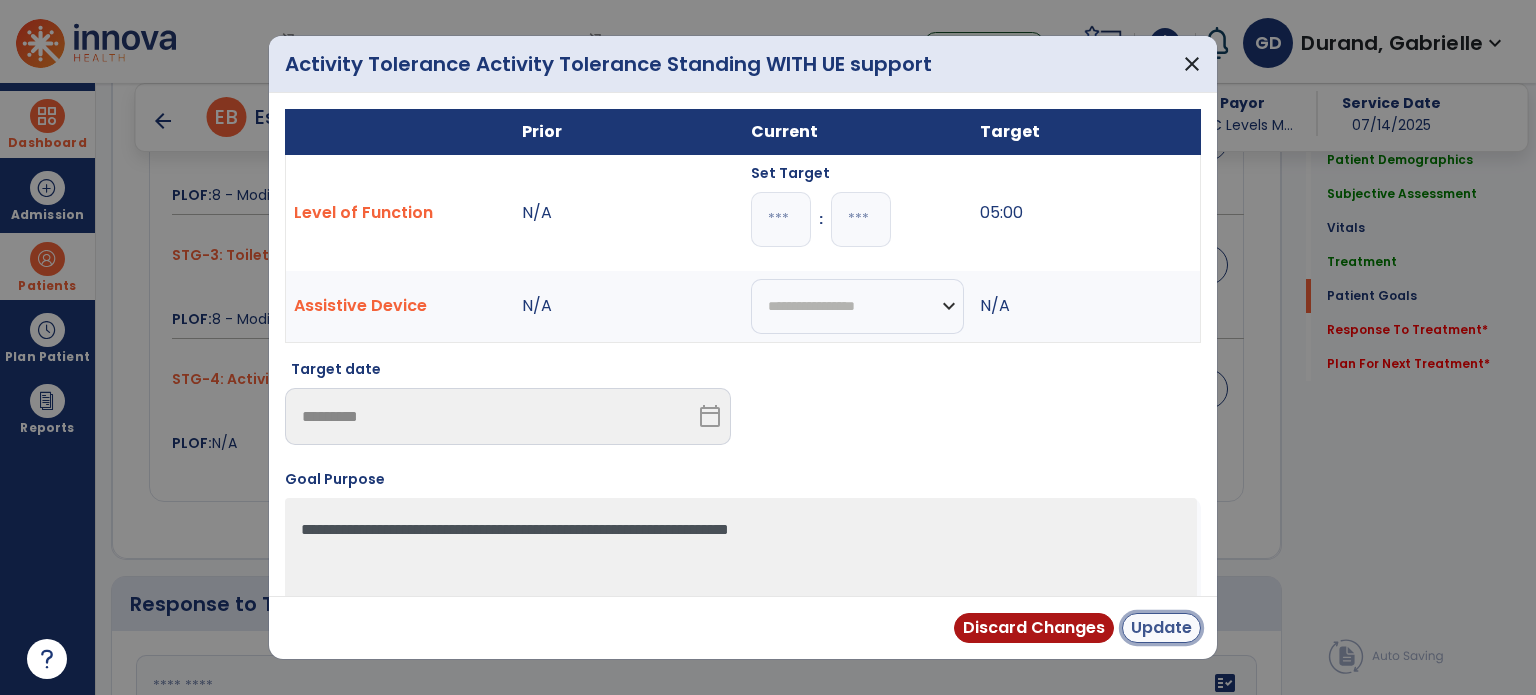 click on "Update" at bounding box center (1161, 628) 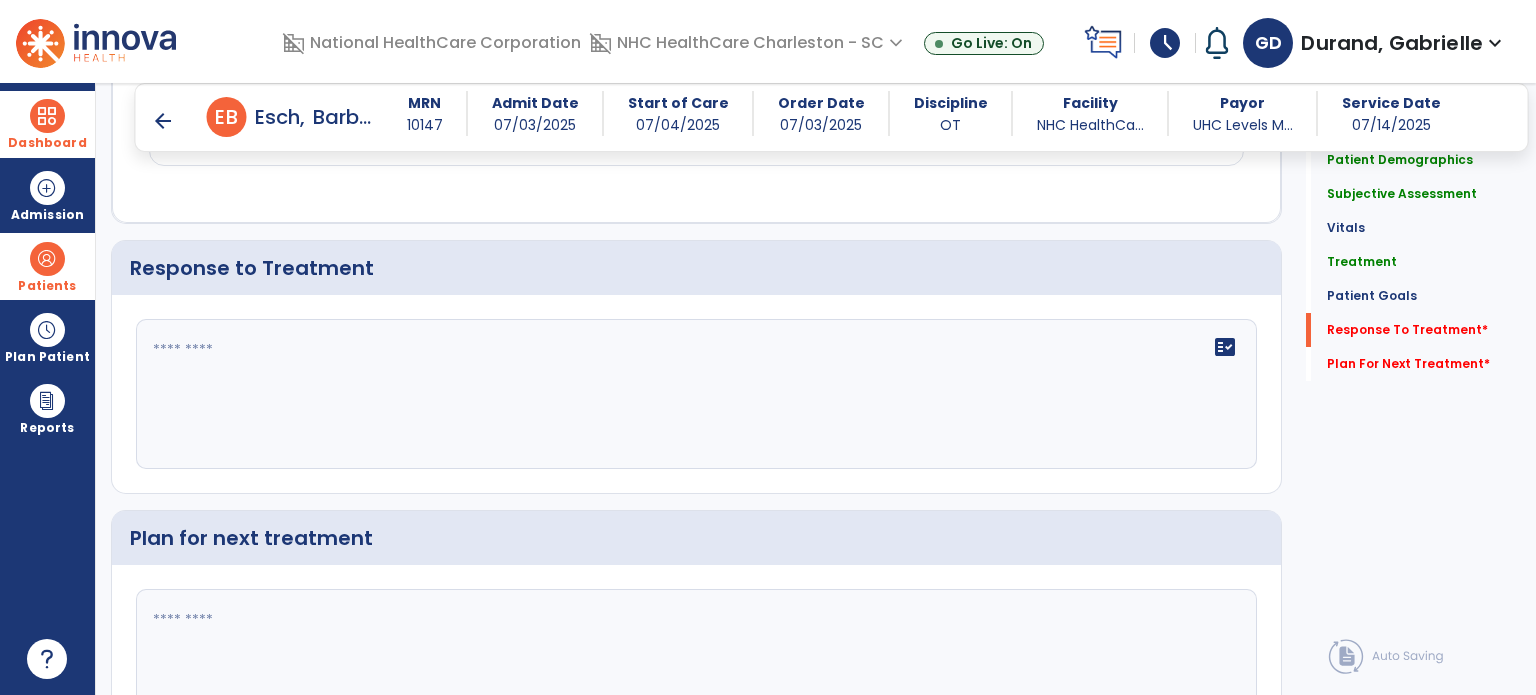 scroll, scrollTop: 2310, scrollLeft: 0, axis: vertical 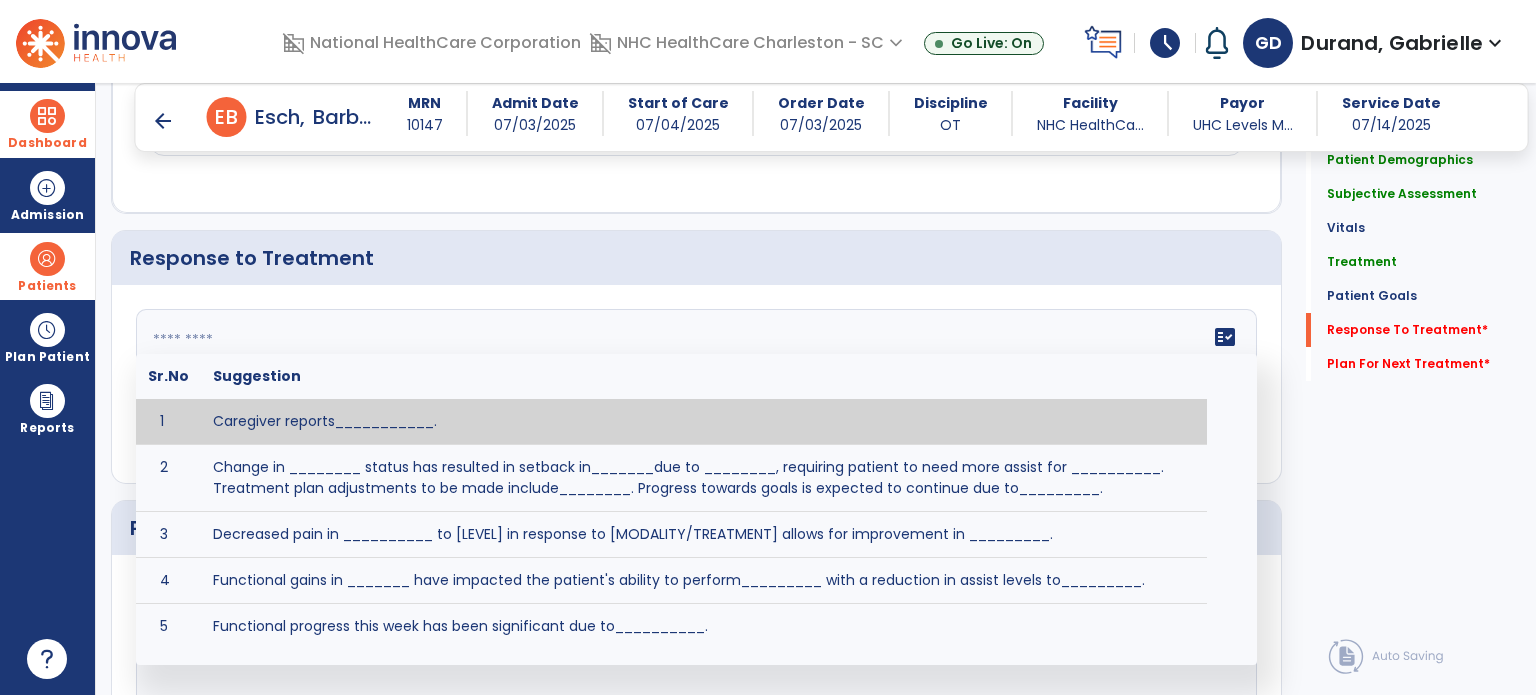 click 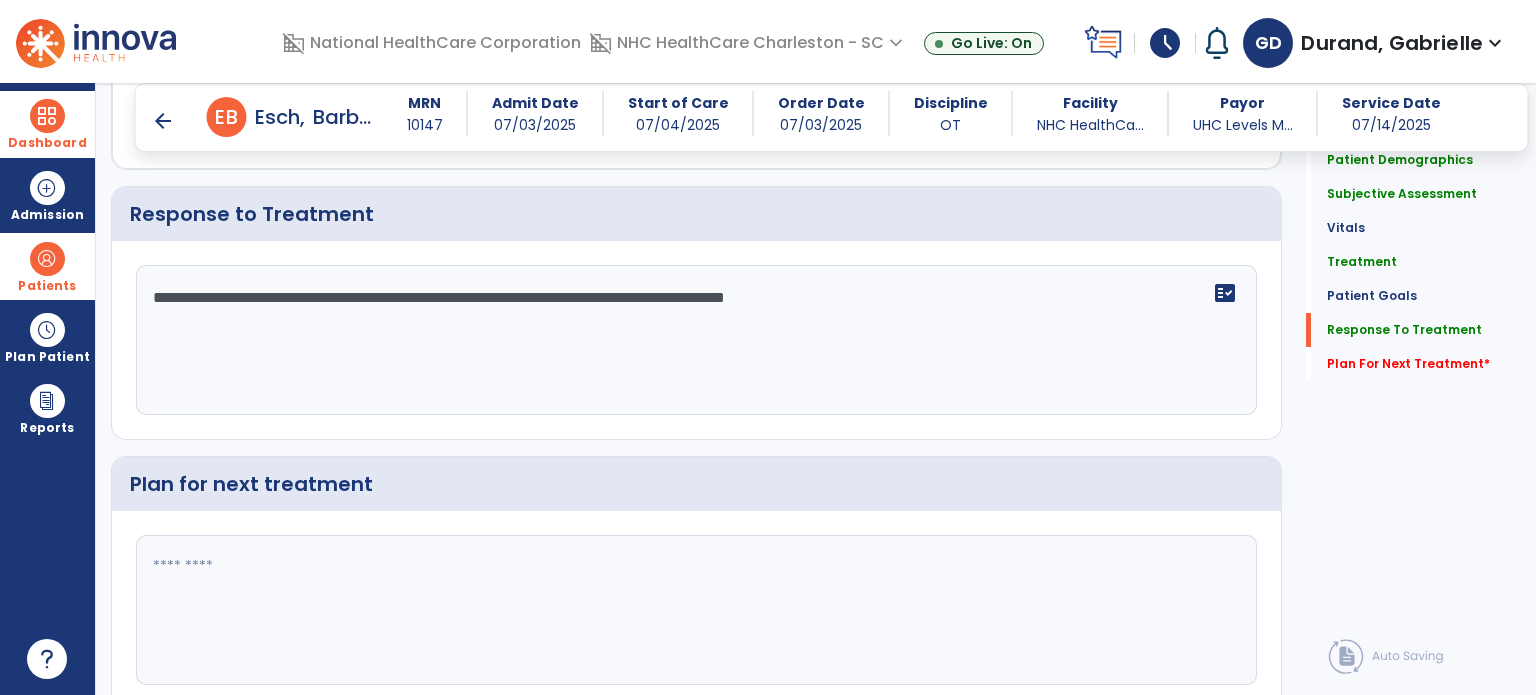 scroll, scrollTop: 2354, scrollLeft: 0, axis: vertical 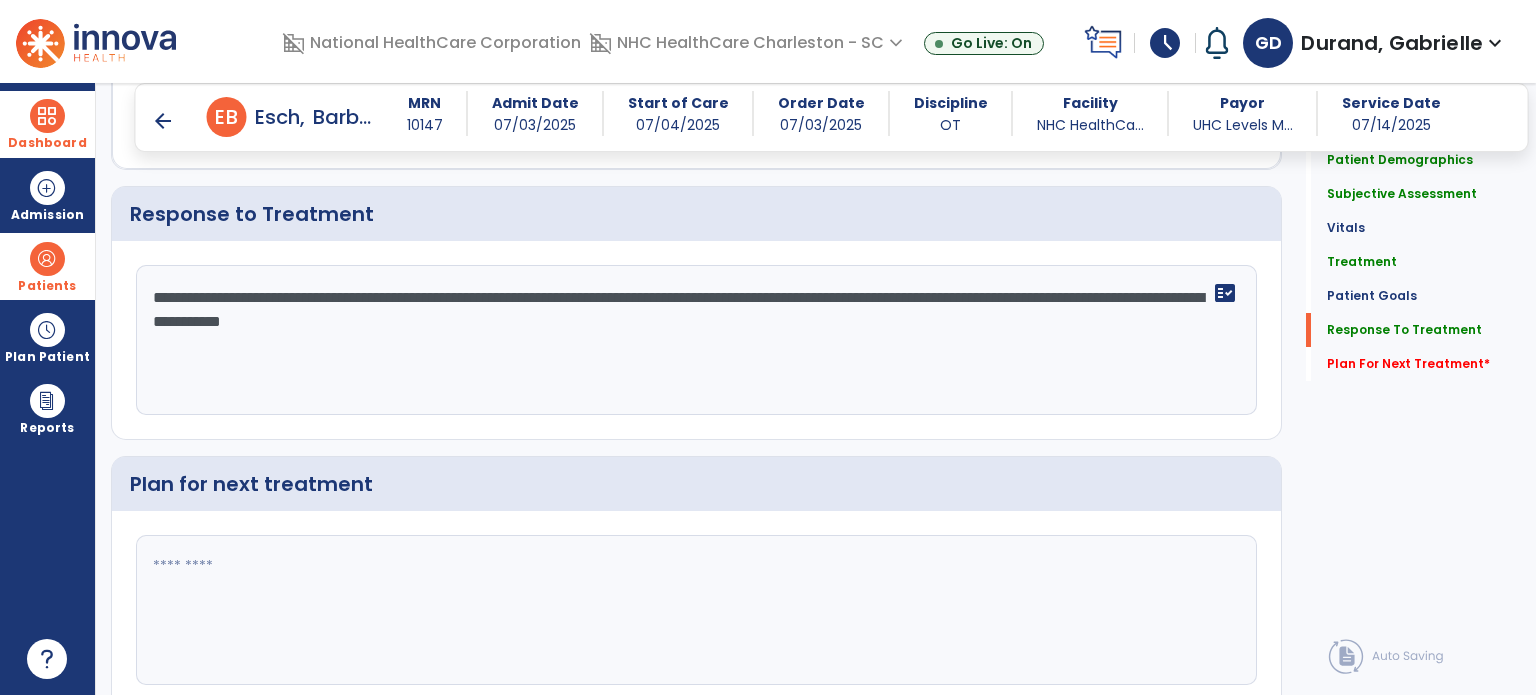 type on "**********" 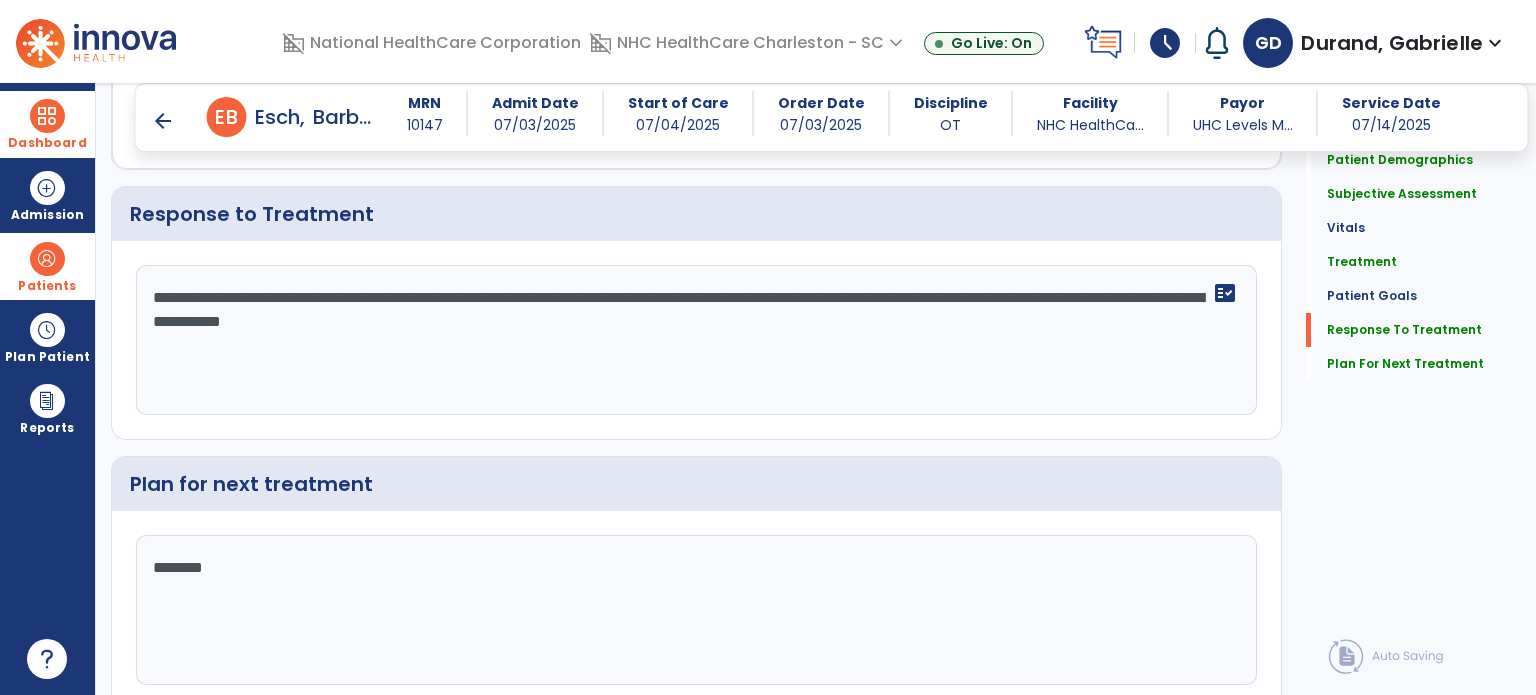 scroll, scrollTop: 2354, scrollLeft: 0, axis: vertical 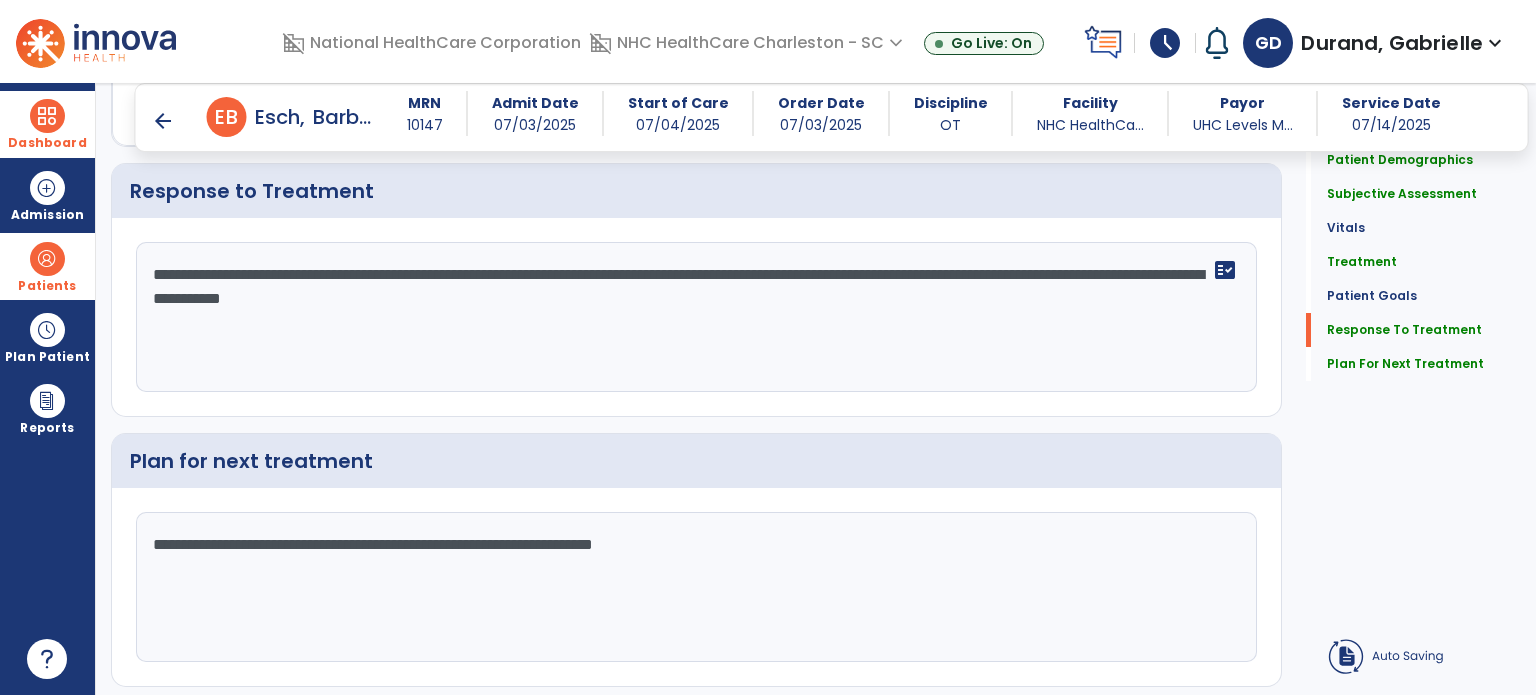 type on "**********" 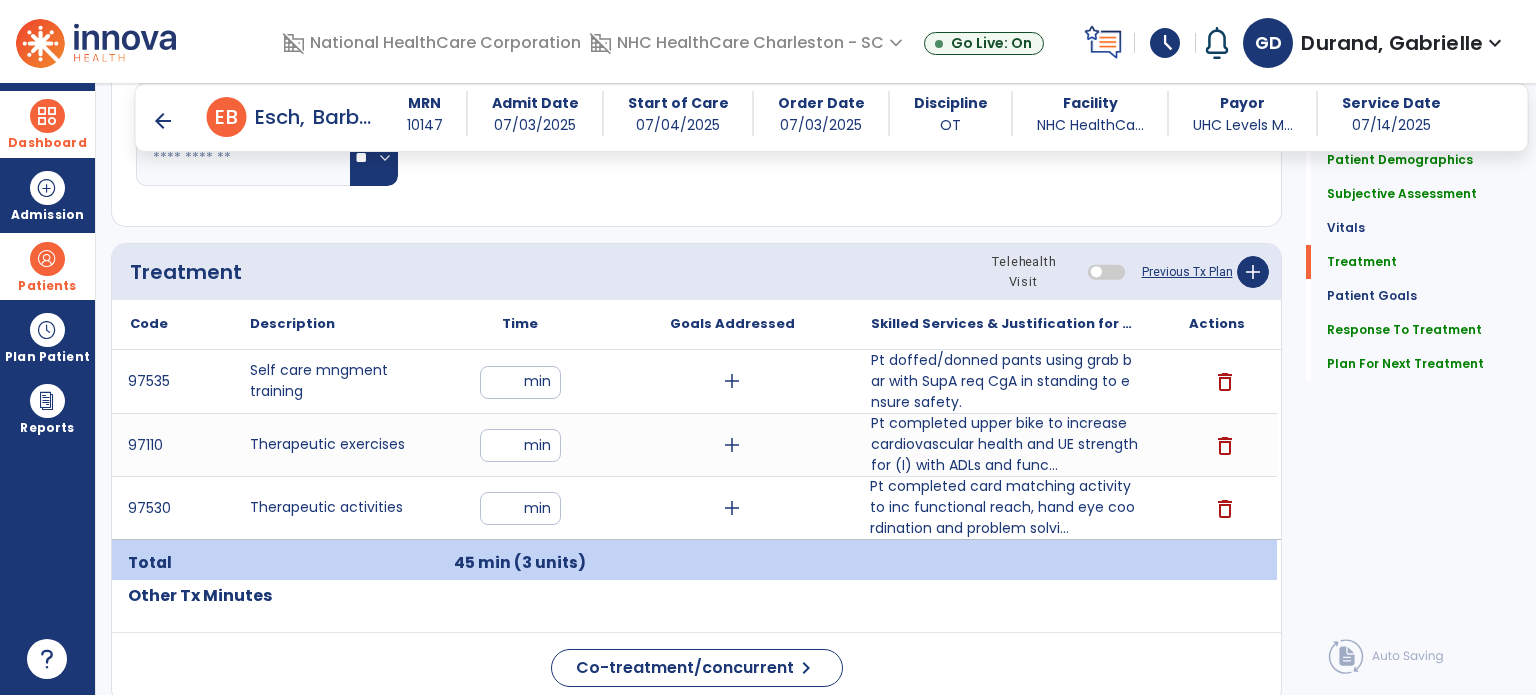 scroll, scrollTop: 1004, scrollLeft: 0, axis: vertical 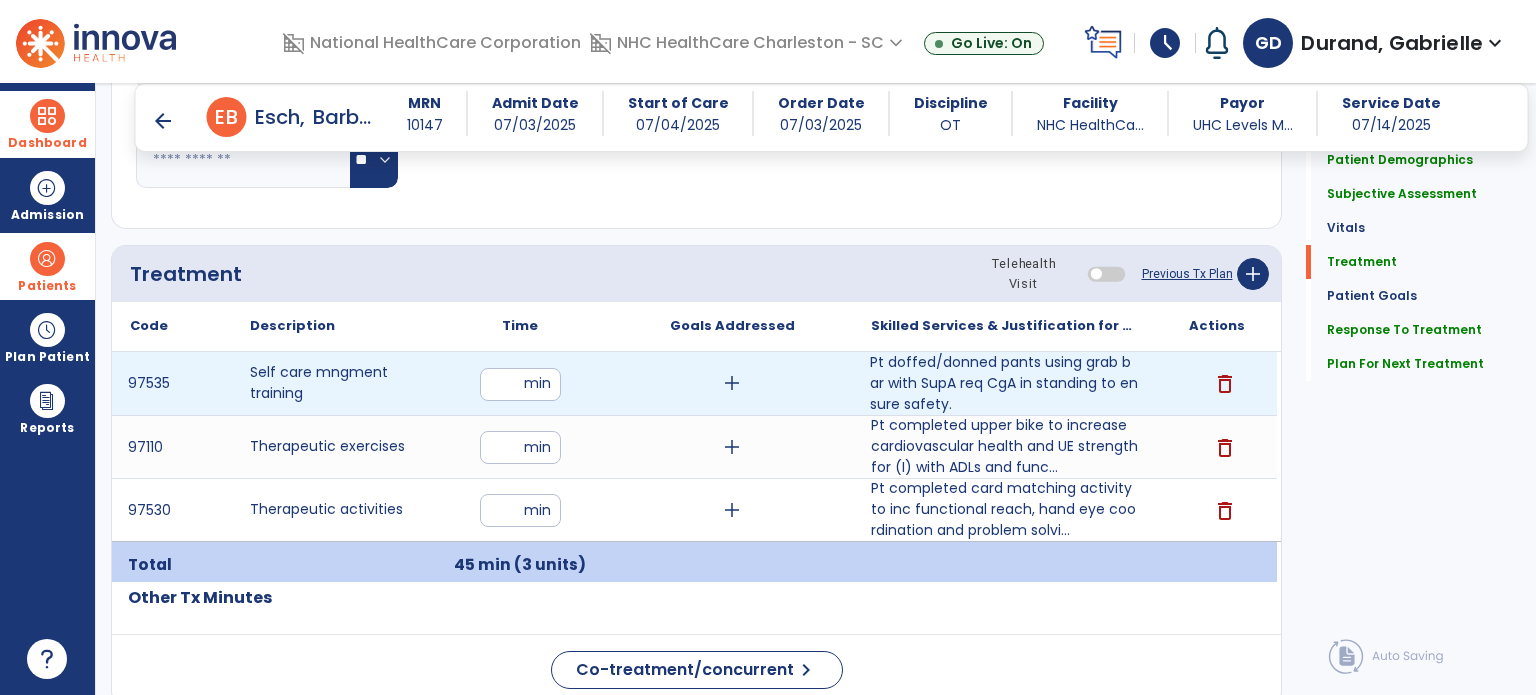 click on "Pt doffed/donned pants using grab bar with SupA req CgA in standing to ensure safety." at bounding box center [1004, 383] 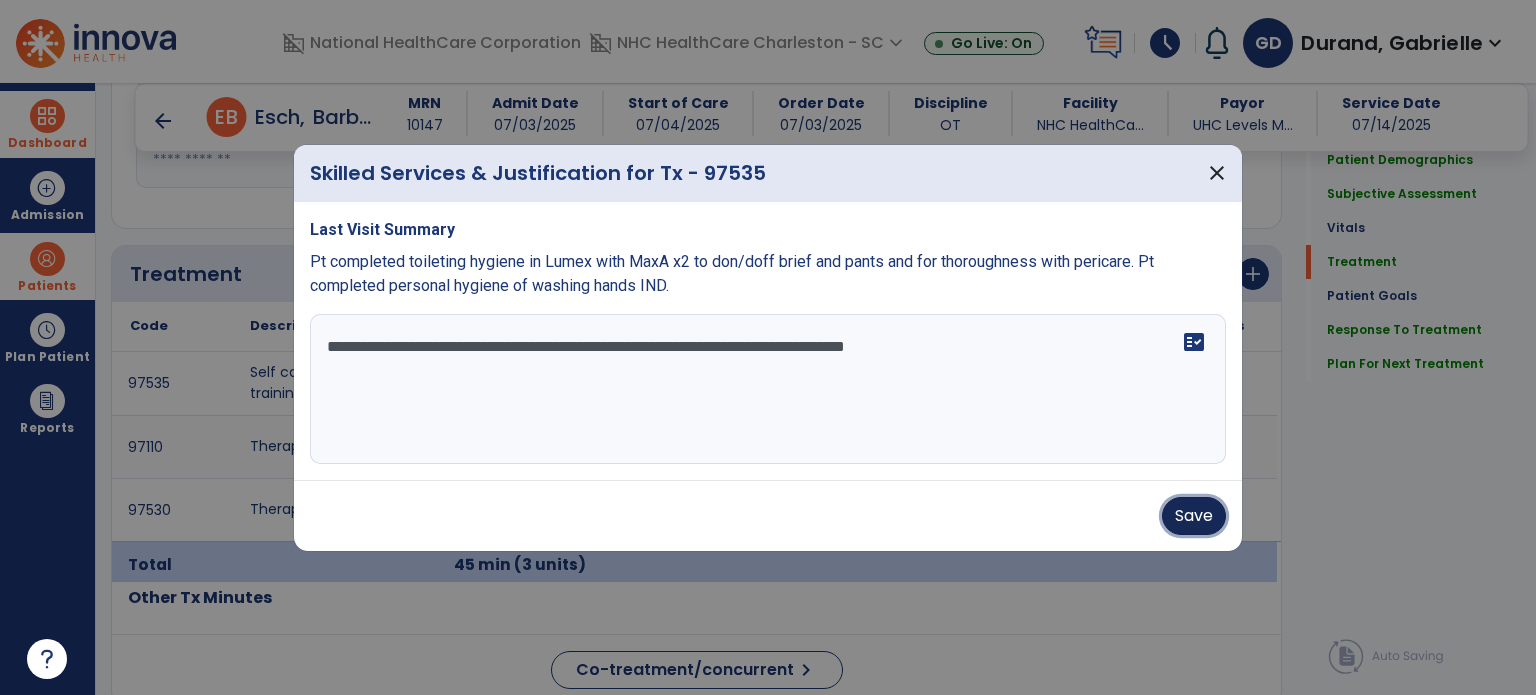 click on "Save" at bounding box center [1194, 516] 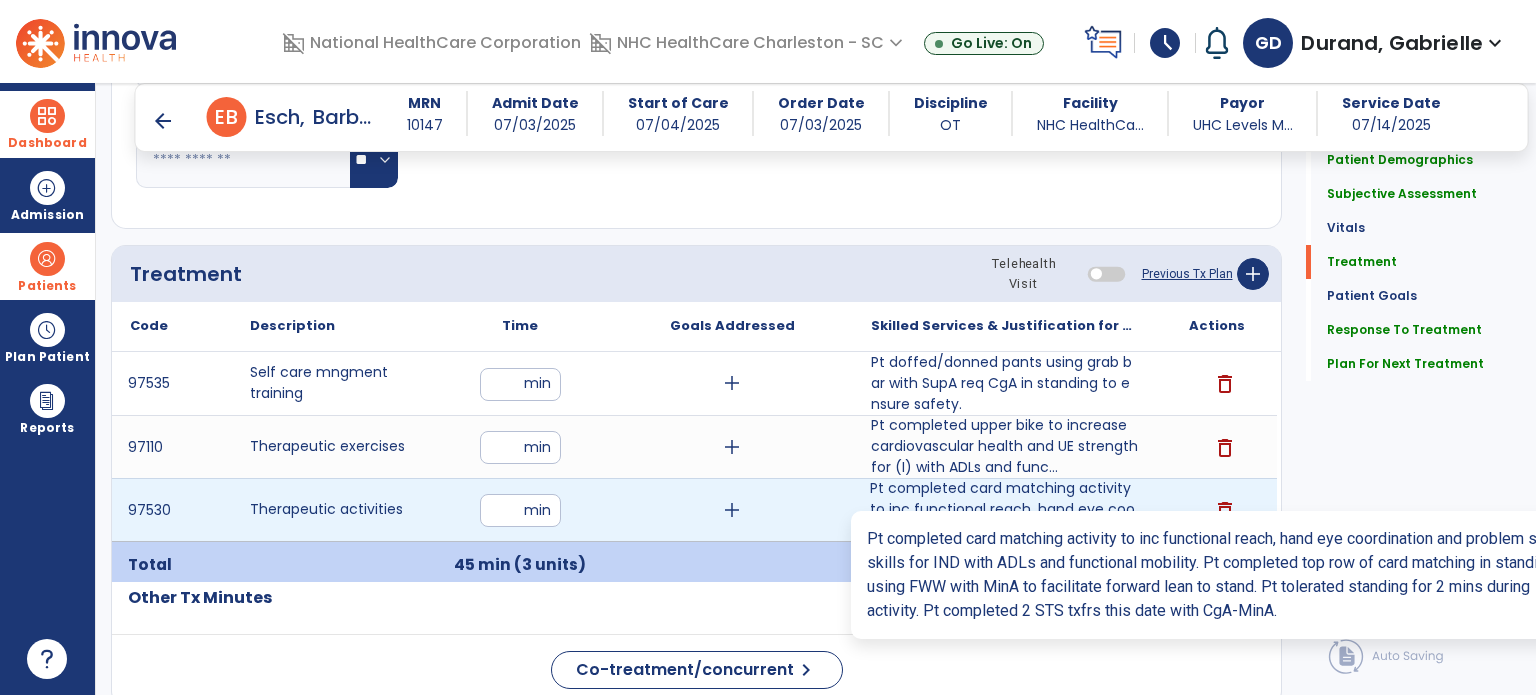 click on "Pt completed card matching activity to inc functional reach, hand eye coordination and problem solvi..." at bounding box center (1004, 509) 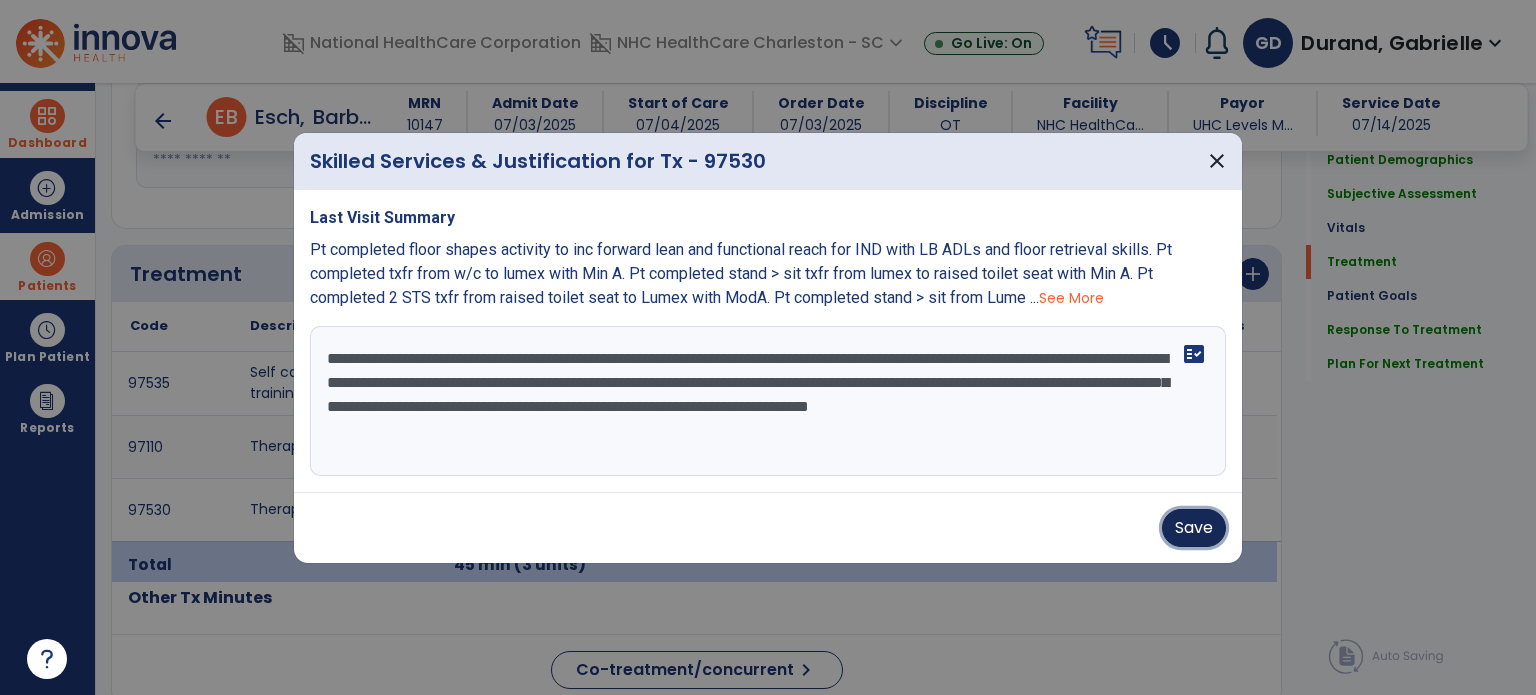 click on "Save" at bounding box center [1194, 528] 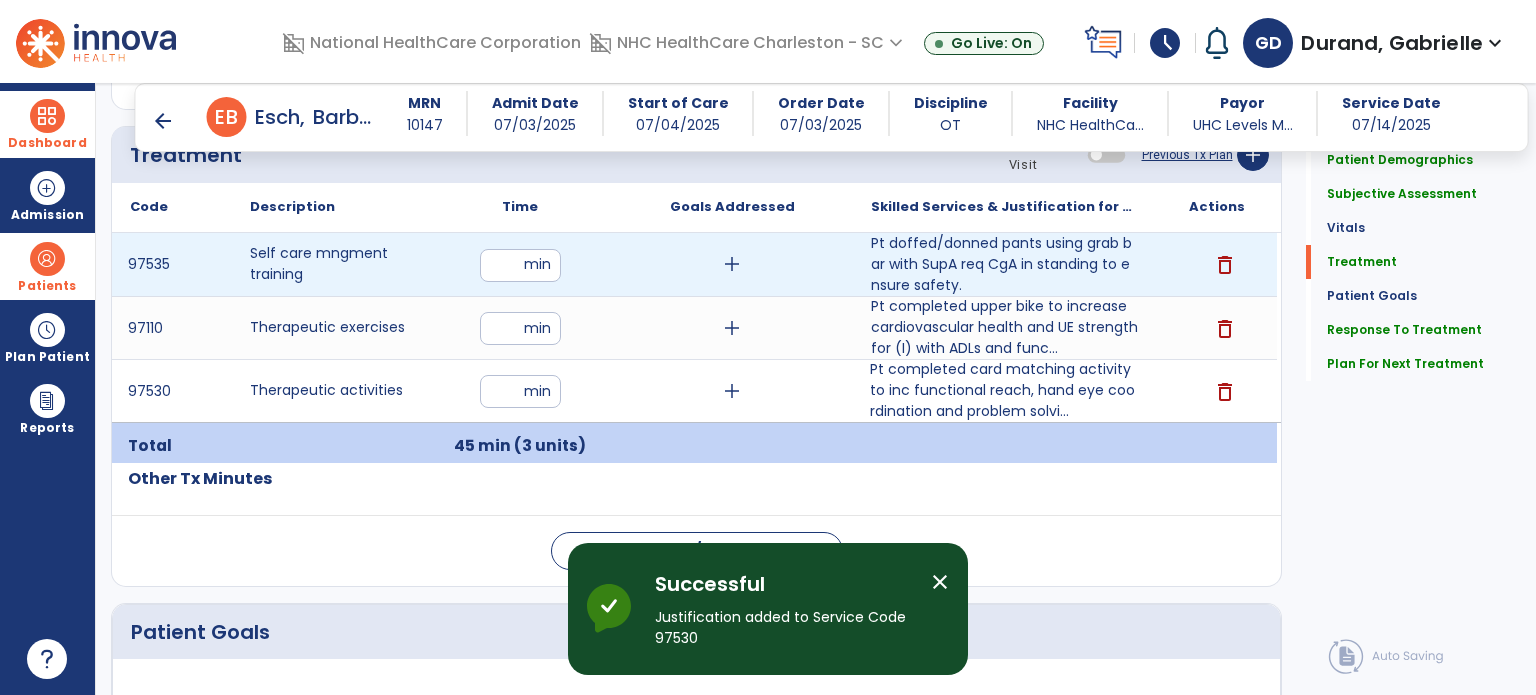 scroll, scrollTop: 1124, scrollLeft: 0, axis: vertical 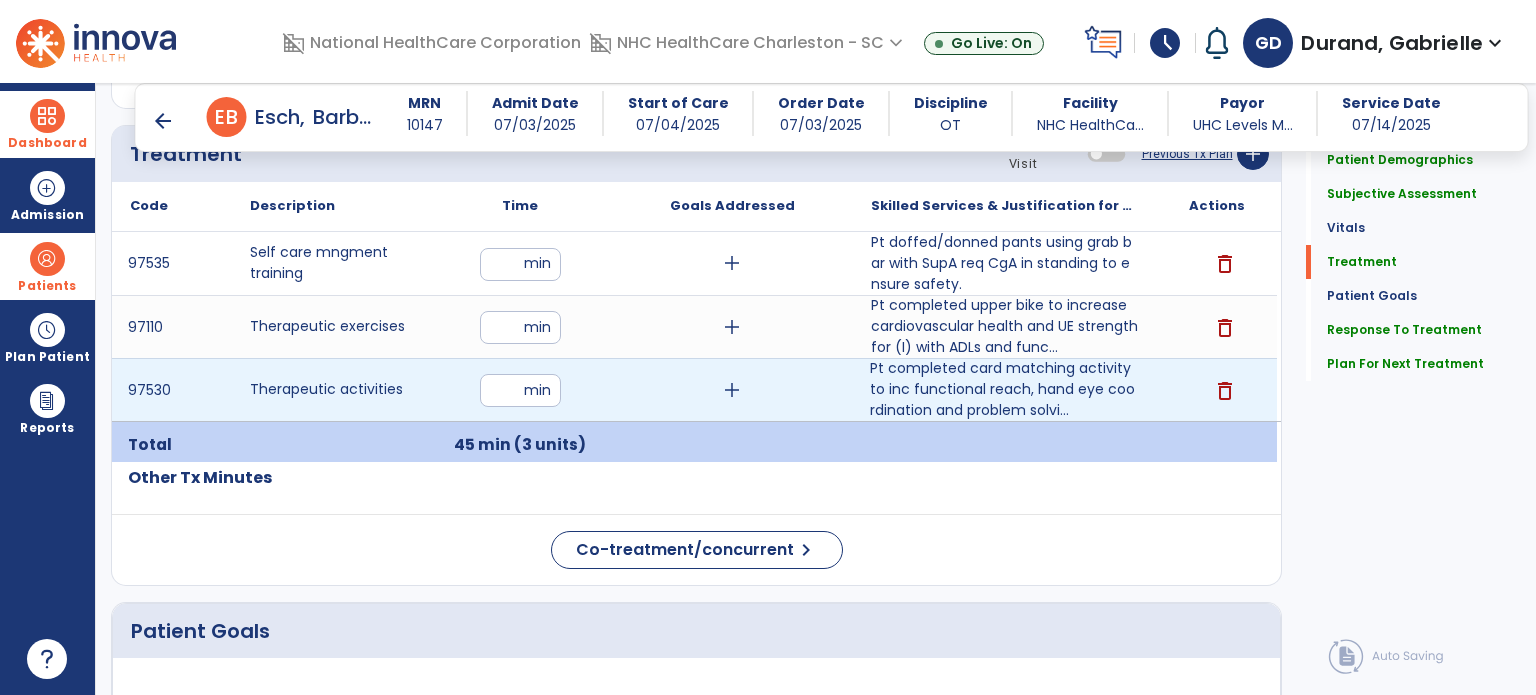 click on "**" at bounding box center [520, 390] 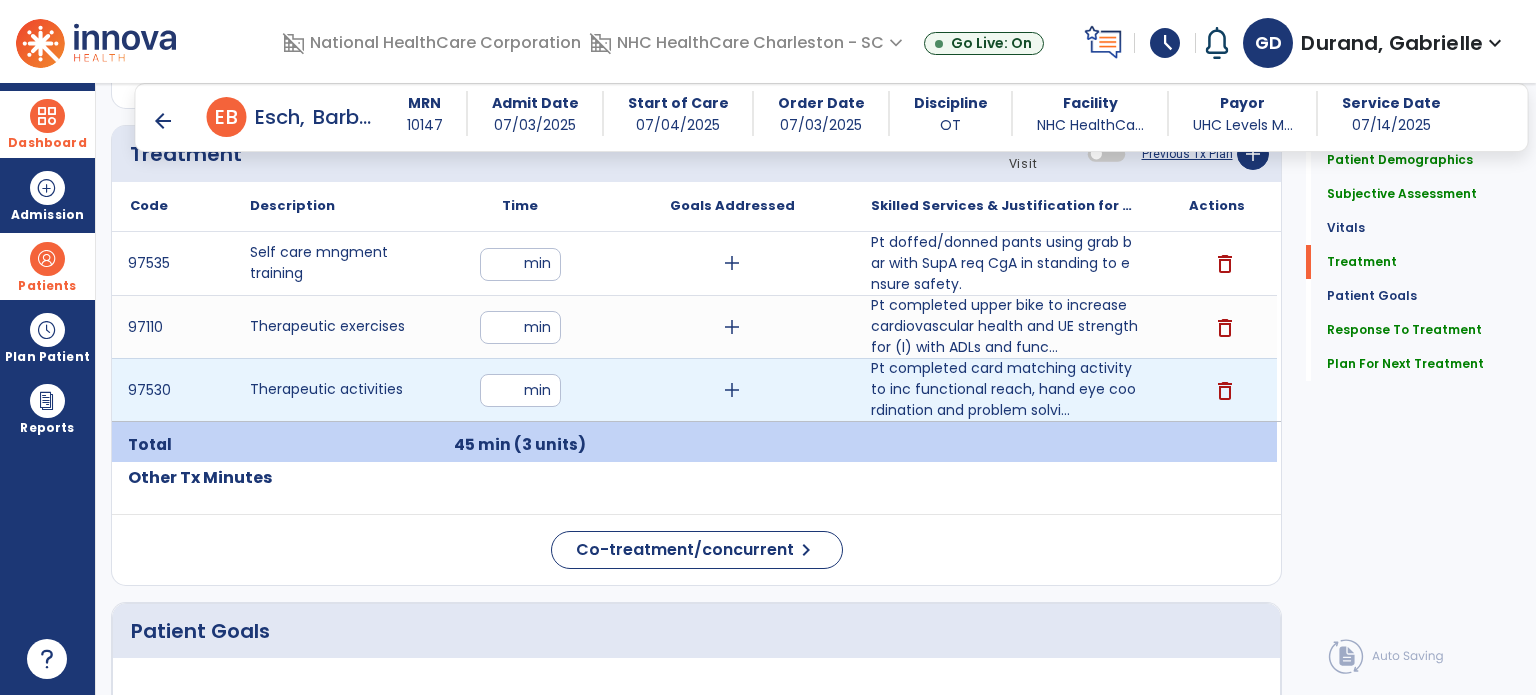 type on "**" 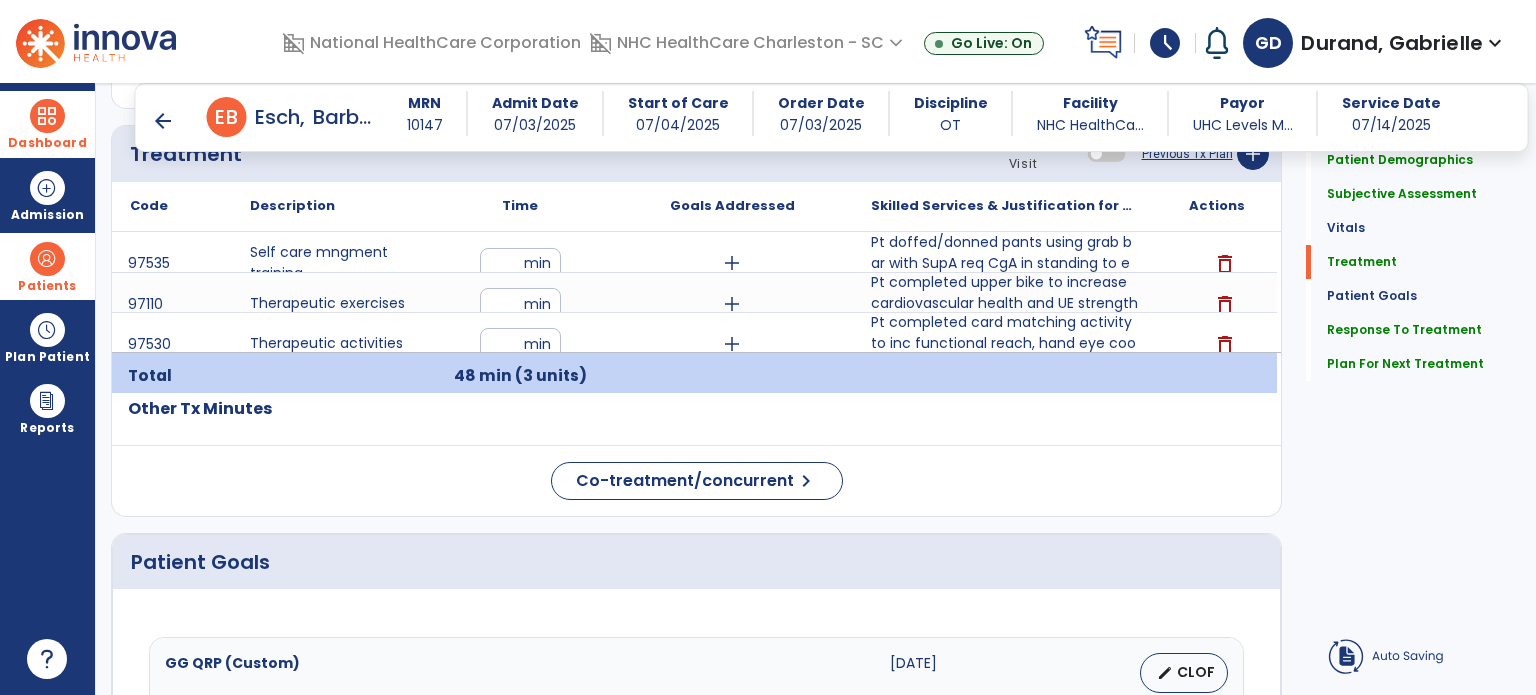 click on "Patient Demographics  Medical Diagnosis   Treatment Diagnosis   Precautions   Contraindications
Code
Description
Pdpm Clinical Category
M48.061" 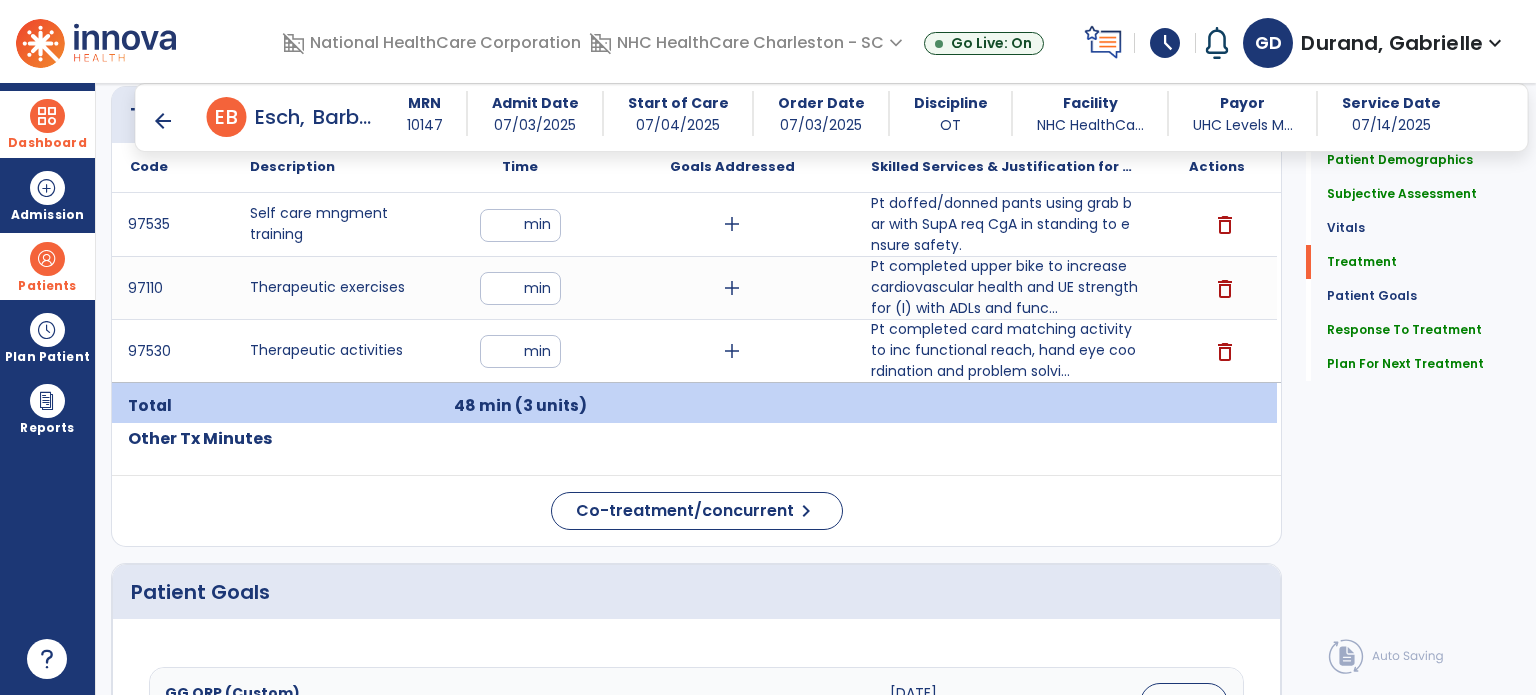 scroll, scrollTop: 1164, scrollLeft: 0, axis: vertical 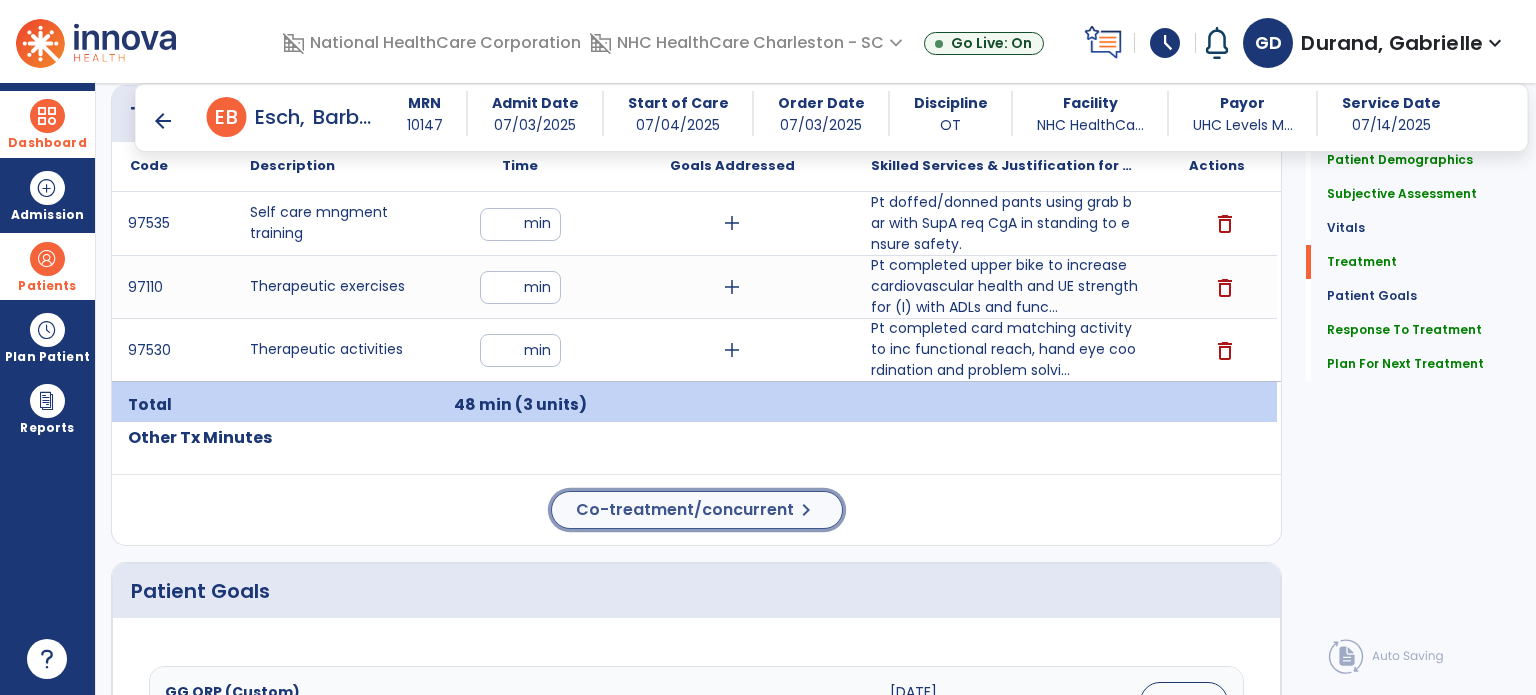 click on "Co-treatment/concurrent" 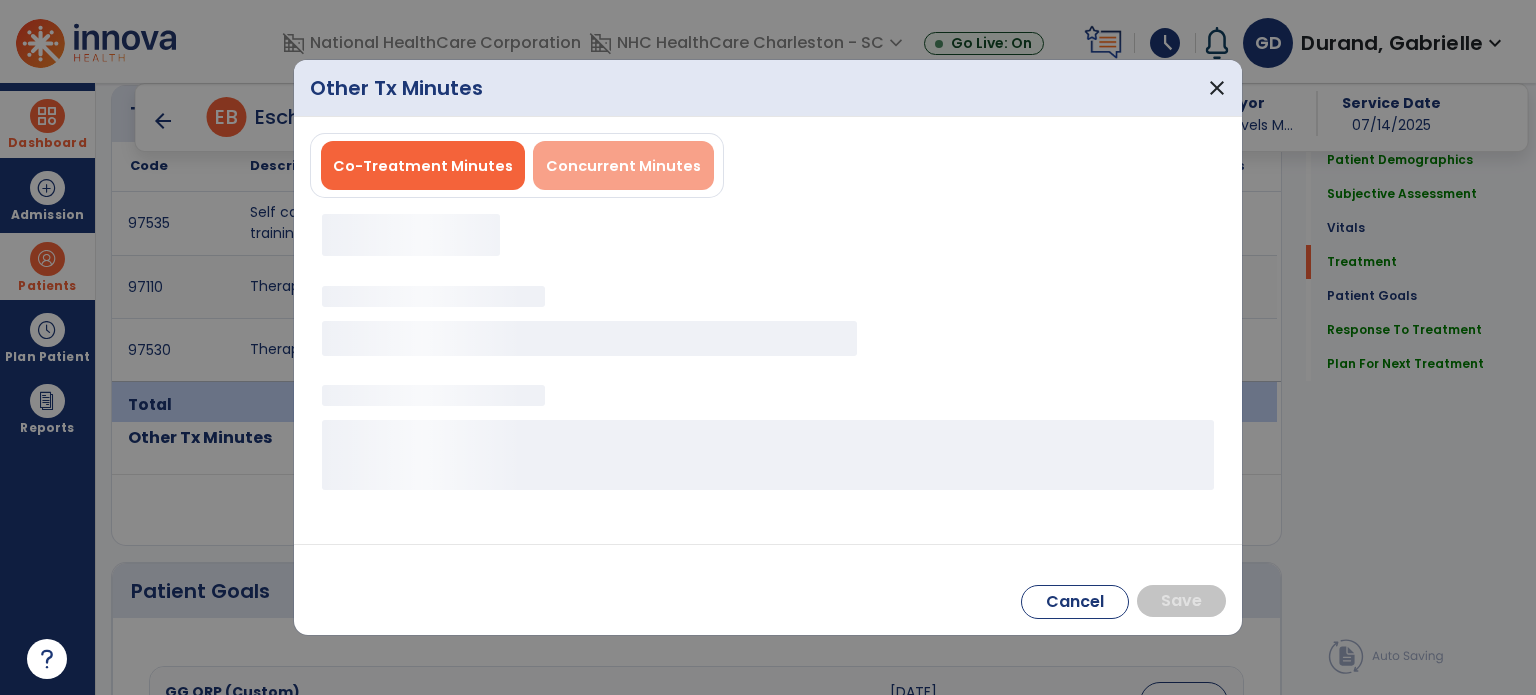 click on "Concurrent Minutes" at bounding box center (623, 165) 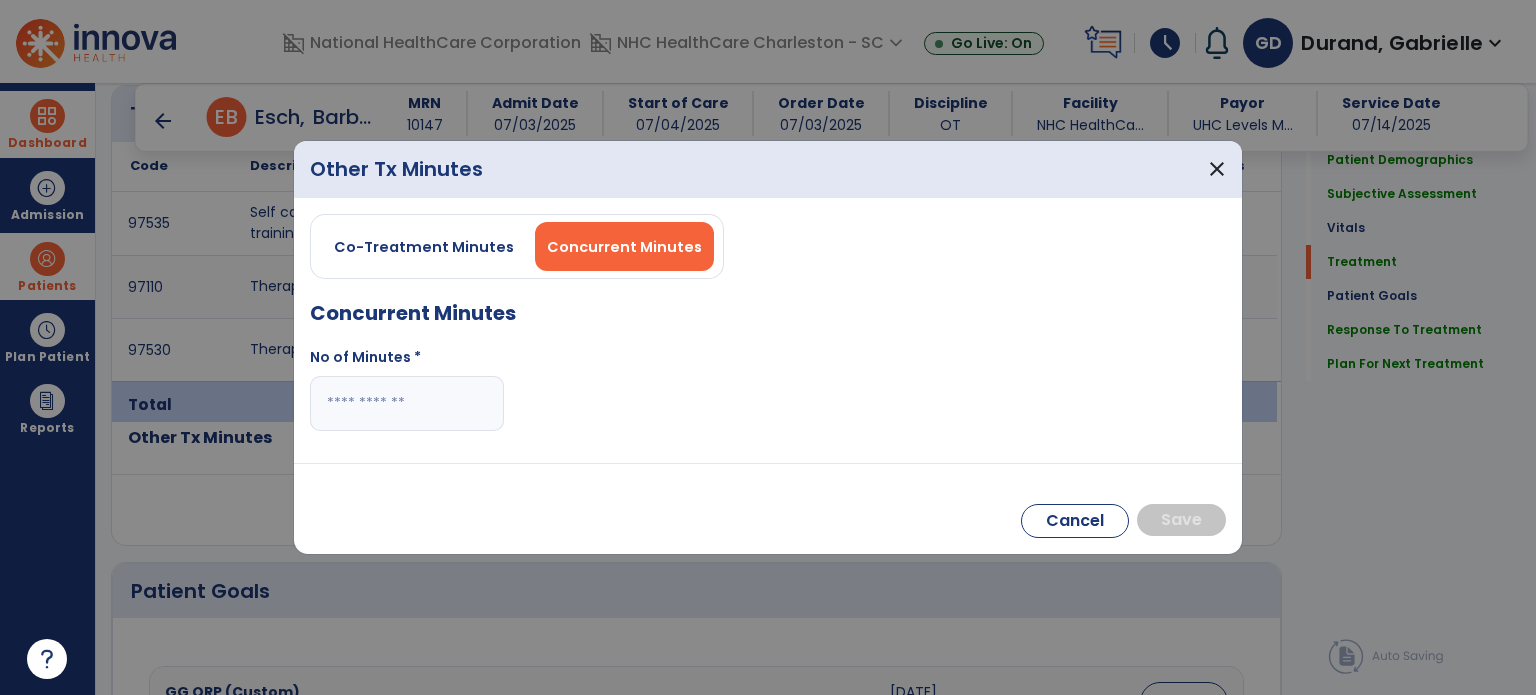 click at bounding box center [407, 403] 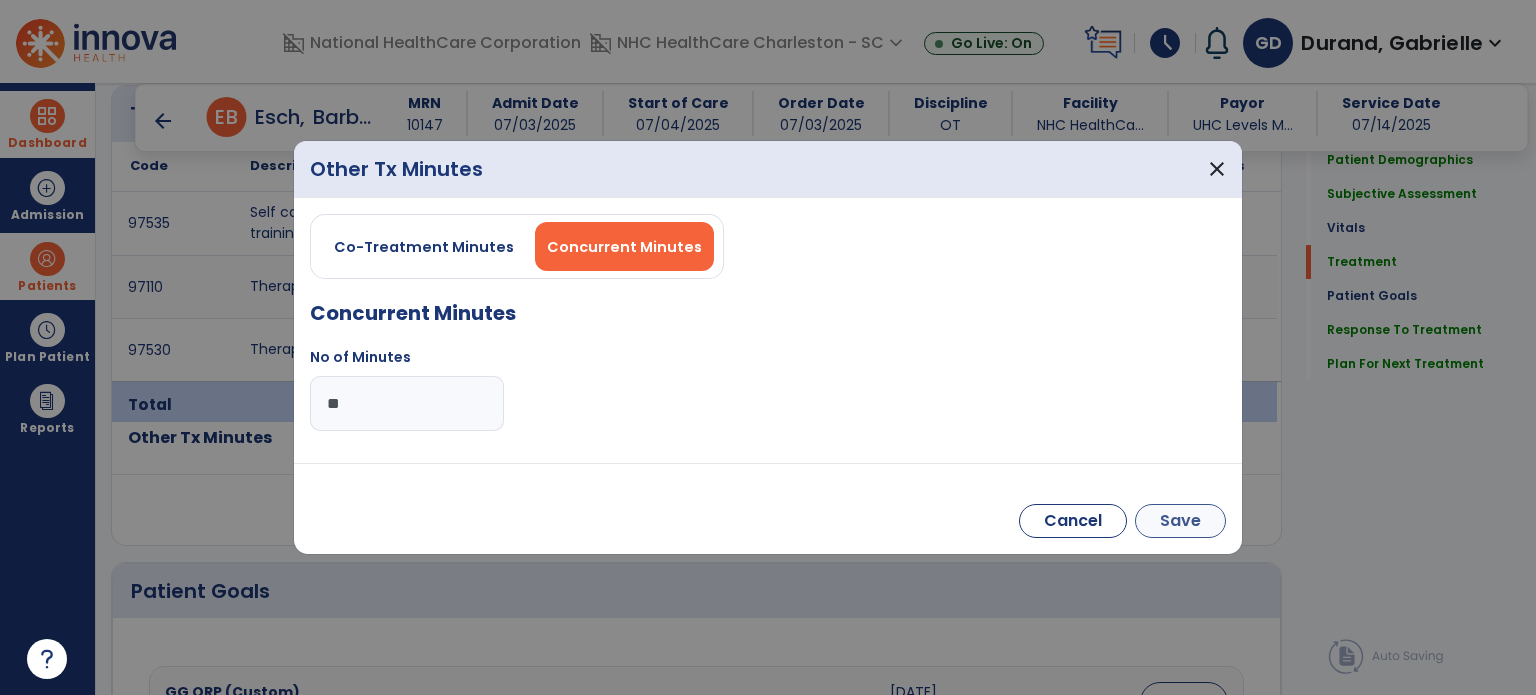 type on "**" 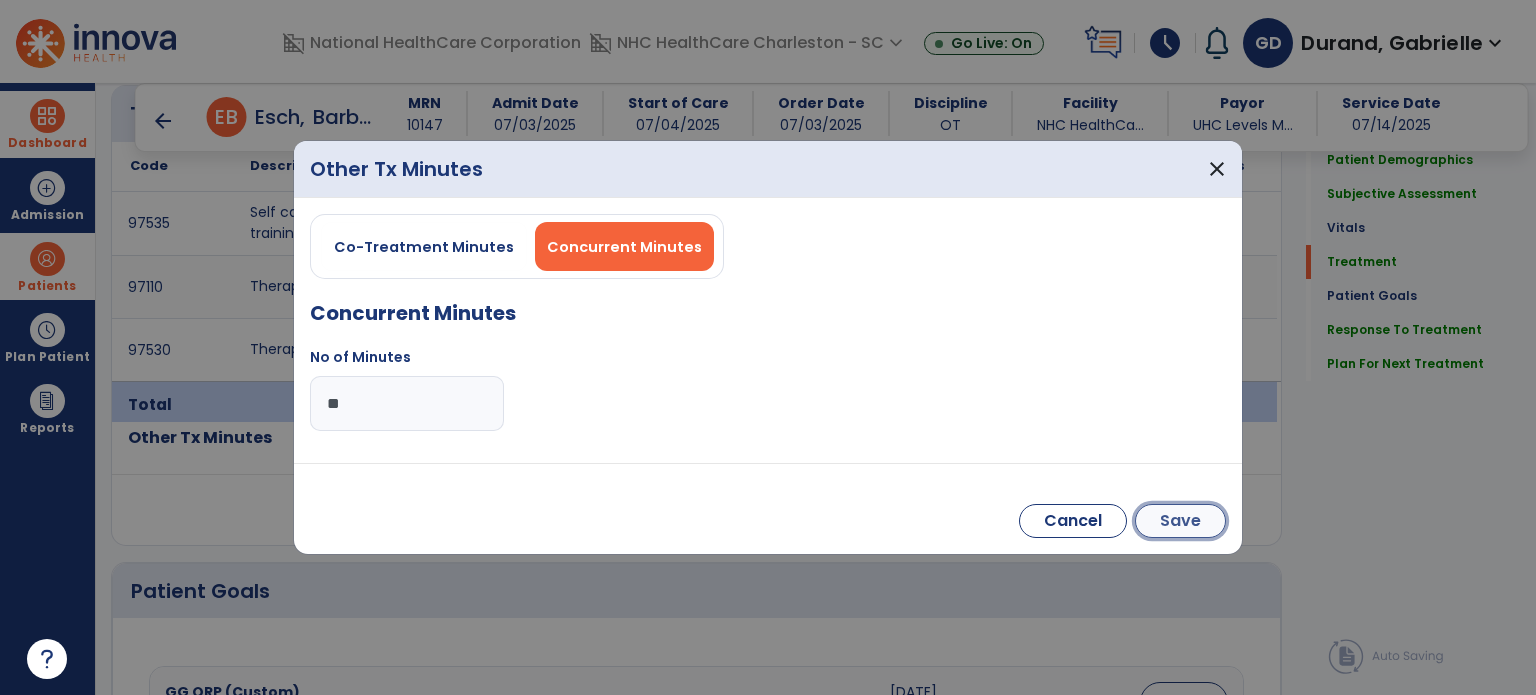 click on "Save" at bounding box center (1180, 521) 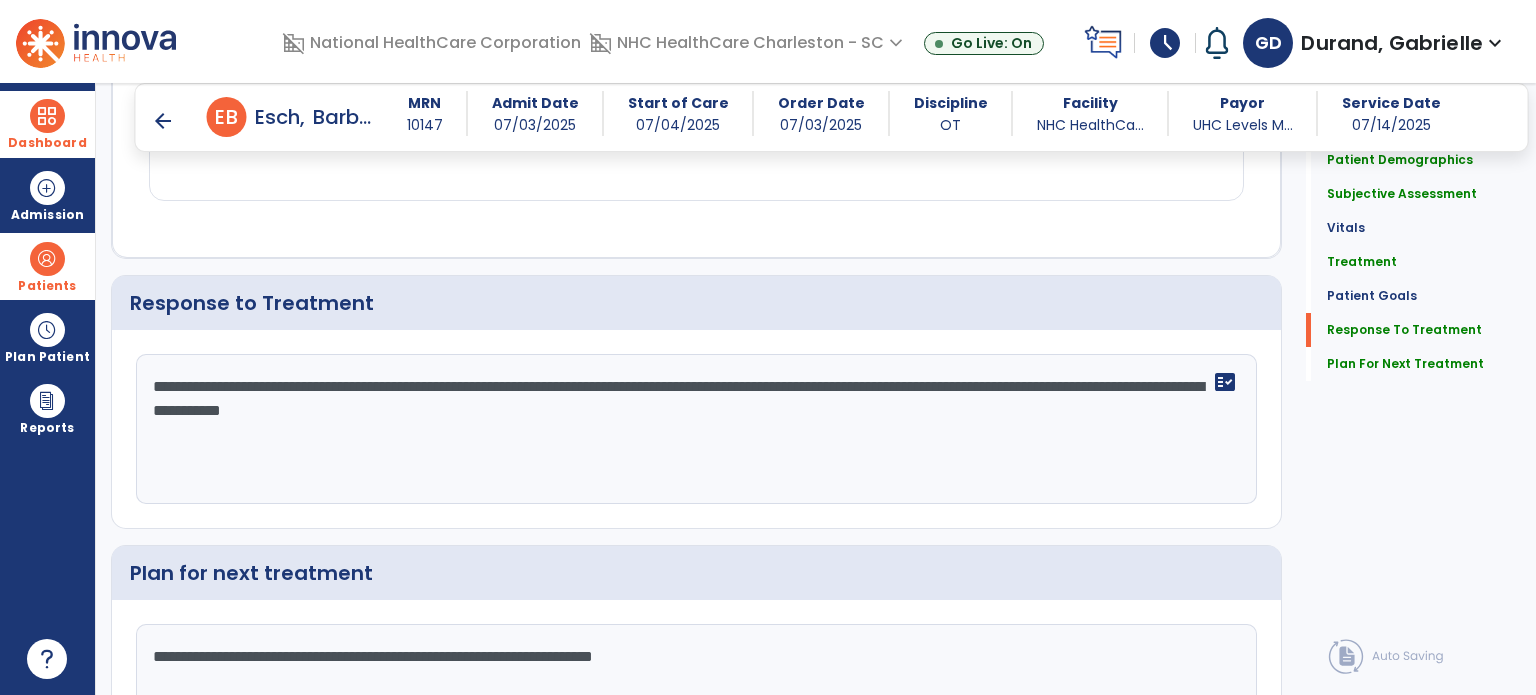 scroll, scrollTop: 2340, scrollLeft: 0, axis: vertical 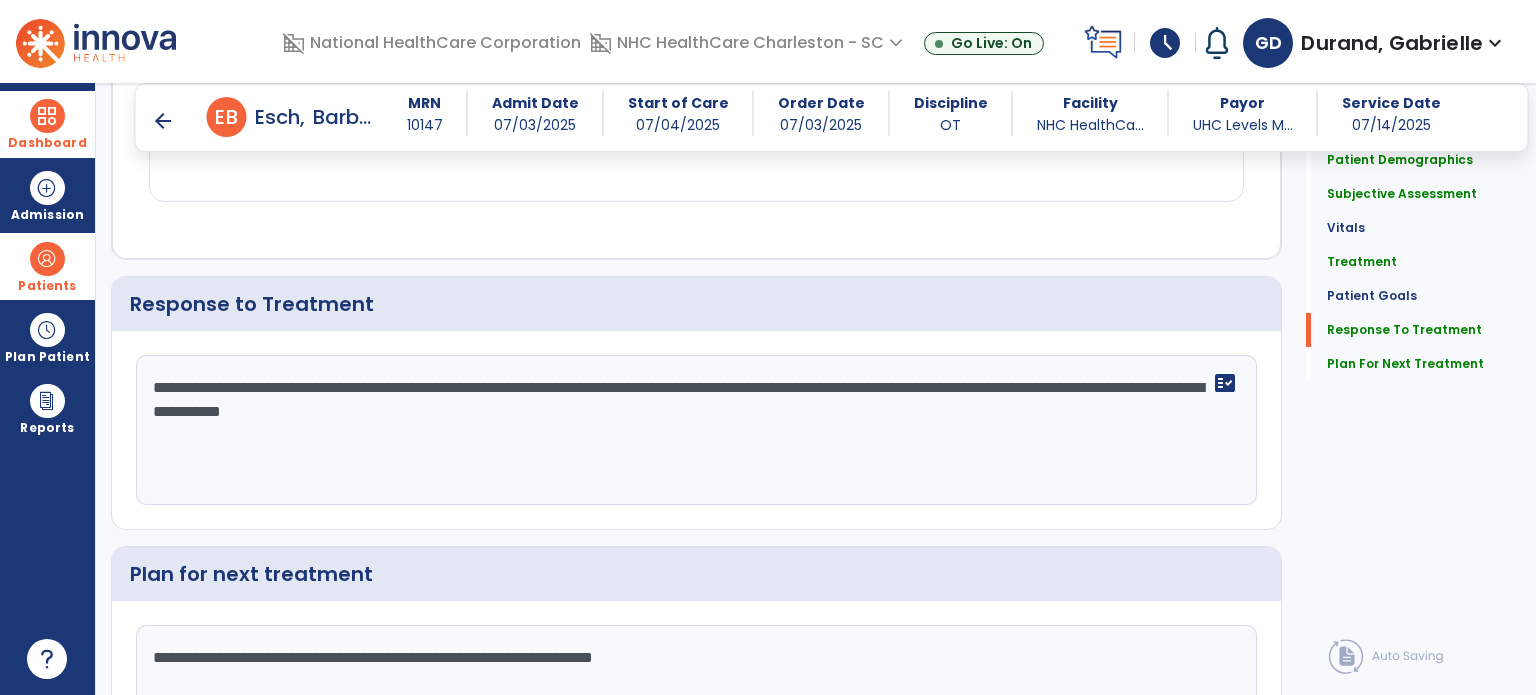 click on "**********" 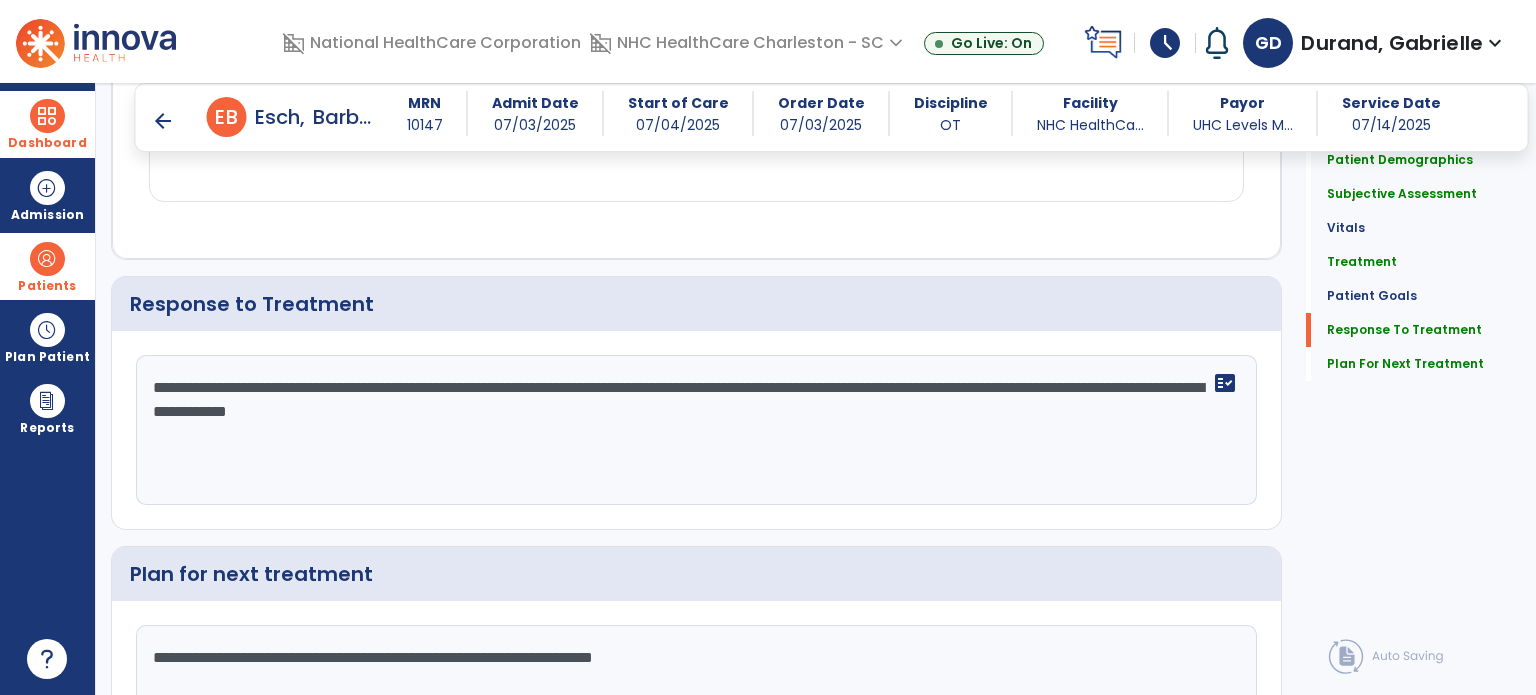 paste on "**********" 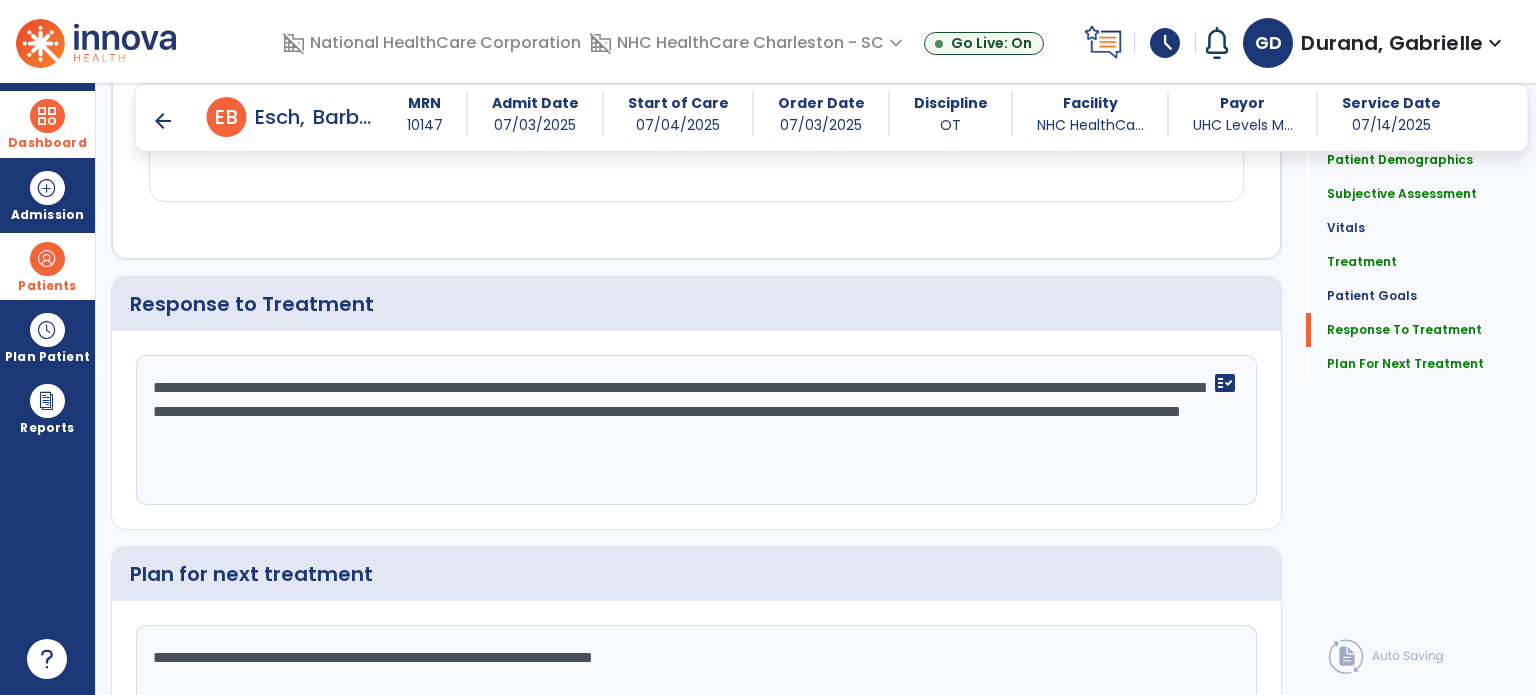 click on "**********" 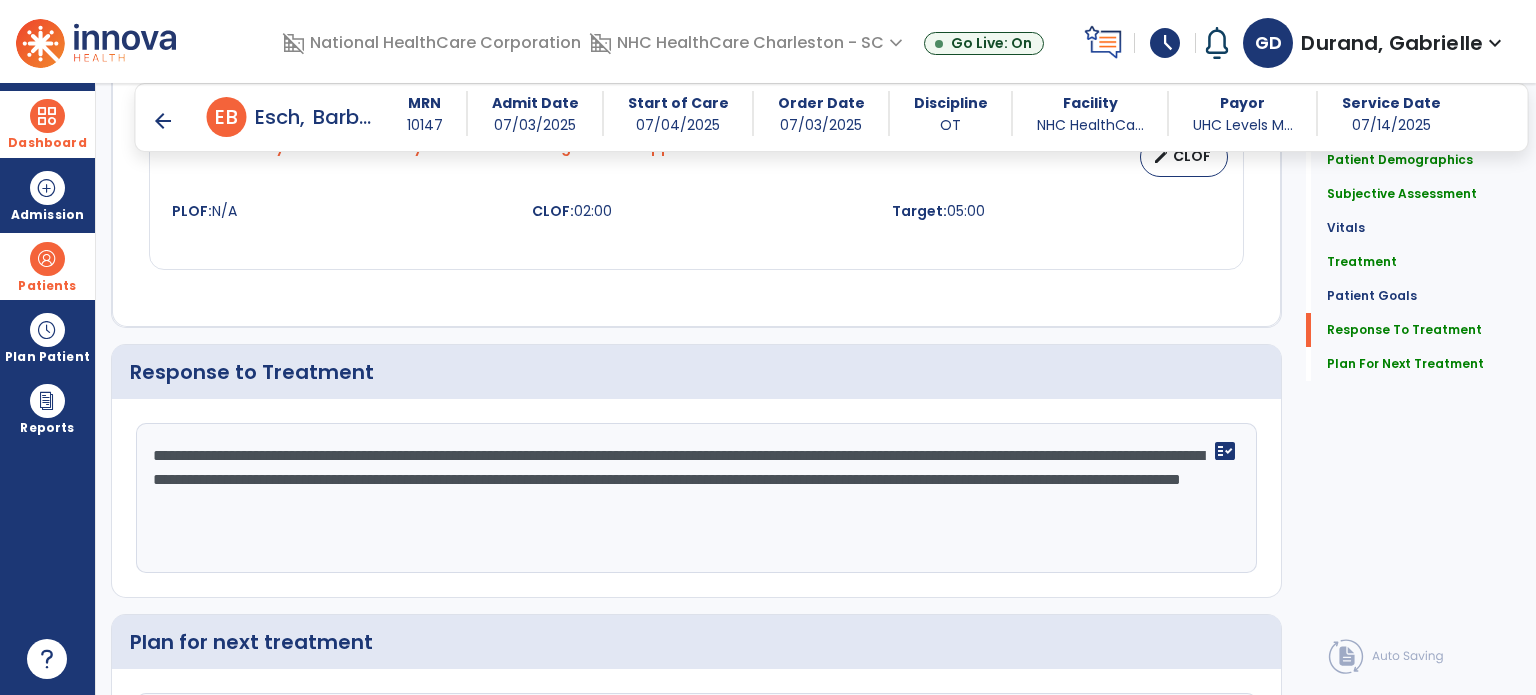 scroll, scrollTop: 2341, scrollLeft: 0, axis: vertical 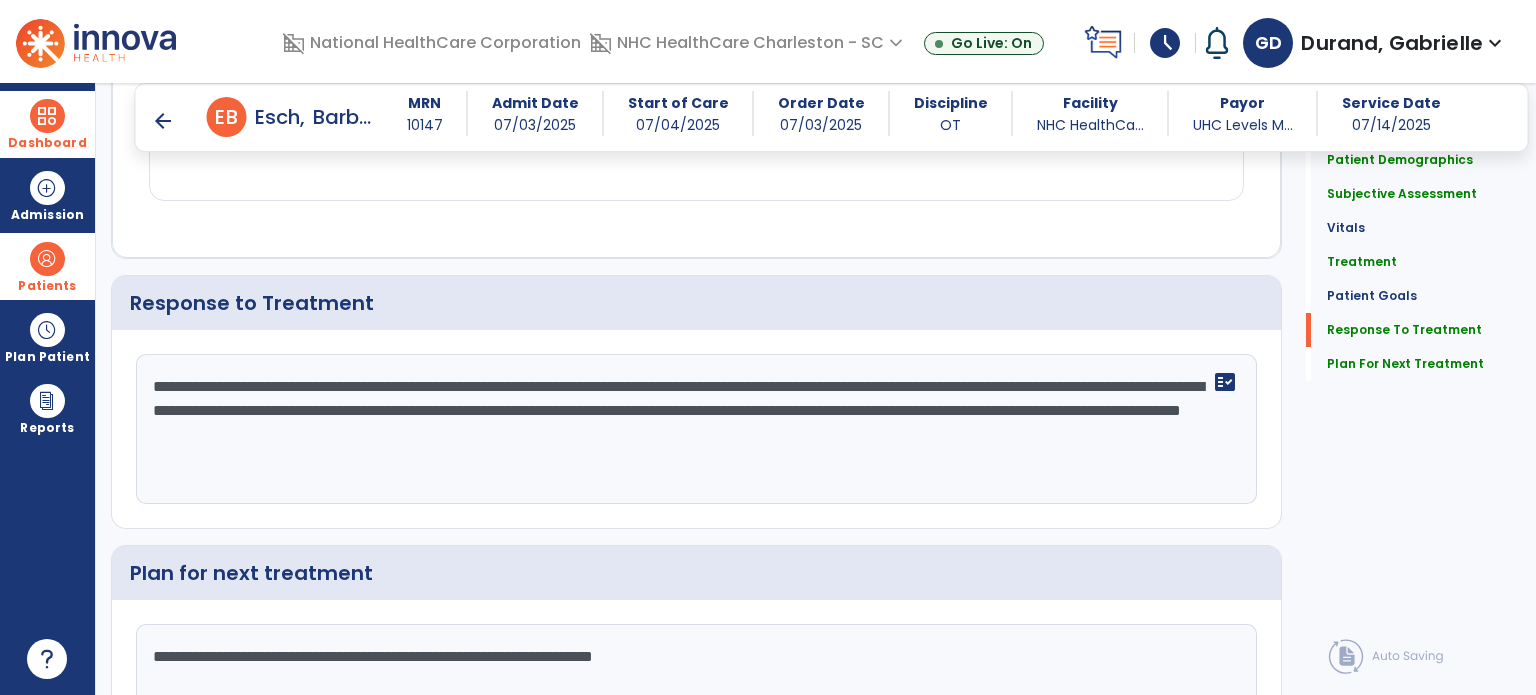 click on "**********" 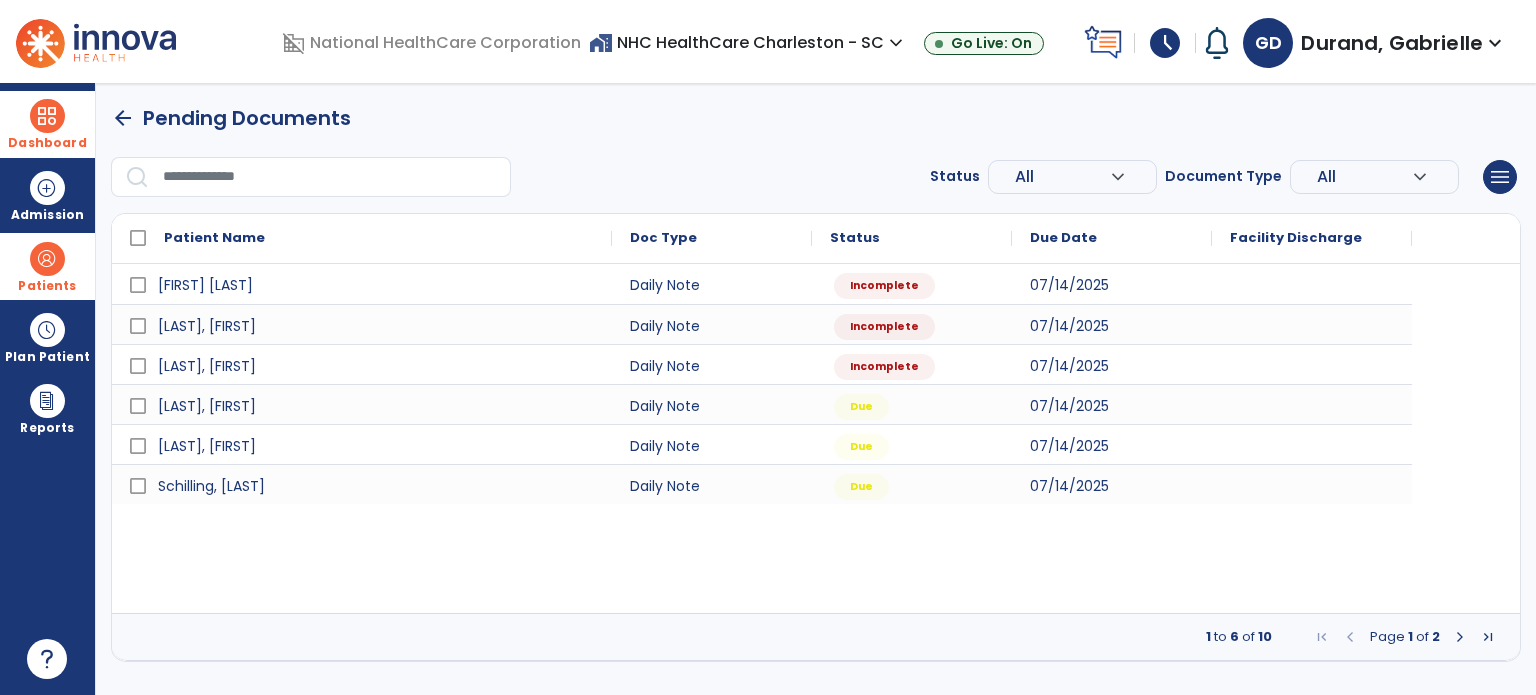 scroll, scrollTop: 0, scrollLeft: 0, axis: both 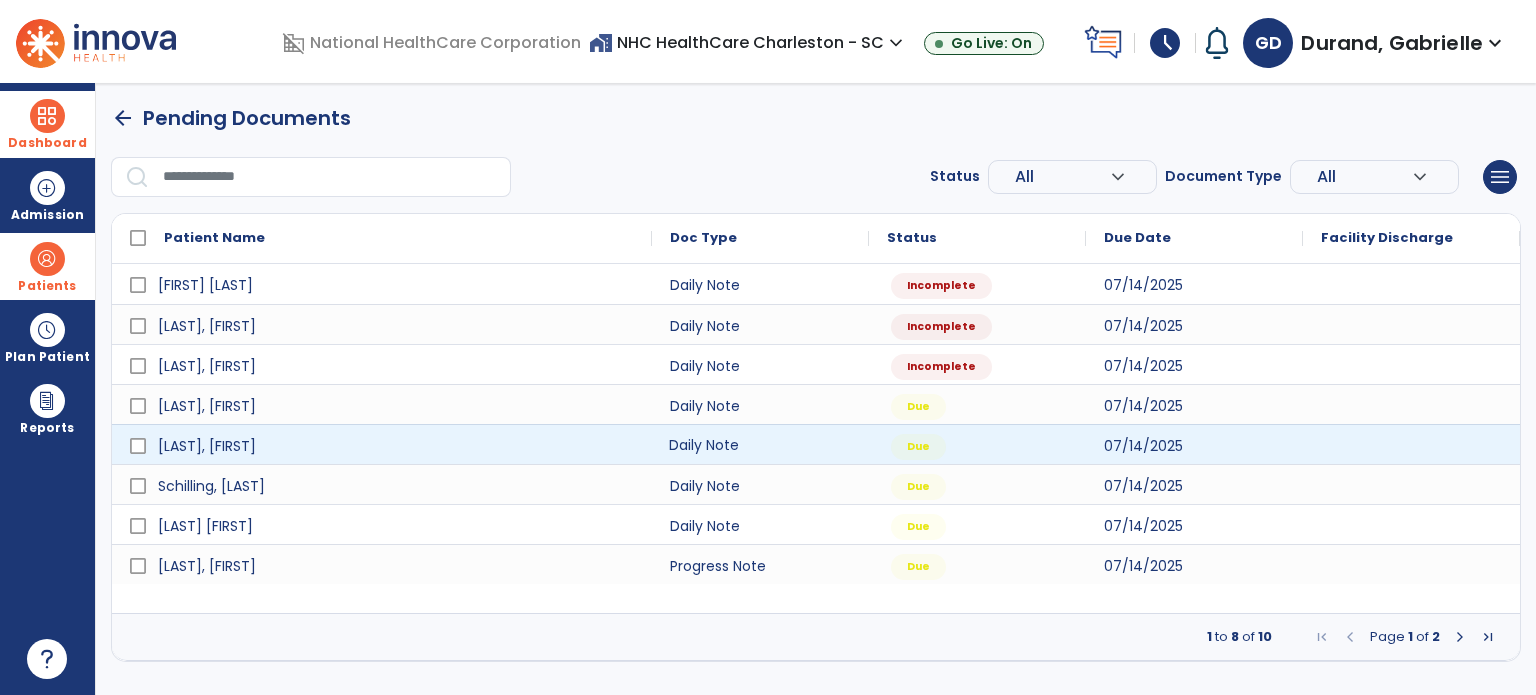 click on "Daily Note" at bounding box center (760, 444) 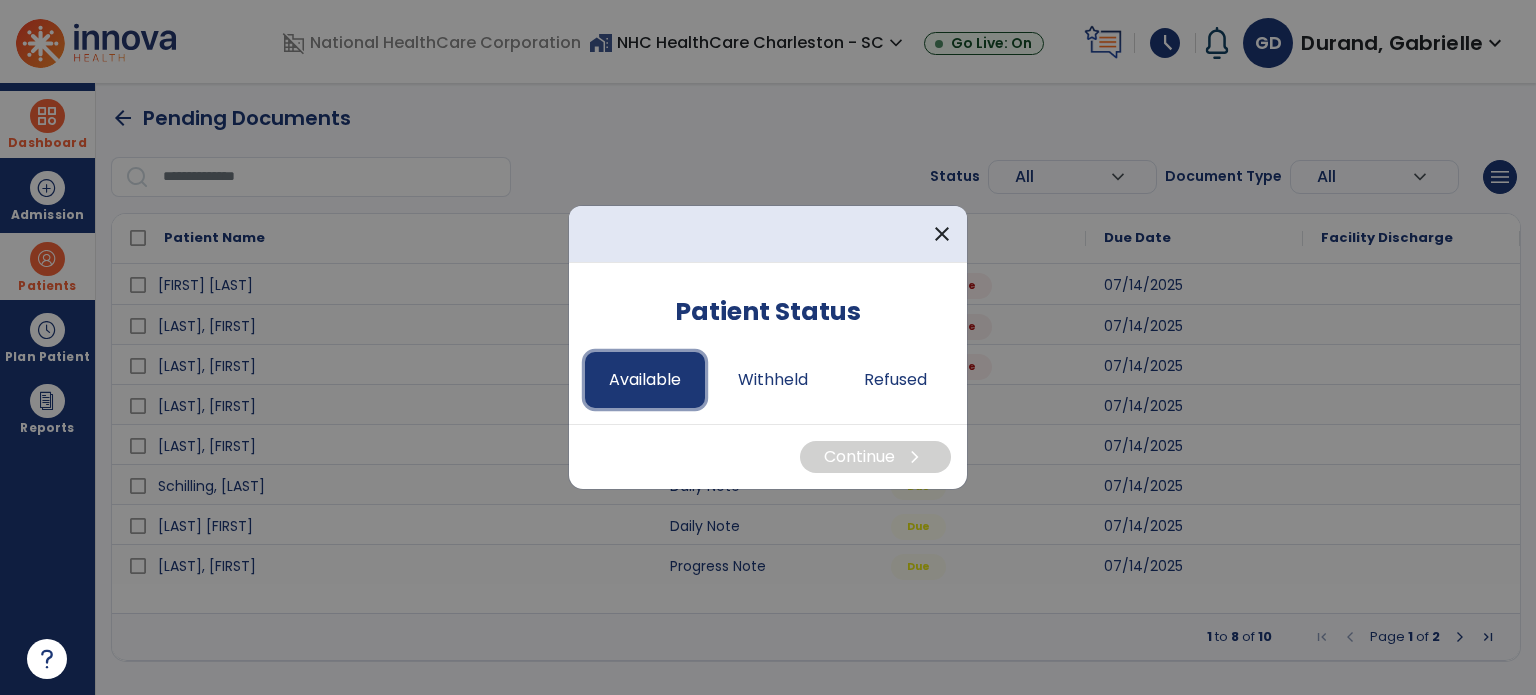 click on "Available" at bounding box center [645, 380] 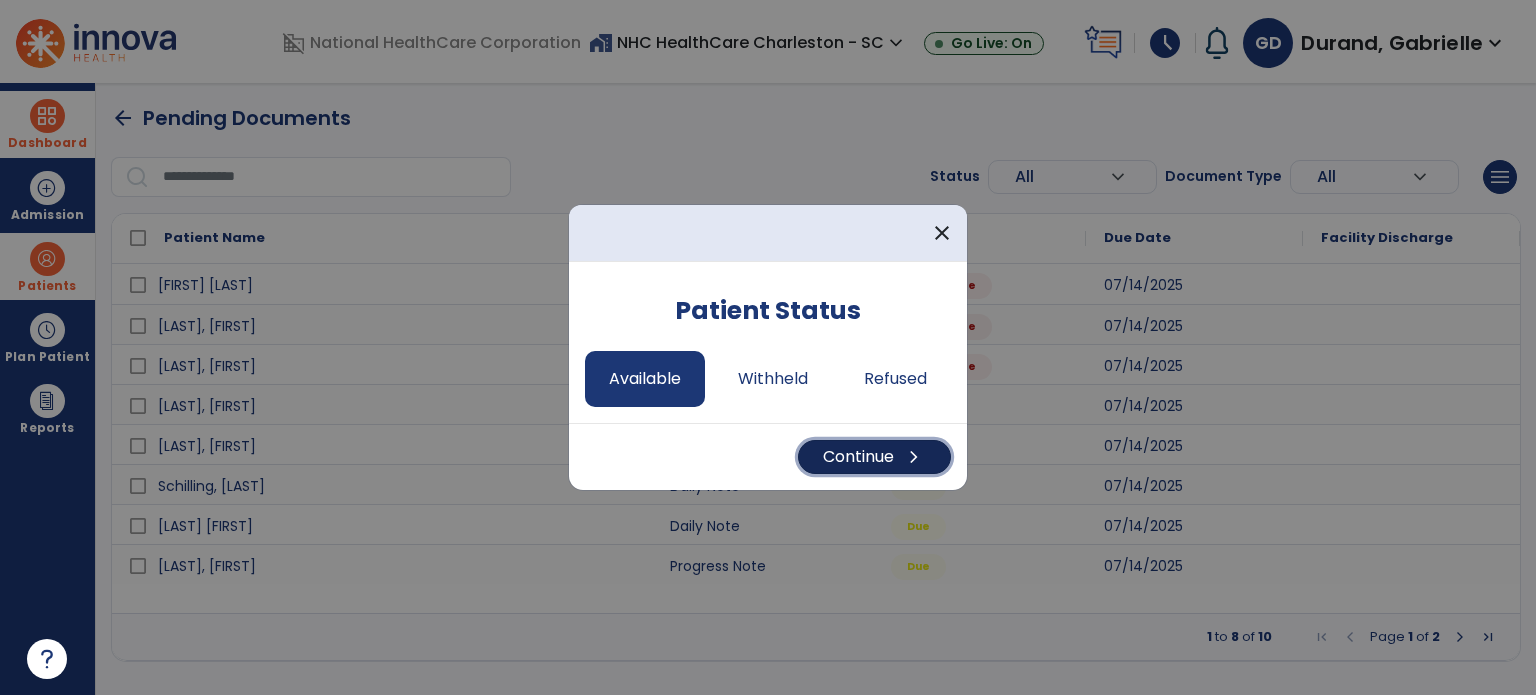 click on "Continue   chevron_right" at bounding box center [874, 457] 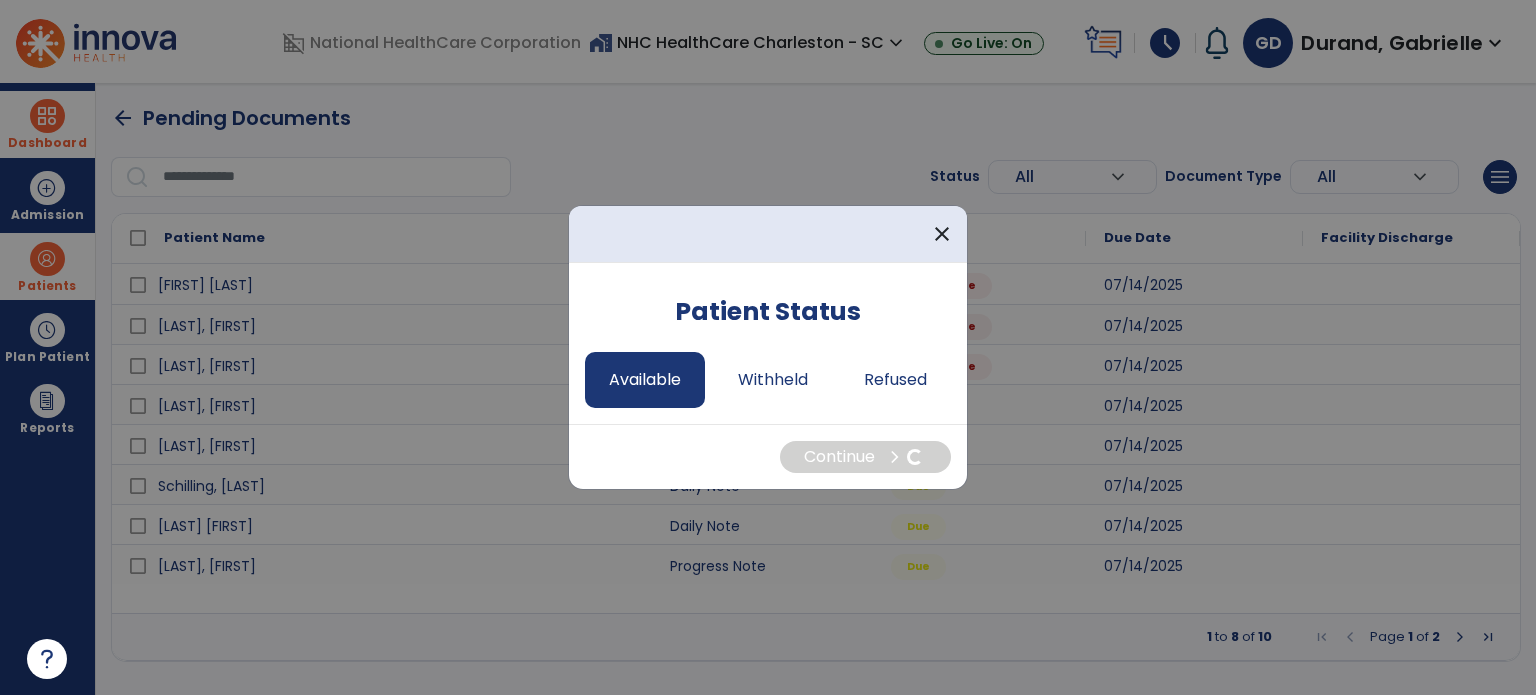 select on "*" 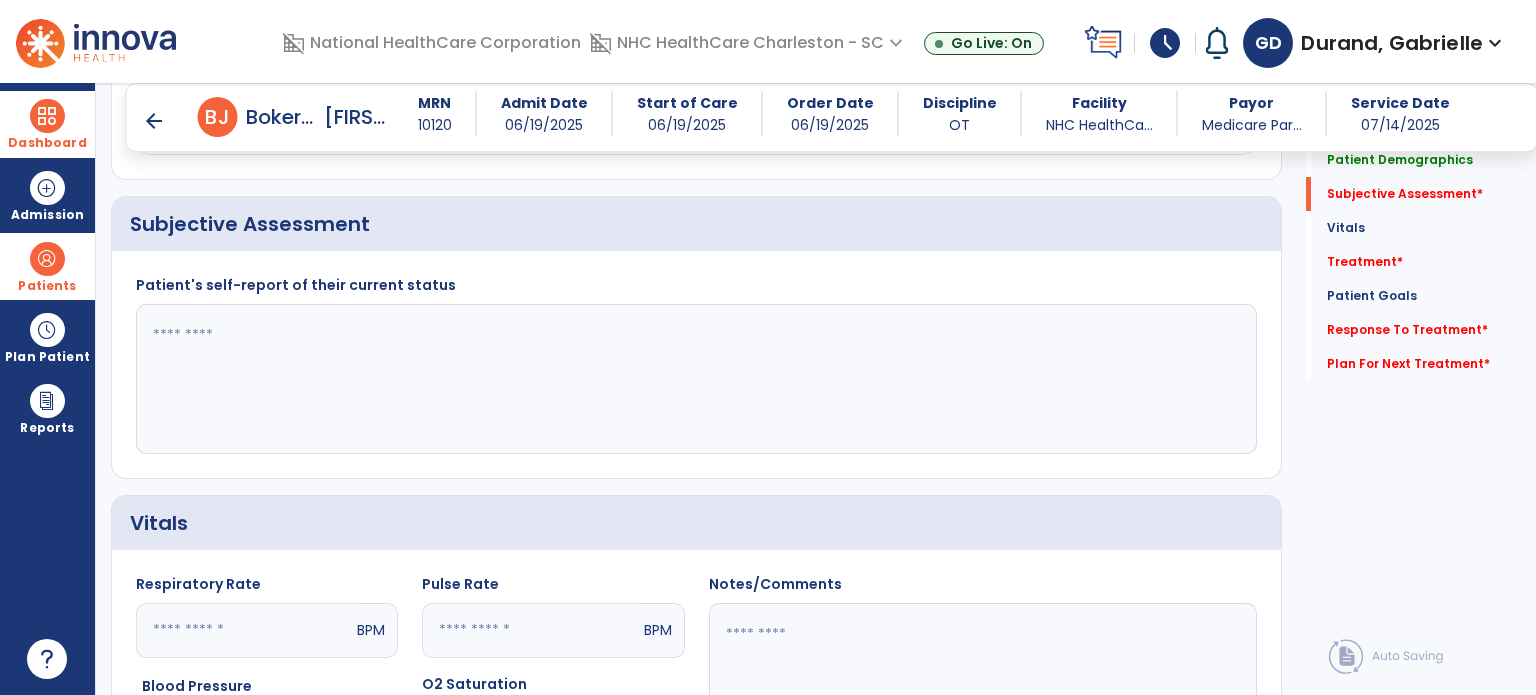 scroll, scrollTop: 344, scrollLeft: 0, axis: vertical 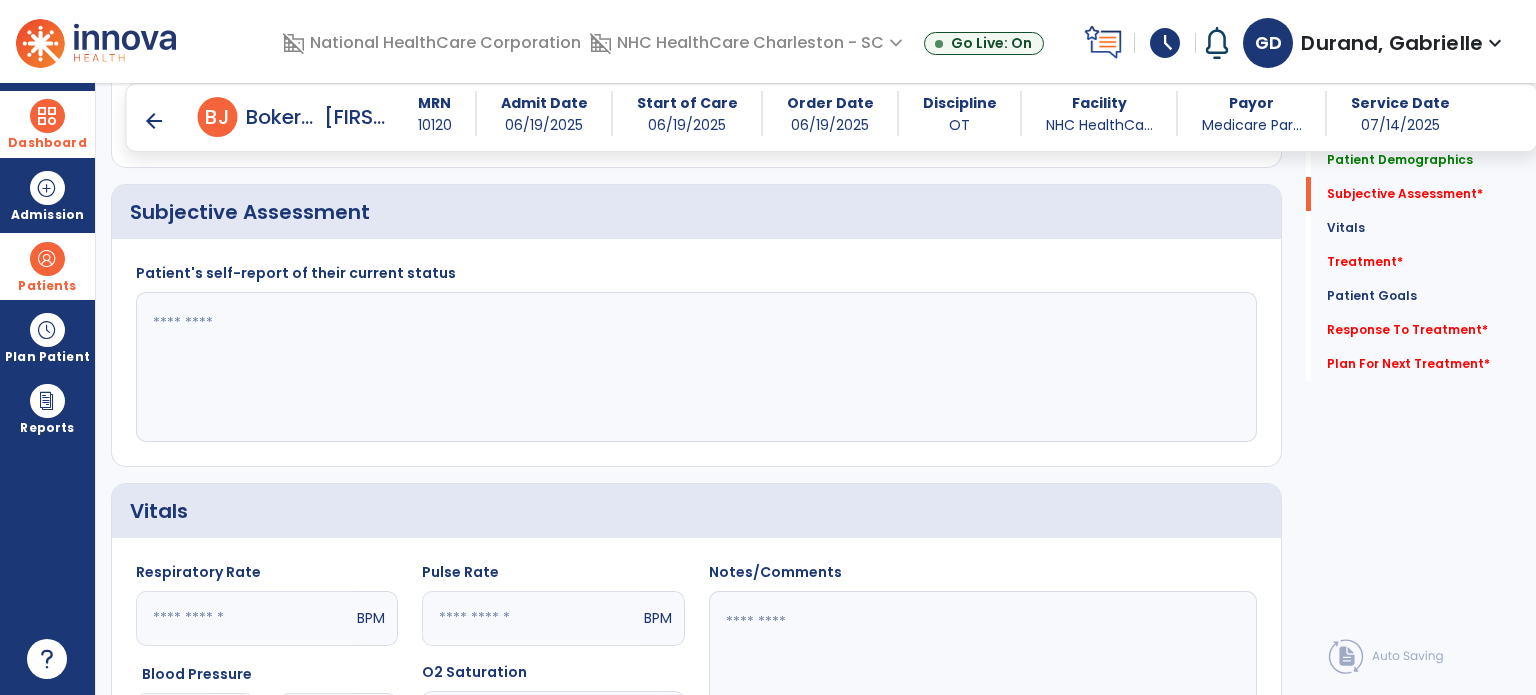 click 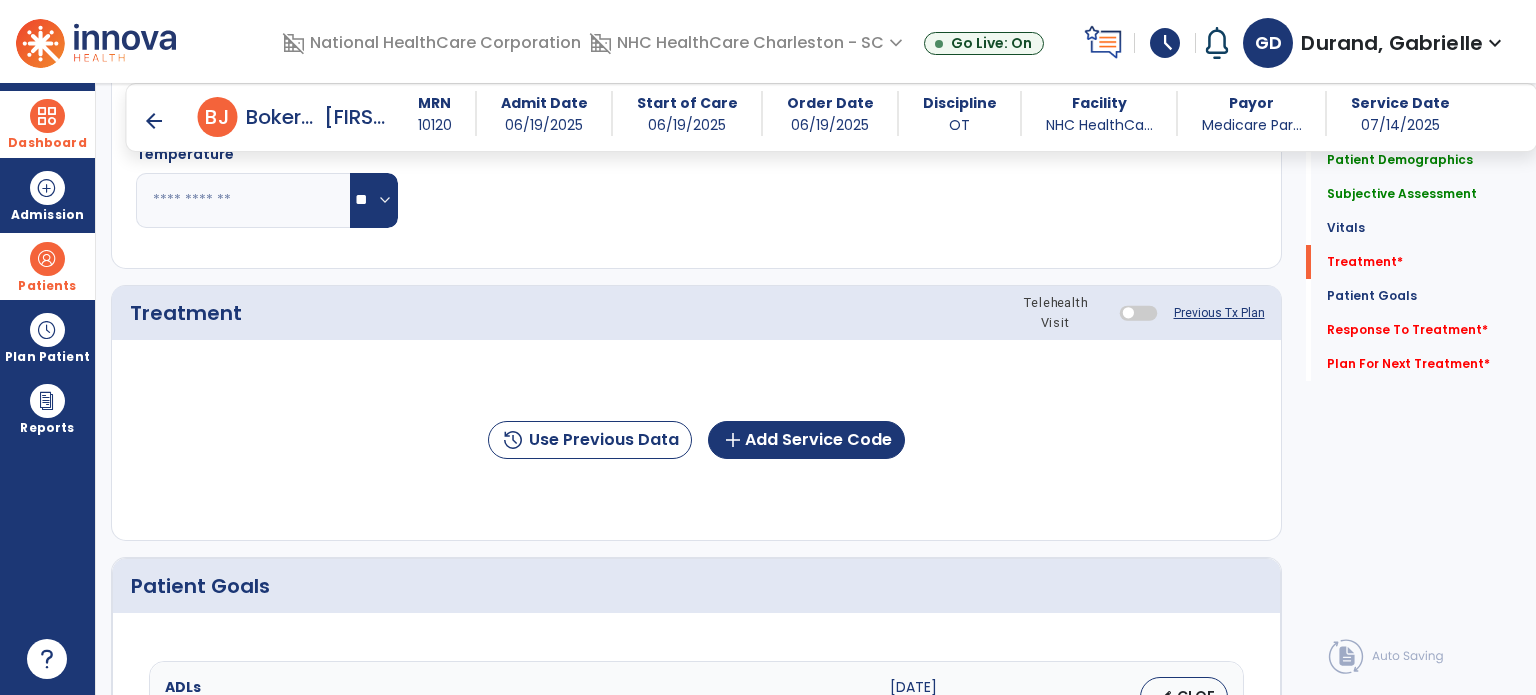 scroll, scrollTop: 968, scrollLeft: 0, axis: vertical 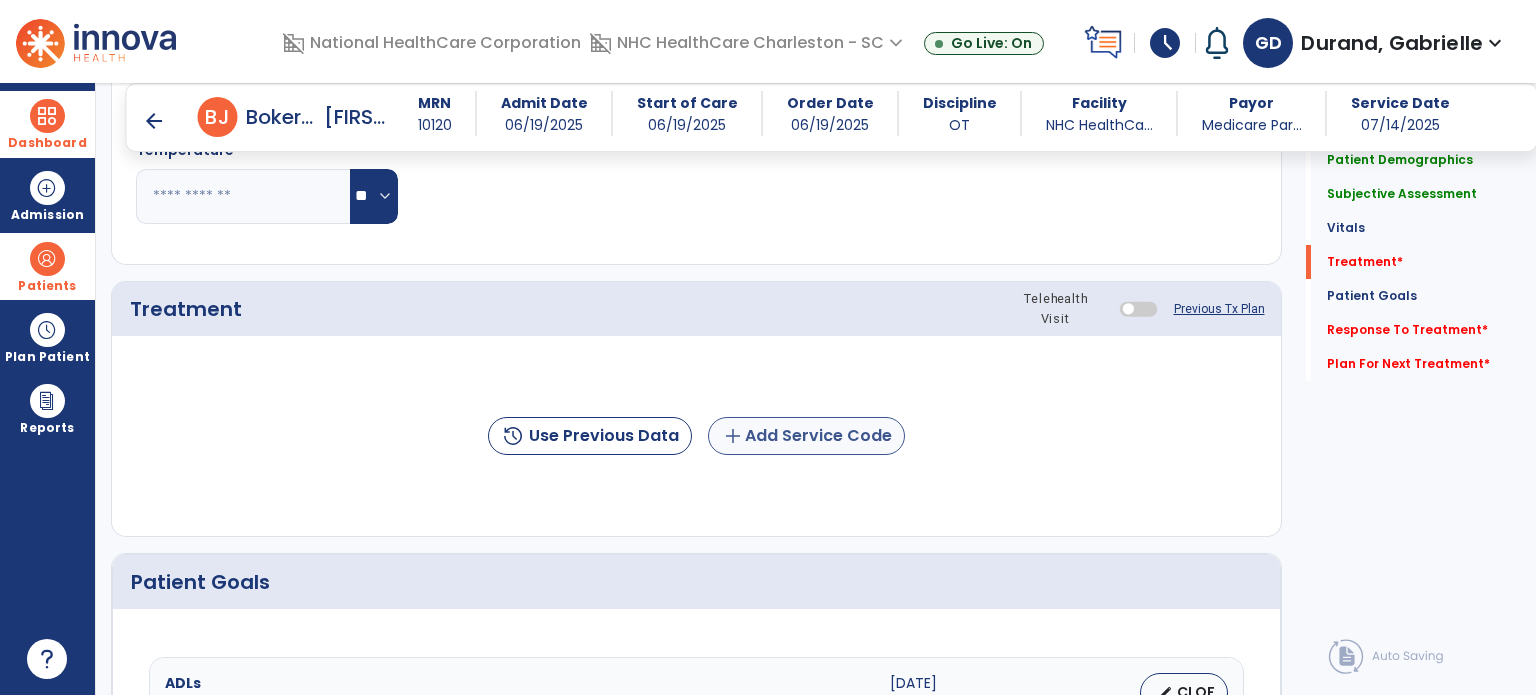 type on "**********" 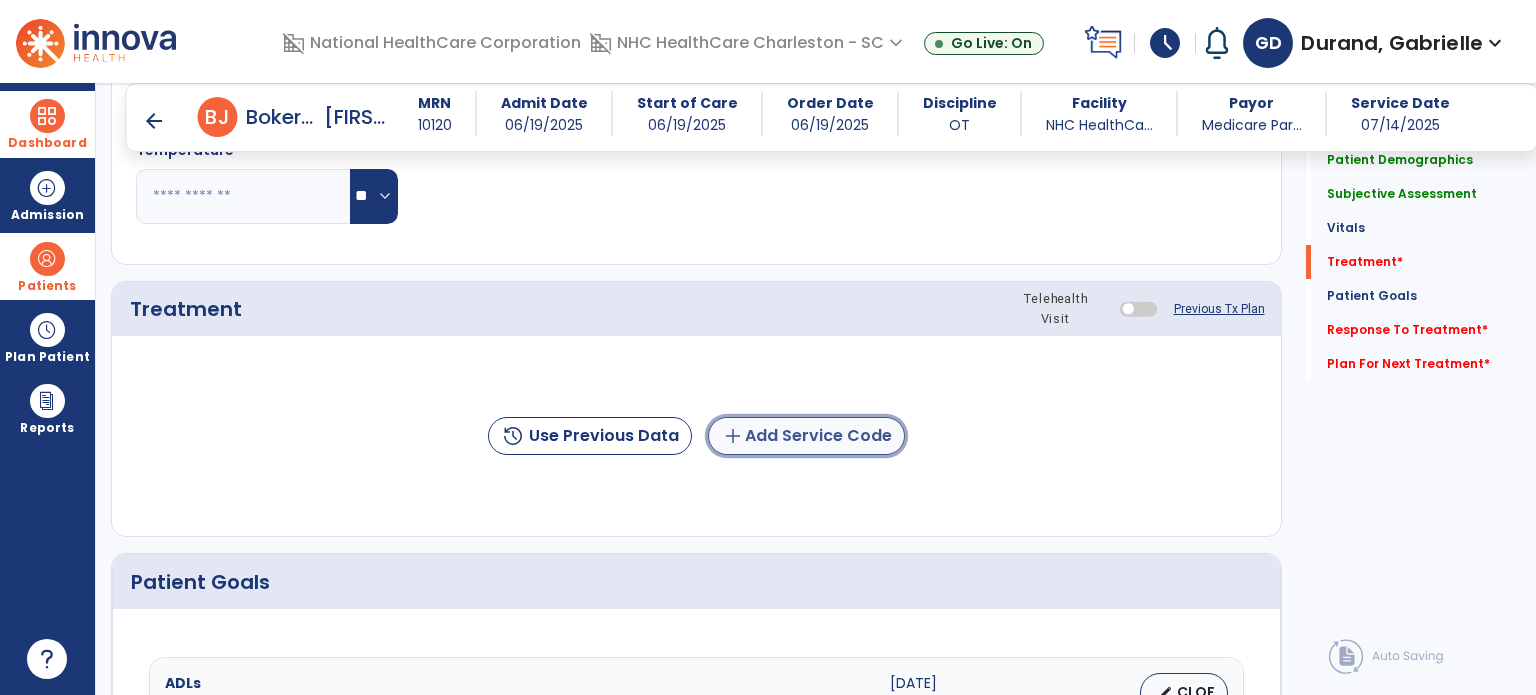 click on "add  Add Service Code" 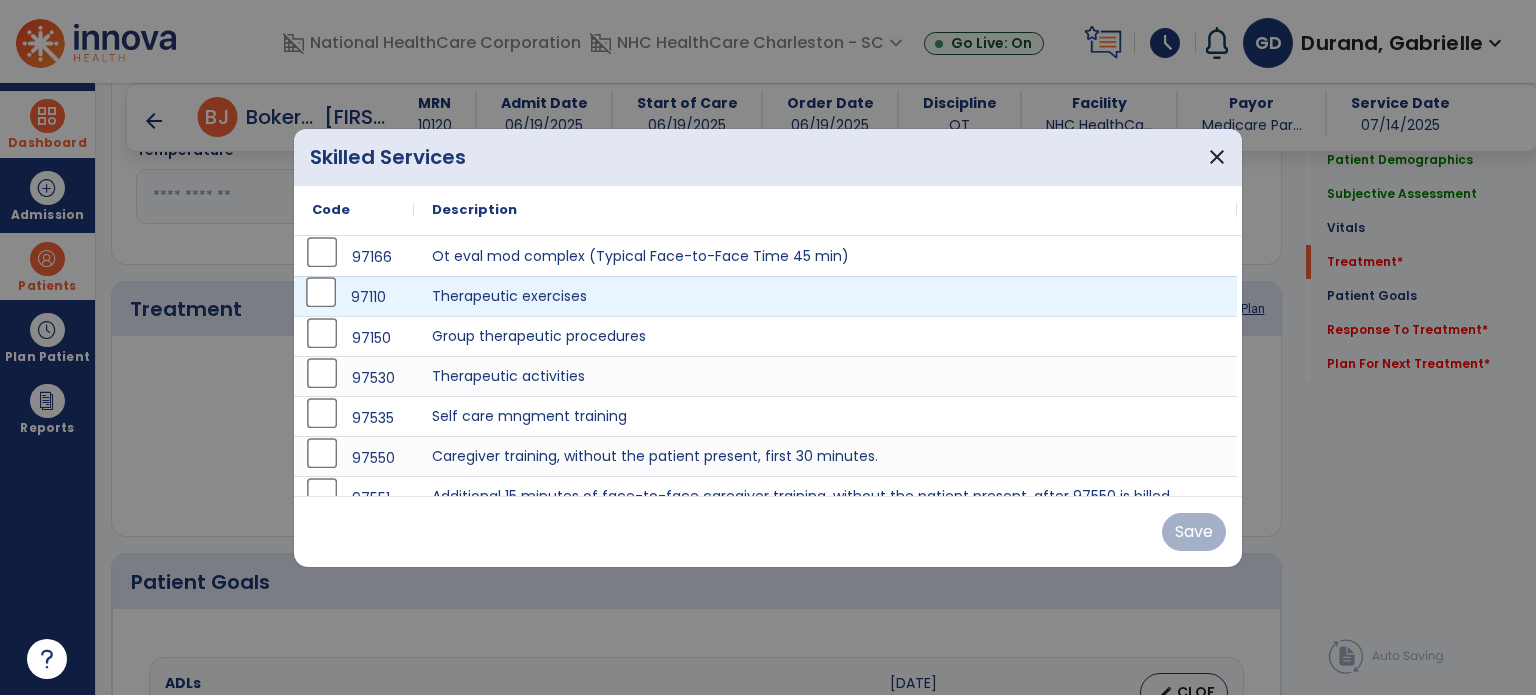 click on "97110" at bounding box center [354, 297] 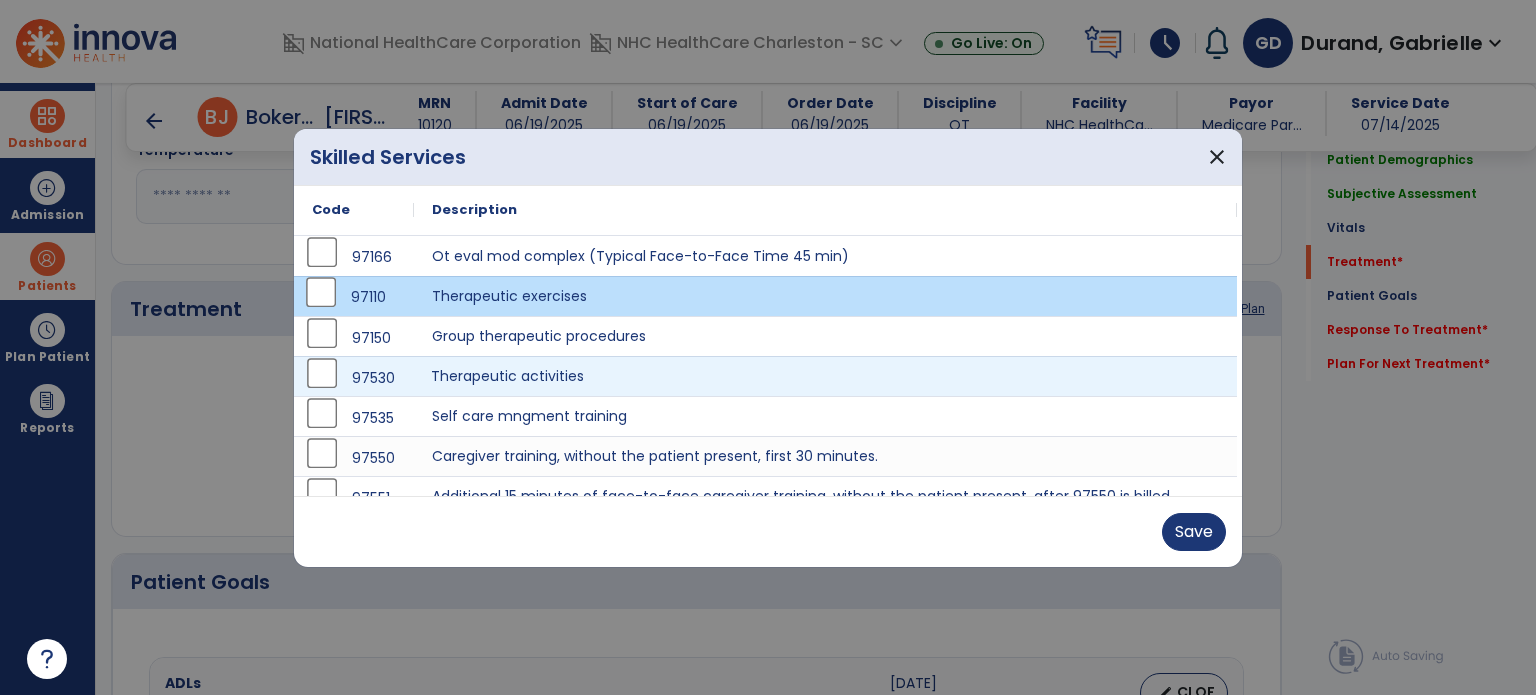 click on "Therapeutic activities" at bounding box center (825, 376) 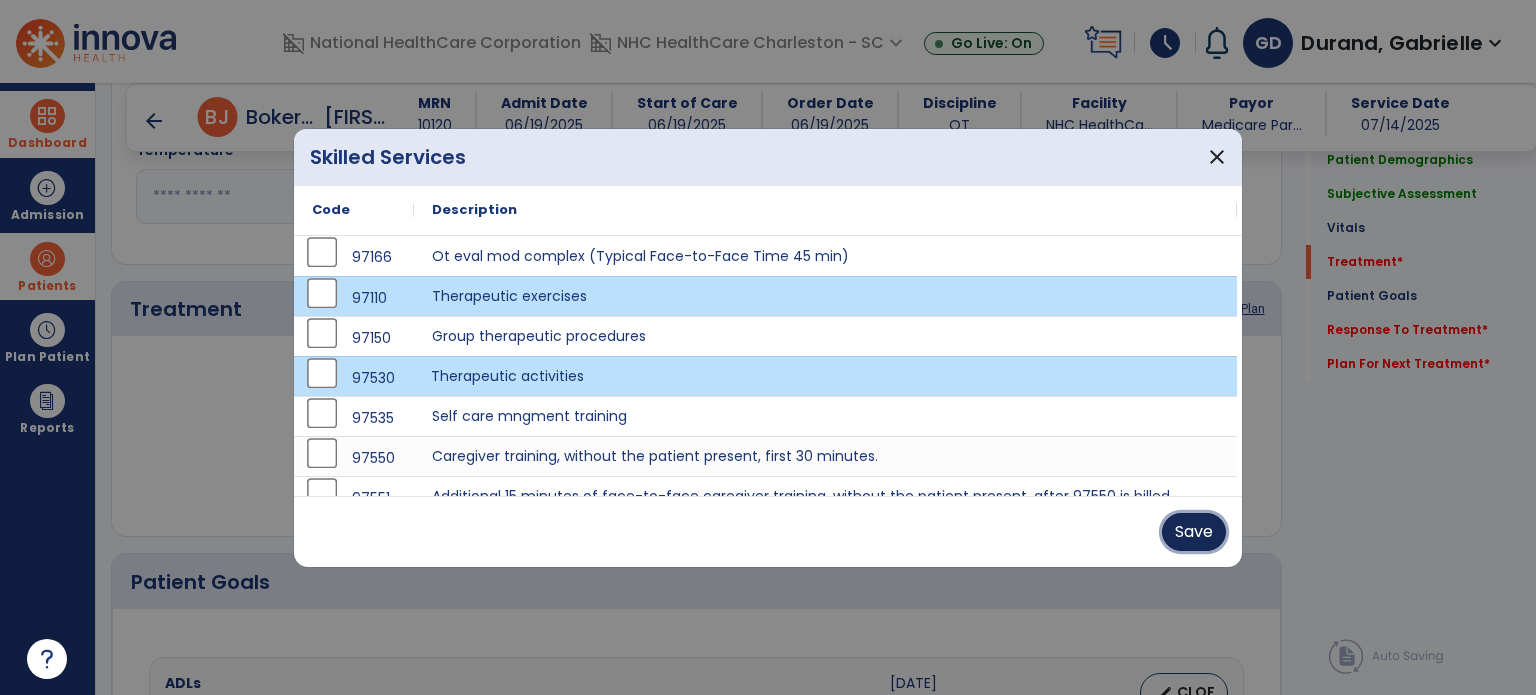 click on "Save" at bounding box center [1194, 532] 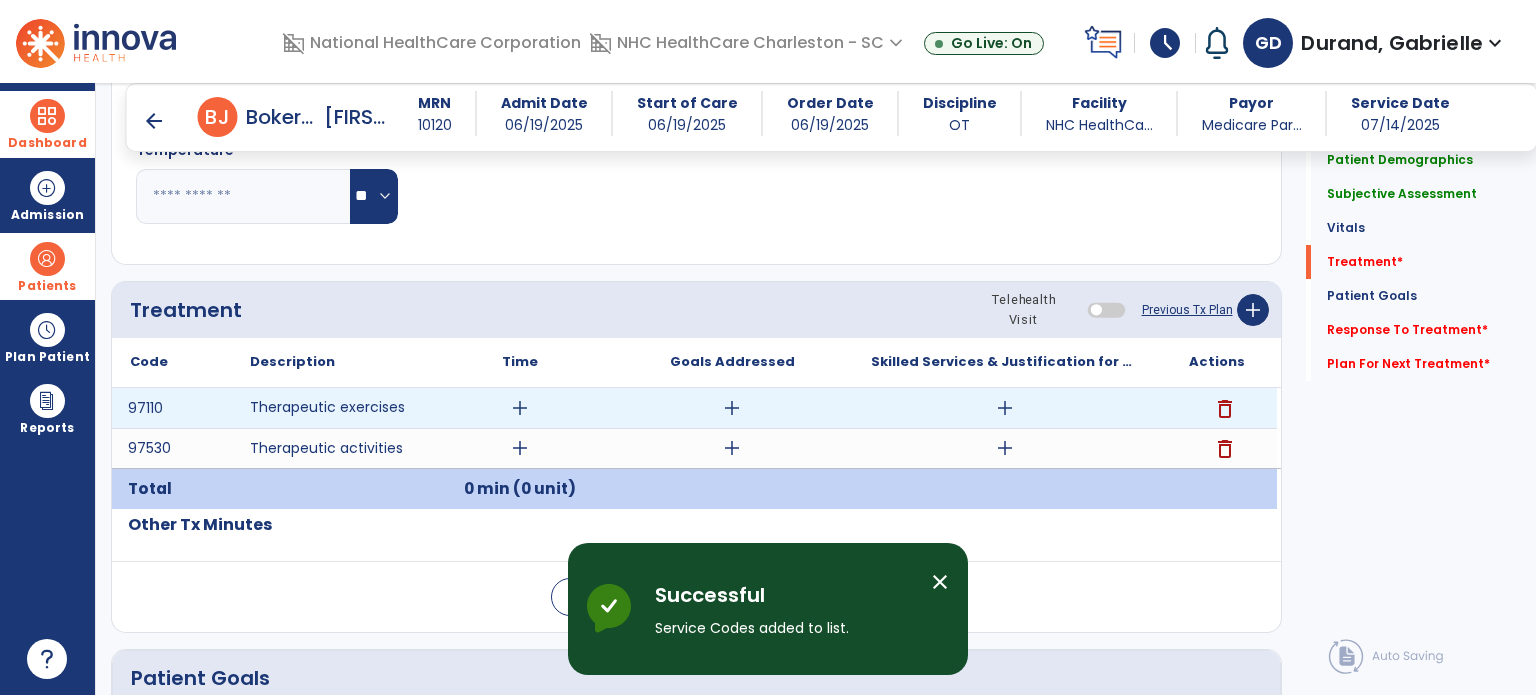 click on "add" at bounding box center [520, 408] 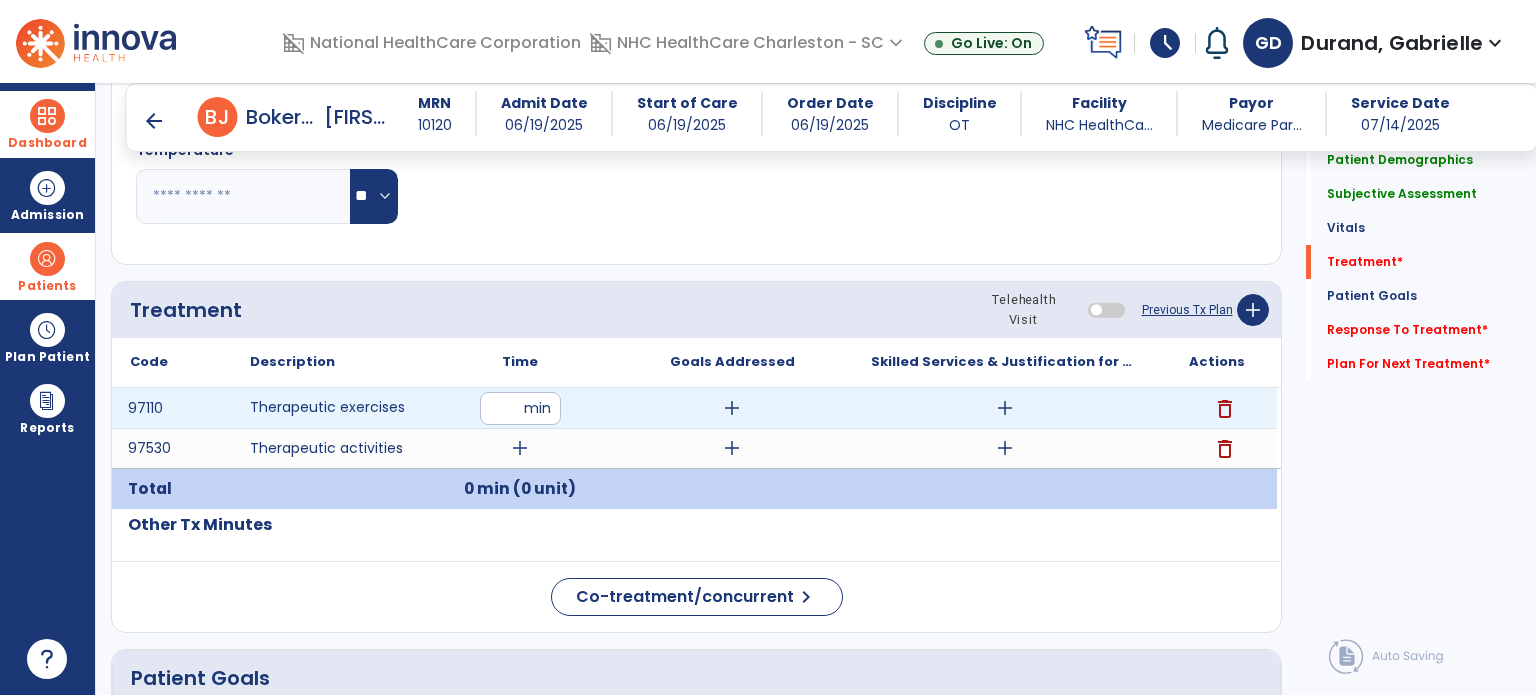 type on "**" 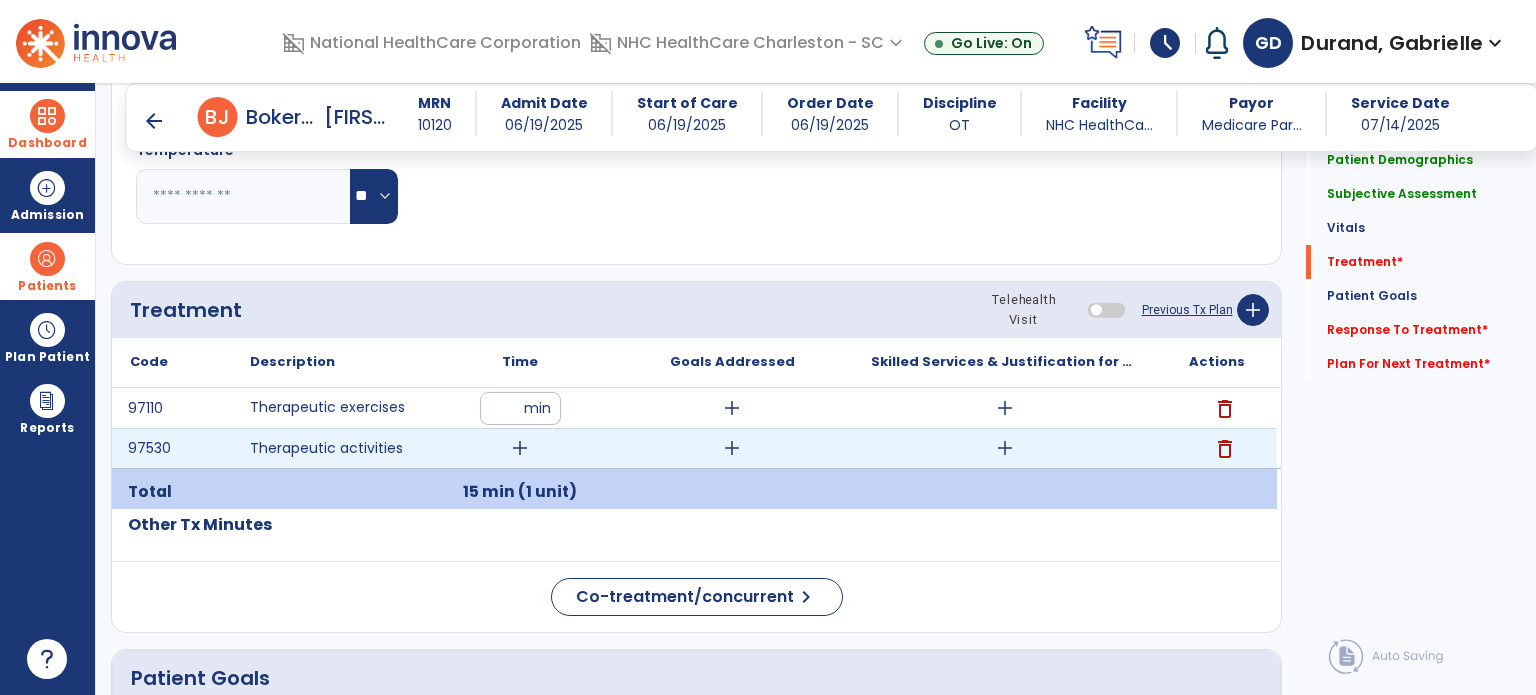click on "add" at bounding box center [520, 448] 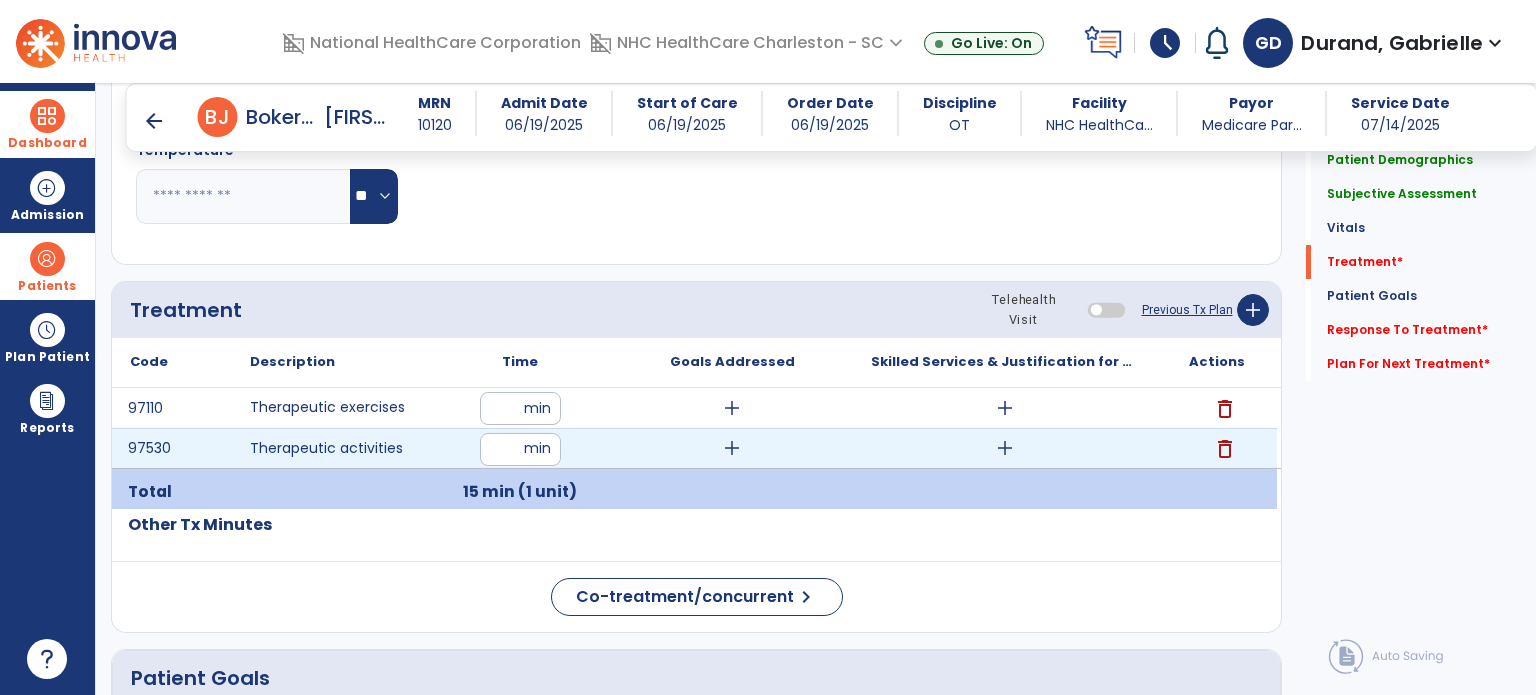 type on "**" 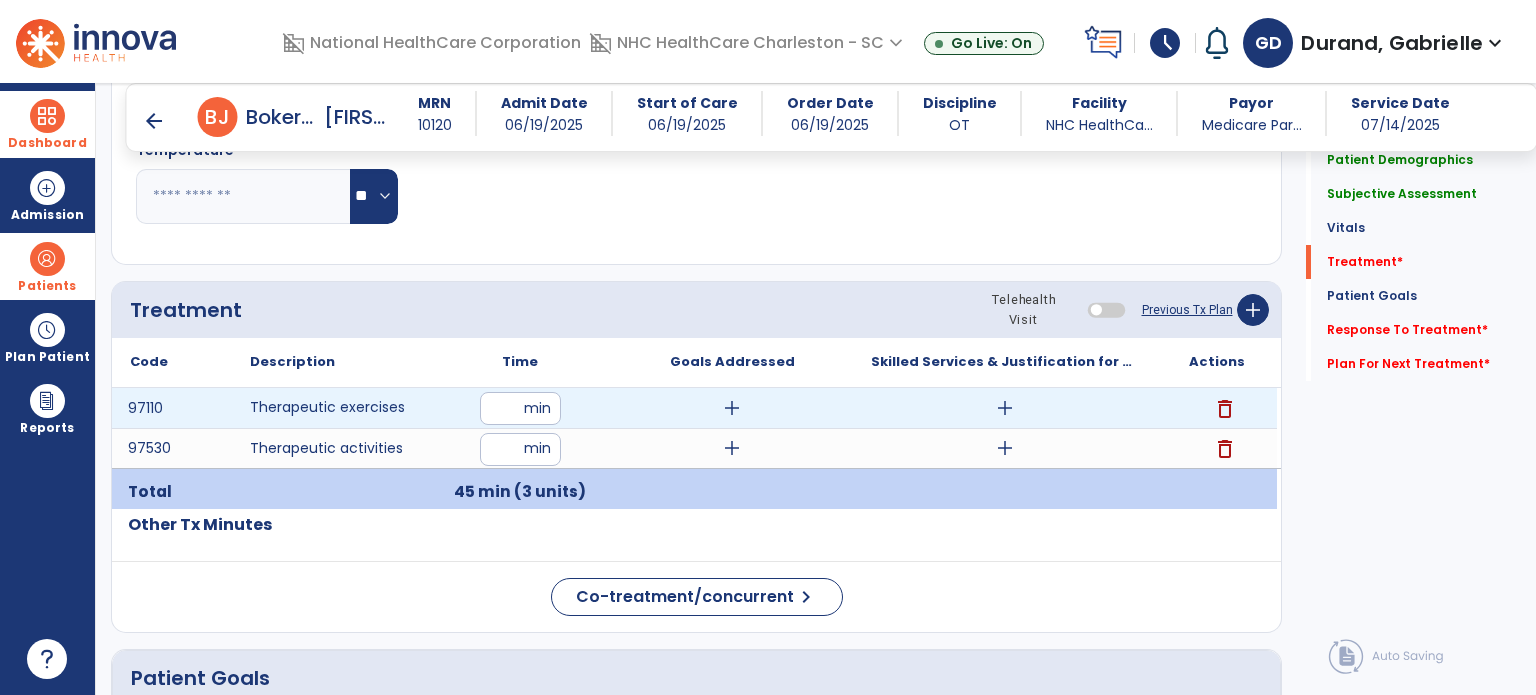 click on "add" at bounding box center [1005, 408] 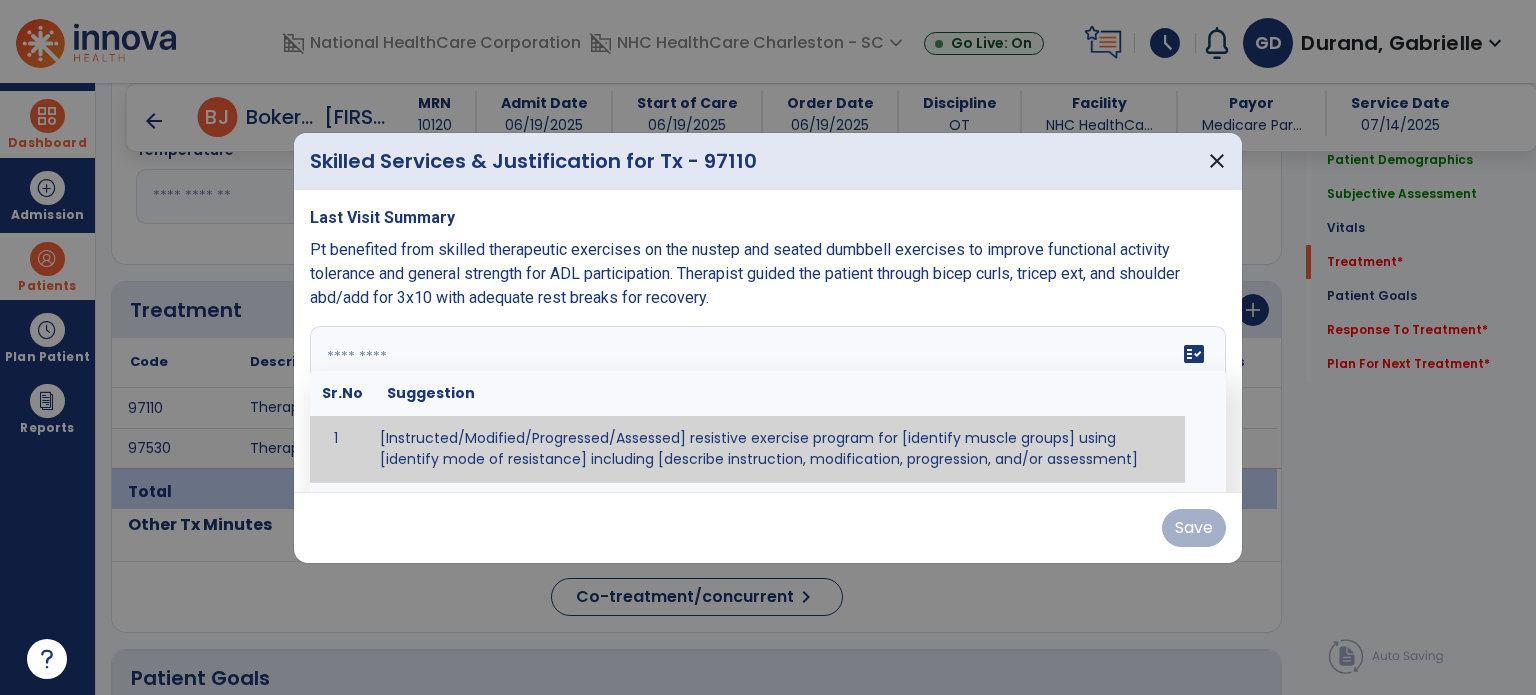 click on "fact_check  Sr.No Suggestion 1 [Instructed/Modified/Progressed/Assessed] resistive exercise program for [identify muscle groups] using [identify mode of resistance] including [describe instruction, modification, progression, and/or assessment] 2 [Instructed/Modified/Progressed/Assessed] aerobic exercise program using [identify equipment/mode] including [describe instruction, modification,progression, and/or assessment] 3 [Instructed/Modified/Progressed/Assessed] [PROM/A/AROM/AROM] program for [identify joint movements] using [contract-relax, over-pressure, inhibitory techniques, other] 4 [Assessed/Tested] aerobic capacity with administration of [aerobic capacity test]" at bounding box center (768, 401) 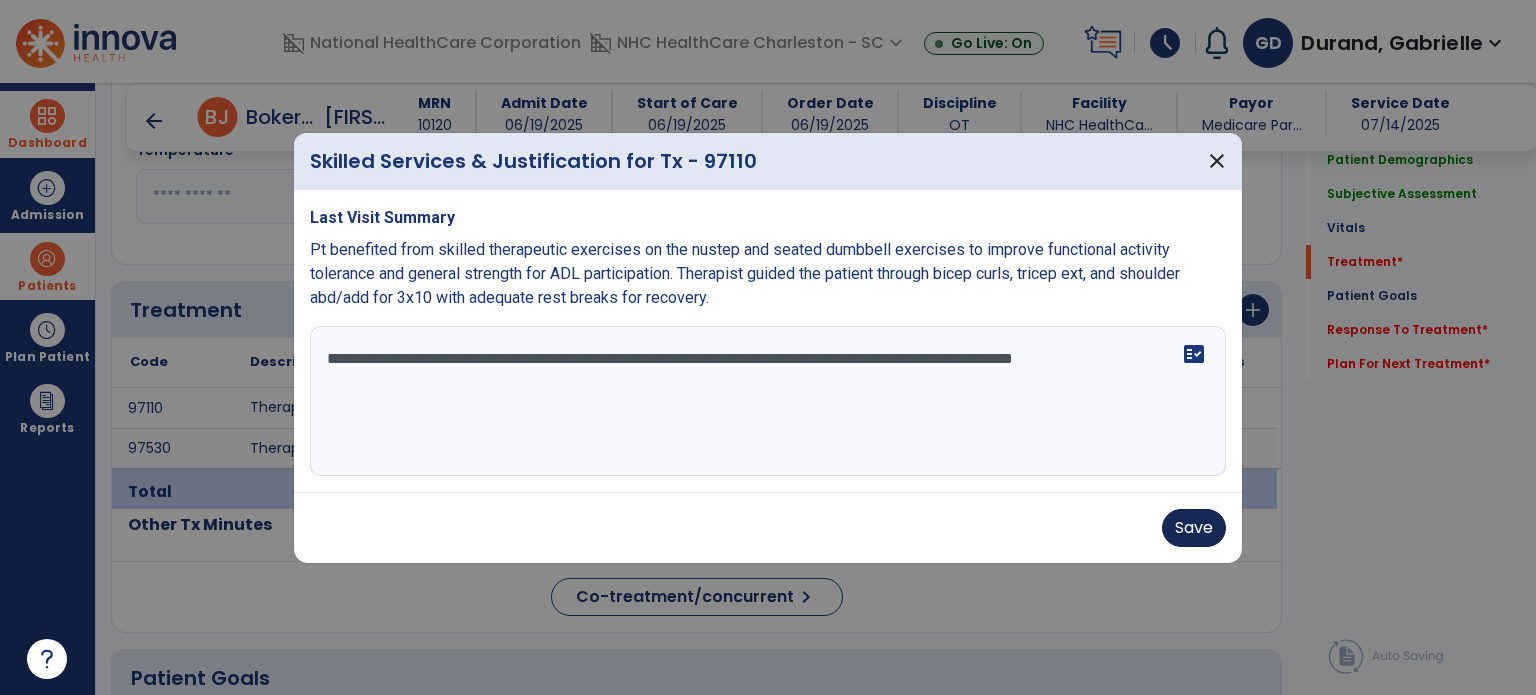 type on "**********" 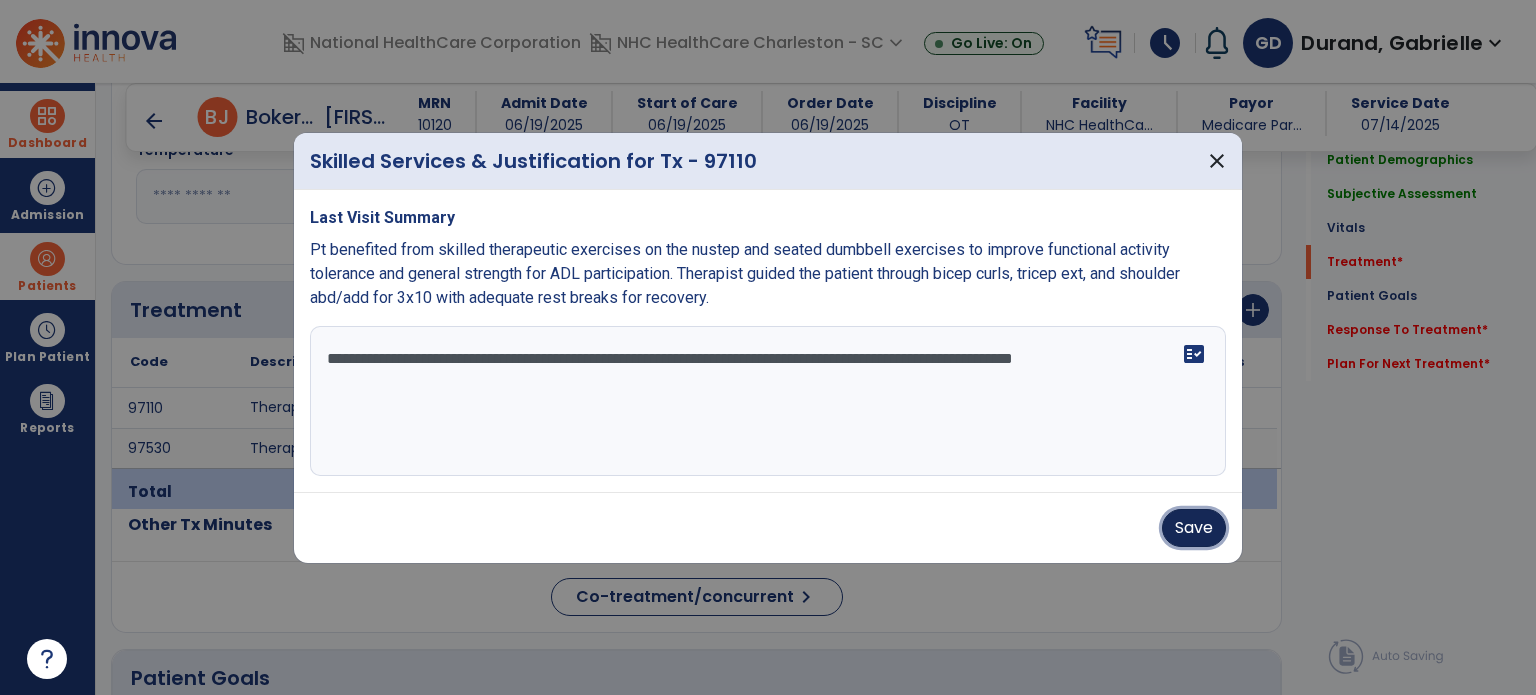 click on "Save" at bounding box center [1194, 528] 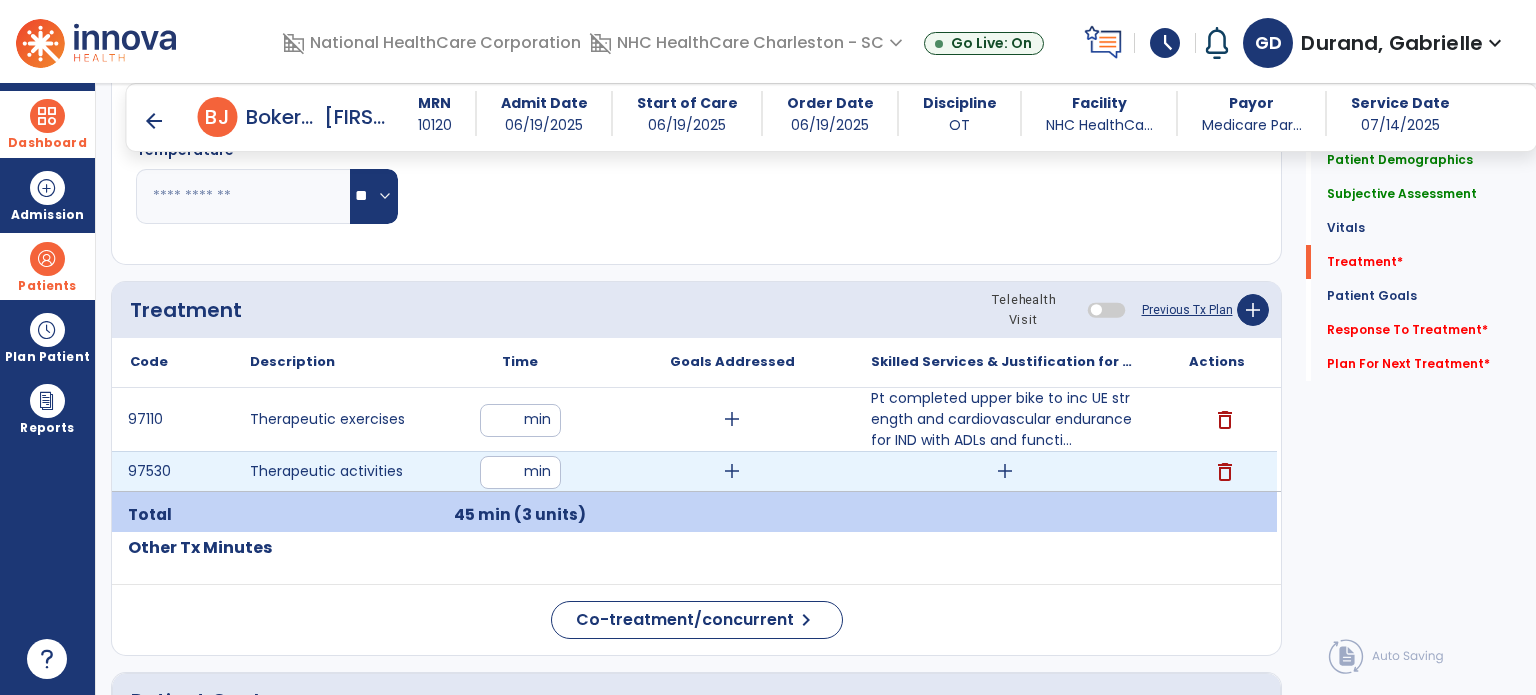 click on "add" at bounding box center (1005, 471) 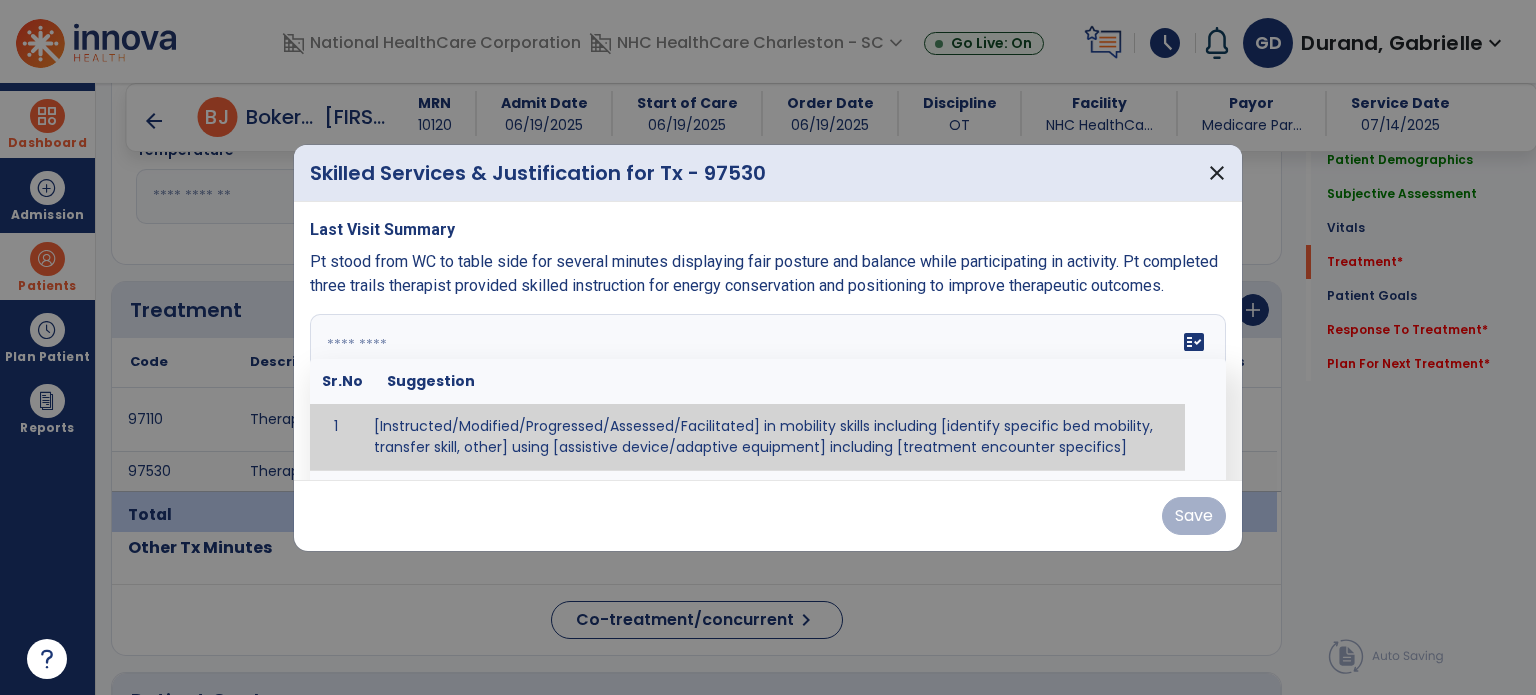 click on "fact_check  Sr.No Suggestion 1 [Instructed/Modified/Progressed/Assessed/Facilitated] in mobility skills including [identify specific bed mobility, transfer skill, other] using [assistive device/adaptive equipment] including [treatment encounter specifics]" at bounding box center (768, 389) 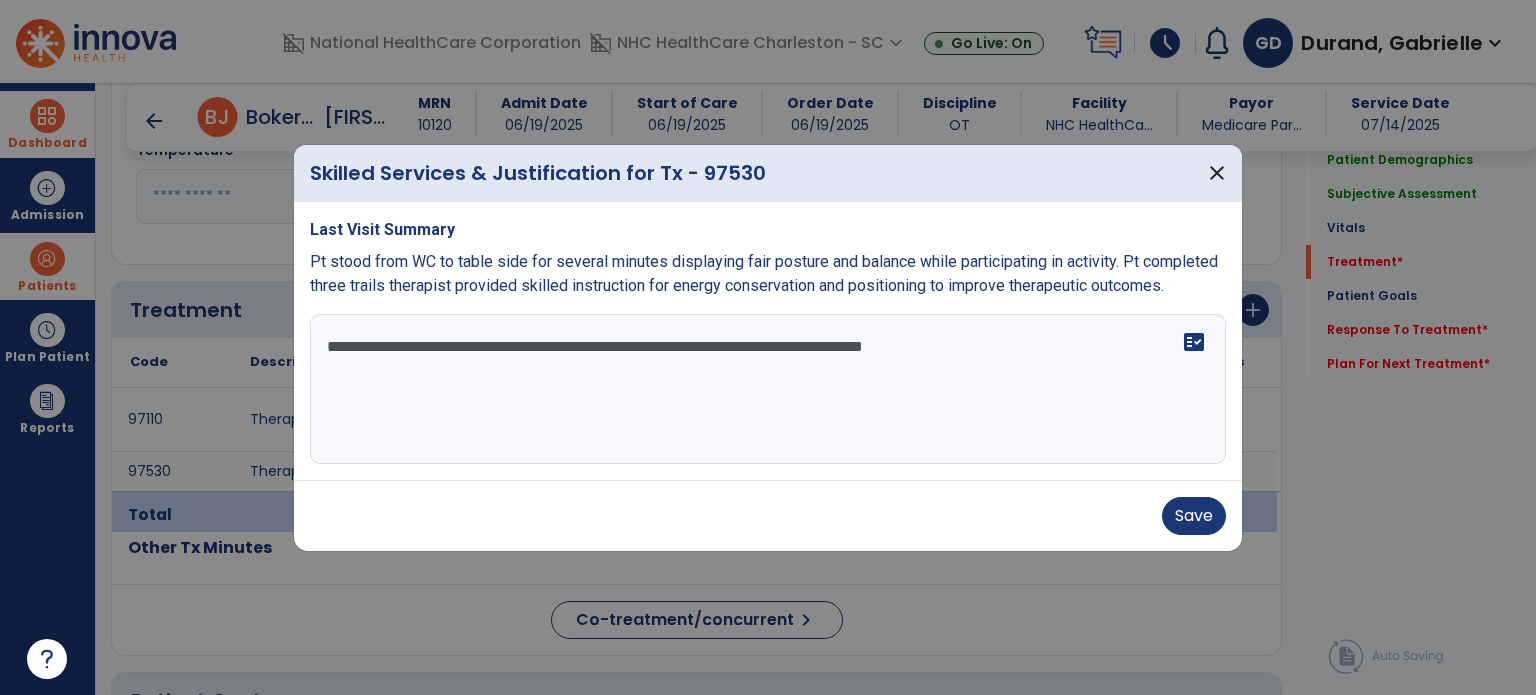 type on "**********" 